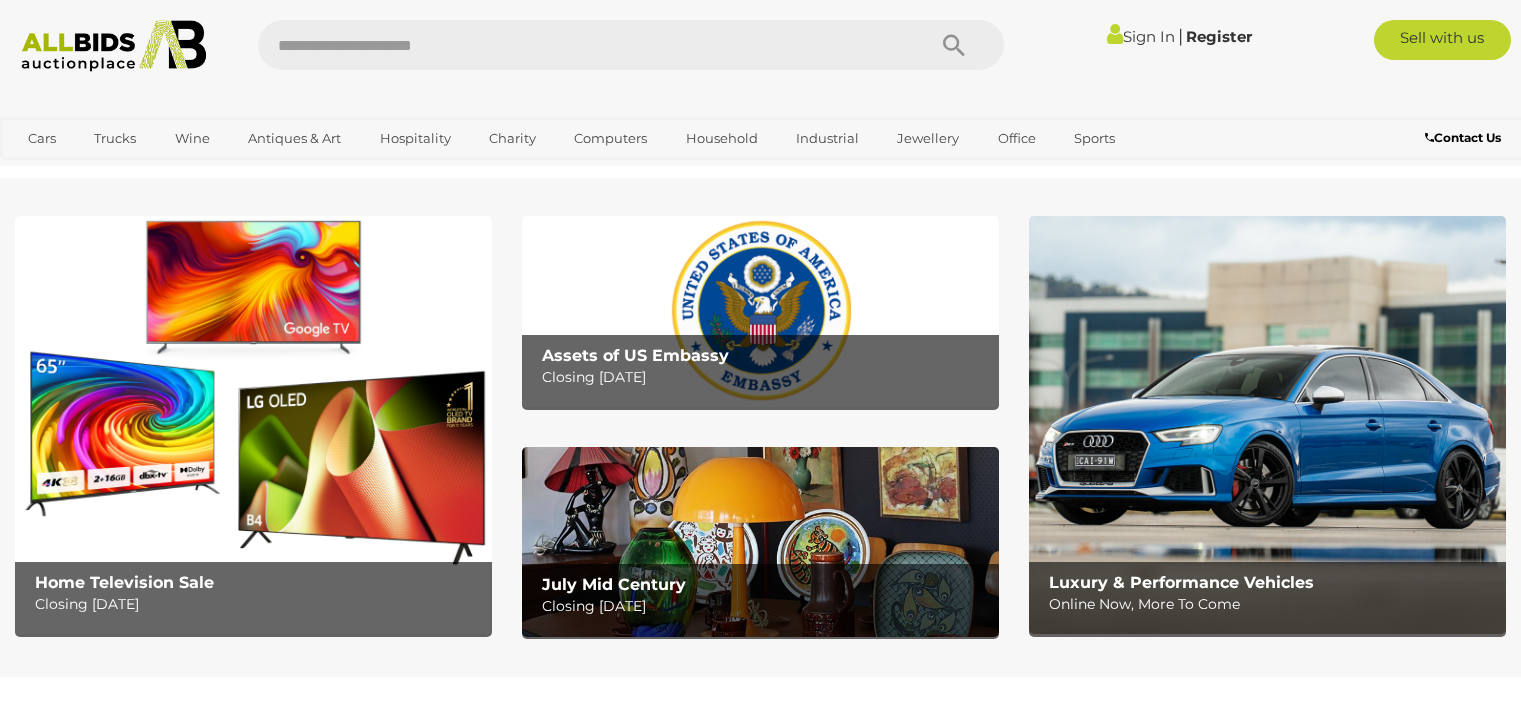 scroll, scrollTop: 0, scrollLeft: 0, axis: both 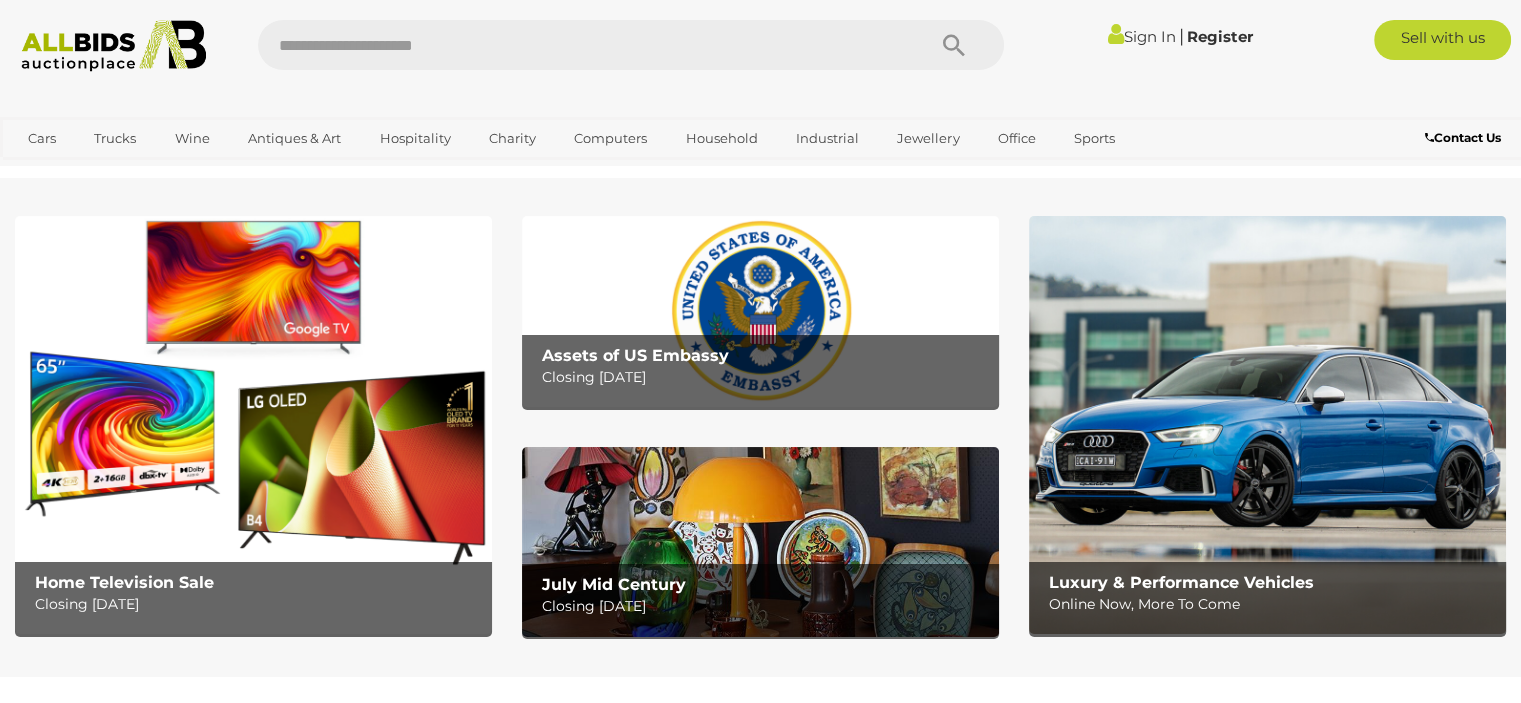 click at bounding box center [581, 45] 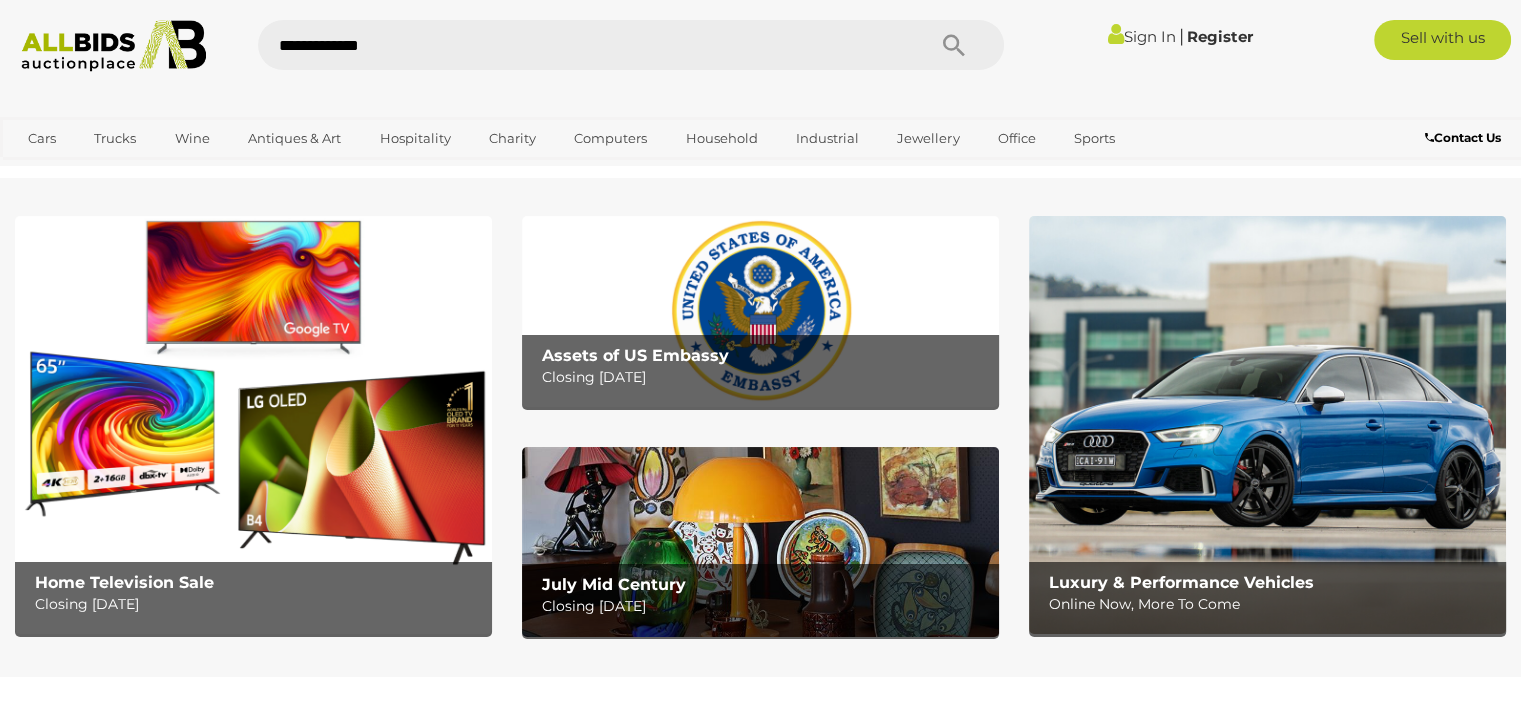 type on "**********" 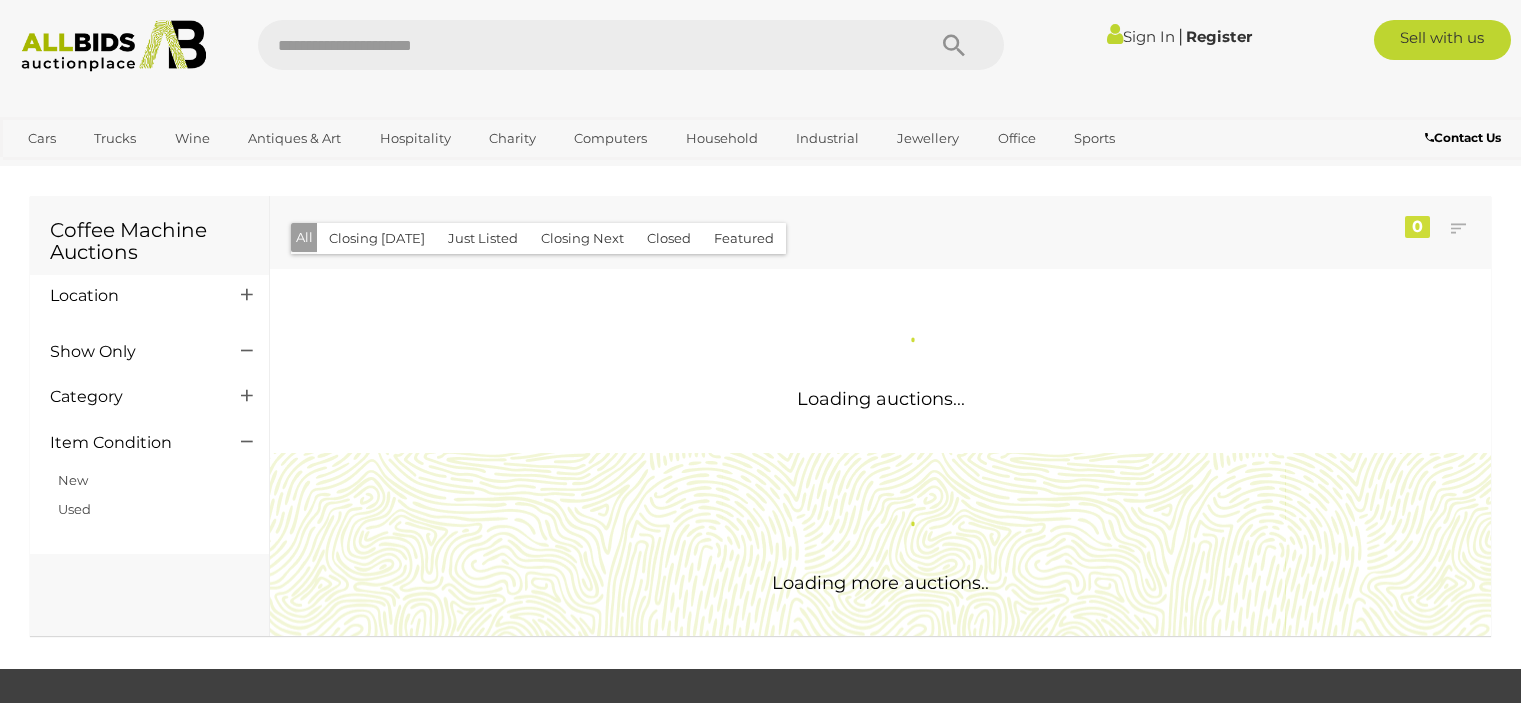 scroll, scrollTop: 0, scrollLeft: 0, axis: both 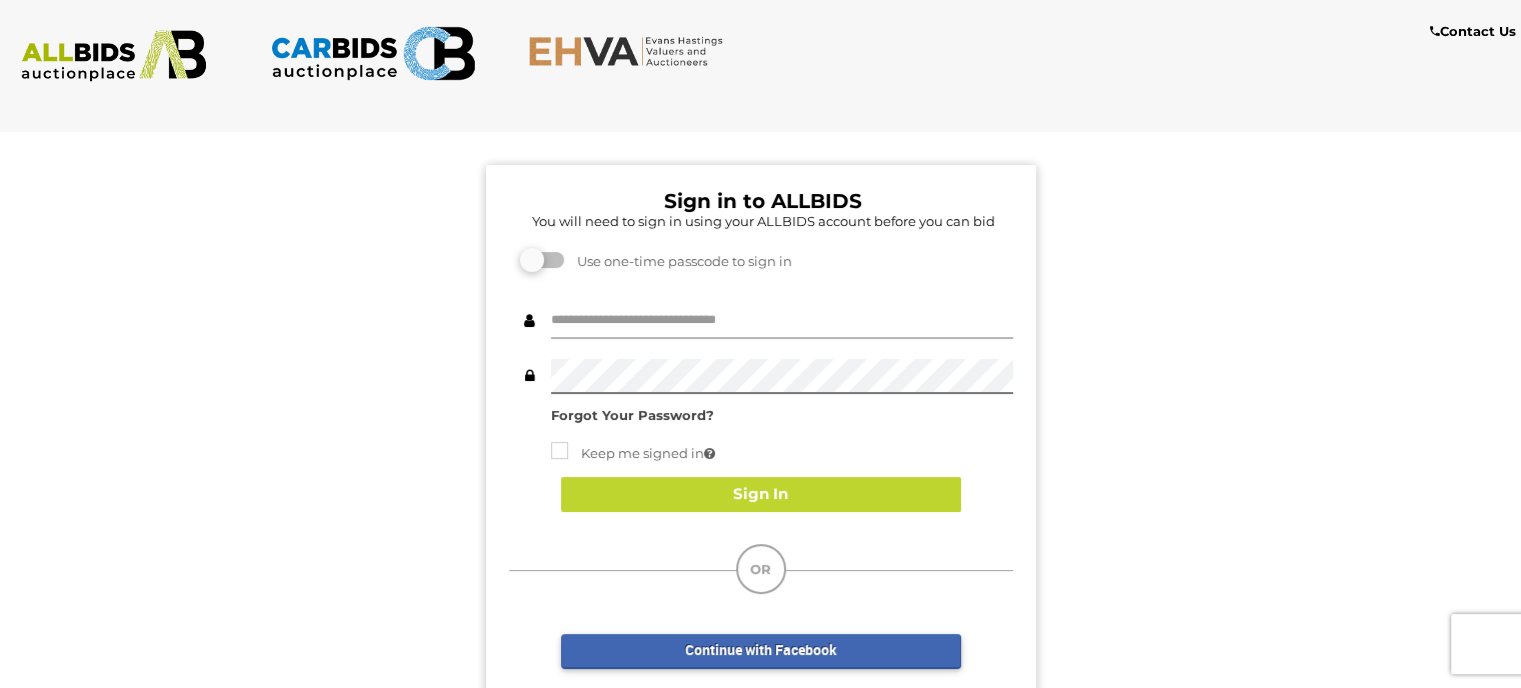 click at bounding box center [782, 321] 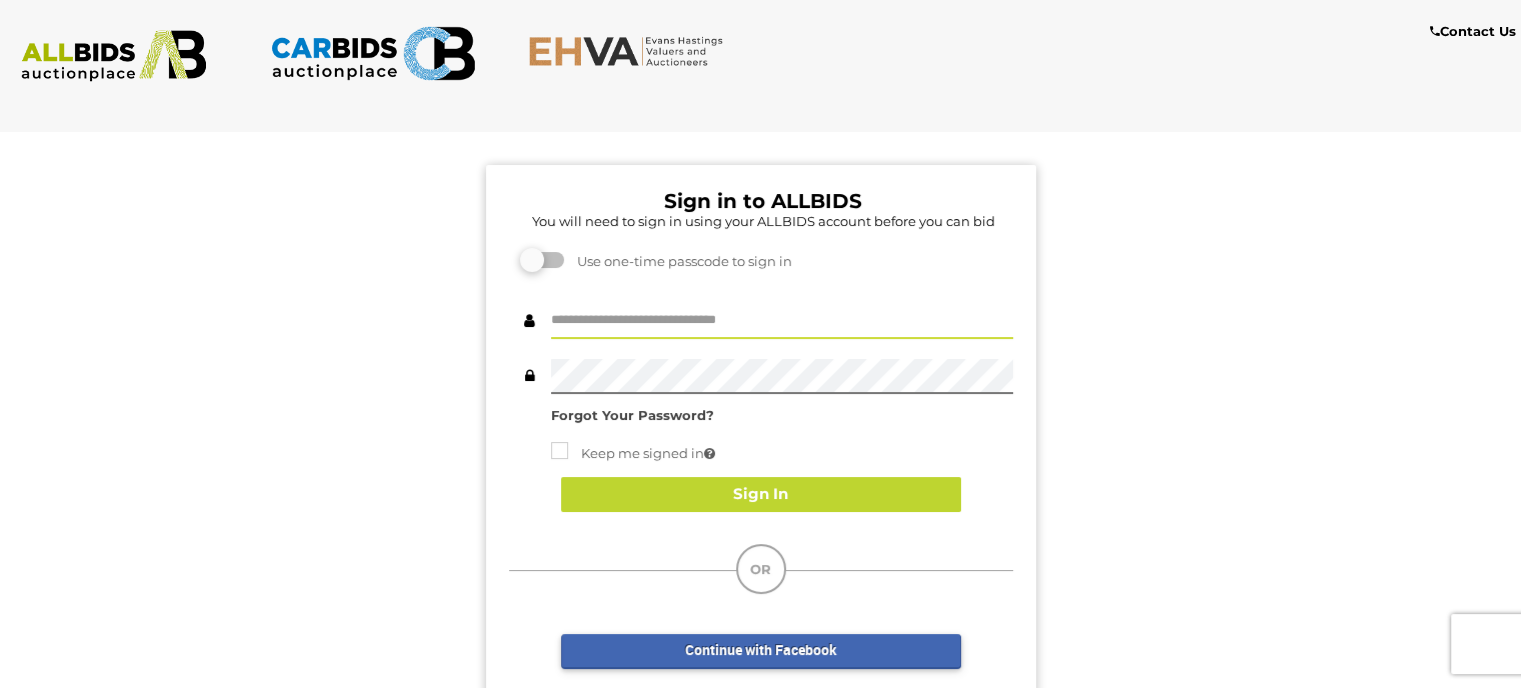 type on "**********" 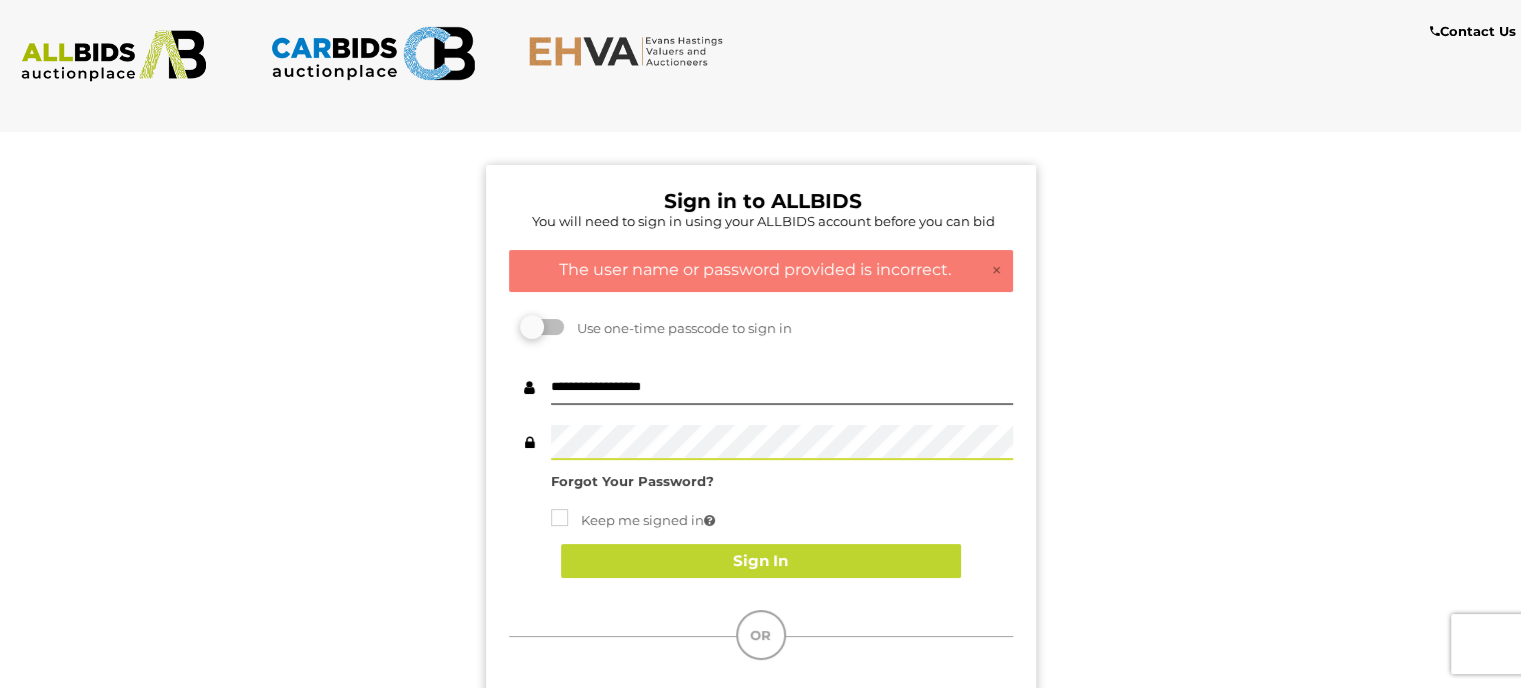 click at bounding box center (761, 442) 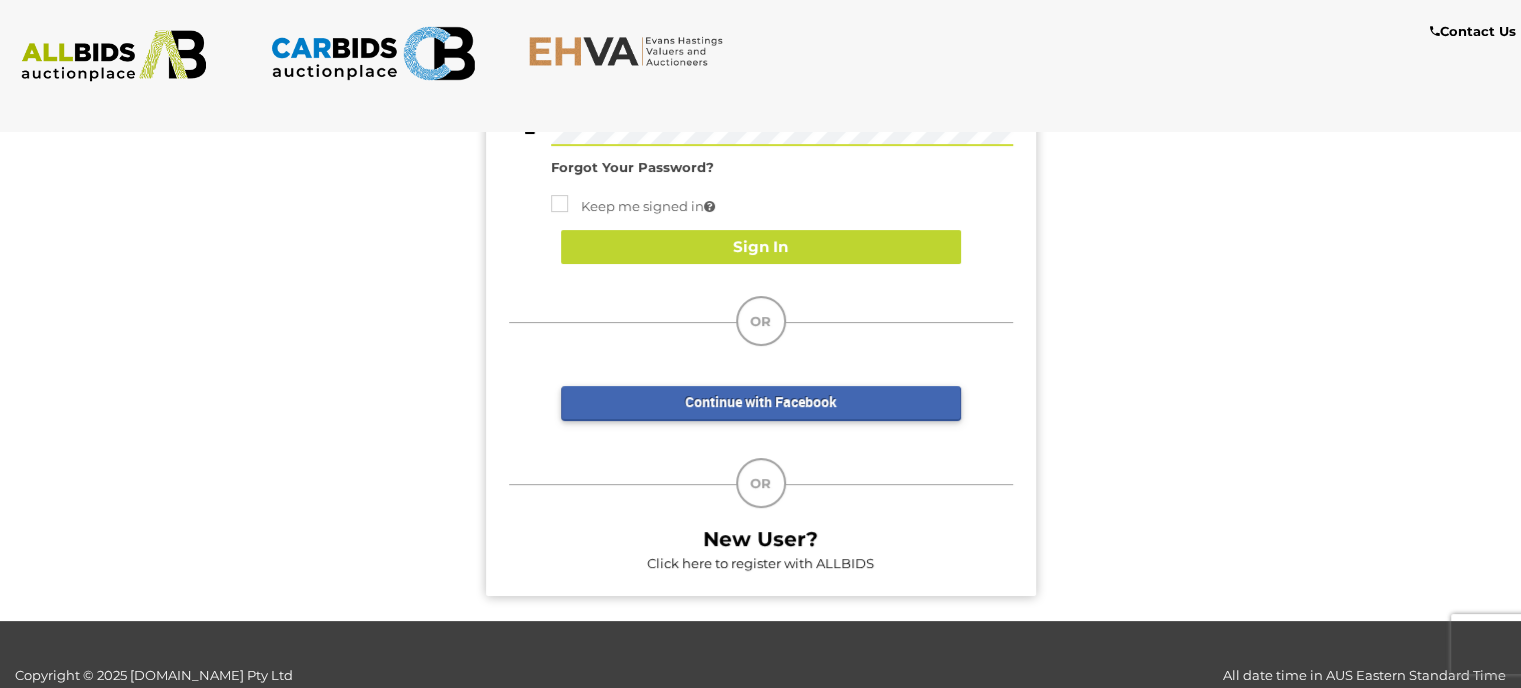 scroll, scrollTop: 279, scrollLeft: 0, axis: vertical 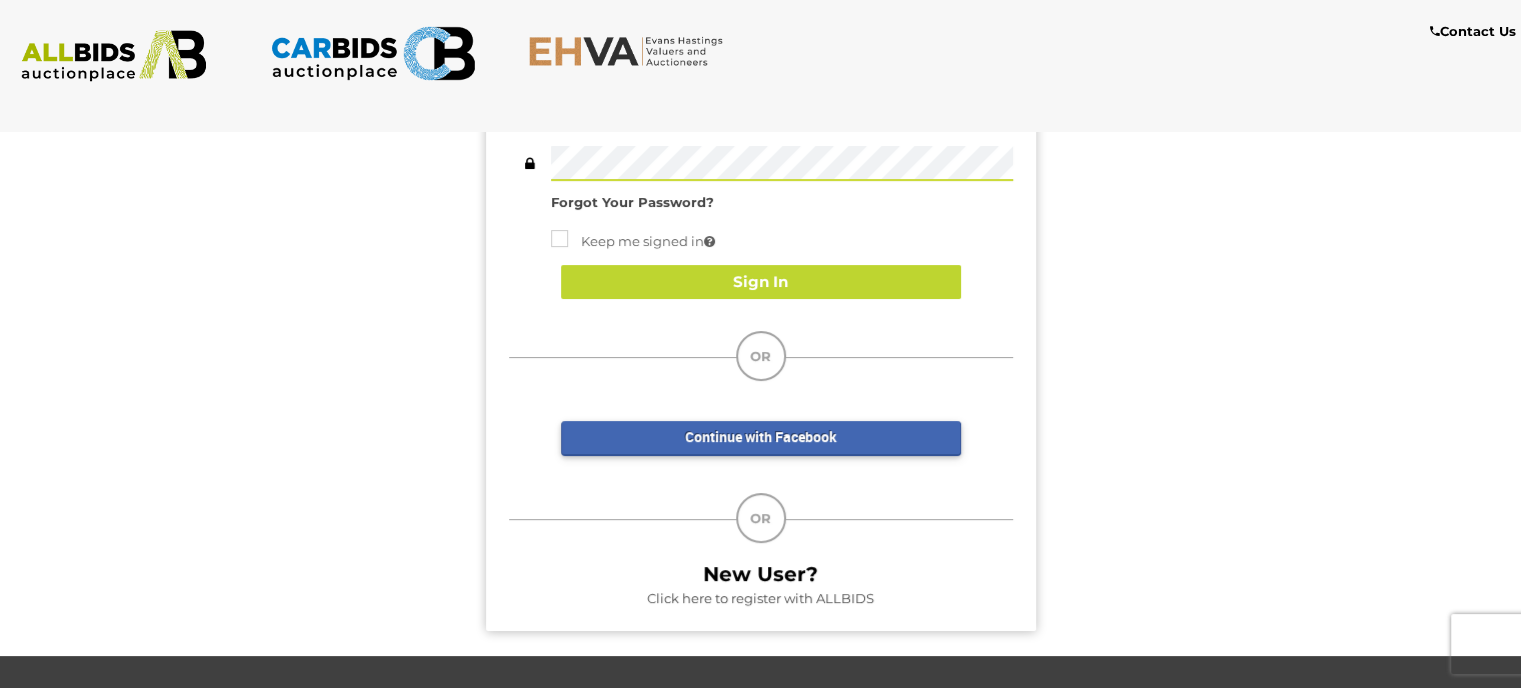click on "Click here to register with ALLBIDS" at bounding box center (760, 598) 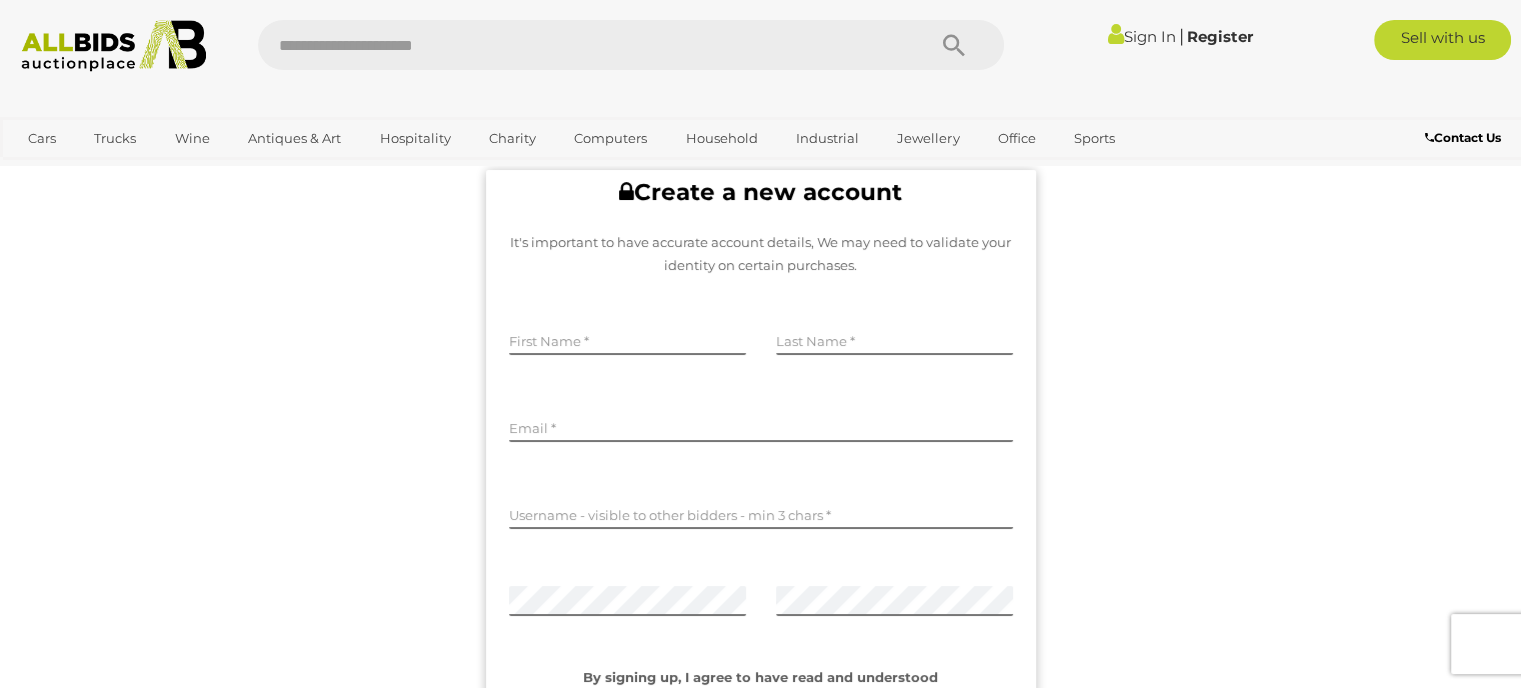 scroll, scrollTop: 100, scrollLeft: 0, axis: vertical 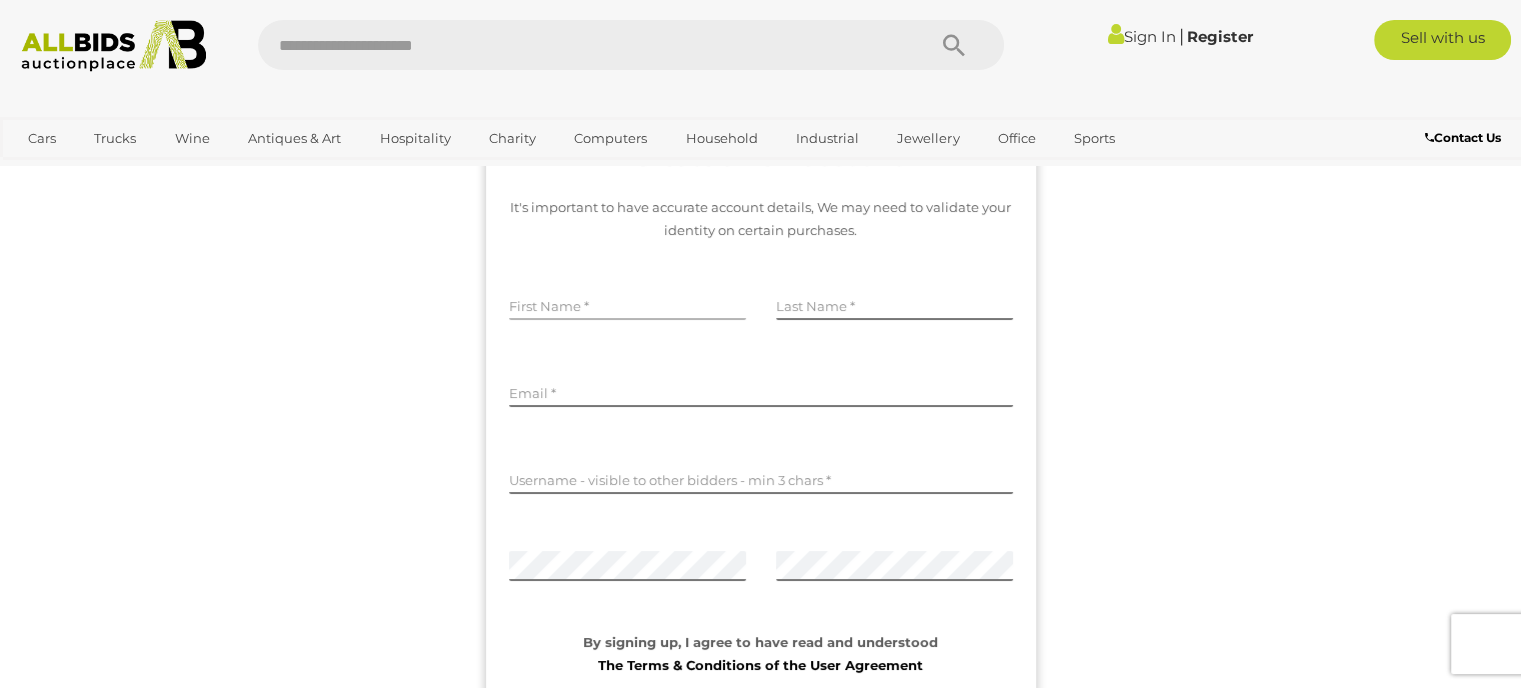 click at bounding box center (627, 305) 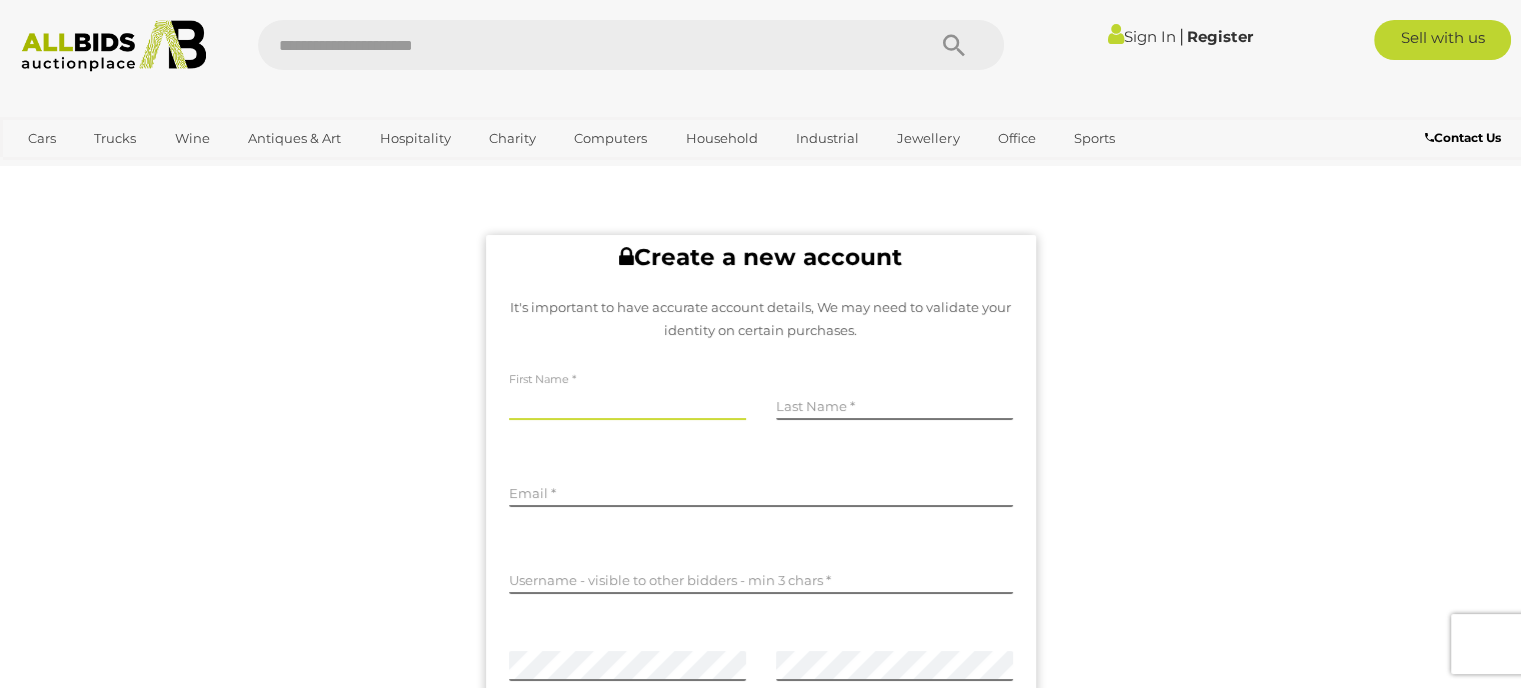 scroll, scrollTop: 100, scrollLeft: 0, axis: vertical 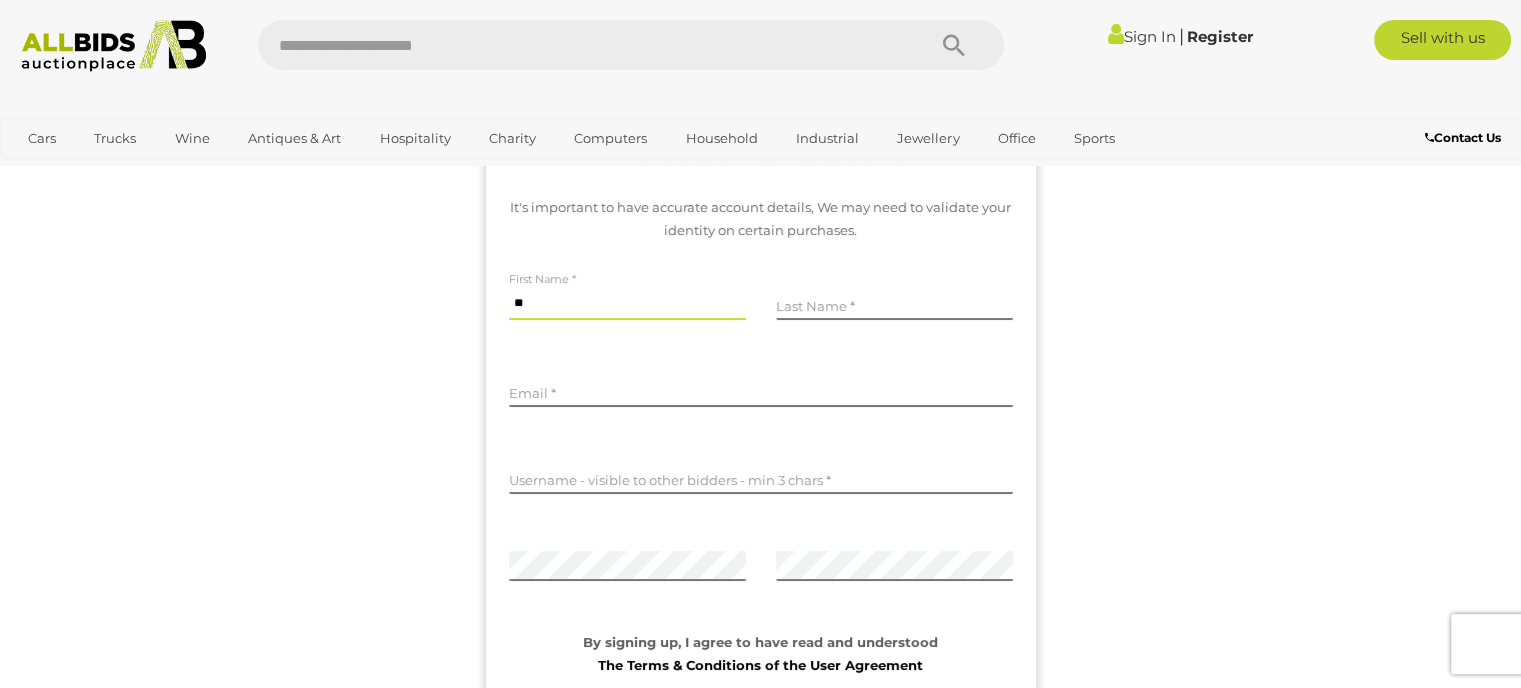 type on "*" 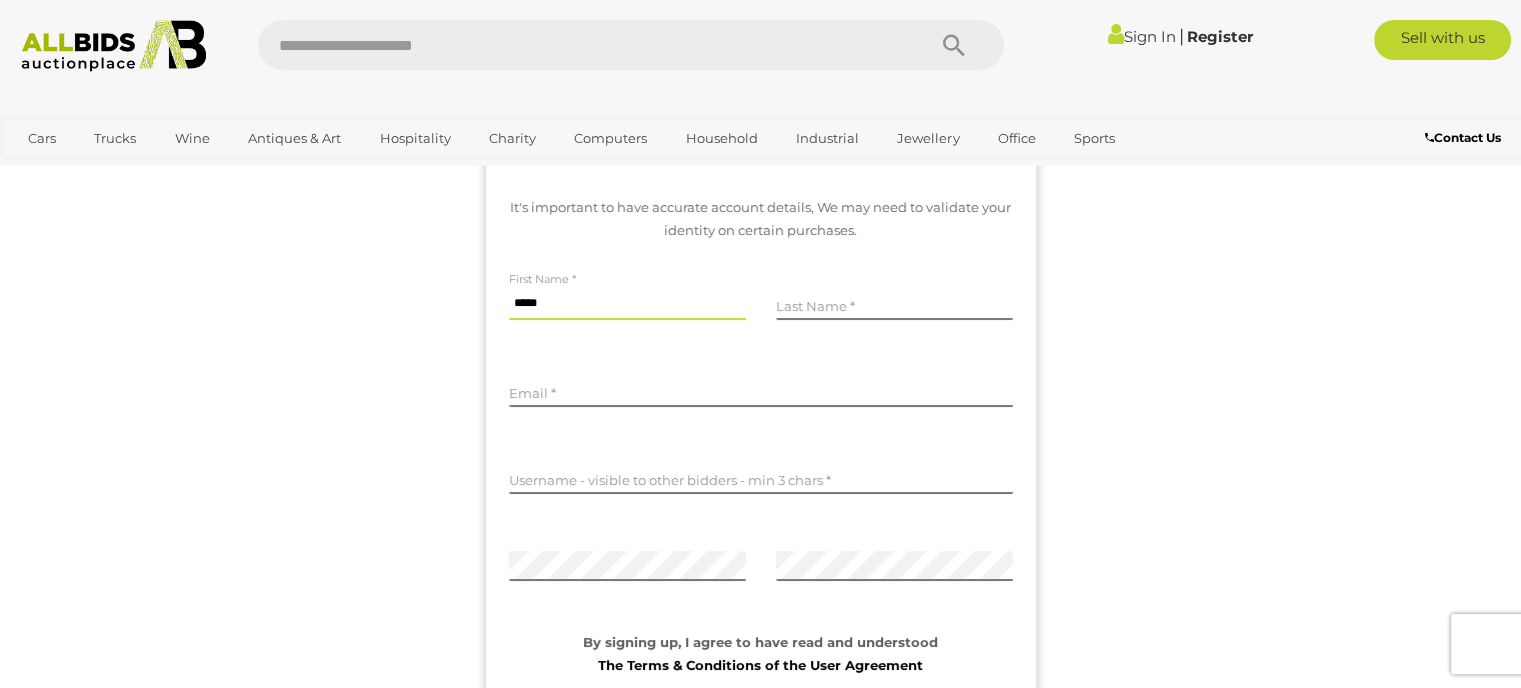 type on "*****" 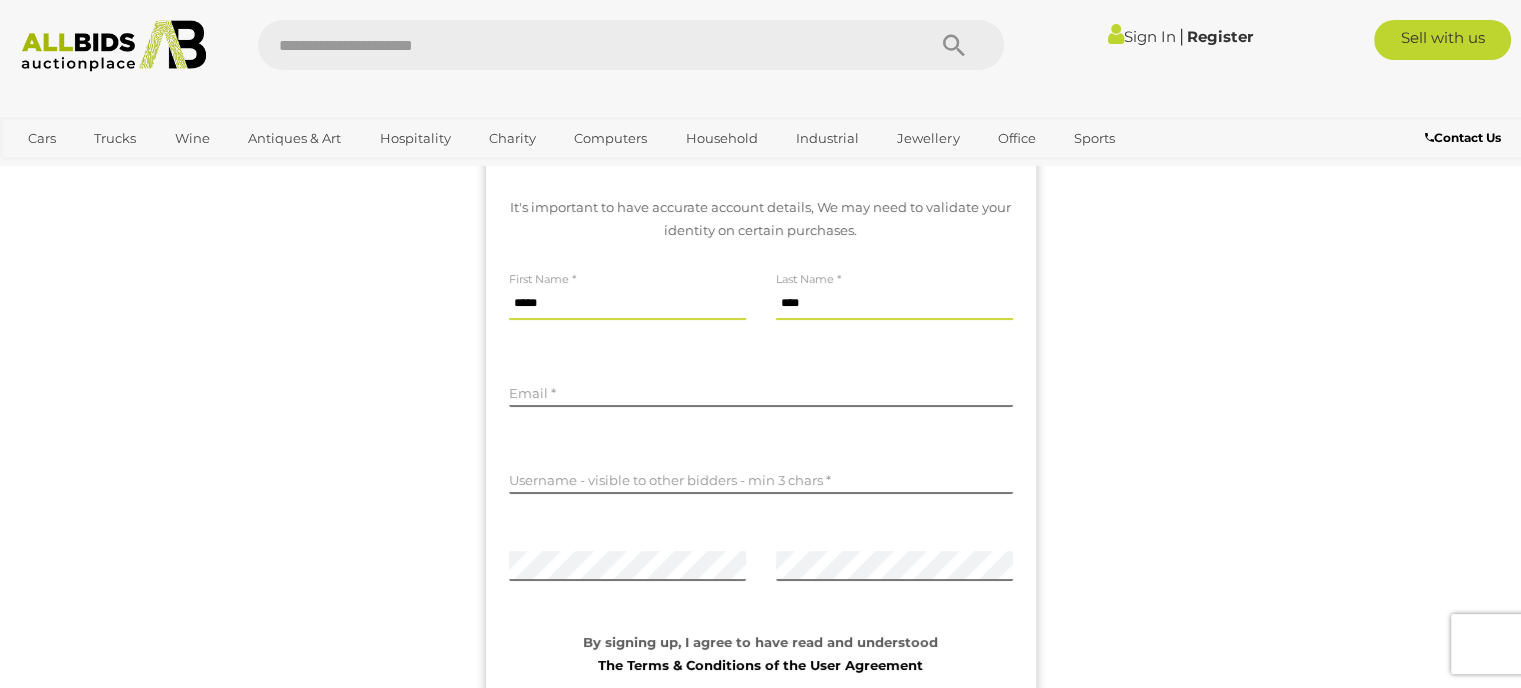 type on "****" 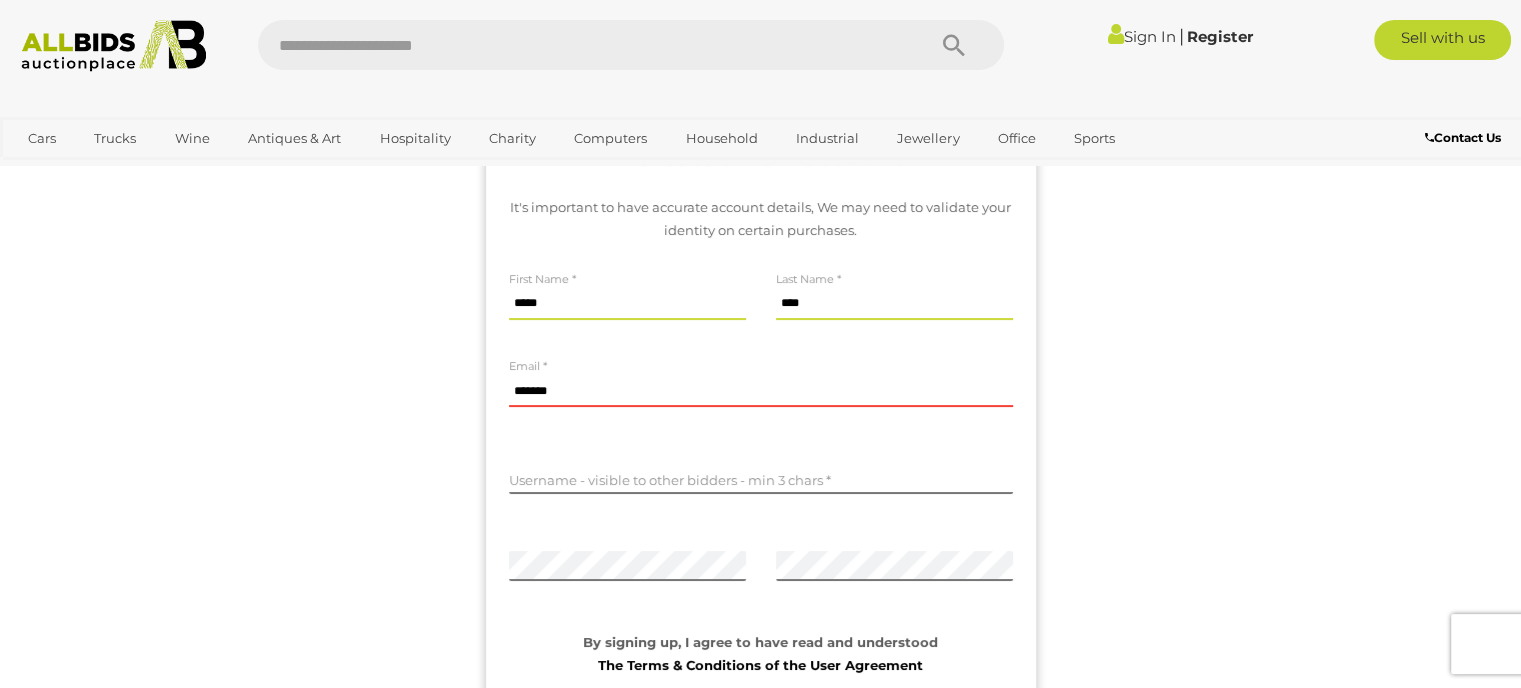 type on "**********" 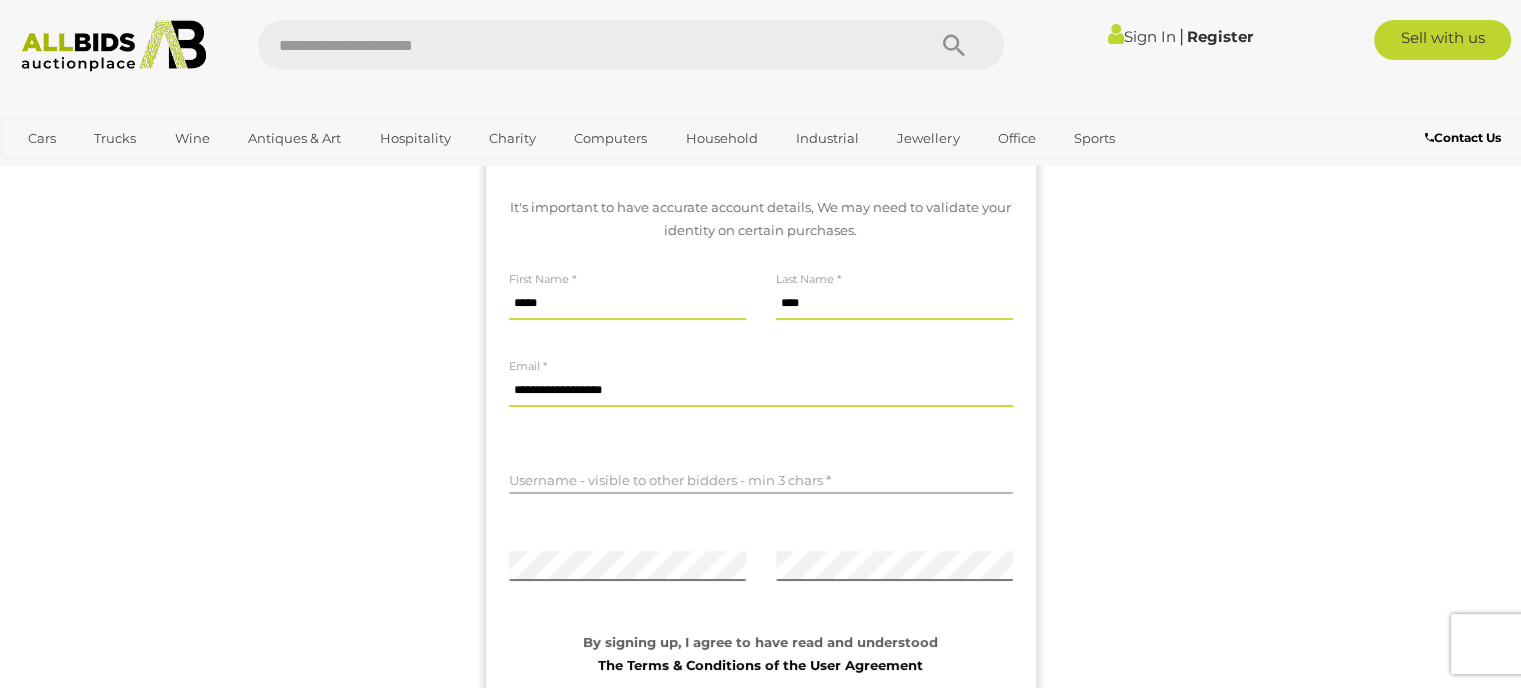 click at bounding box center [761, 479] 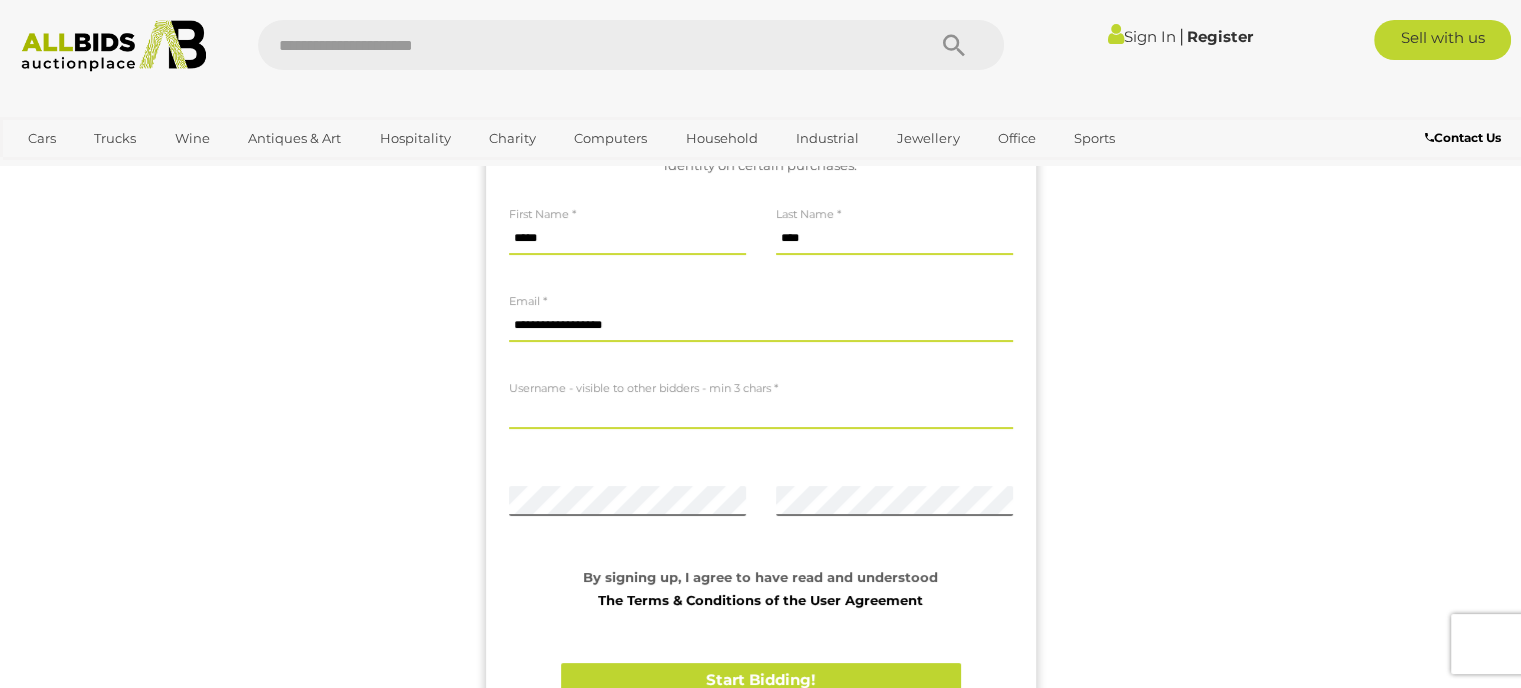 scroll, scrollTop: 200, scrollLeft: 0, axis: vertical 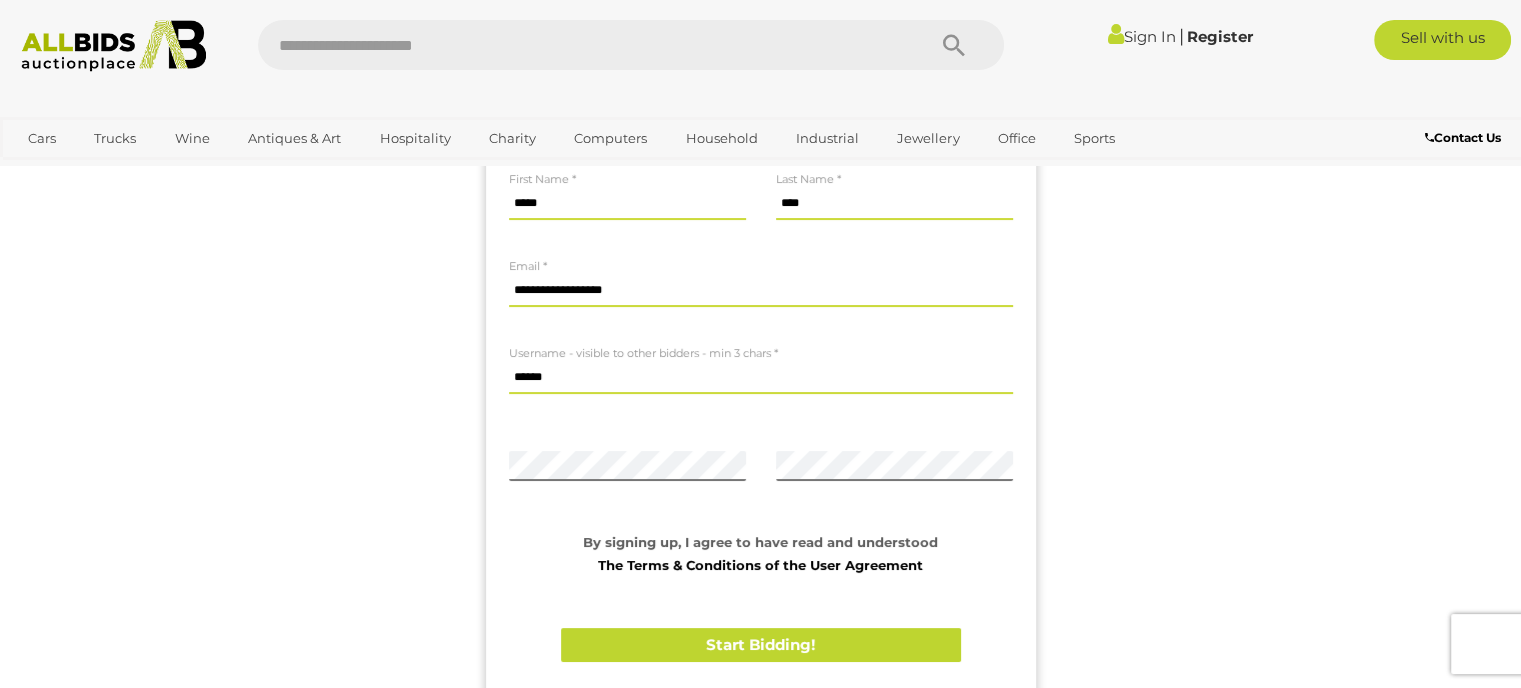 type on "******" 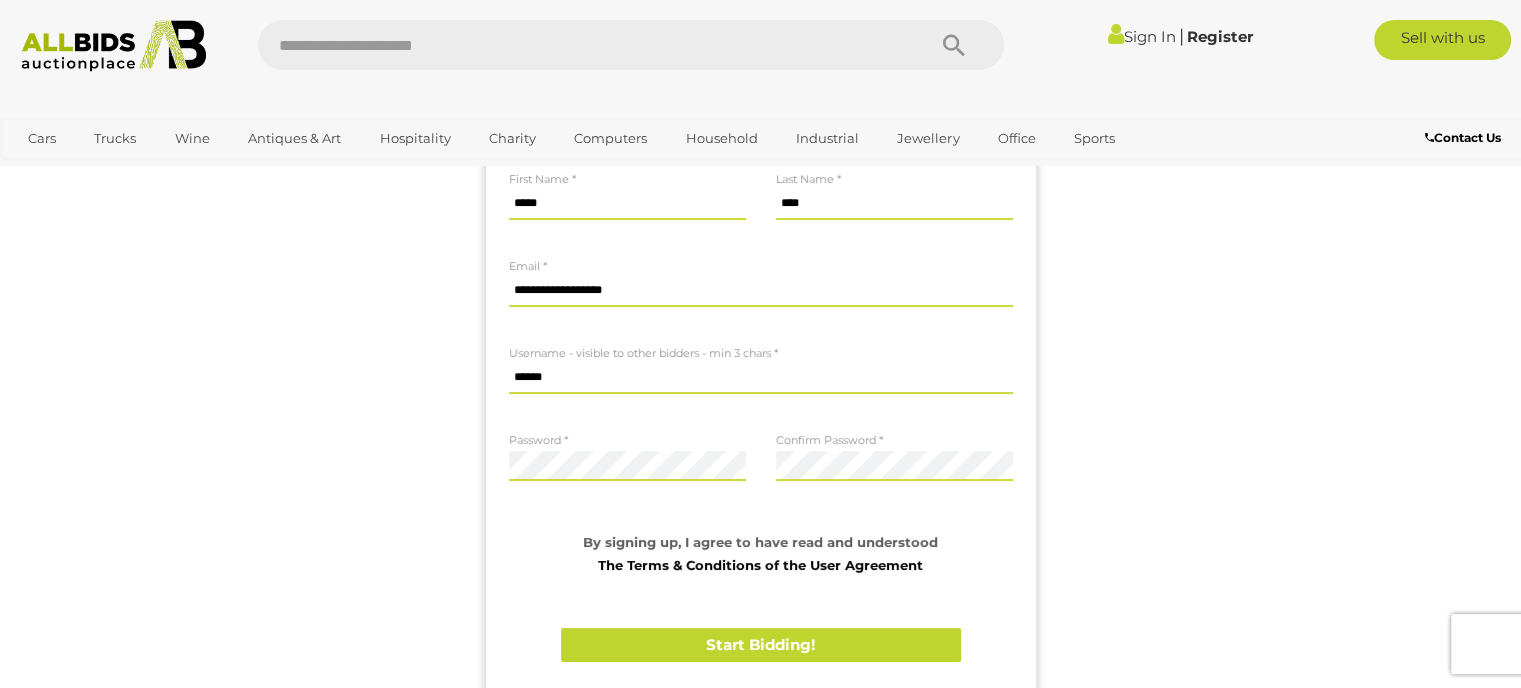 click on "Start Bidding!" at bounding box center [761, 645] 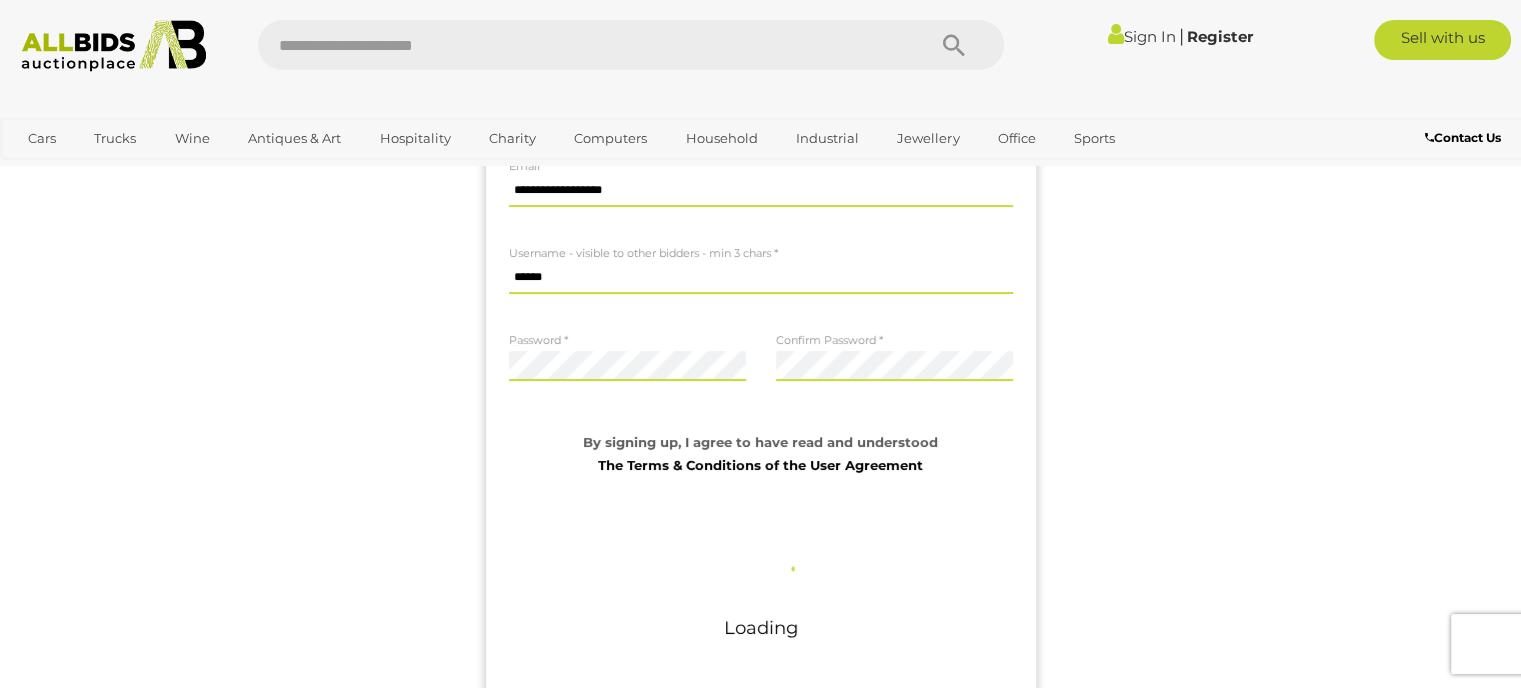 scroll, scrollTop: 0, scrollLeft: 0, axis: both 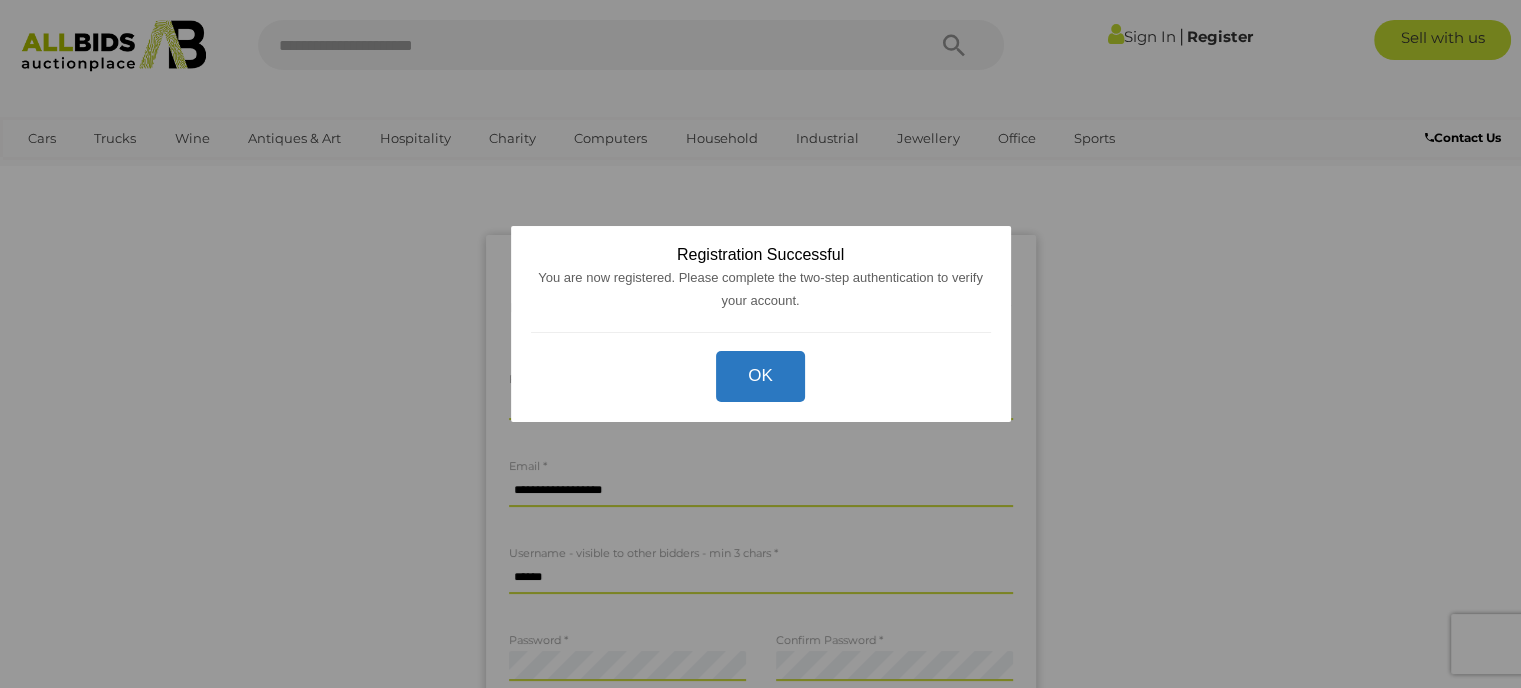 click on "OK" at bounding box center [760, 376] 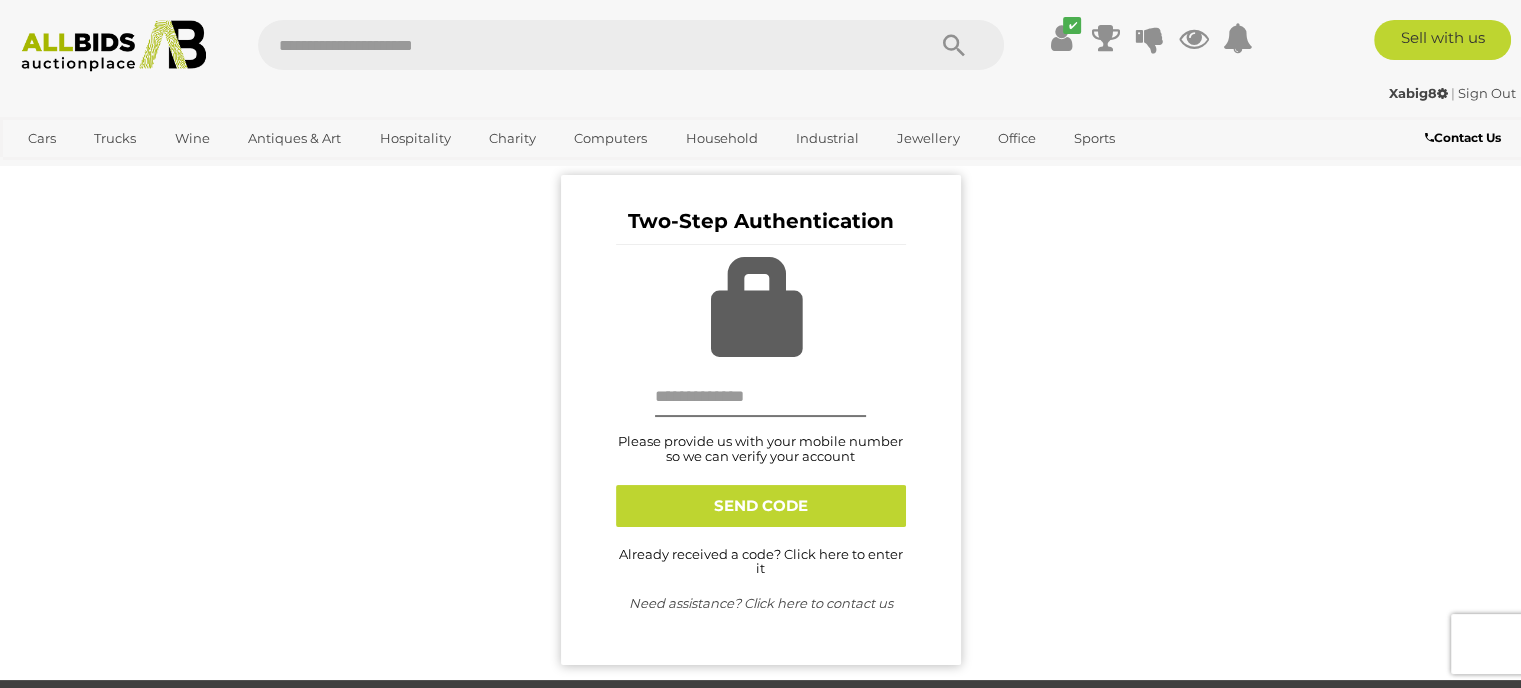 scroll, scrollTop: 100, scrollLeft: 0, axis: vertical 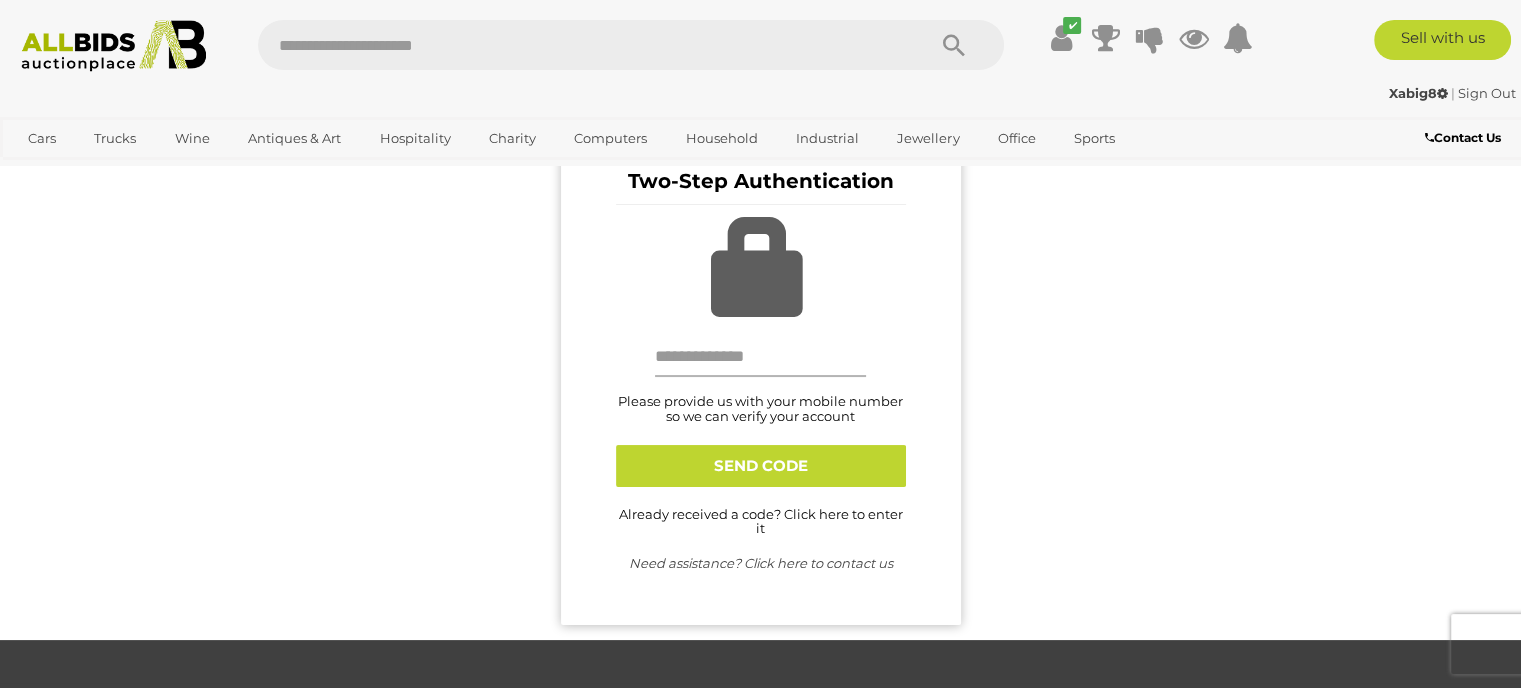 click at bounding box center [761, 357] 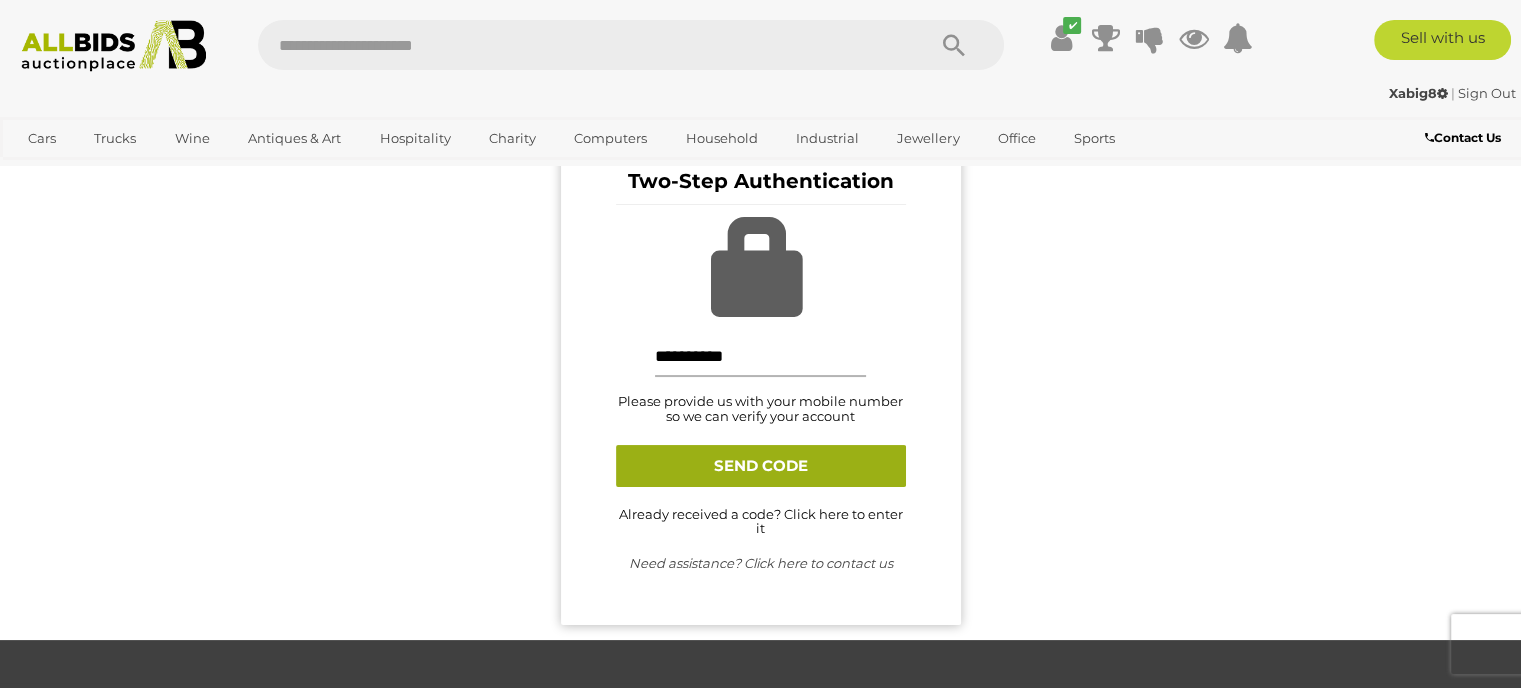 type on "**********" 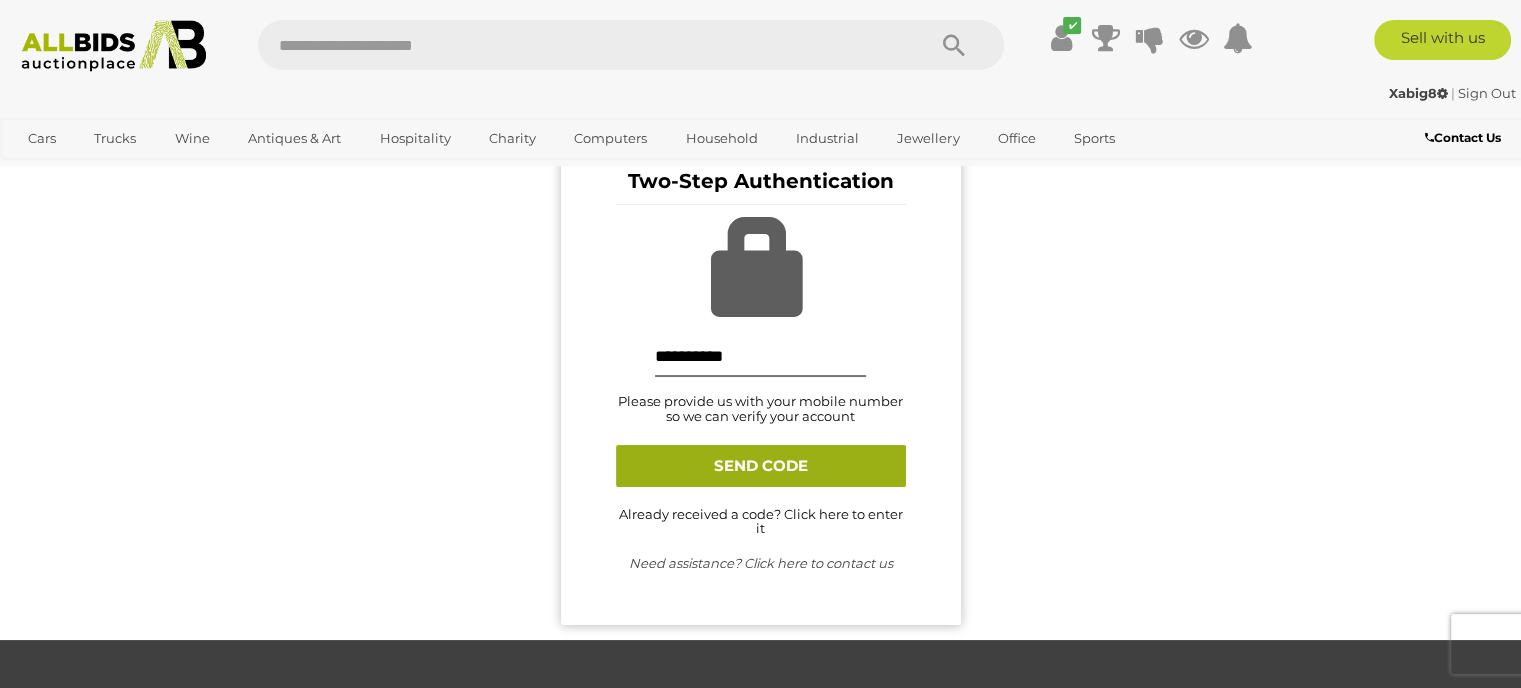 click on "SEND CODE" at bounding box center (761, 466) 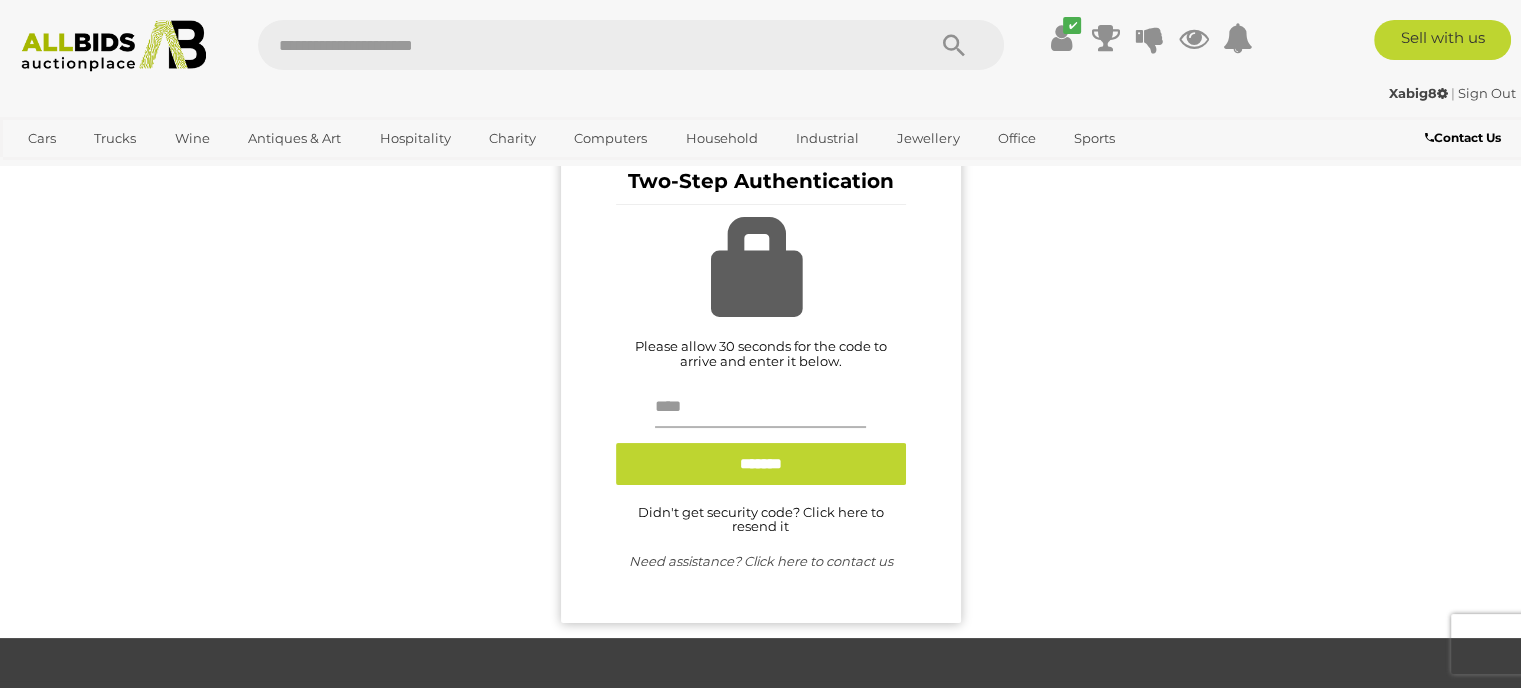 click at bounding box center [761, 408] 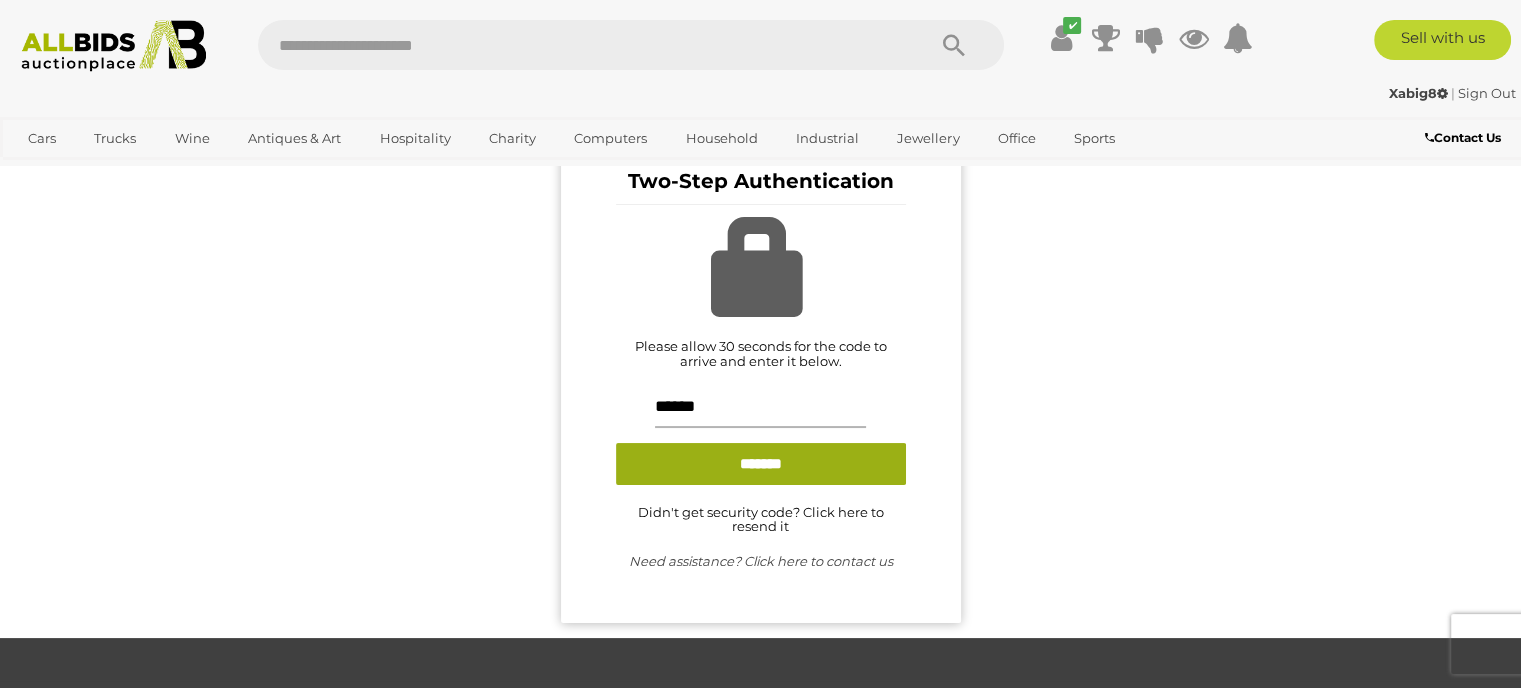 type on "******" 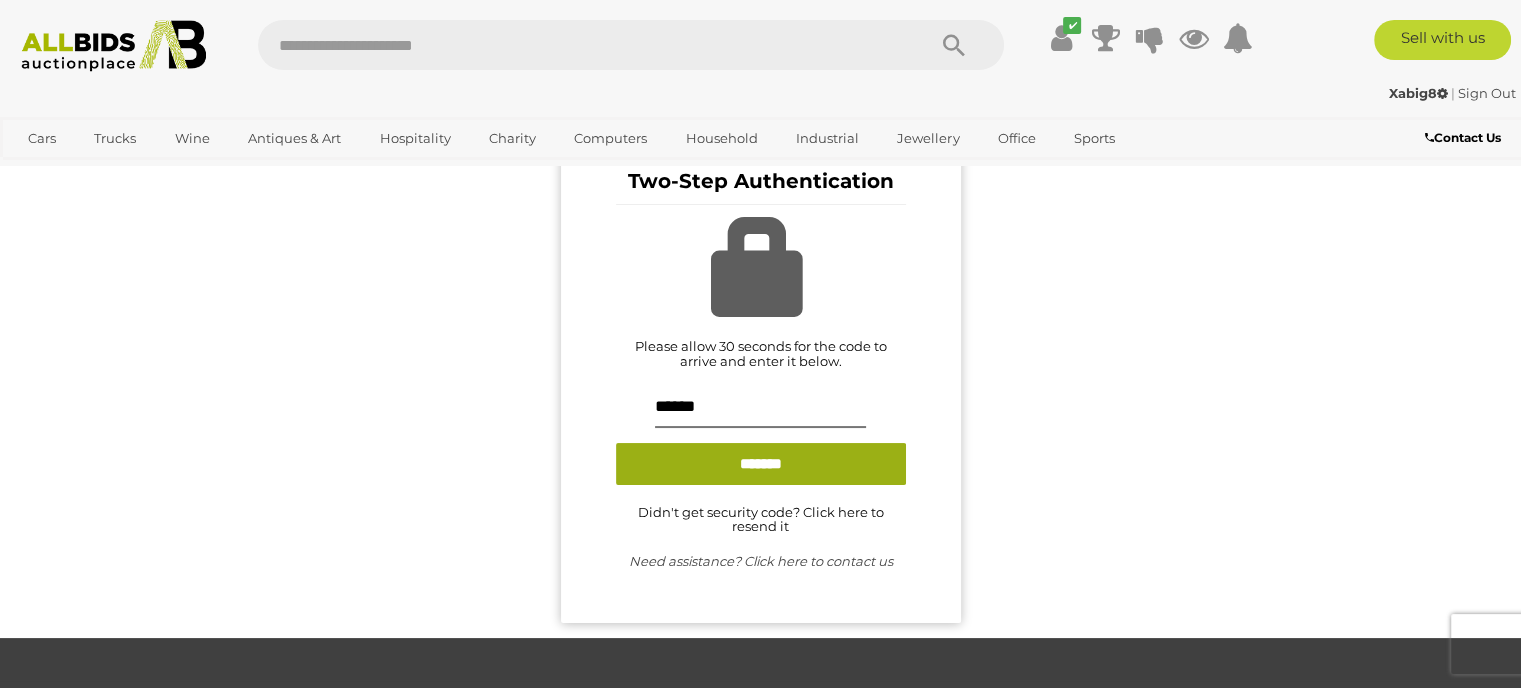 click at bounding box center (761, 464) 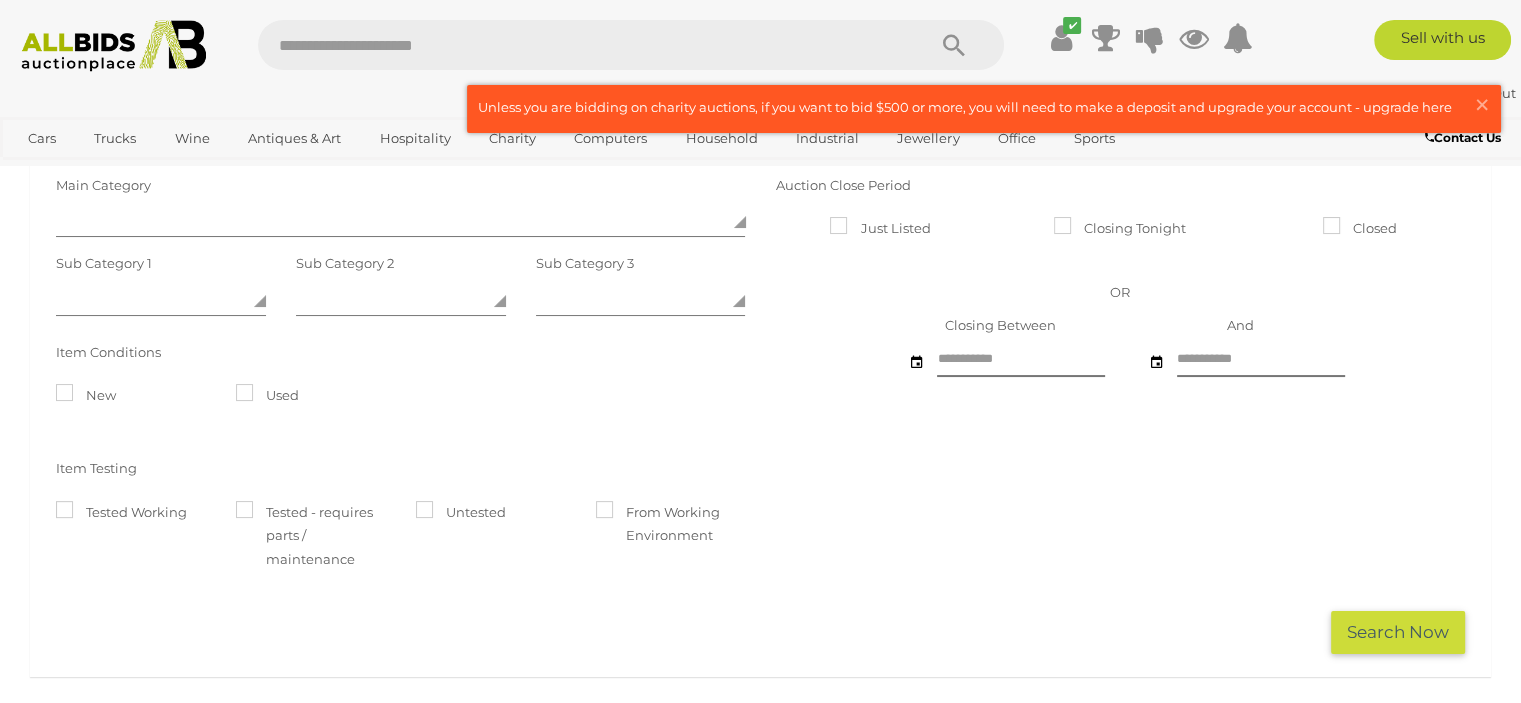 scroll, scrollTop: 0, scrollLeft: 0, axis: both 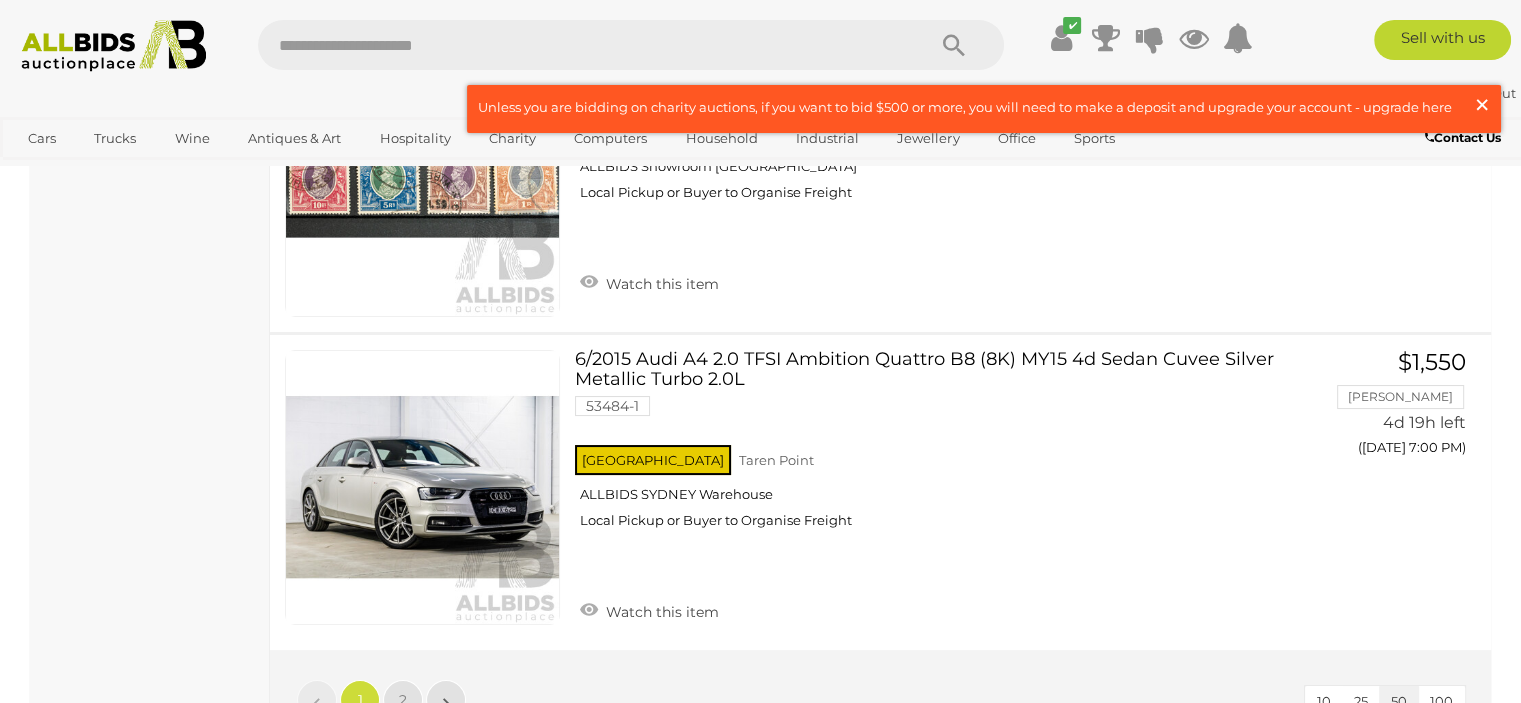 click on "×" at bounding box center [1482, 104] 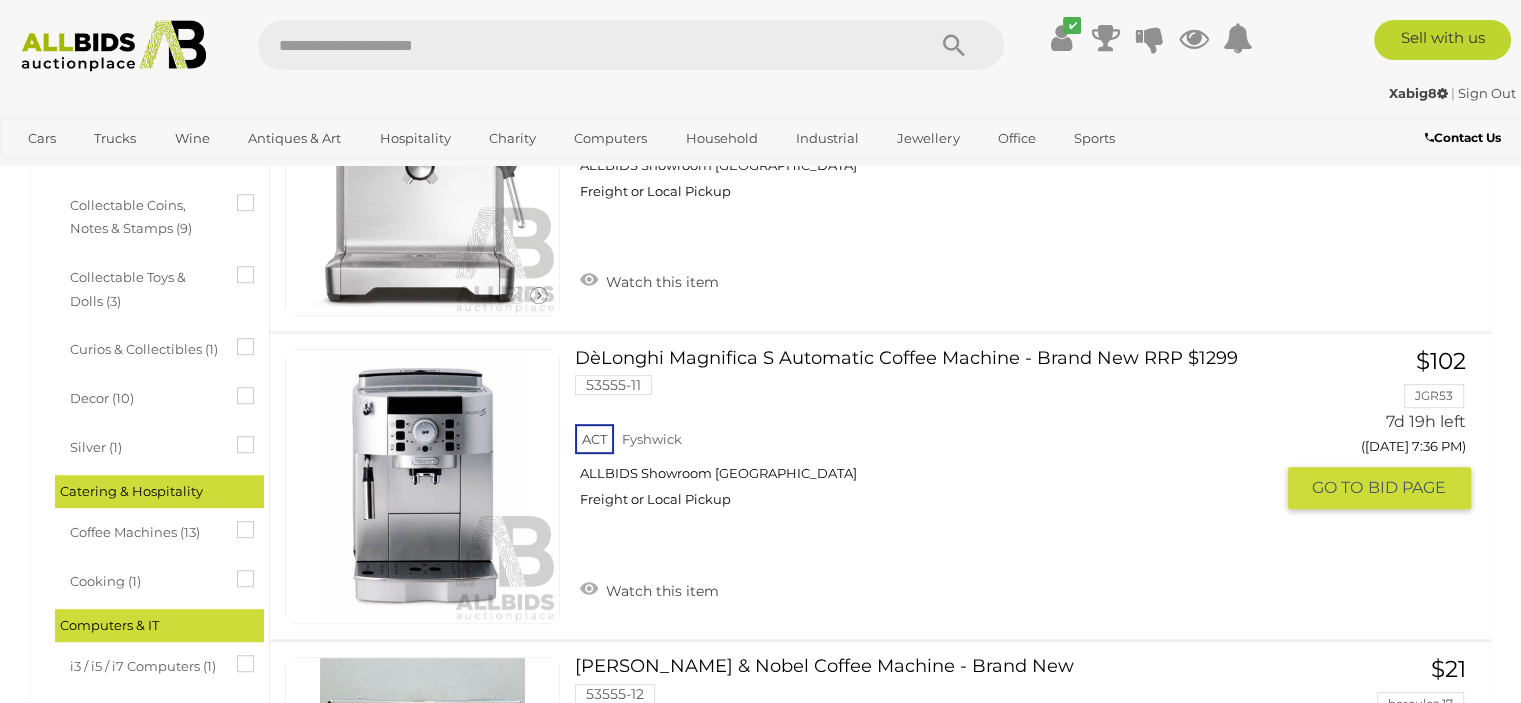 scroll, scrollTop: 1000, scrollLeft: 0, axis: vertical 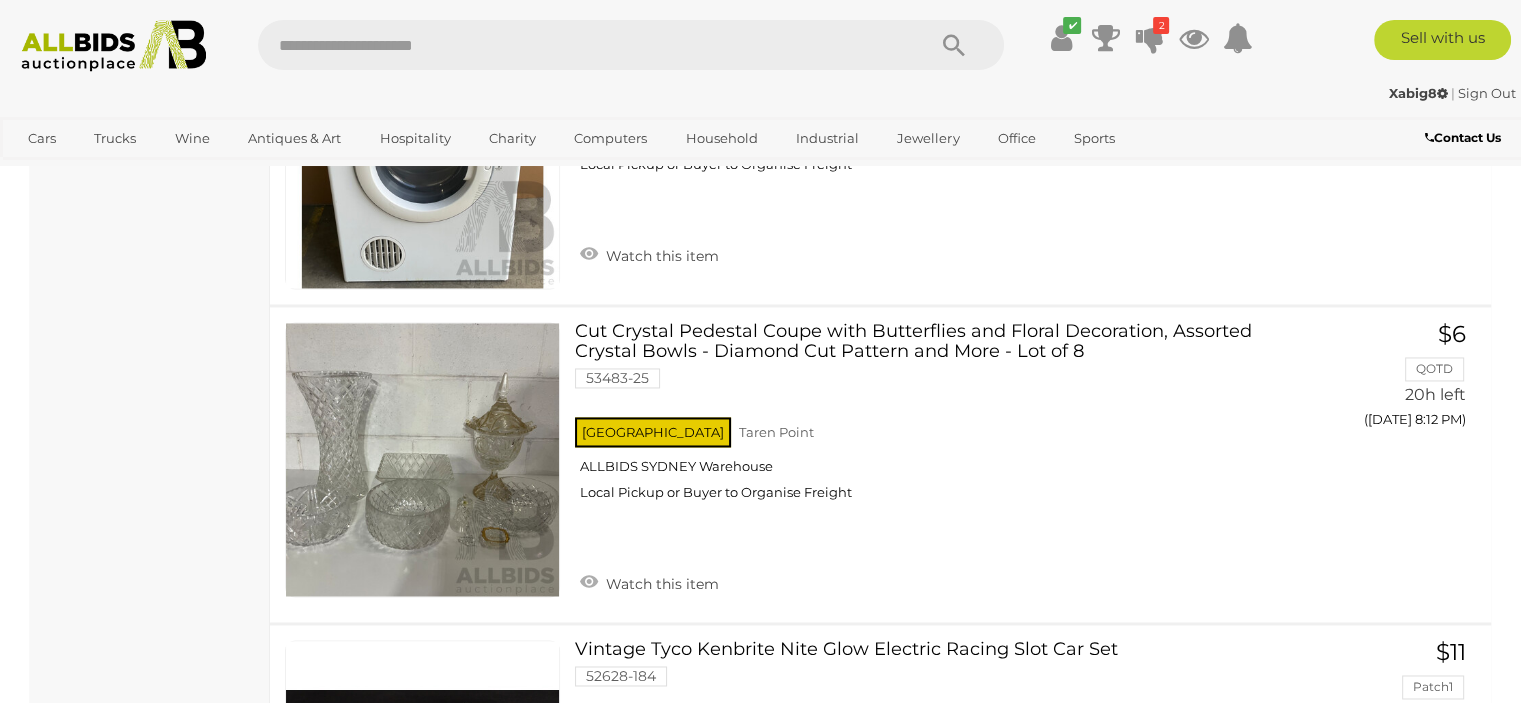 click at bounding box center [581, 45] 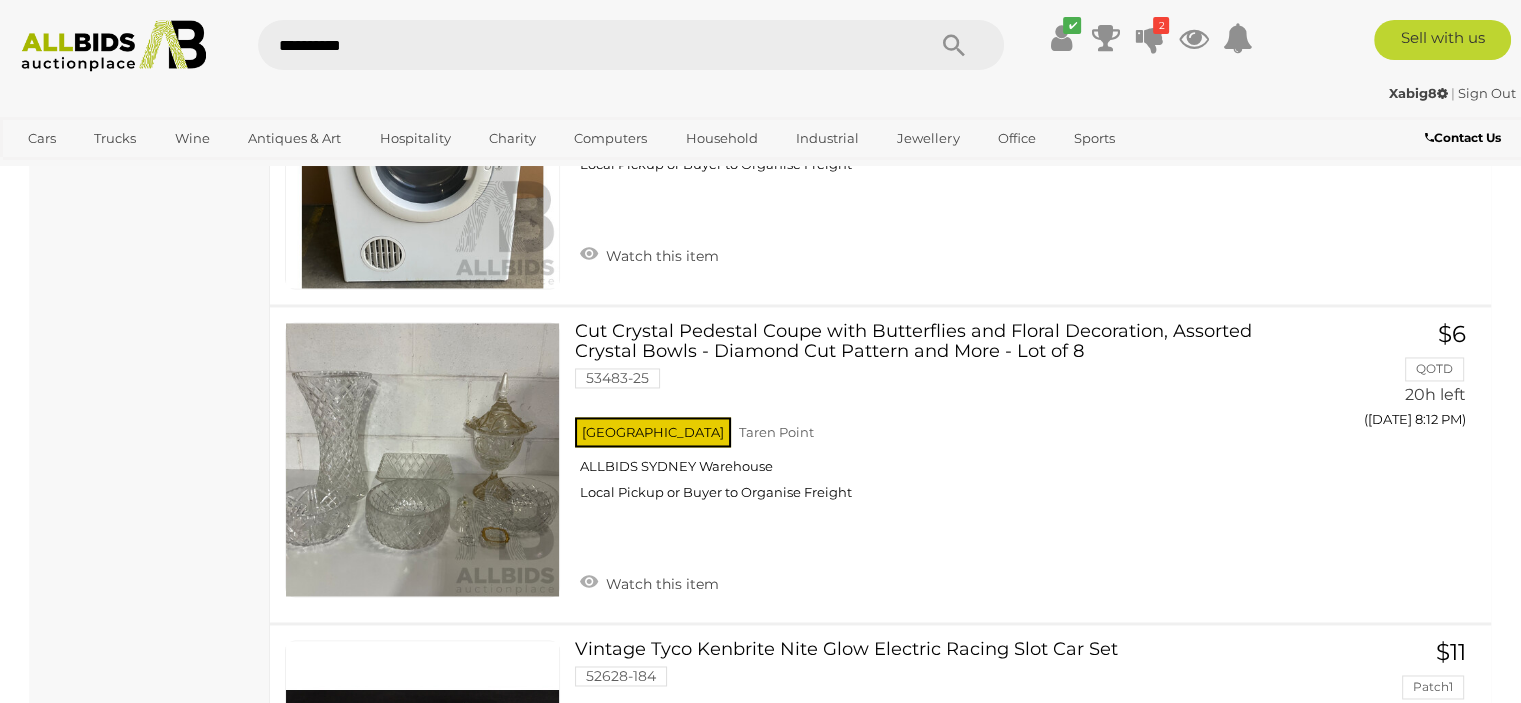 type on "**********" 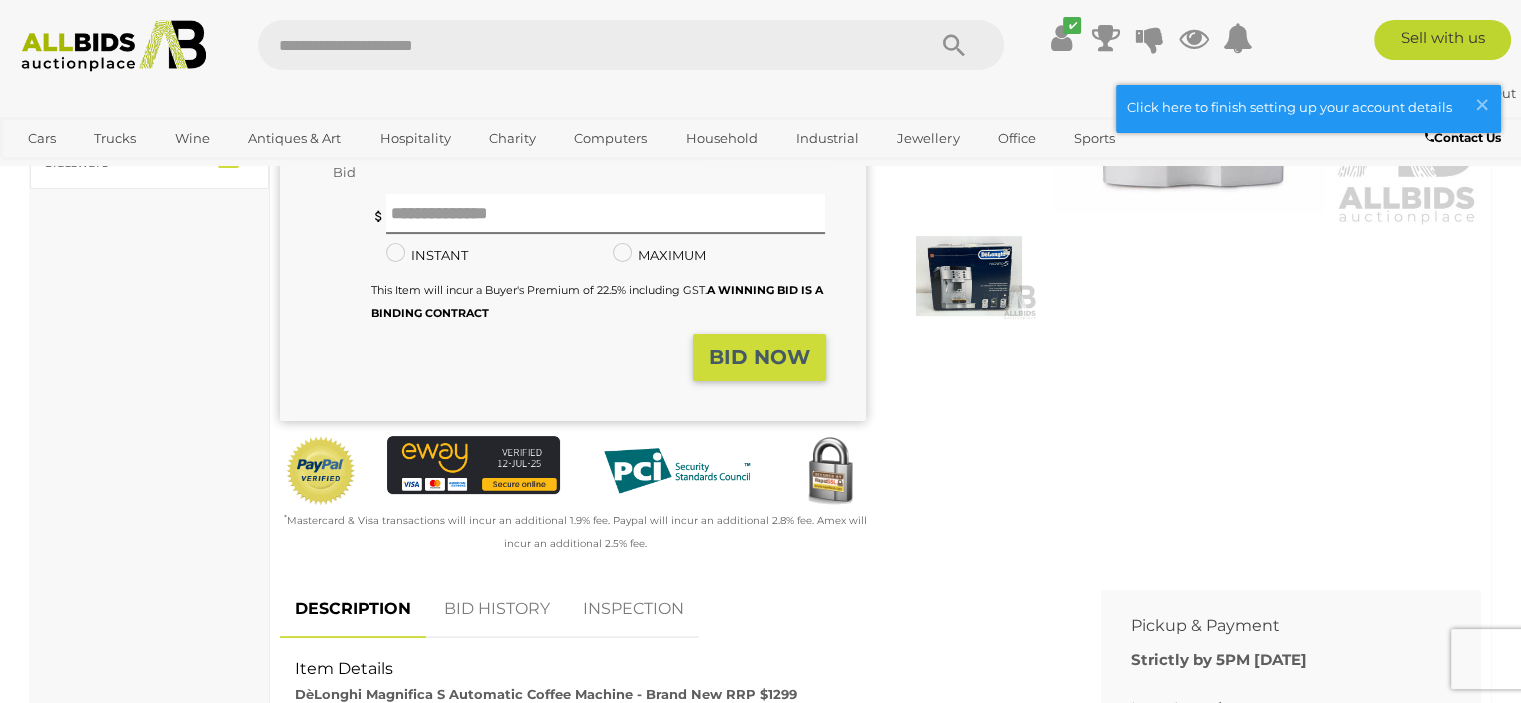 scroll, scrollTop: 200, scrollLeft: 0, axis: vertical 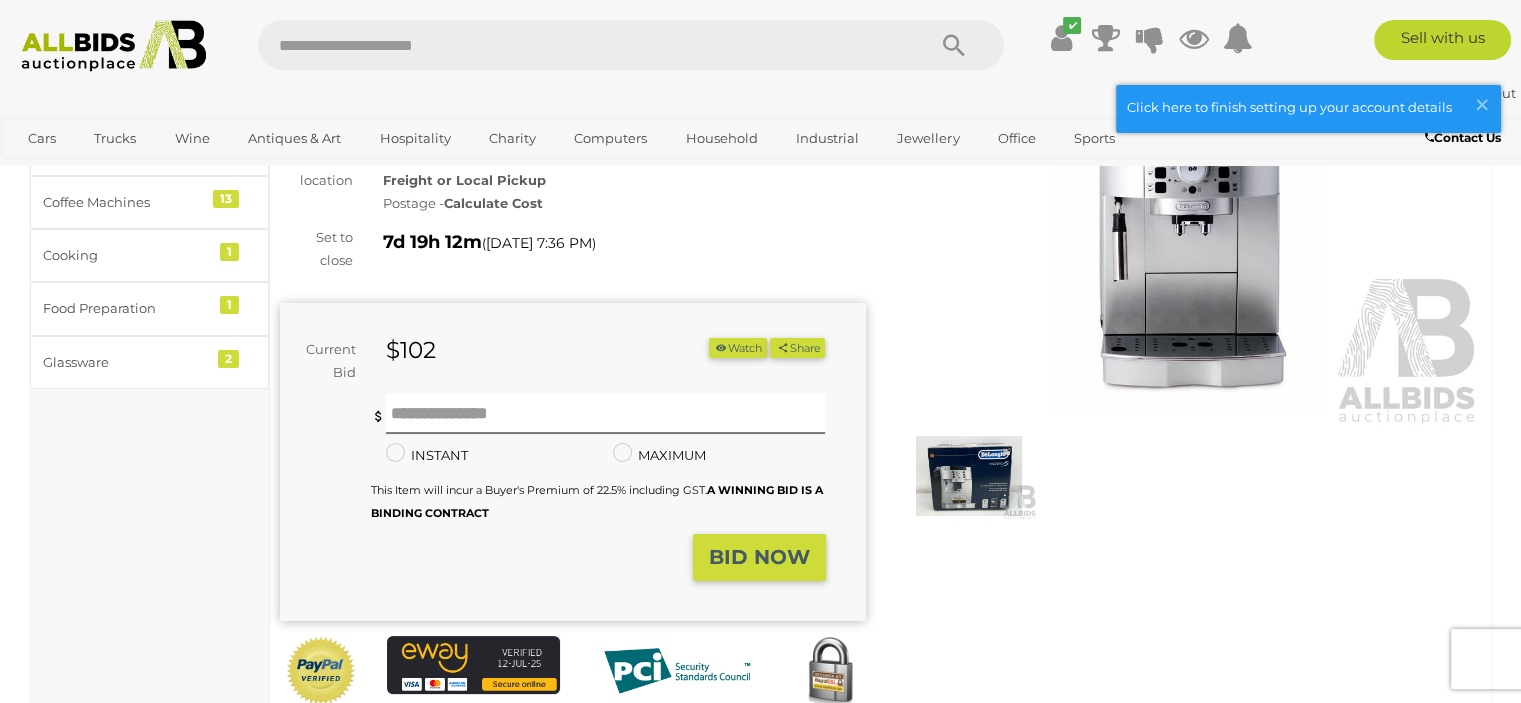 click on "DèLonghi Magnifica S Automatic Coffee Machine - Brand New RRP $1299
53555-11
Police Auction" at bounding box center [573, 410] 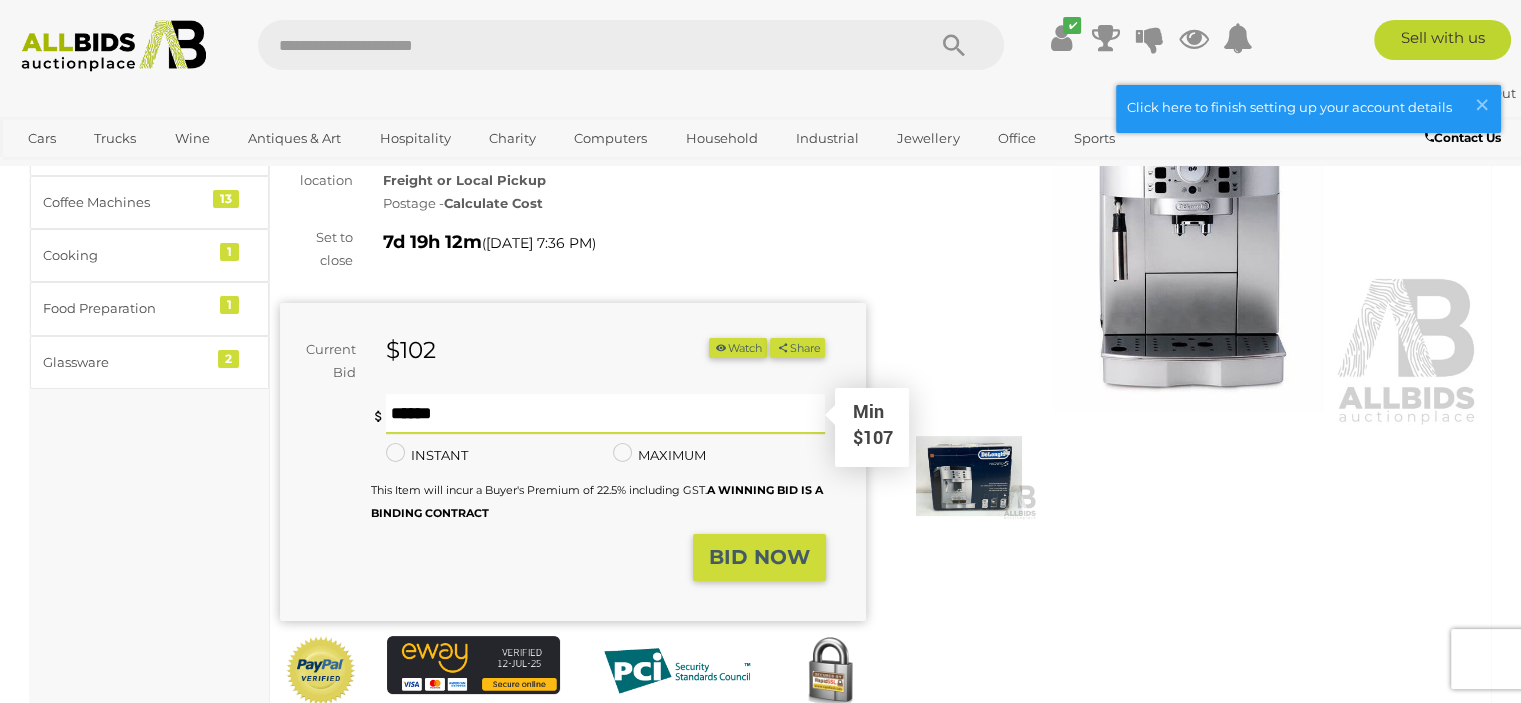 click at bounding box center (606, 414) 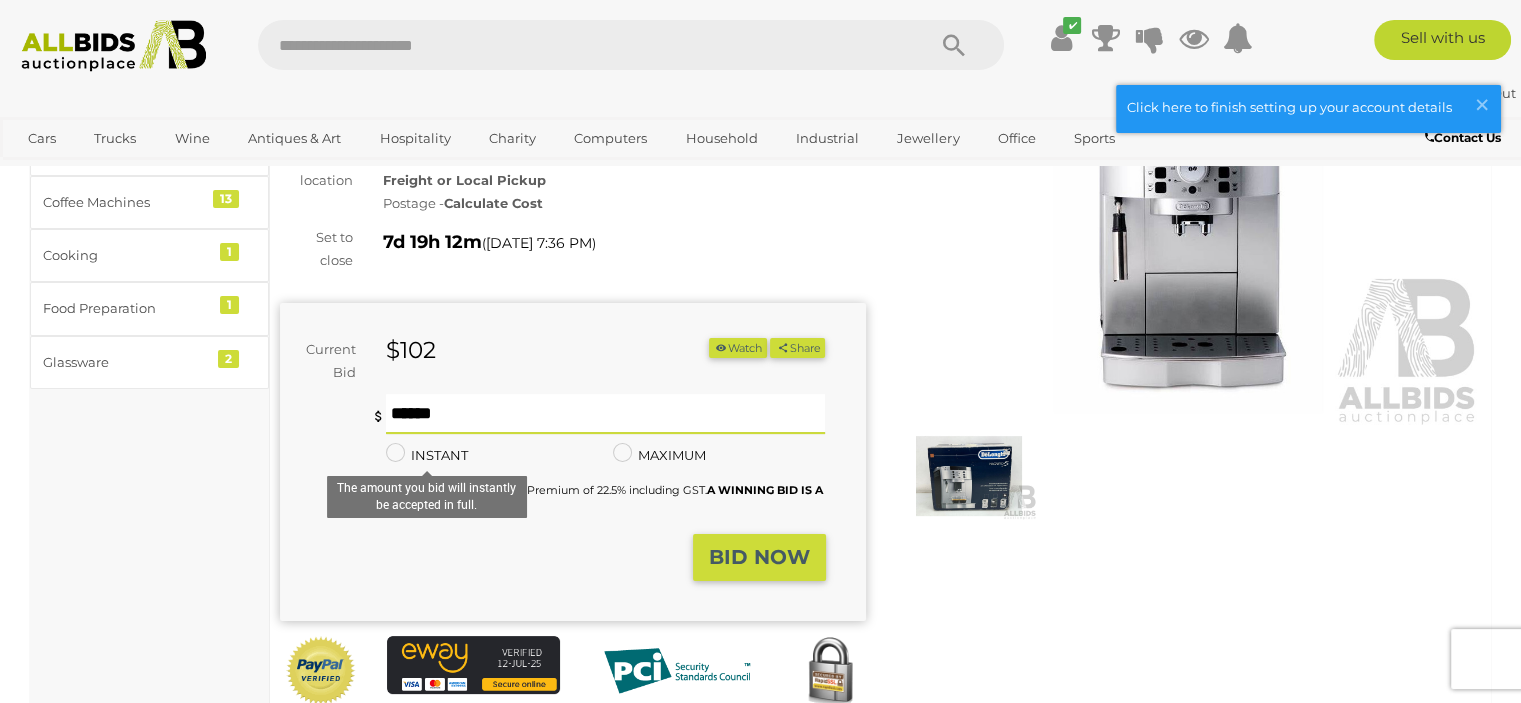 type on "***" 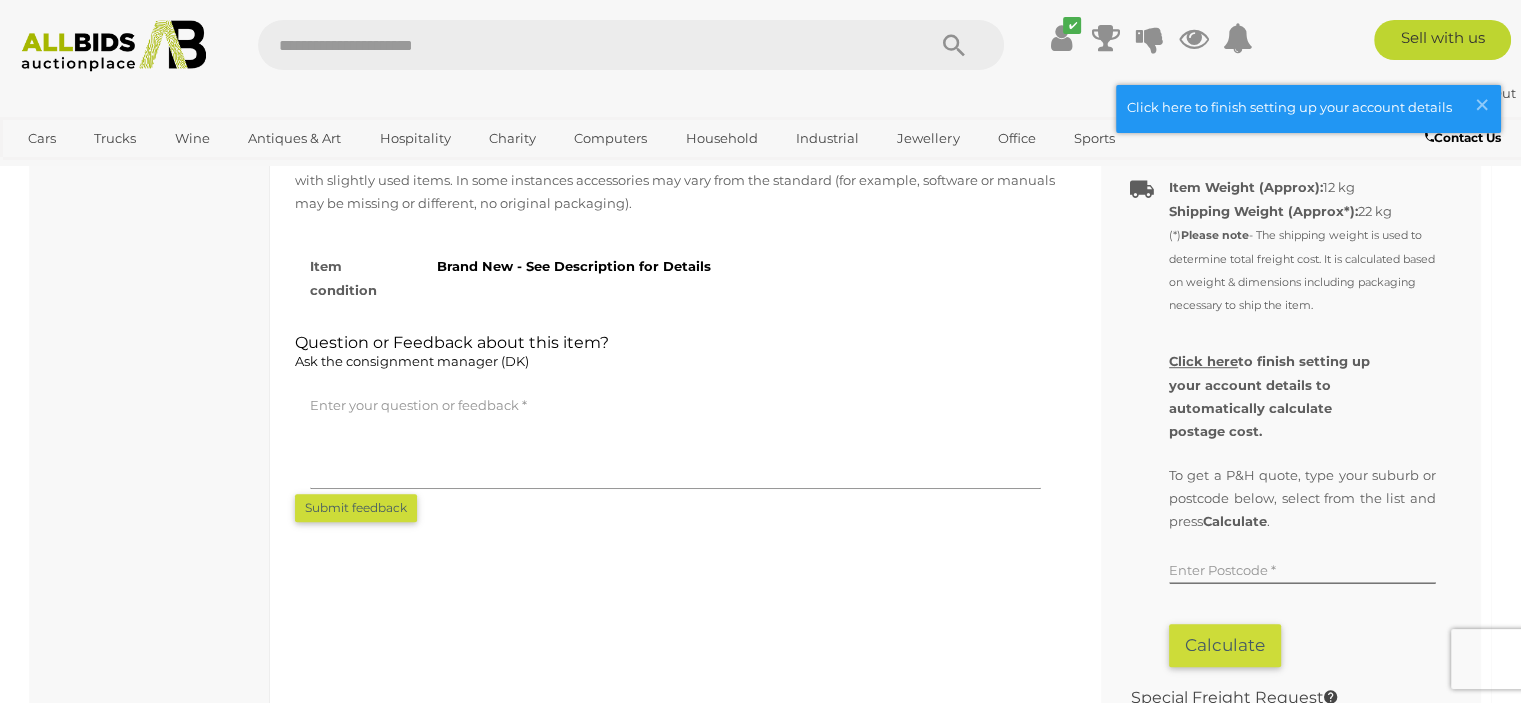 scroll, scrollTop: 1200, scrollLeft: 0, axis: vertical 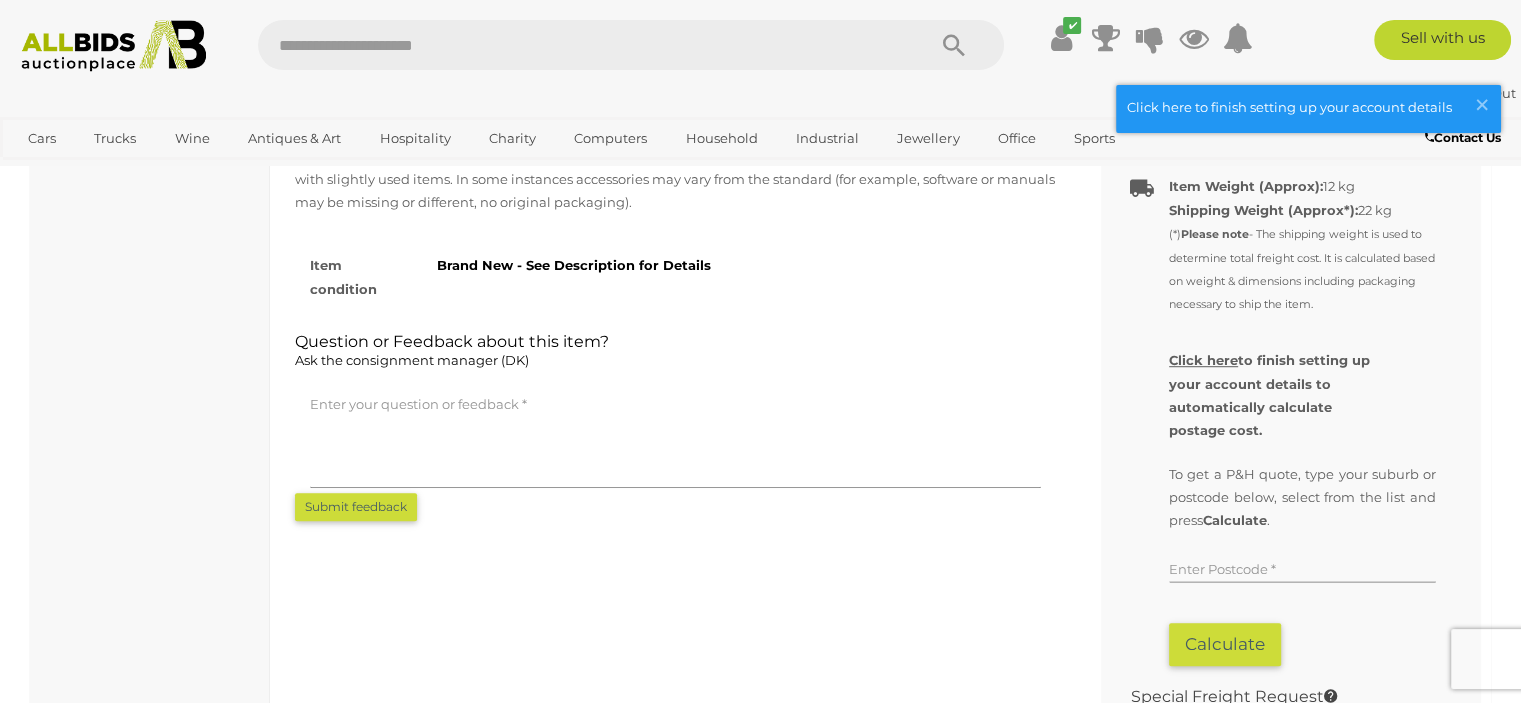 click at bounding box center (1302, 568) 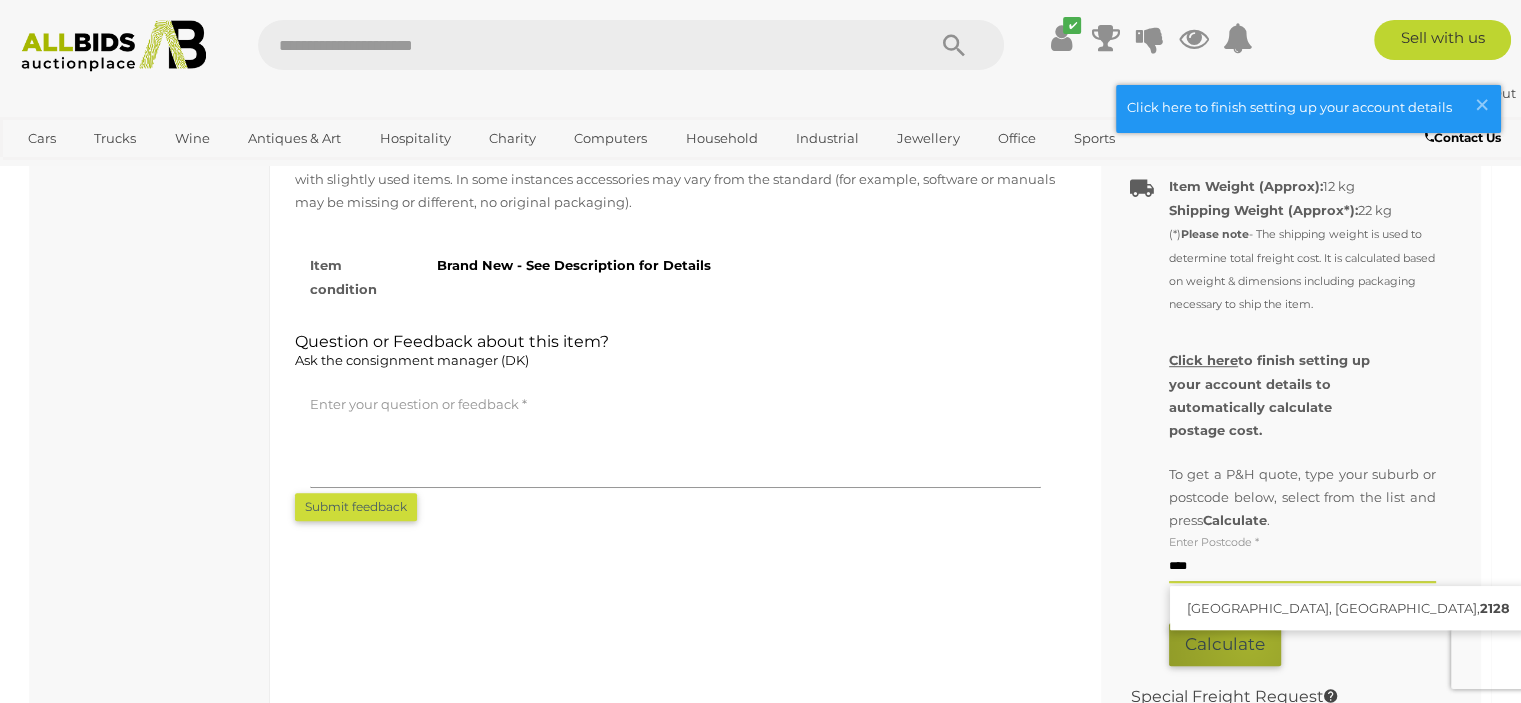 click on "Calculate" at bounding box center [1225, 644] 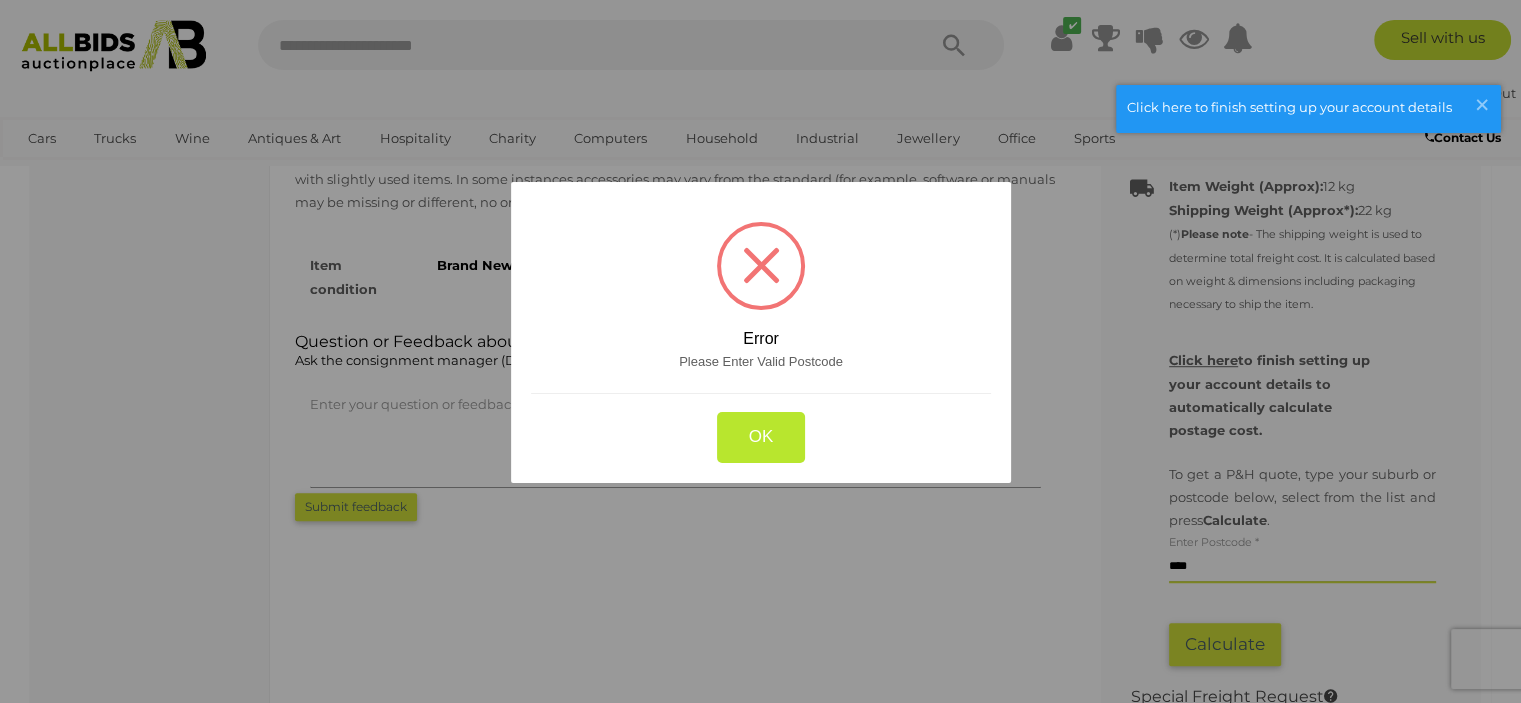 click on "OK" at bounding box center [760, 436] 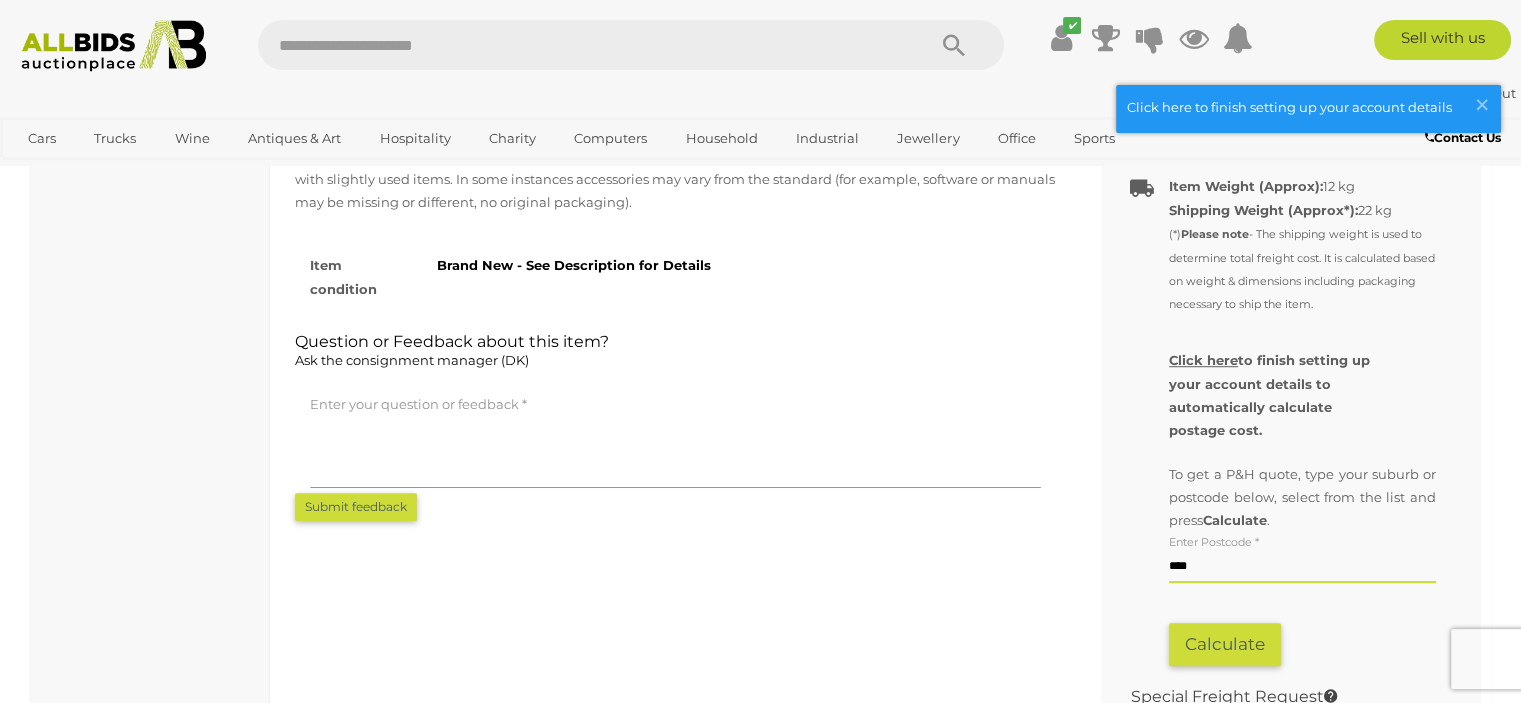 click on "****" at bounding box center [1302, 568] 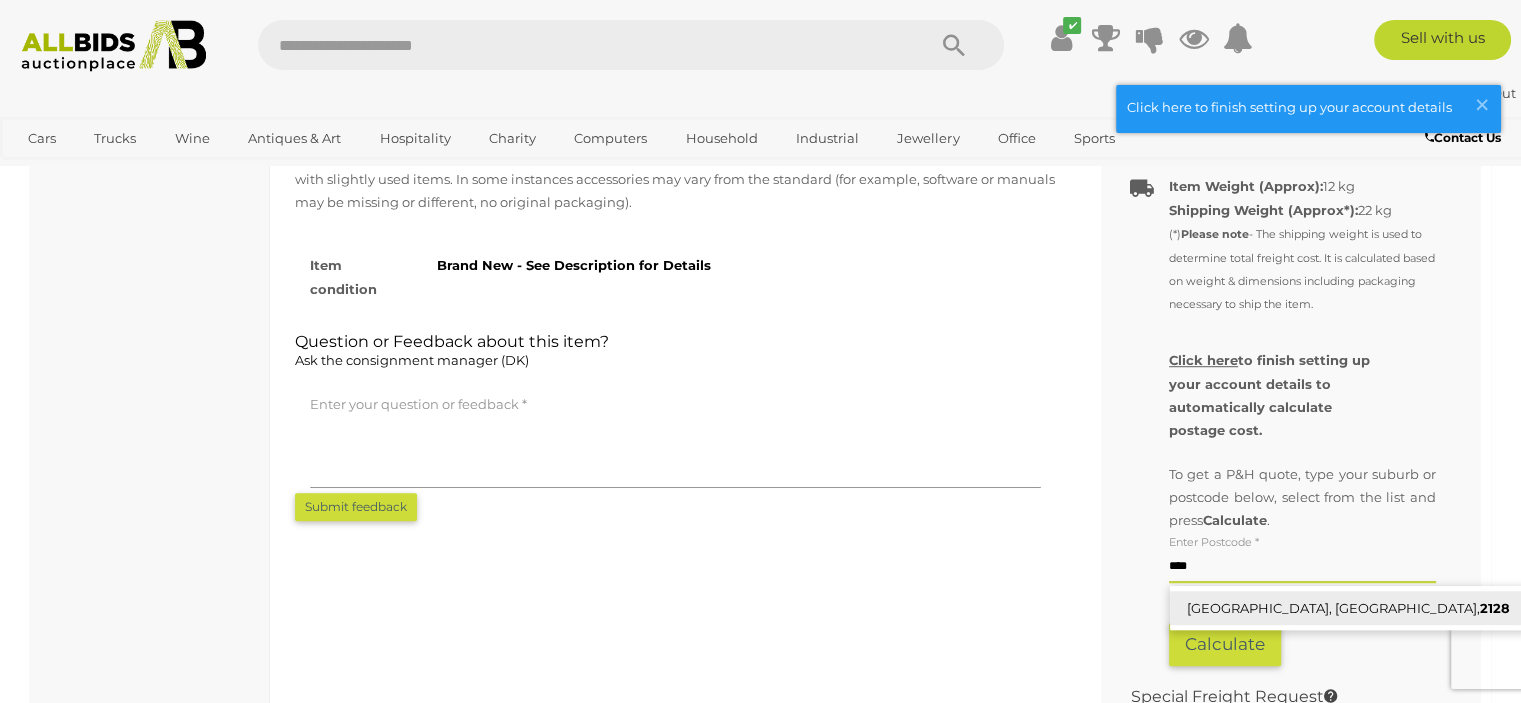 click on "SILVERWATER, NSW,  2128" at bounding box center (1348, 608) 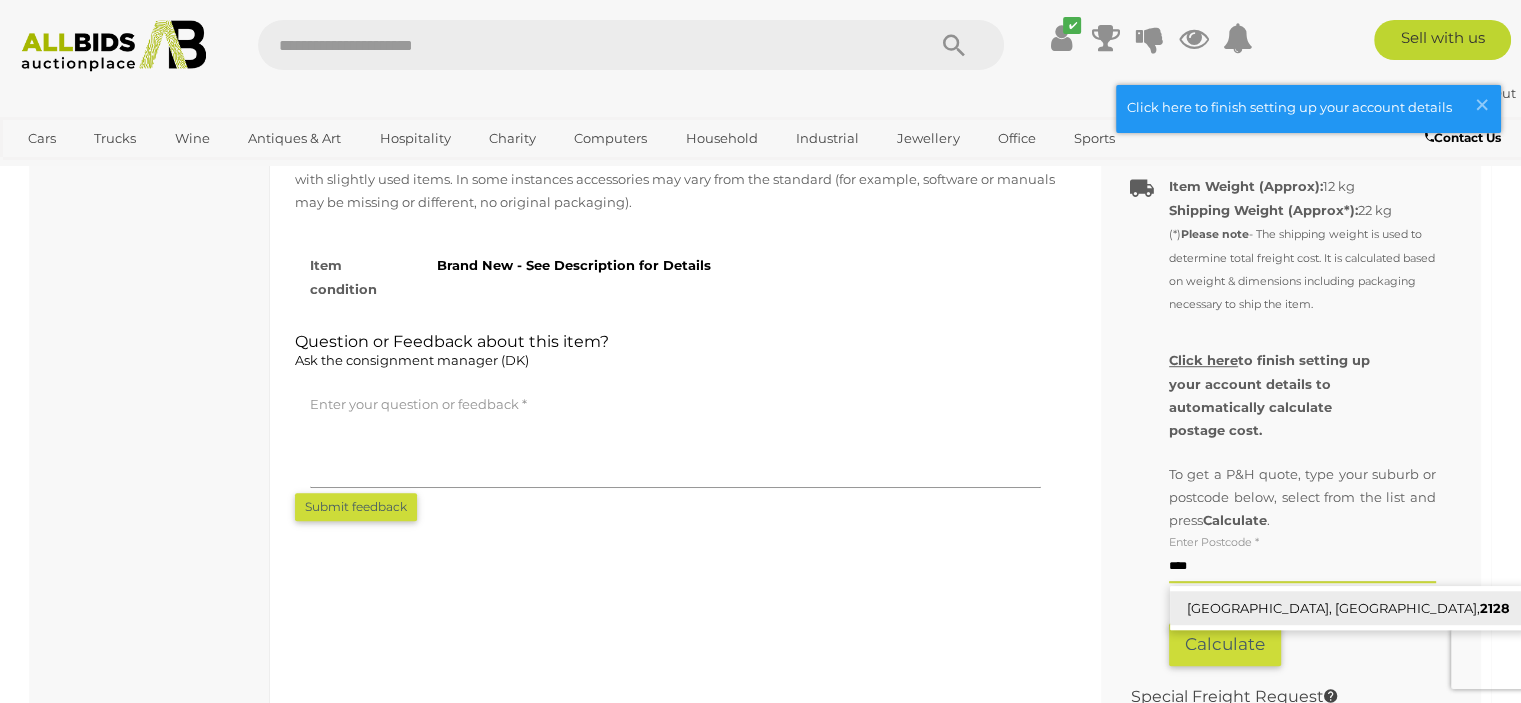 type on "**********" 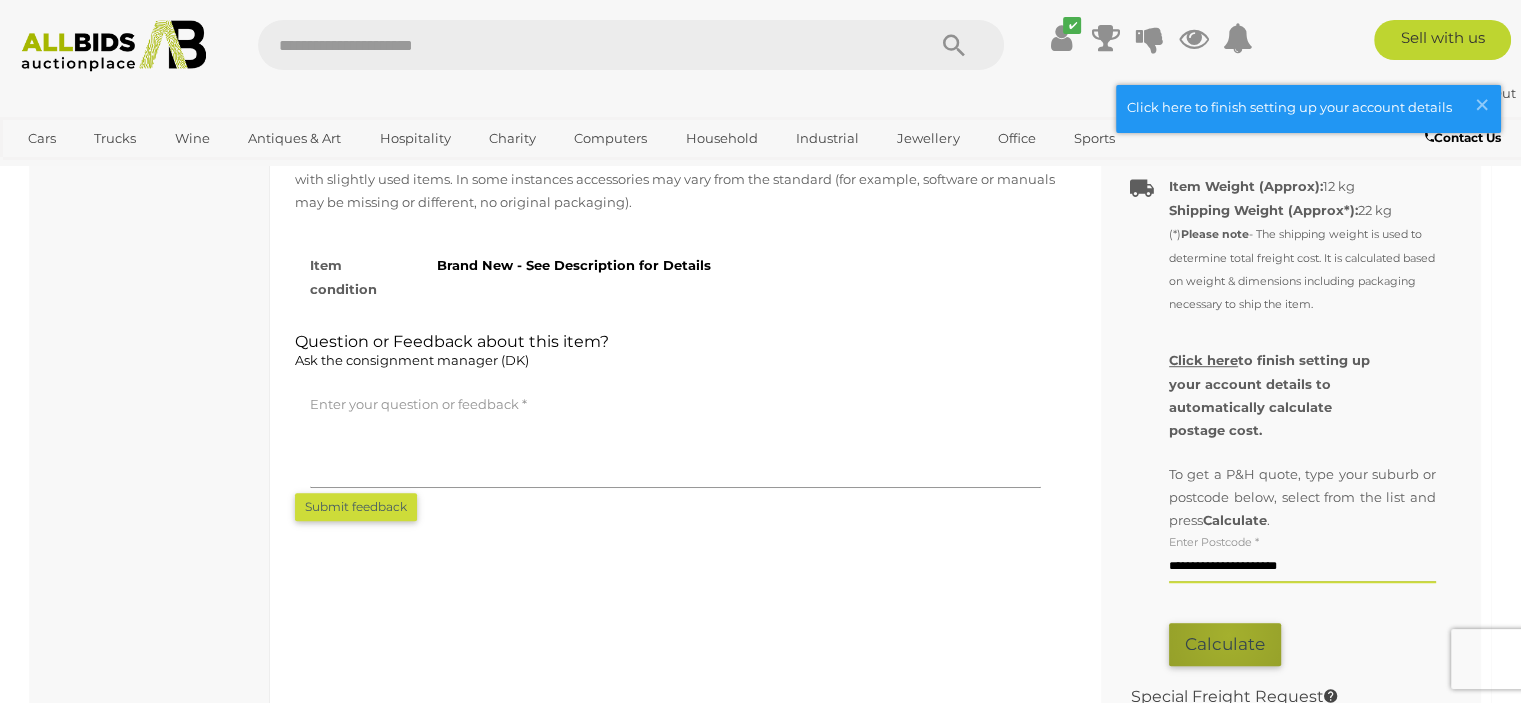 click on "Calculate" at bounding box center [1225, 644] 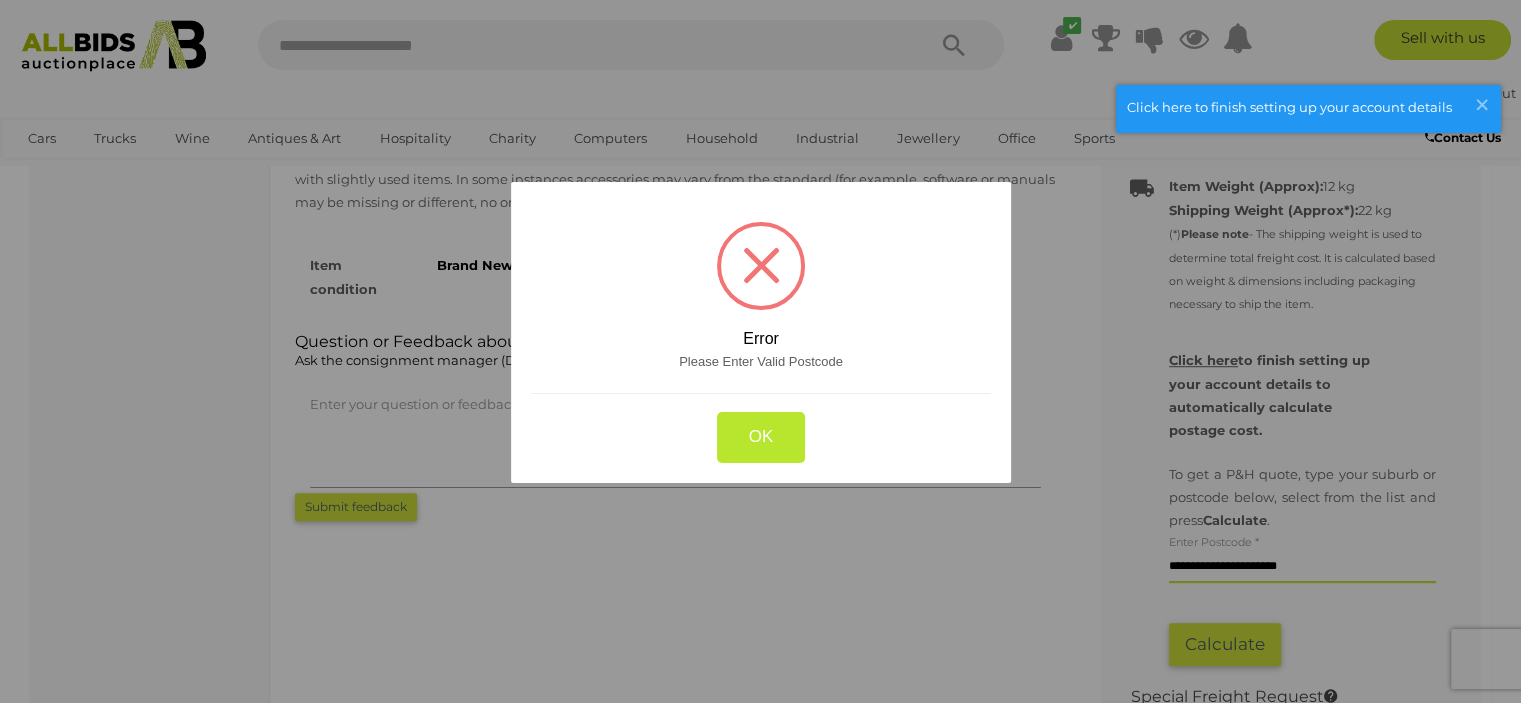 click on "OK" at bounding box center (760, 436) 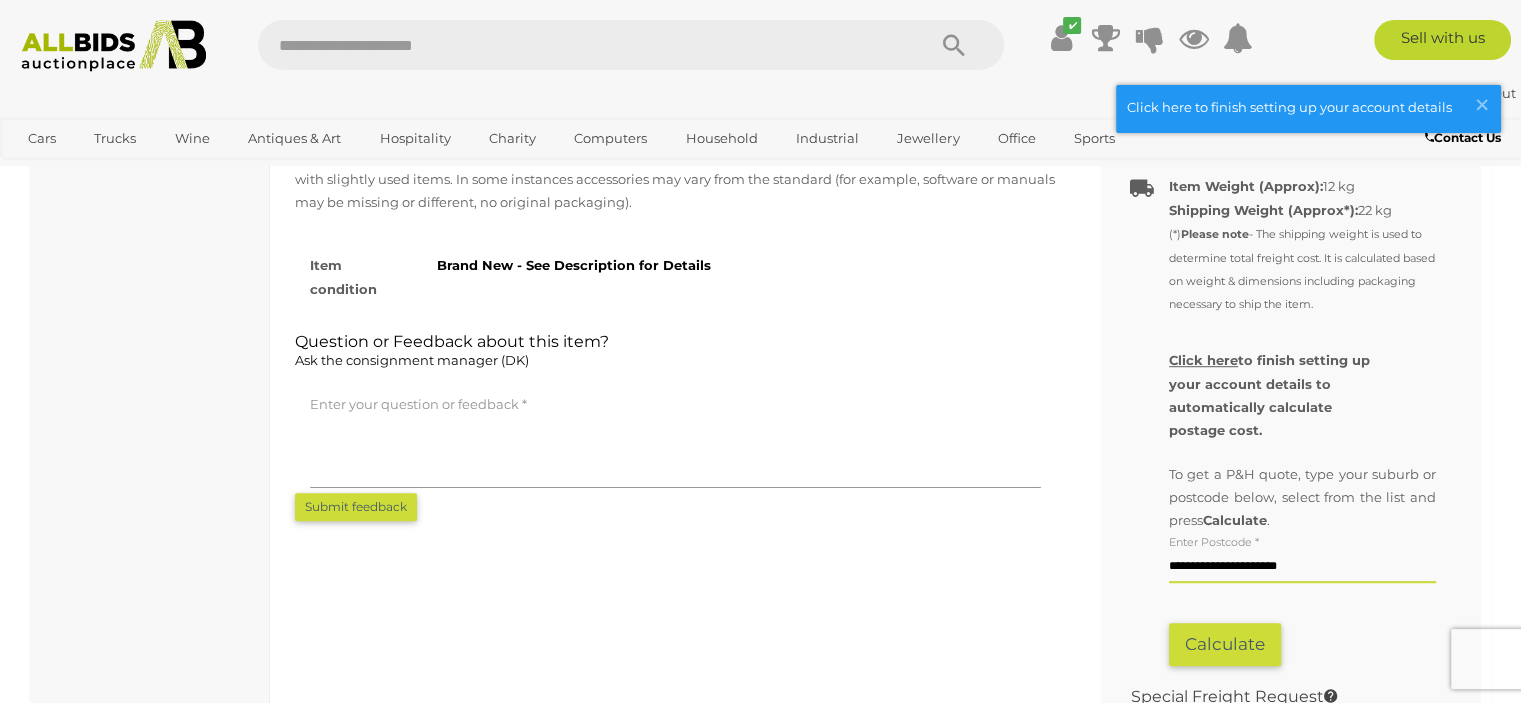 click on "**********" at bounding box center [1302, 568] 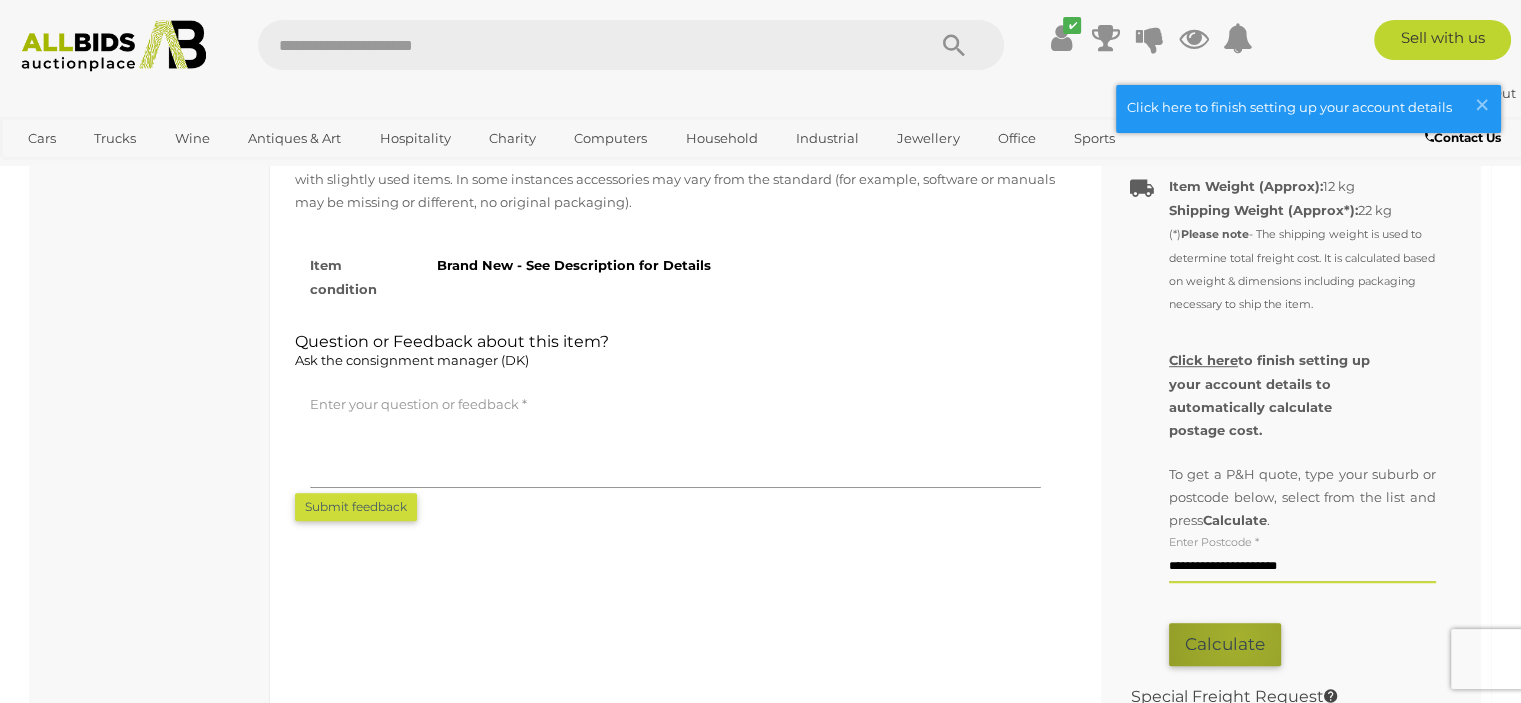 click on "Calculate" at bounding box center [1225, 644] 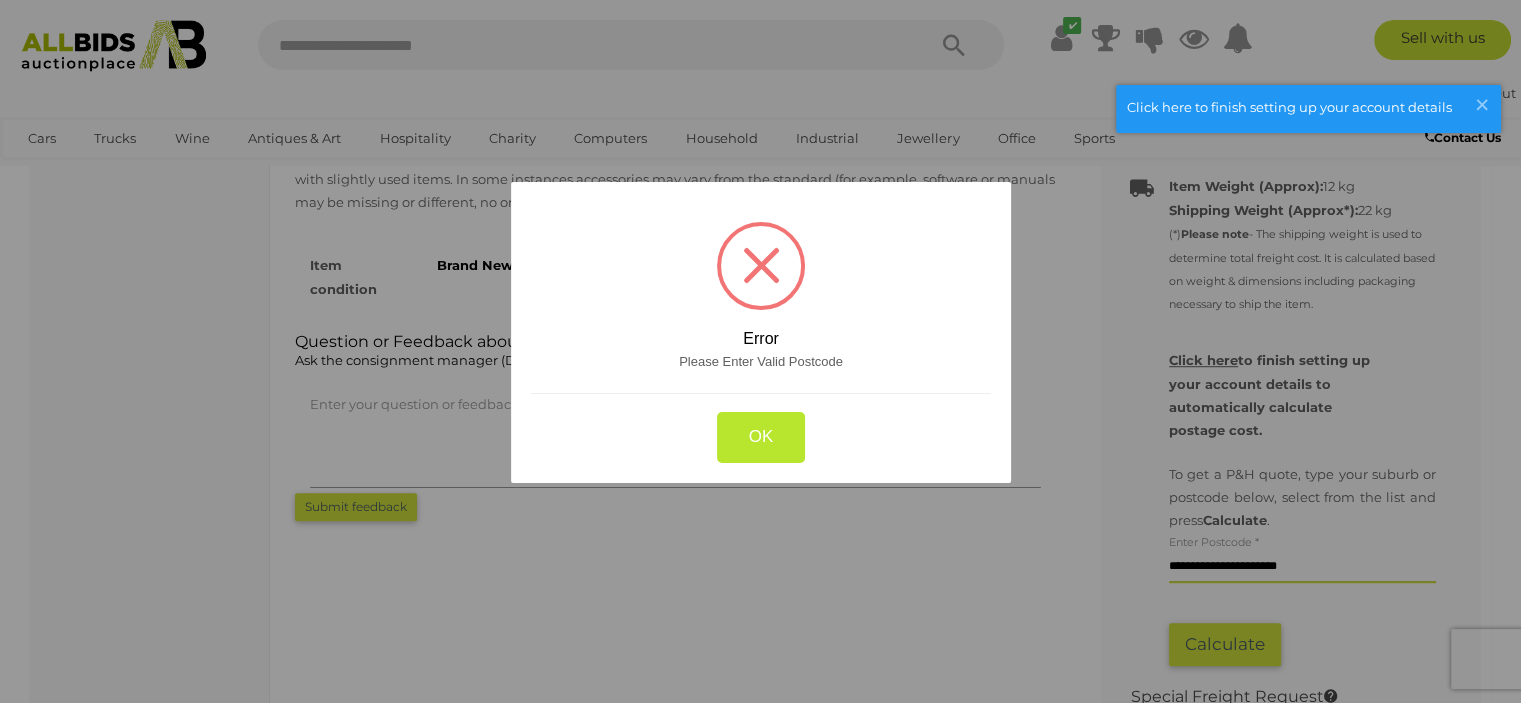 click on "OK" at bounding box center (760, 436) 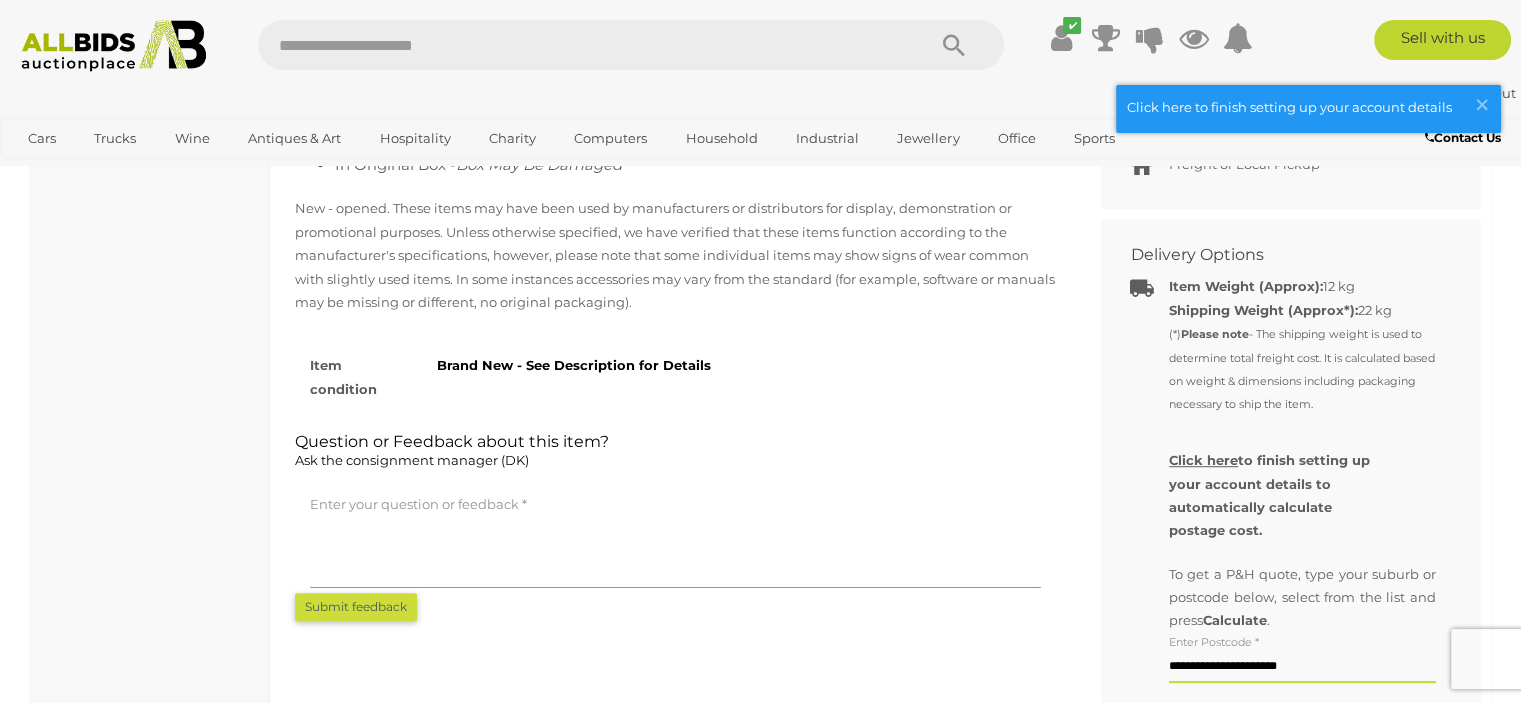 scroll, scrollTop: 1200, scrollLeft: 0, axis: vertical 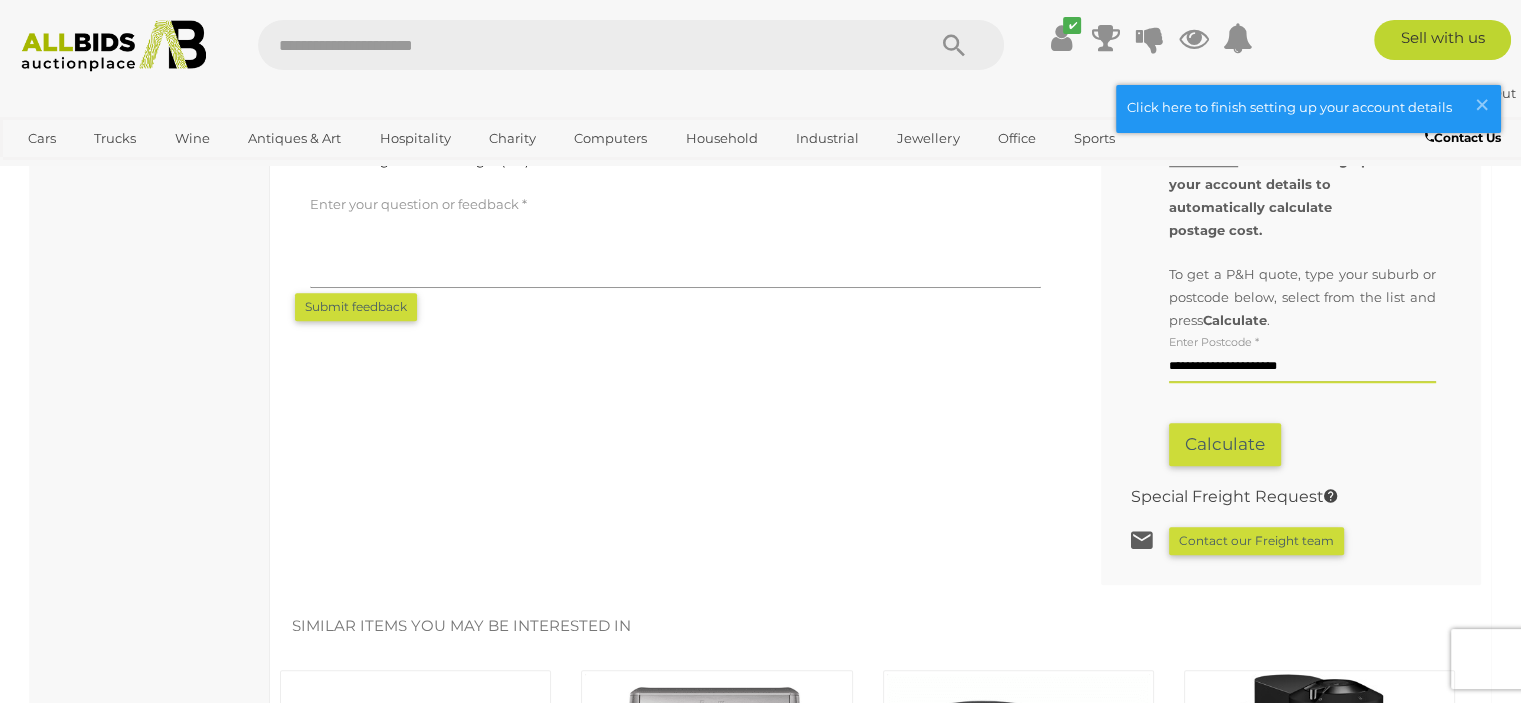 click on "Calculate" at bounding box center [1225, 444] 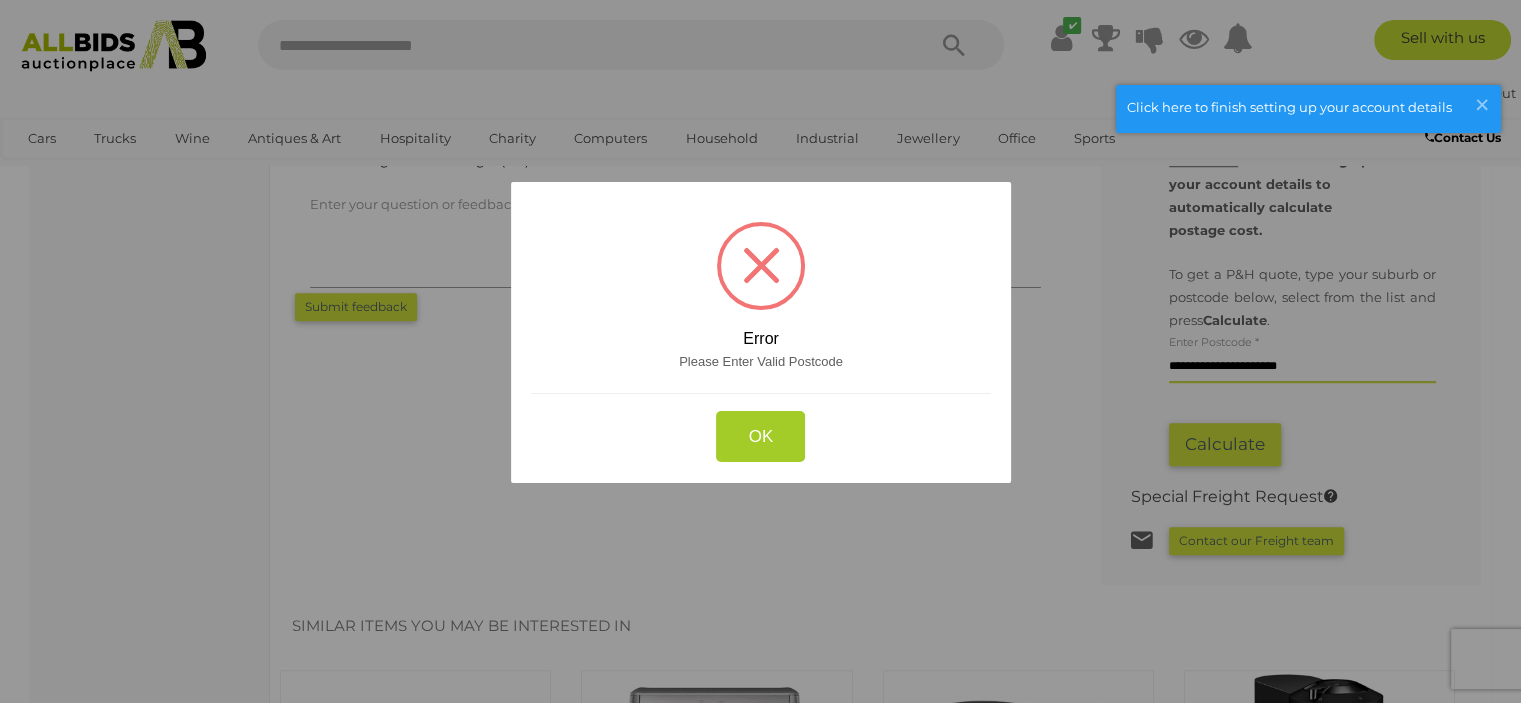 click on "OK" at bounding box center (760, 436) 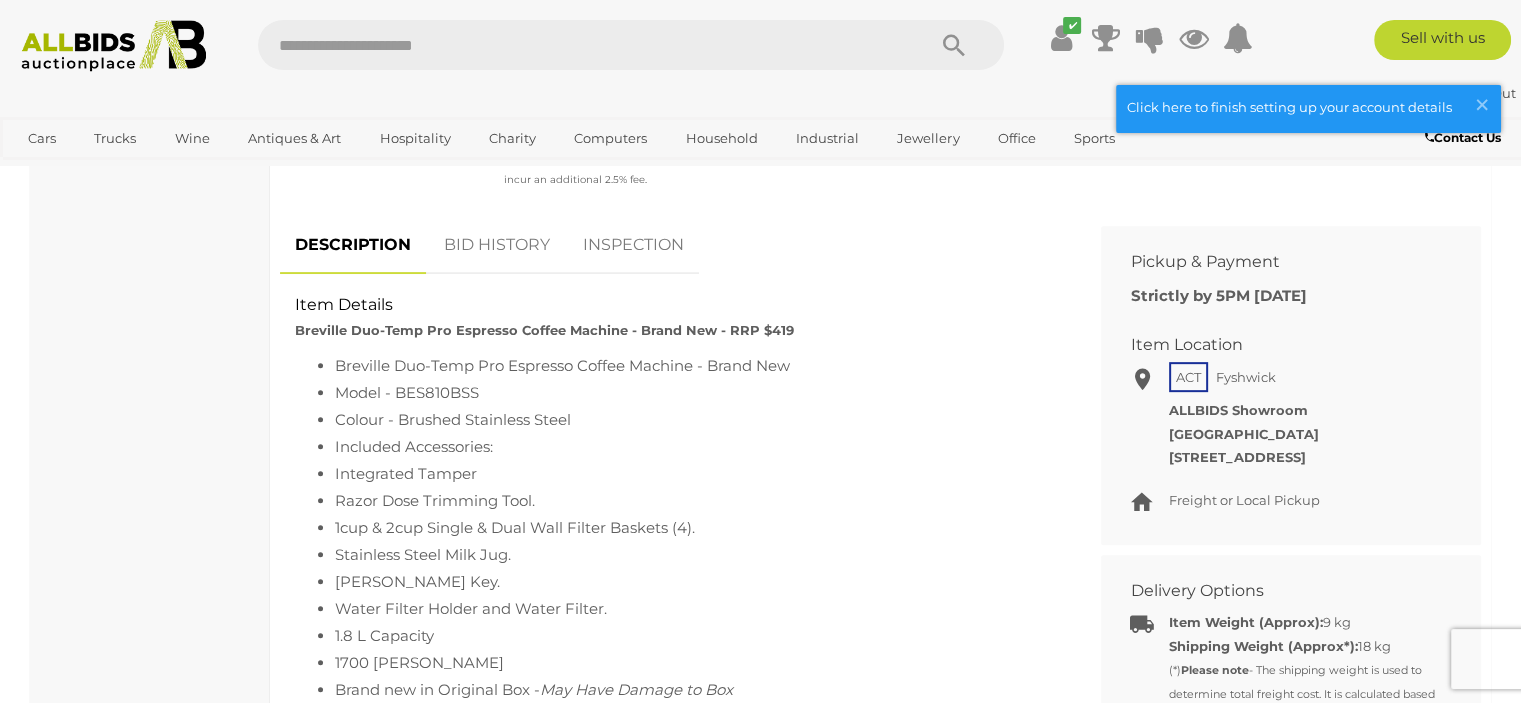 scroll, scrollTop: 800, scrollLeft: 0, axis: vertical 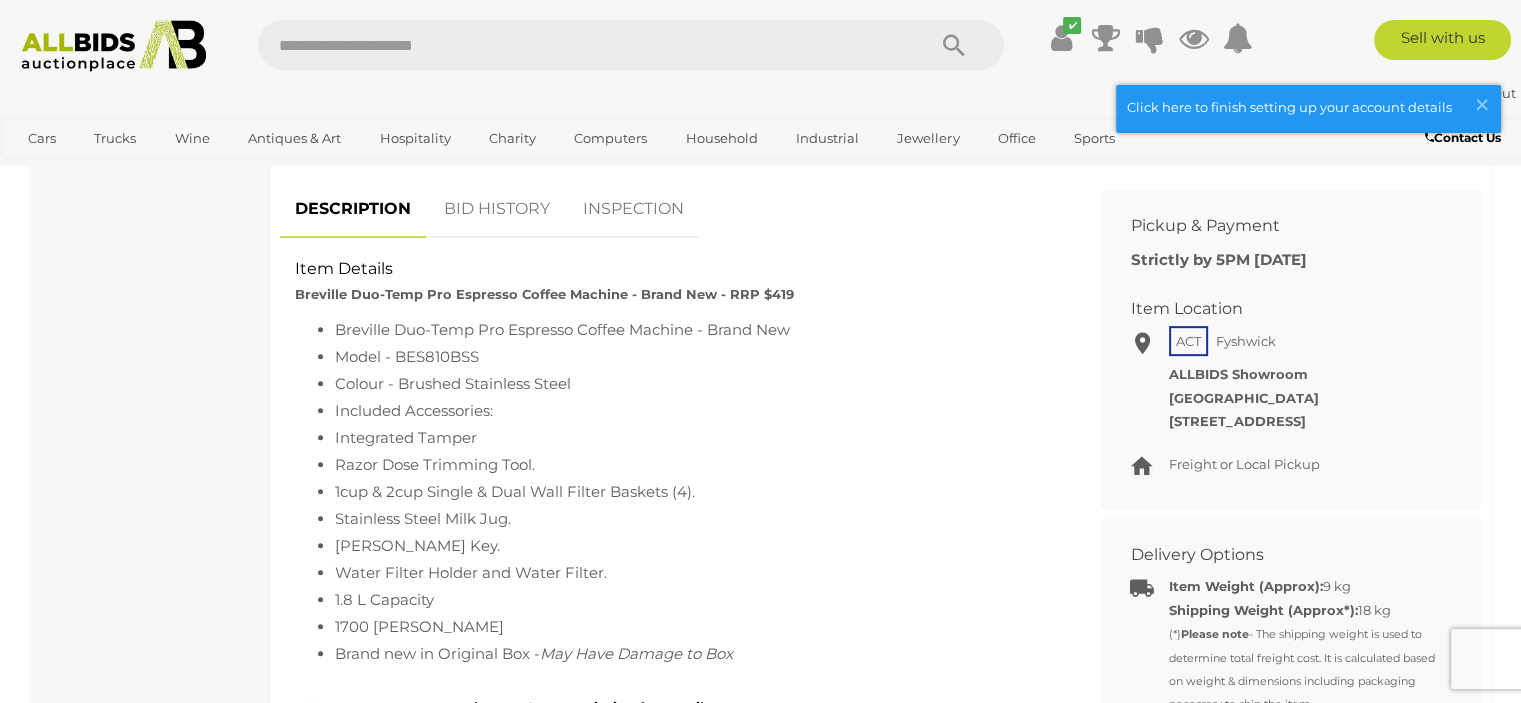 click on "BID HISTORY" at bounding box center [497, 209] 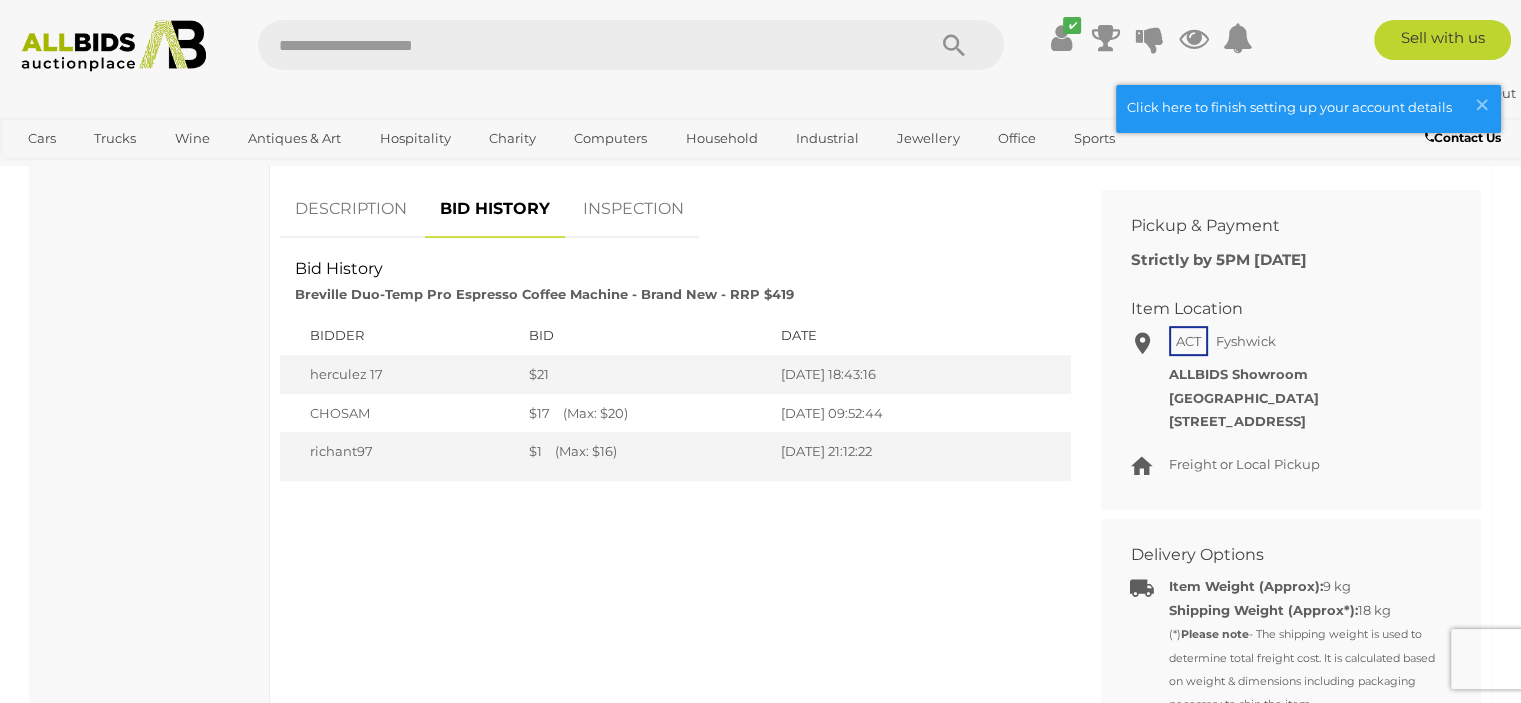 click on "INSPECTION" at bounding box center [633, 209] 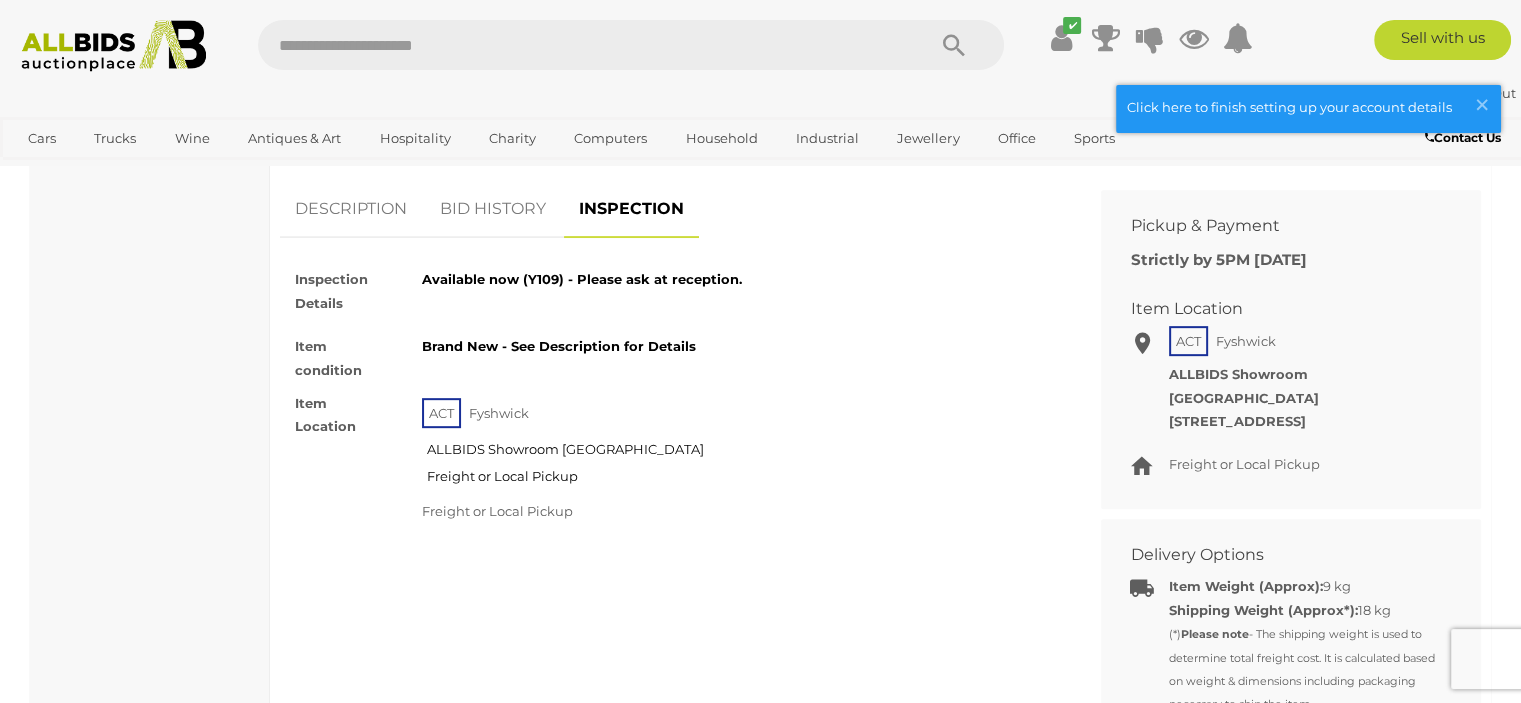 click on "BID HISTORY" at bounding box center [493, 209] 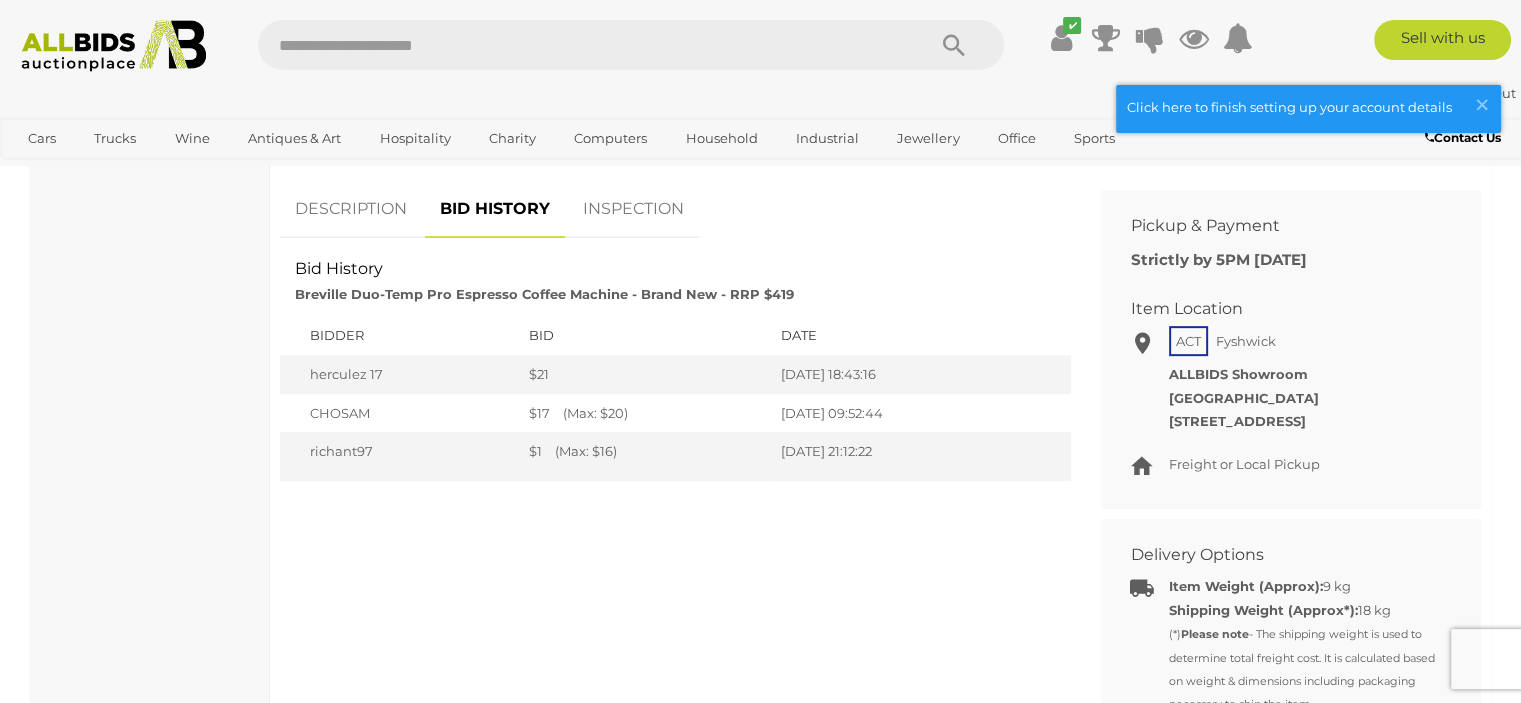 click on "DESCRIPTION" at bounding box center [351, 209] 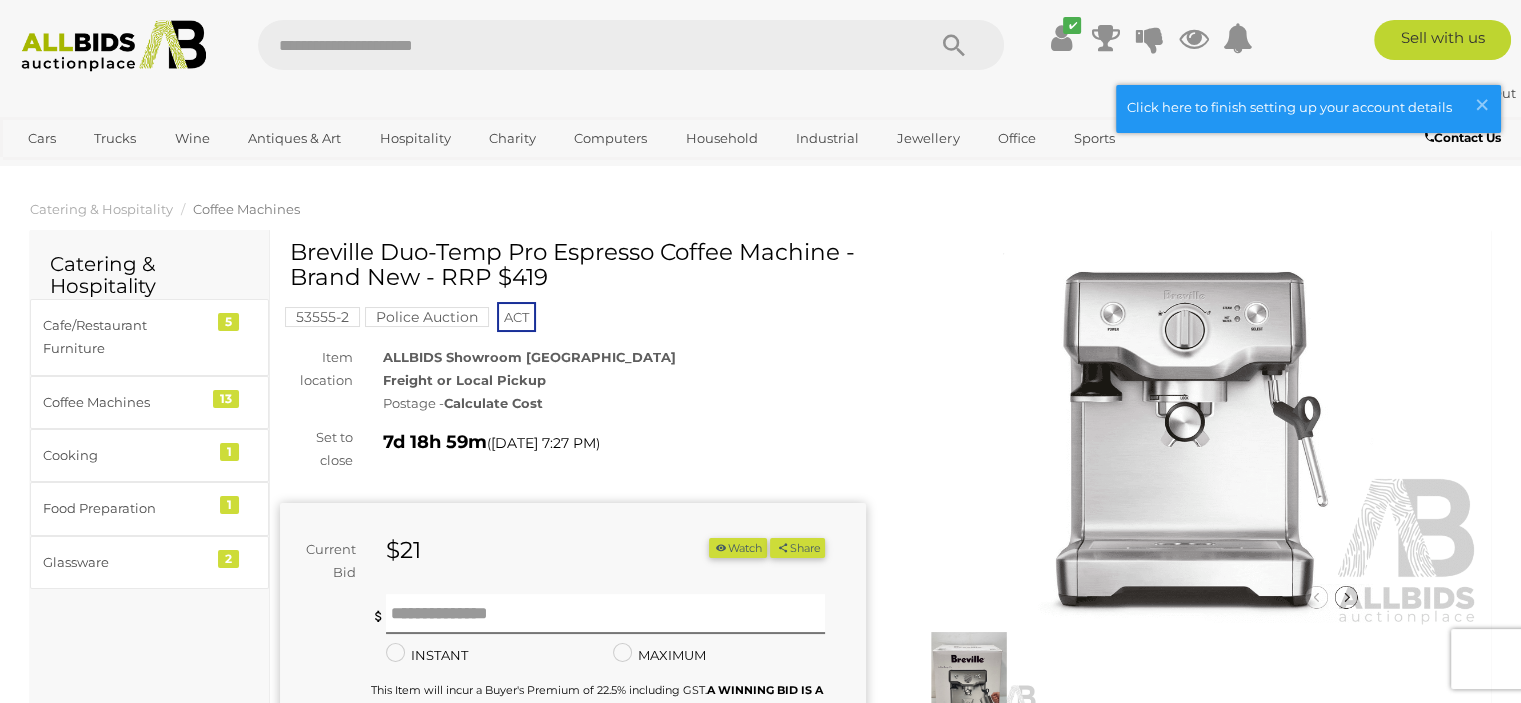 scroll, scrollTop: 300, scrollLeft: 0, axis: vertical 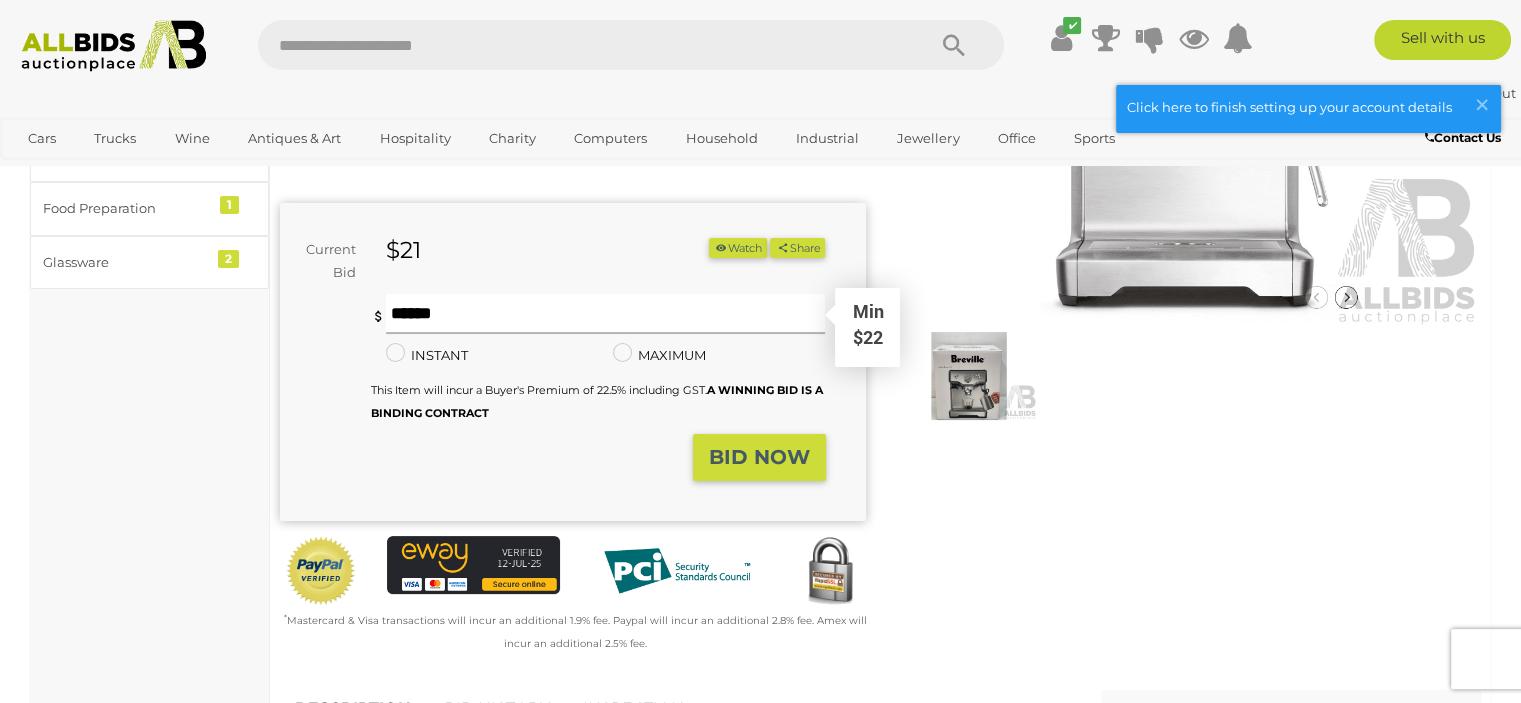click at bounding box center (606, 314) 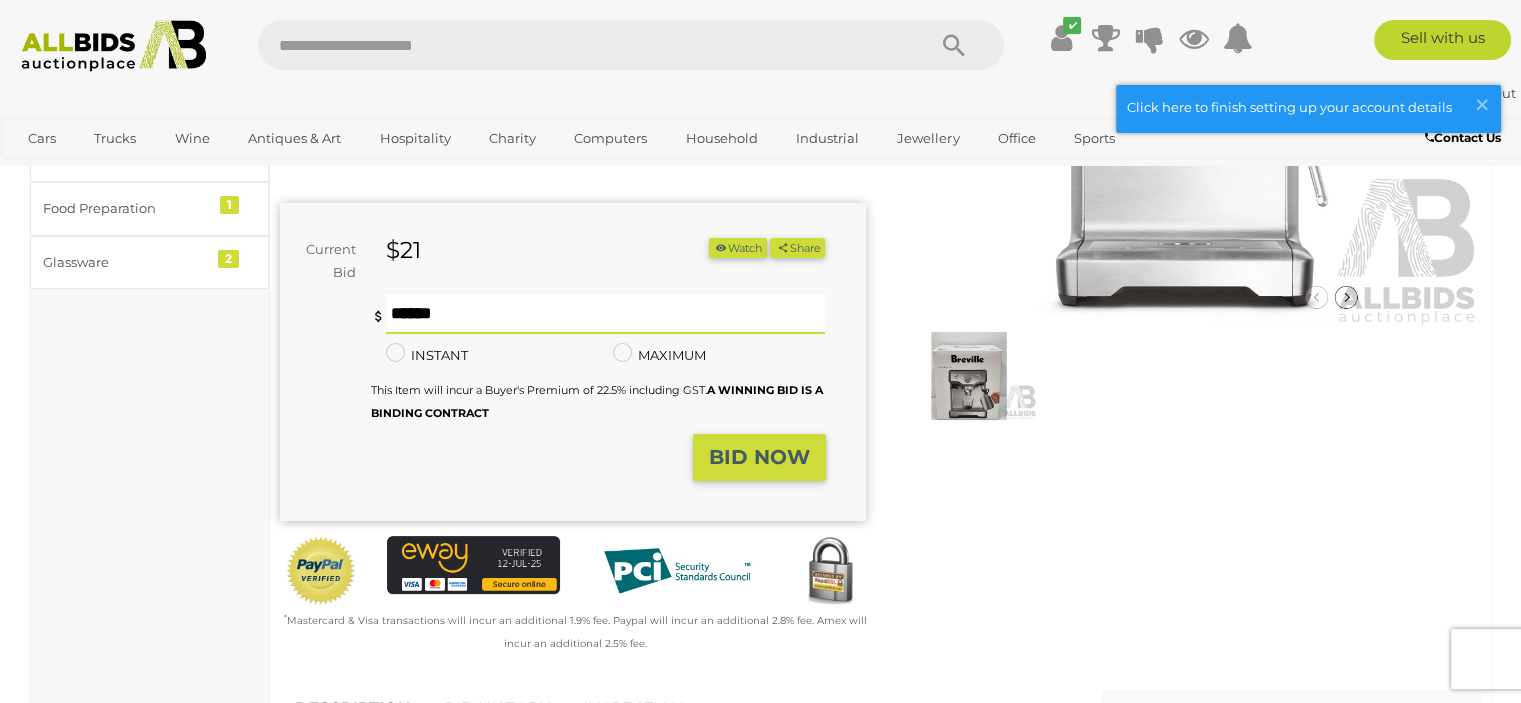 type on "**" 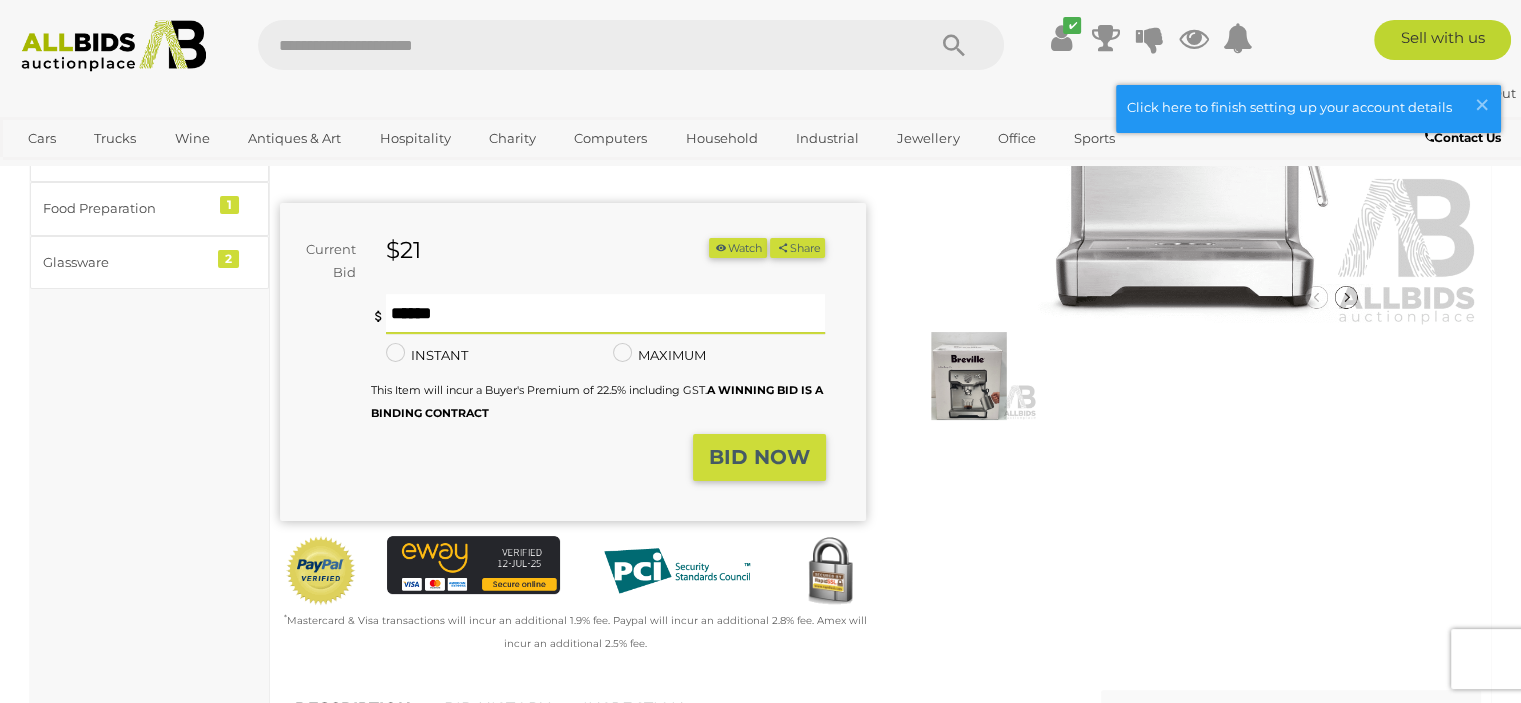 click on "BID NOW" at bounding box center [759, 457] 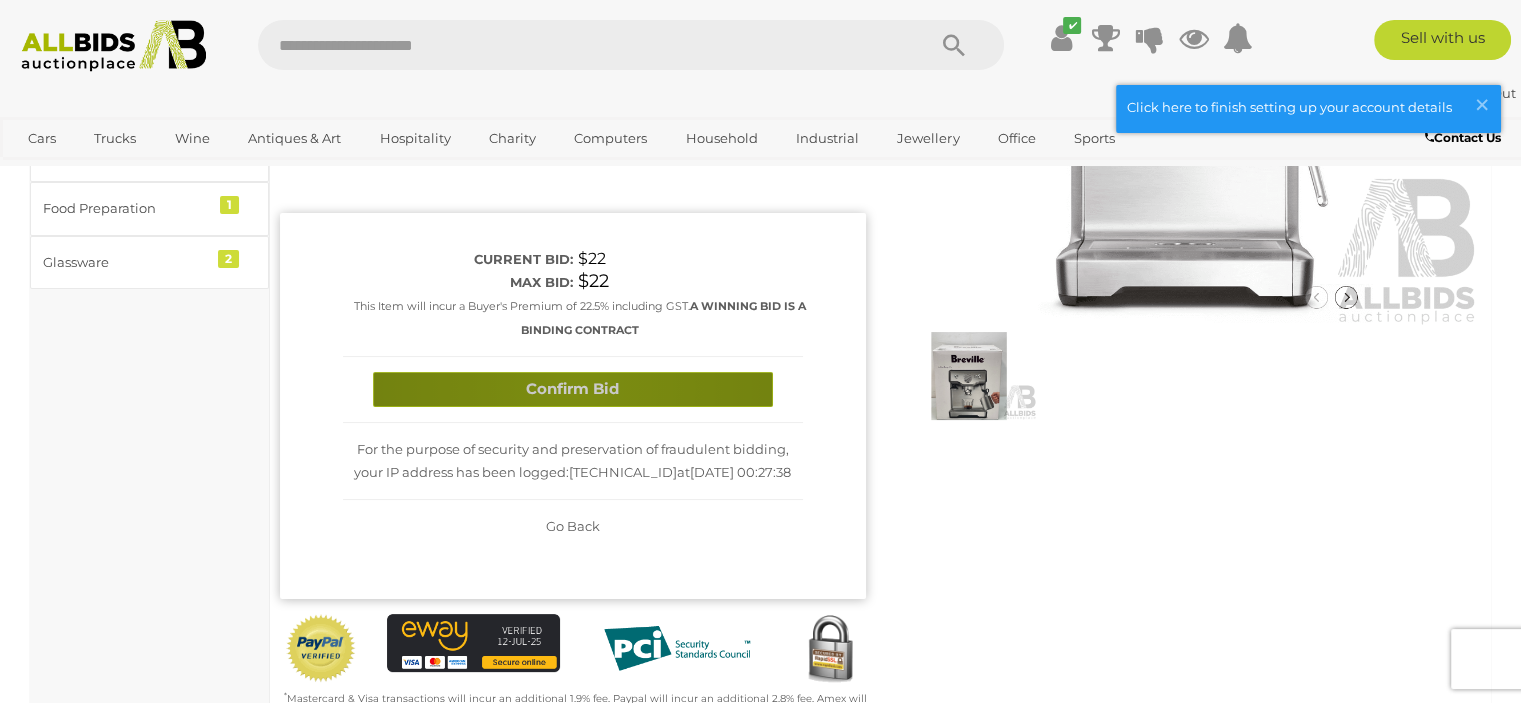 click on "Confirm Bid" at bounding box center (573, 389) 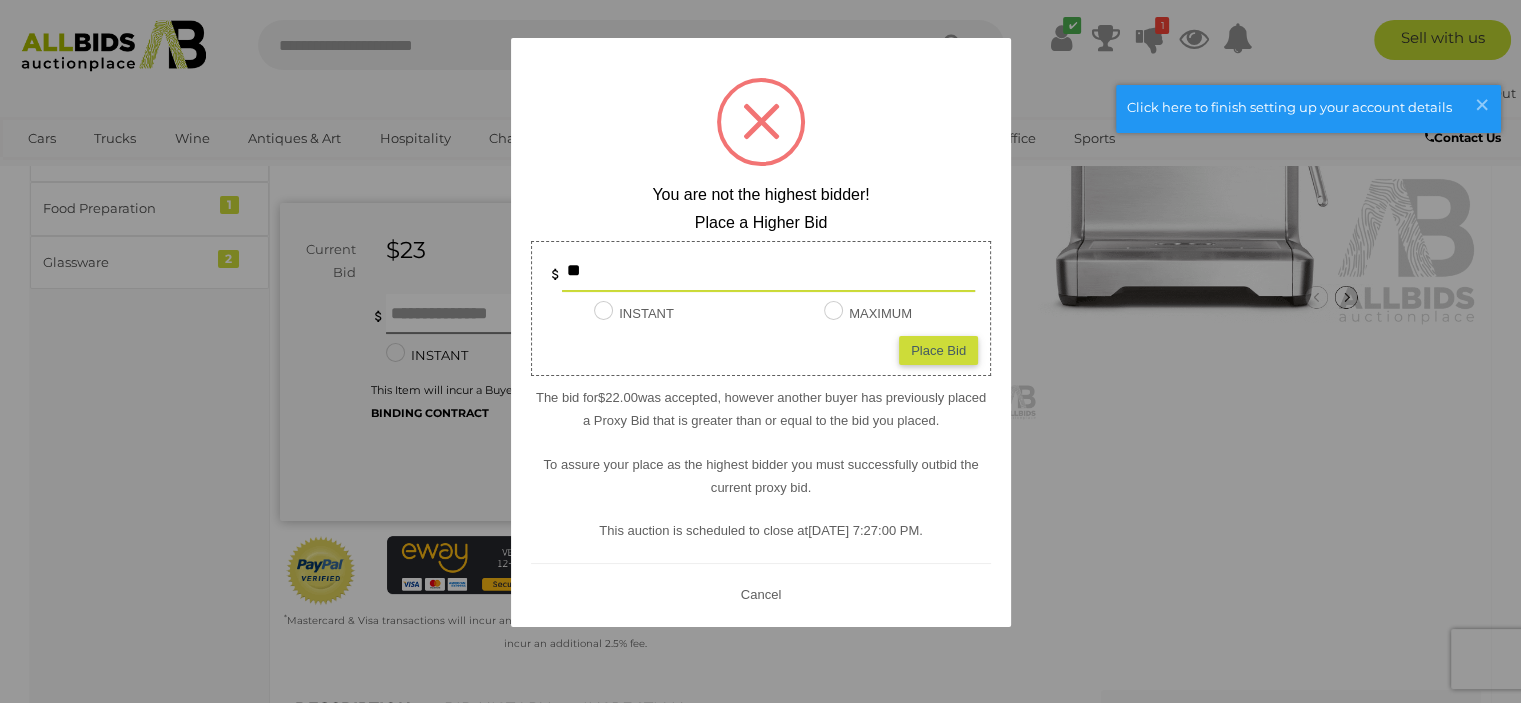 click on "Place Bid" at bounding box center [938, 349] 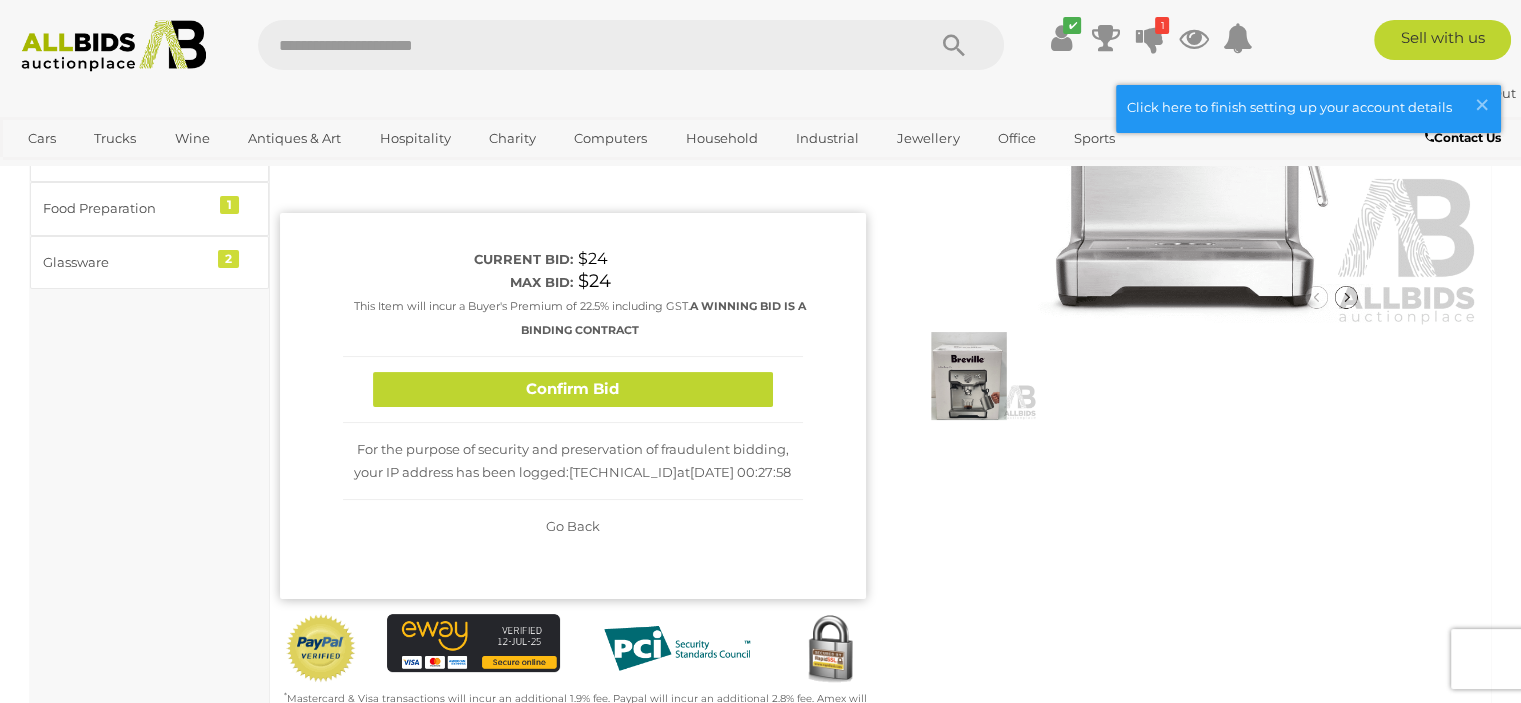 click on "Confirm Bid" at bounding box center [573, 389] 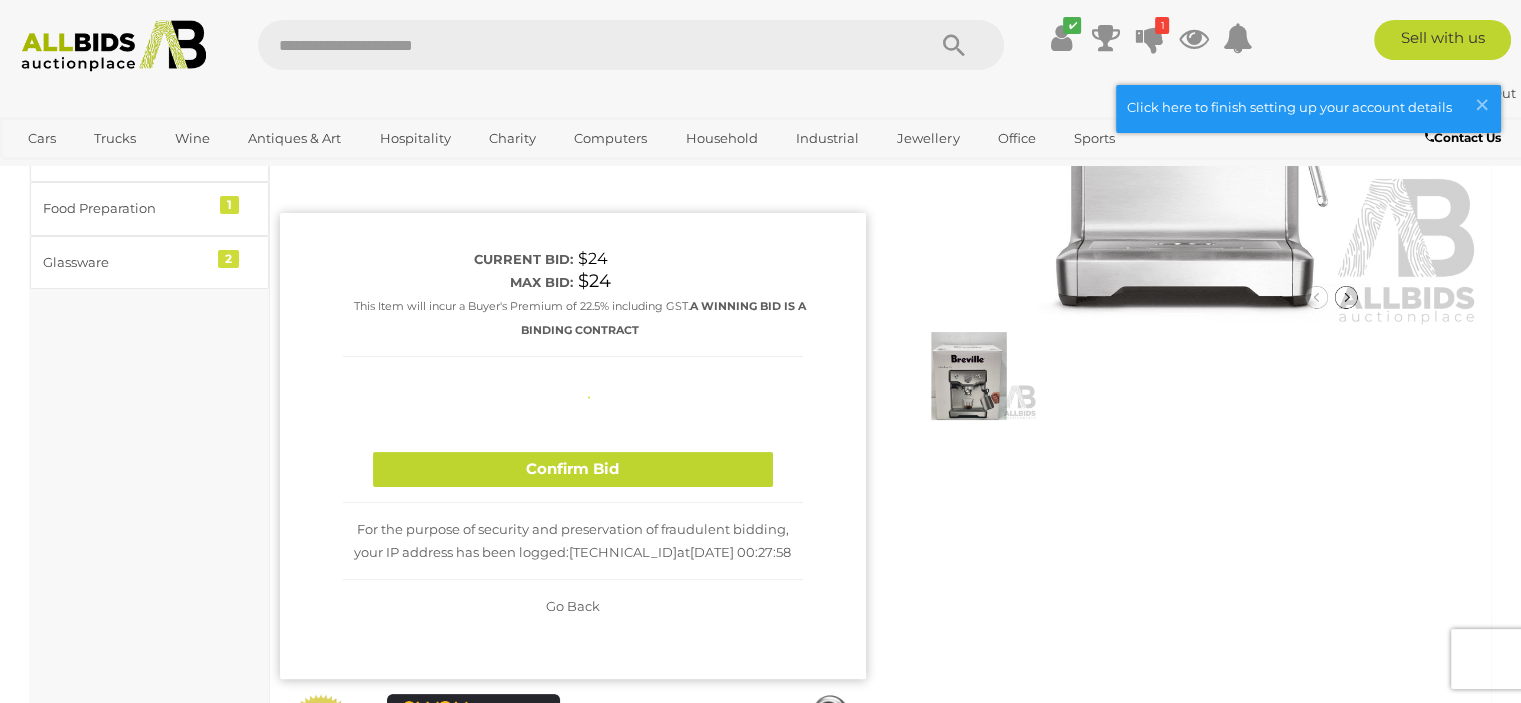type 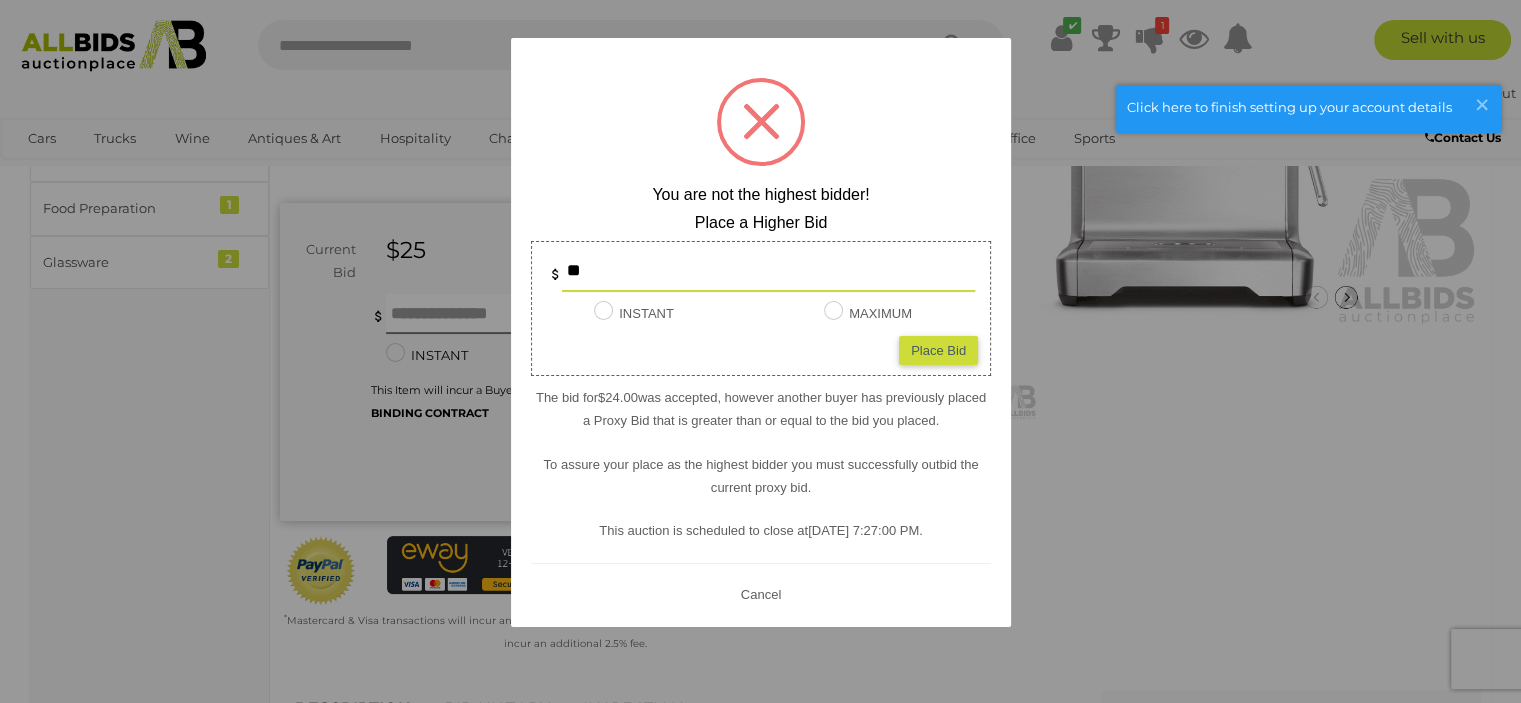 click on "Cancel" at bounding box center [760, 593] 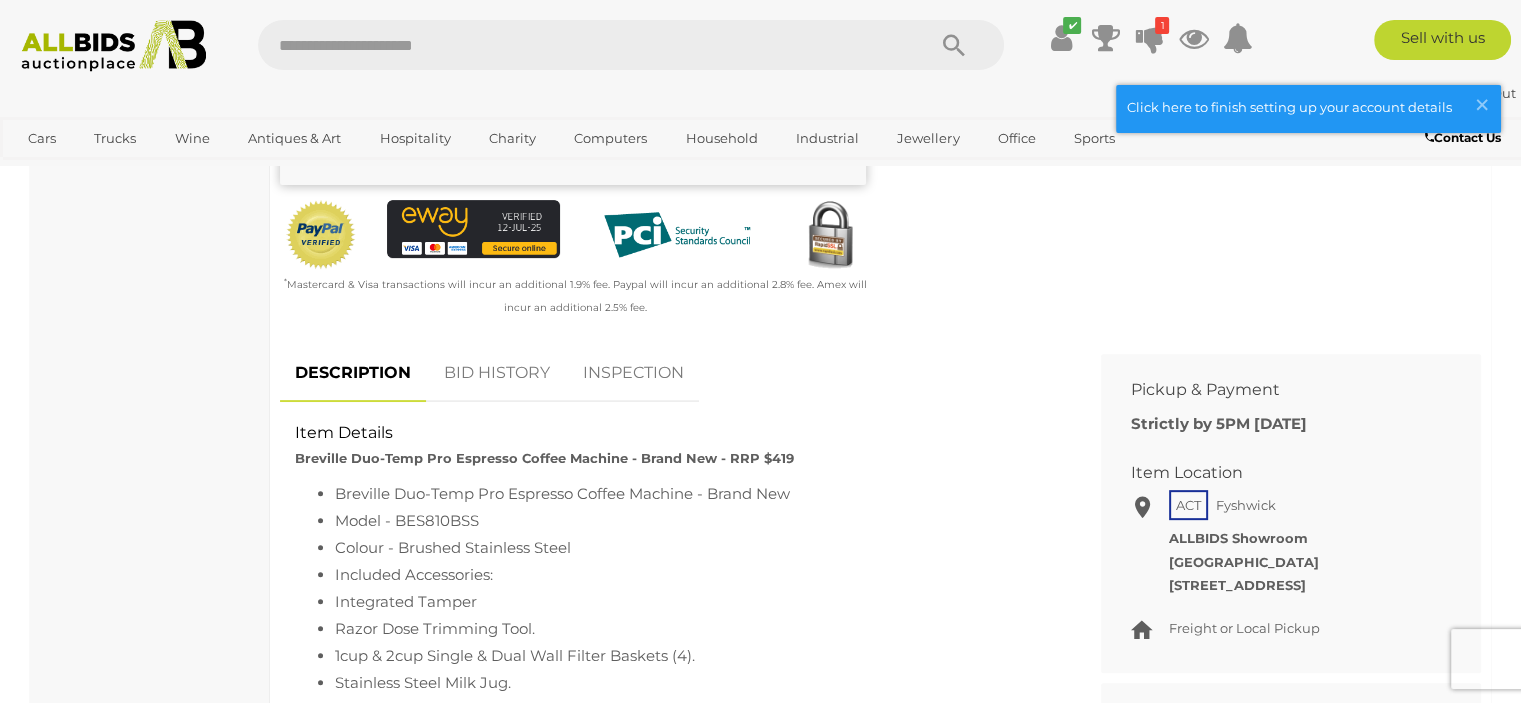 scroll, scrollTop: 400, scrollLeft: 0, axis: vertical 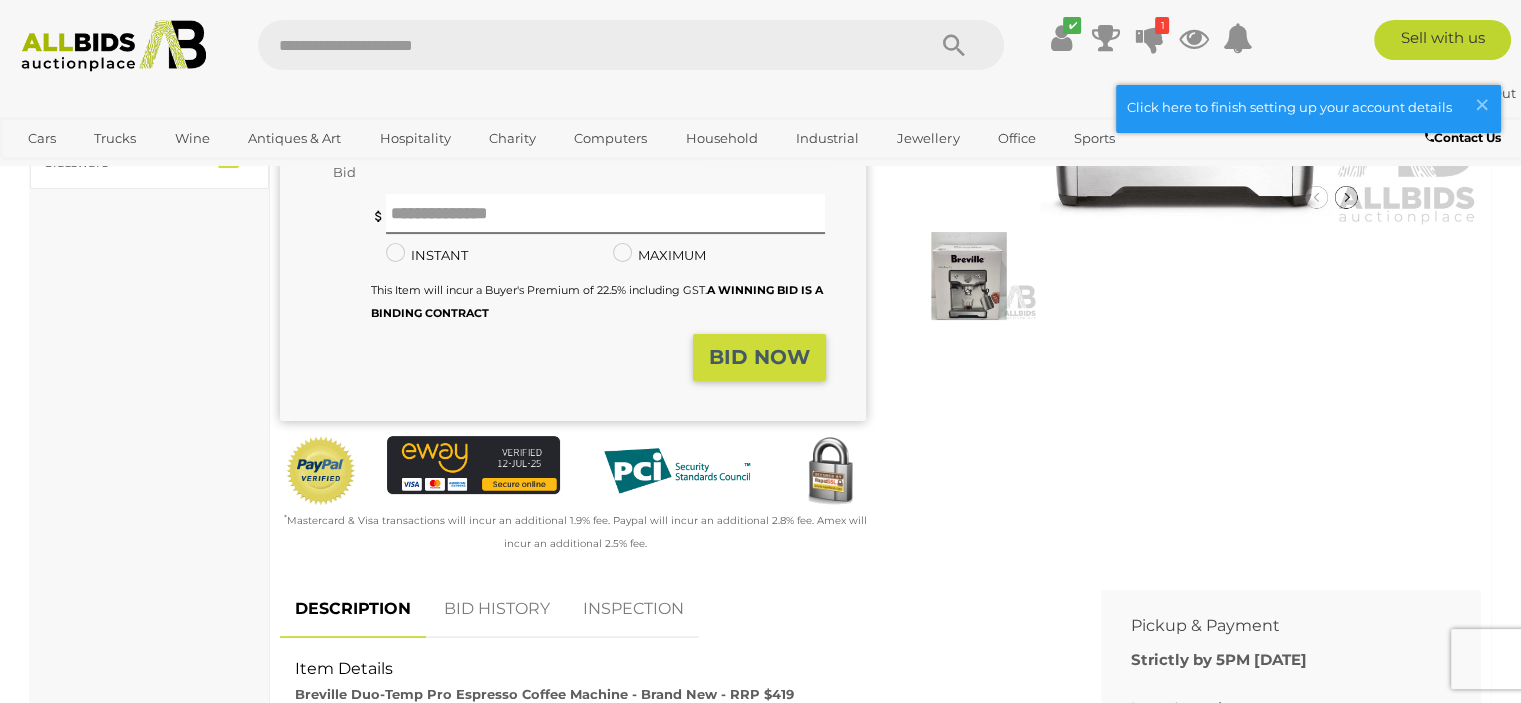 click on "BID HISTORY" at bounding box center [497, 609] 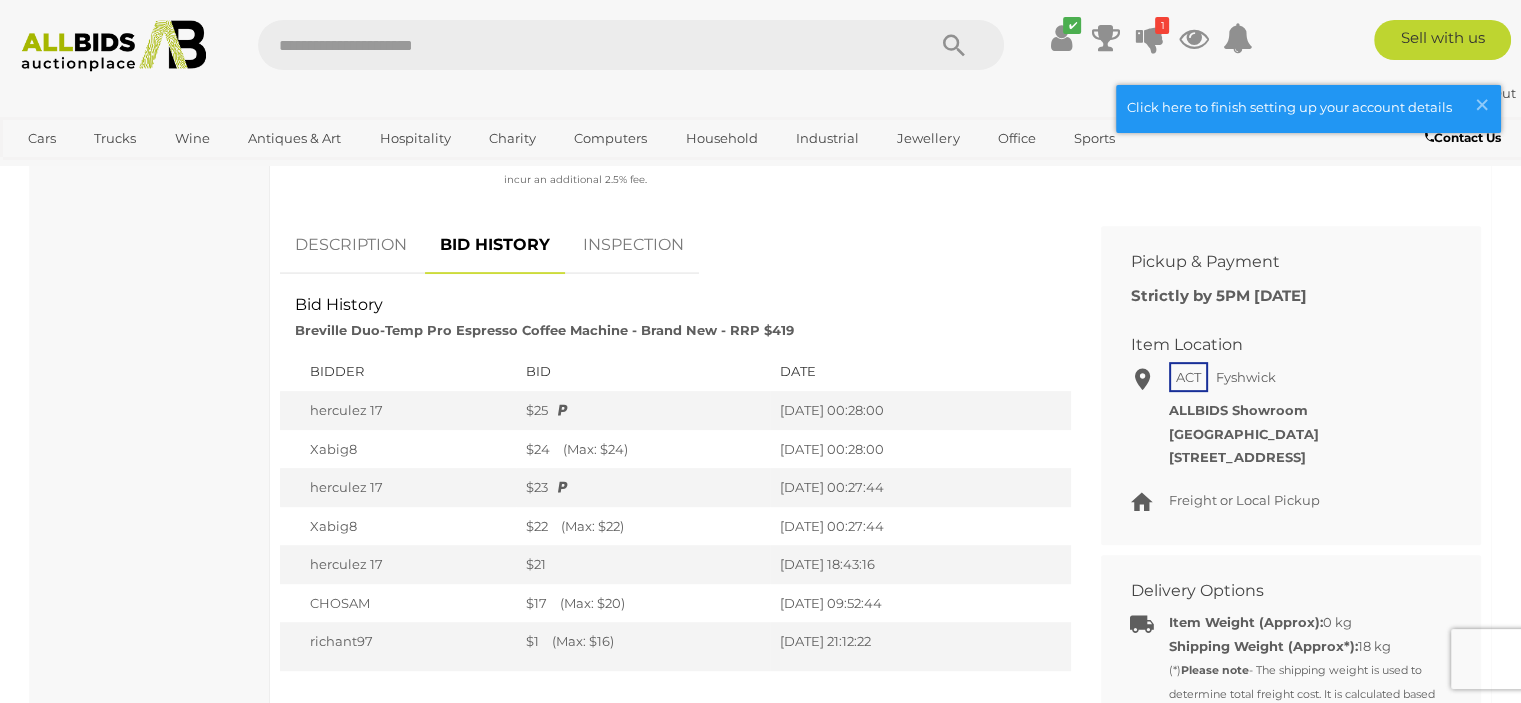 scroll, scrollTop: 800, scrollLeft: 0, axis: vertical 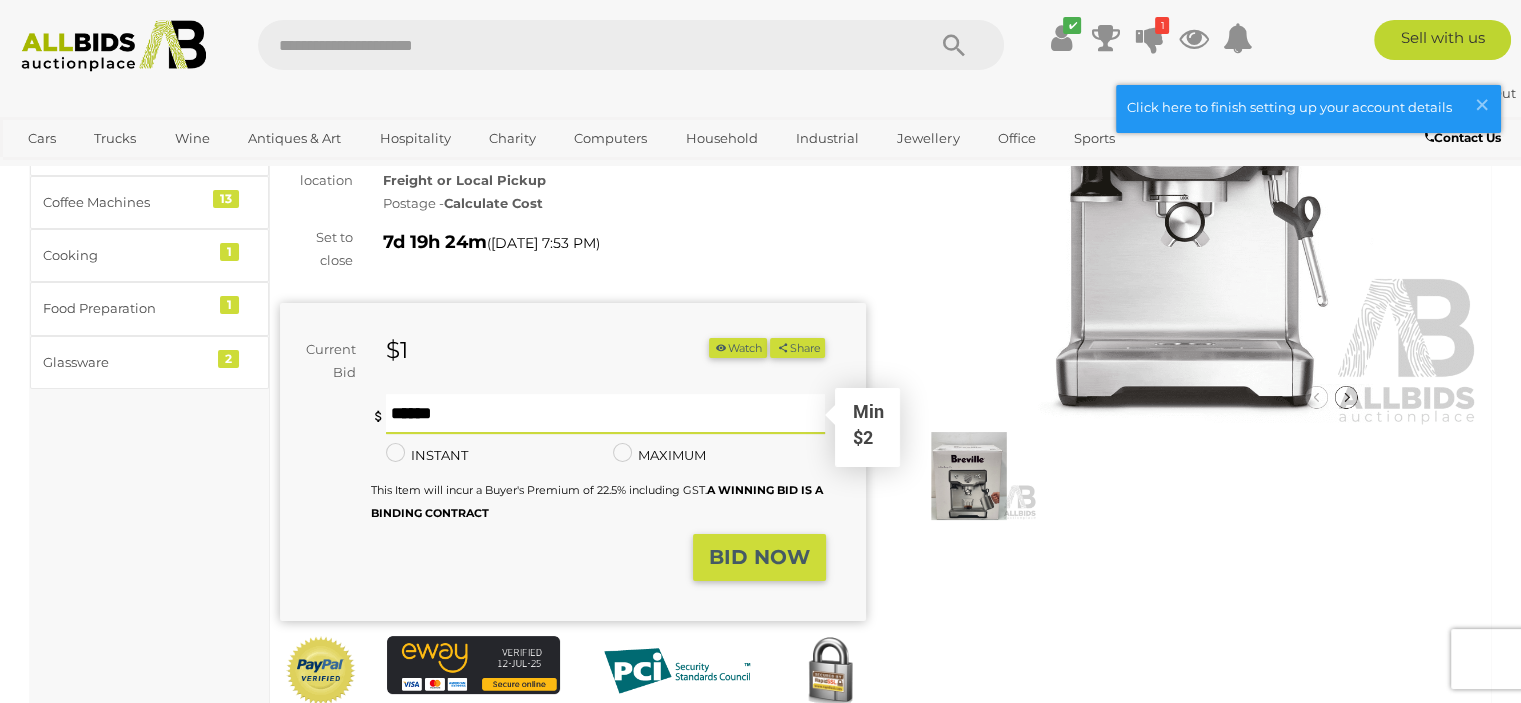click at bounding box center [606, 414] 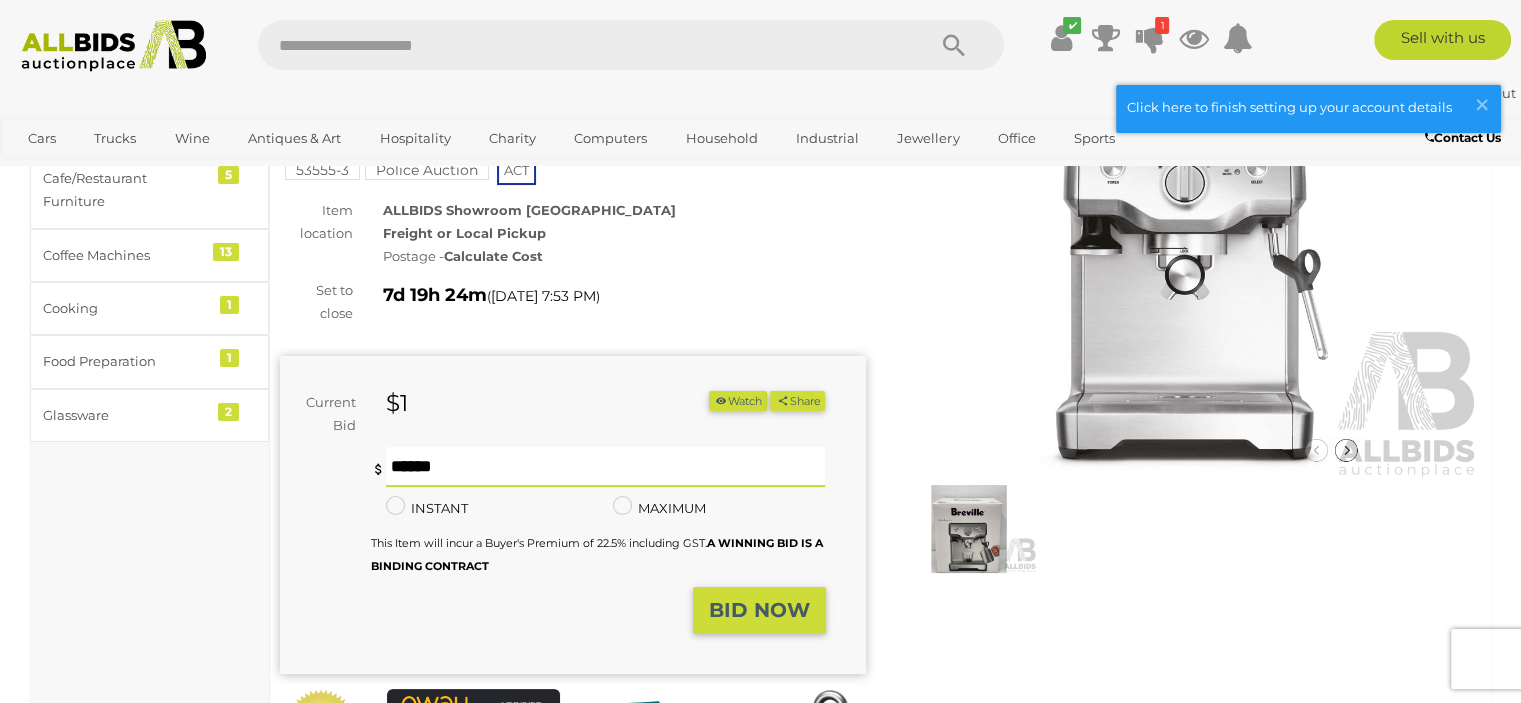 scroll, scrollTop: 200, scrollLeft: 0, axis: vertical 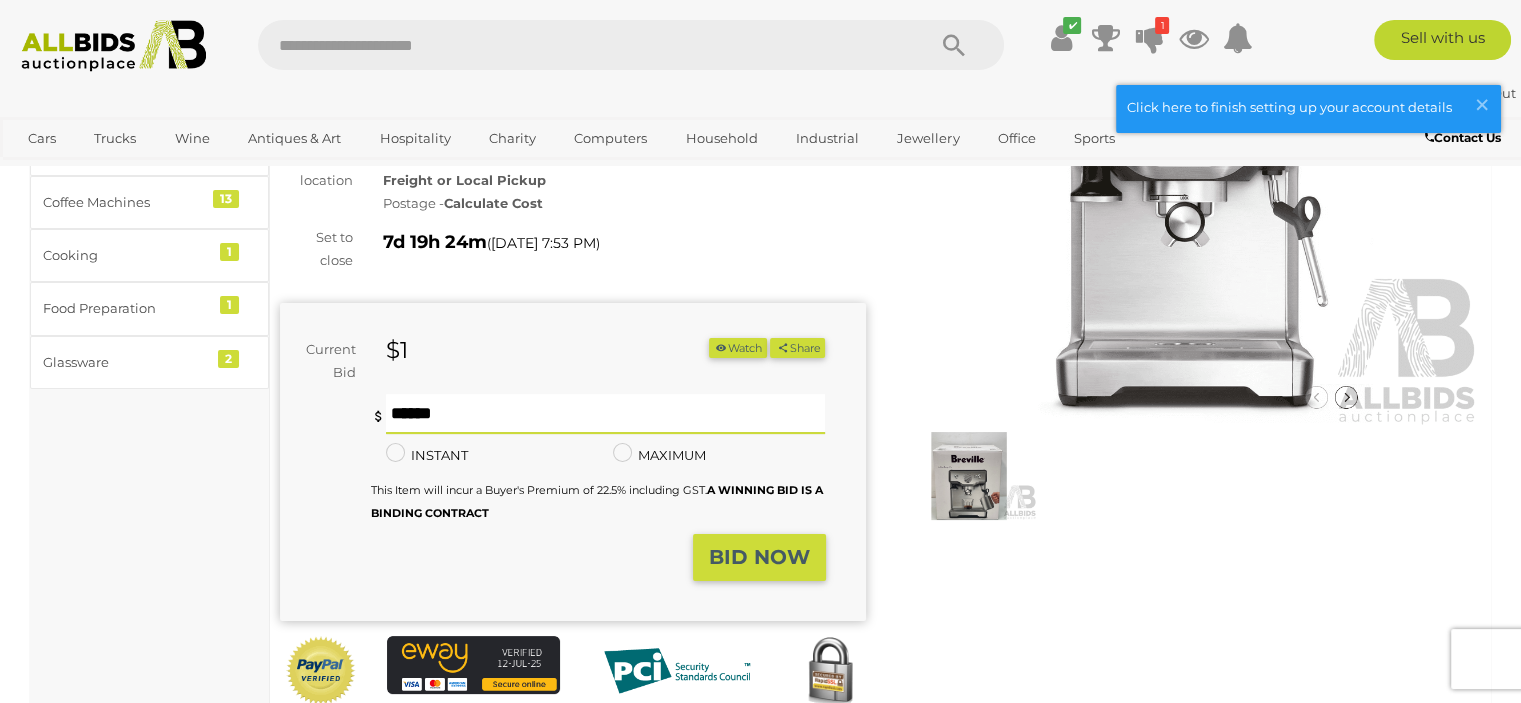 type on "**" 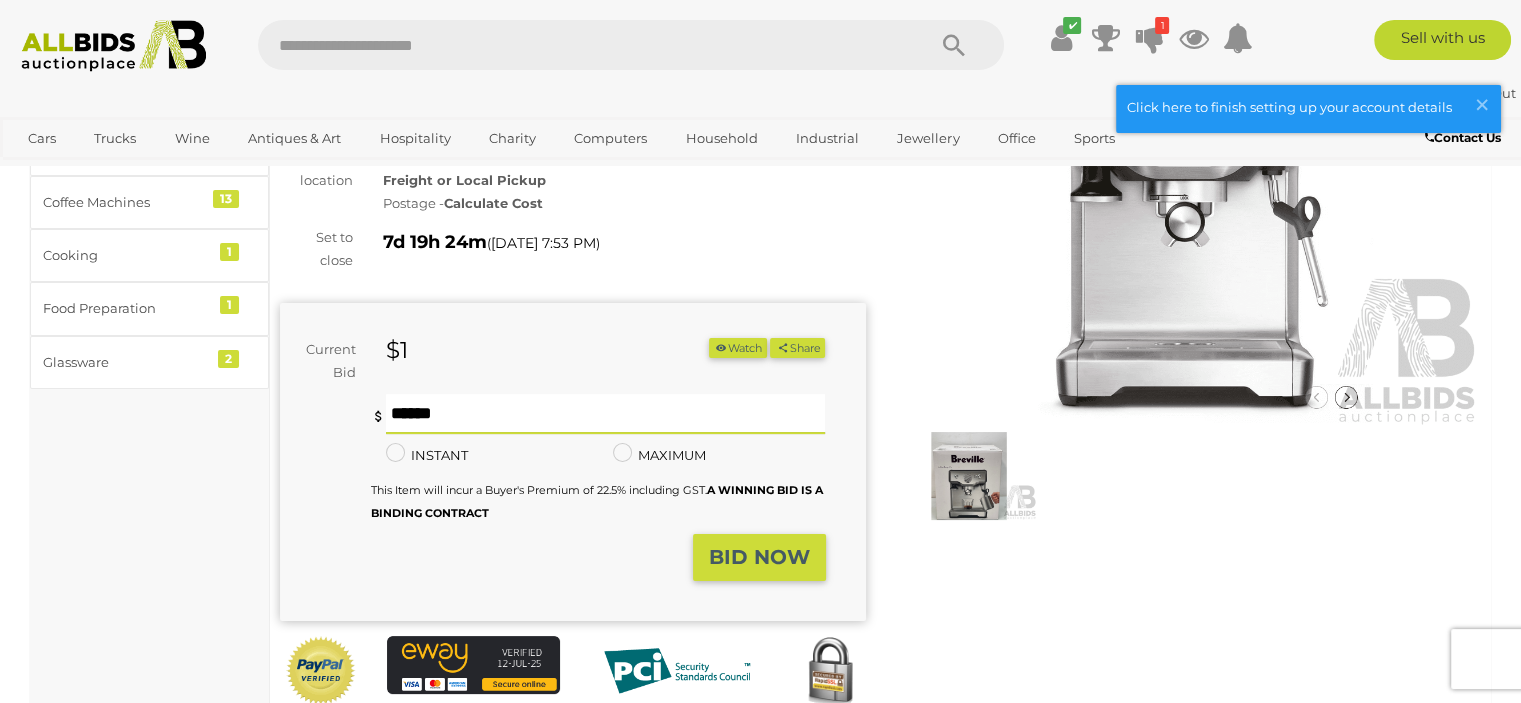 click on "BID NOW" at bounding box center (759, 557) 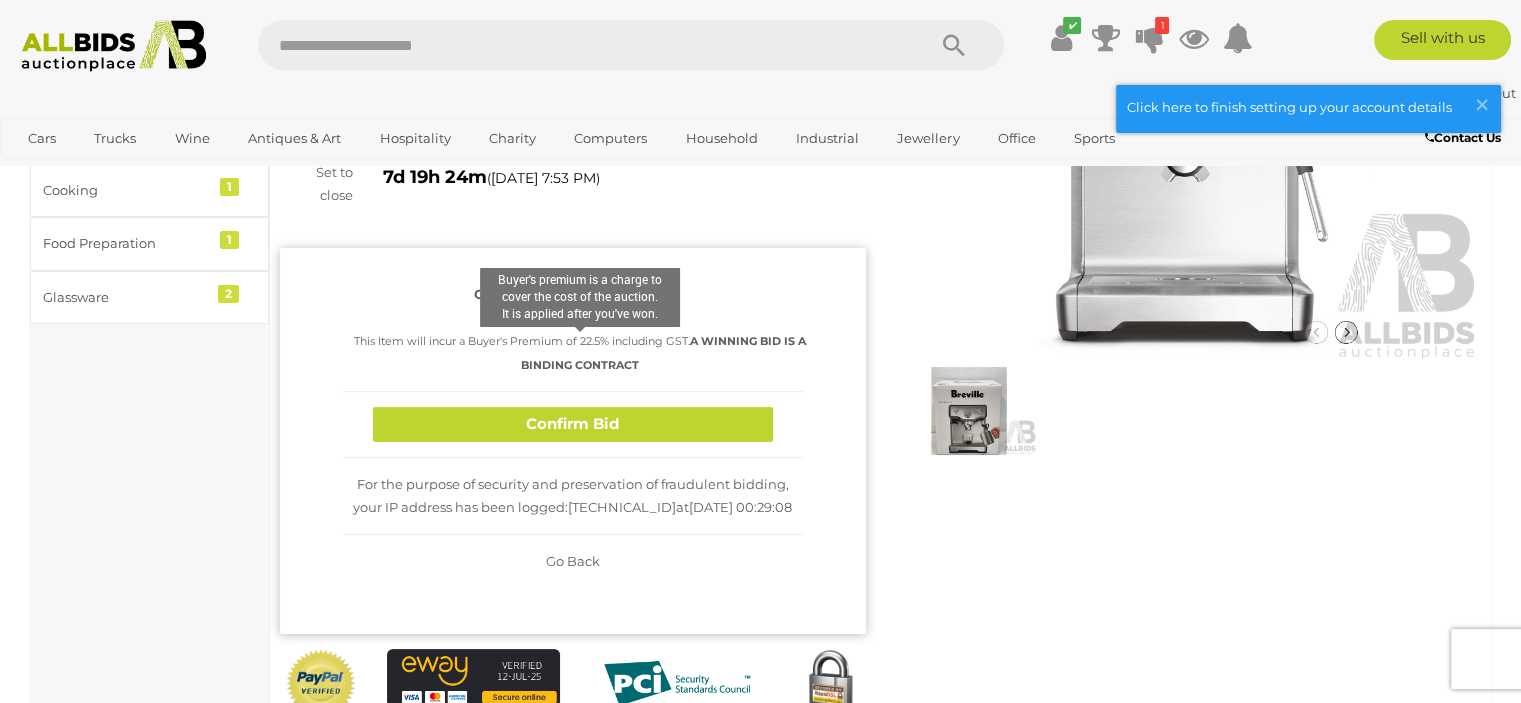 scroll, scrollTop: 300, scrollLeft: 0, axis: vertical 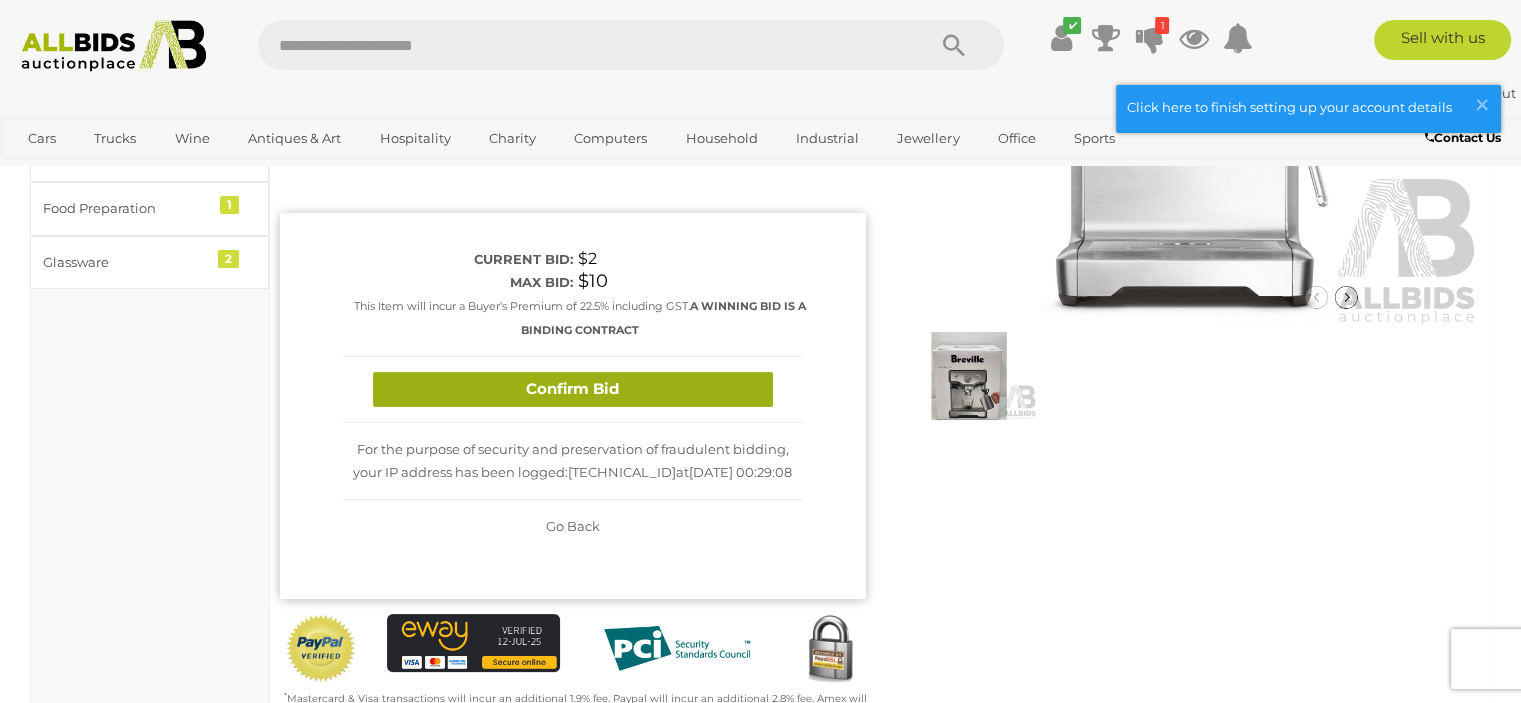 click on "Confirm Bid" at bounding box center (573, 389) 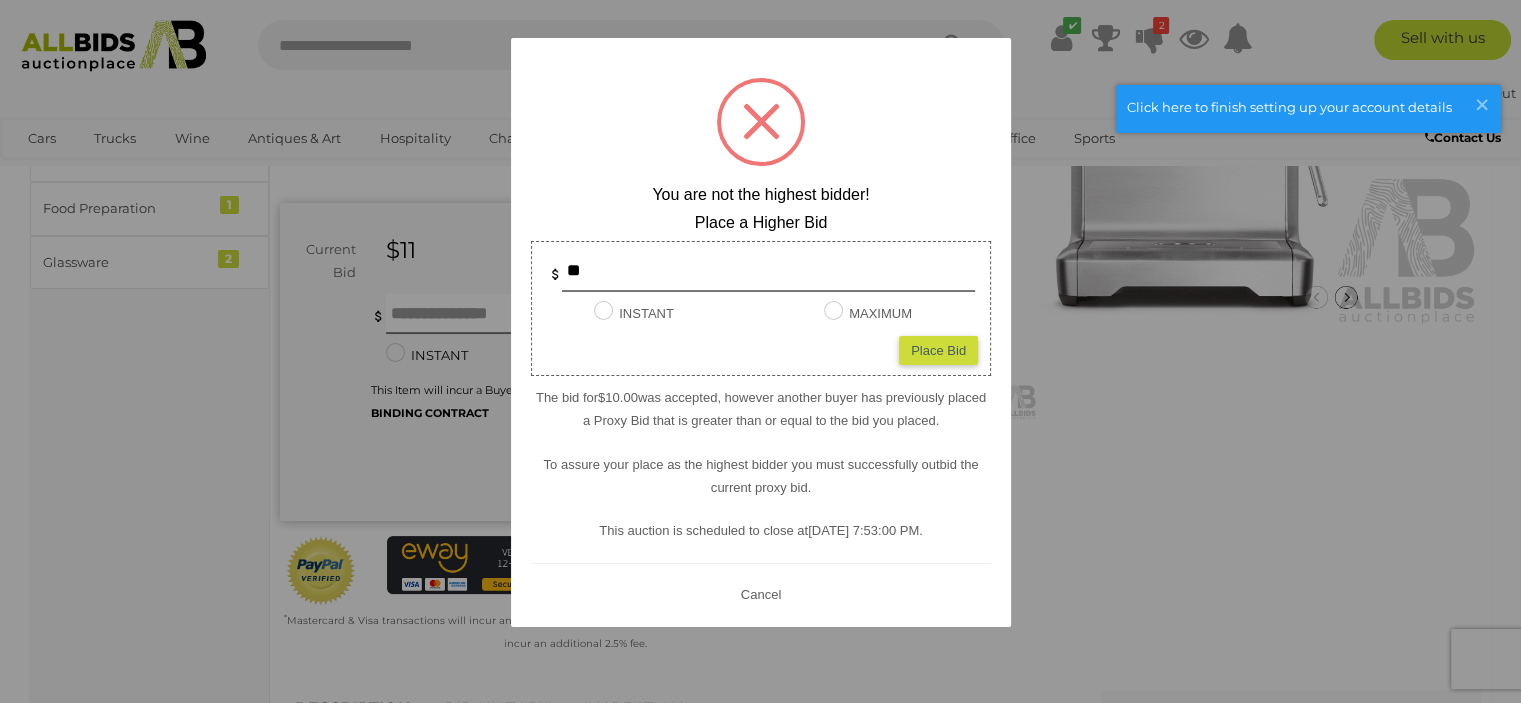 click on "Cancel" at bounding box center (760, 593) 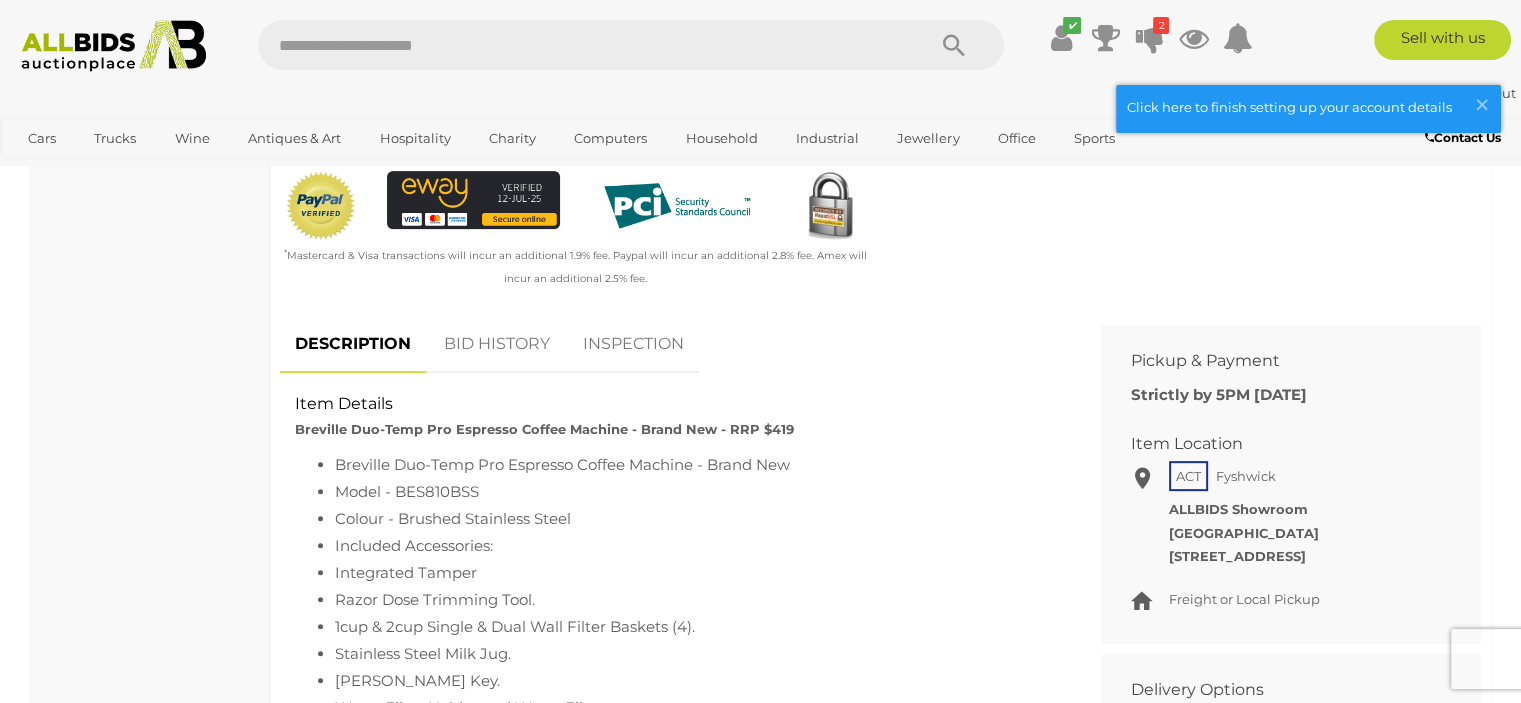 scroll, scrollTop: 700, scrollLeft: 0, axis: vertical 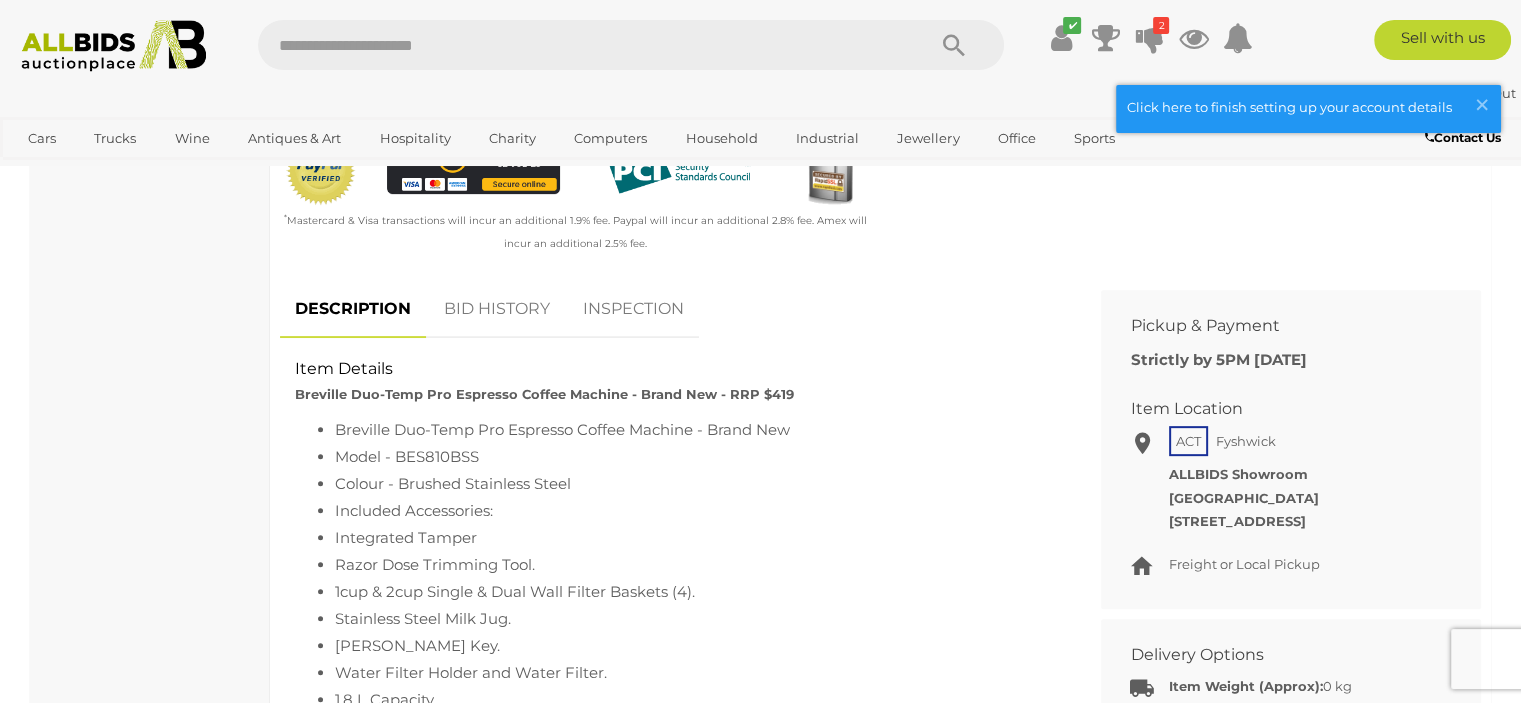 click on "INSPECTION" at bounding box center [633, 309] 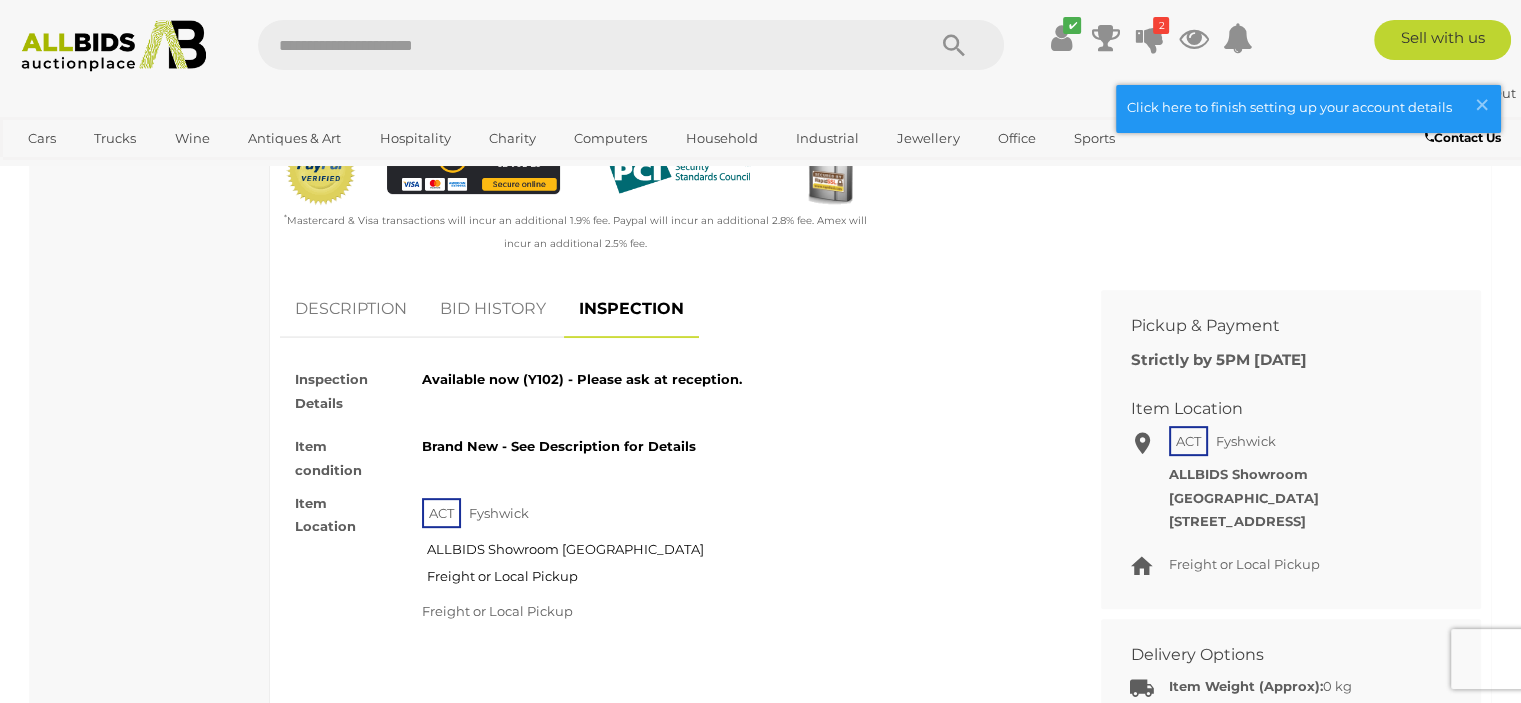 click on "BID HISTORY" at bounding box center (493, 309) 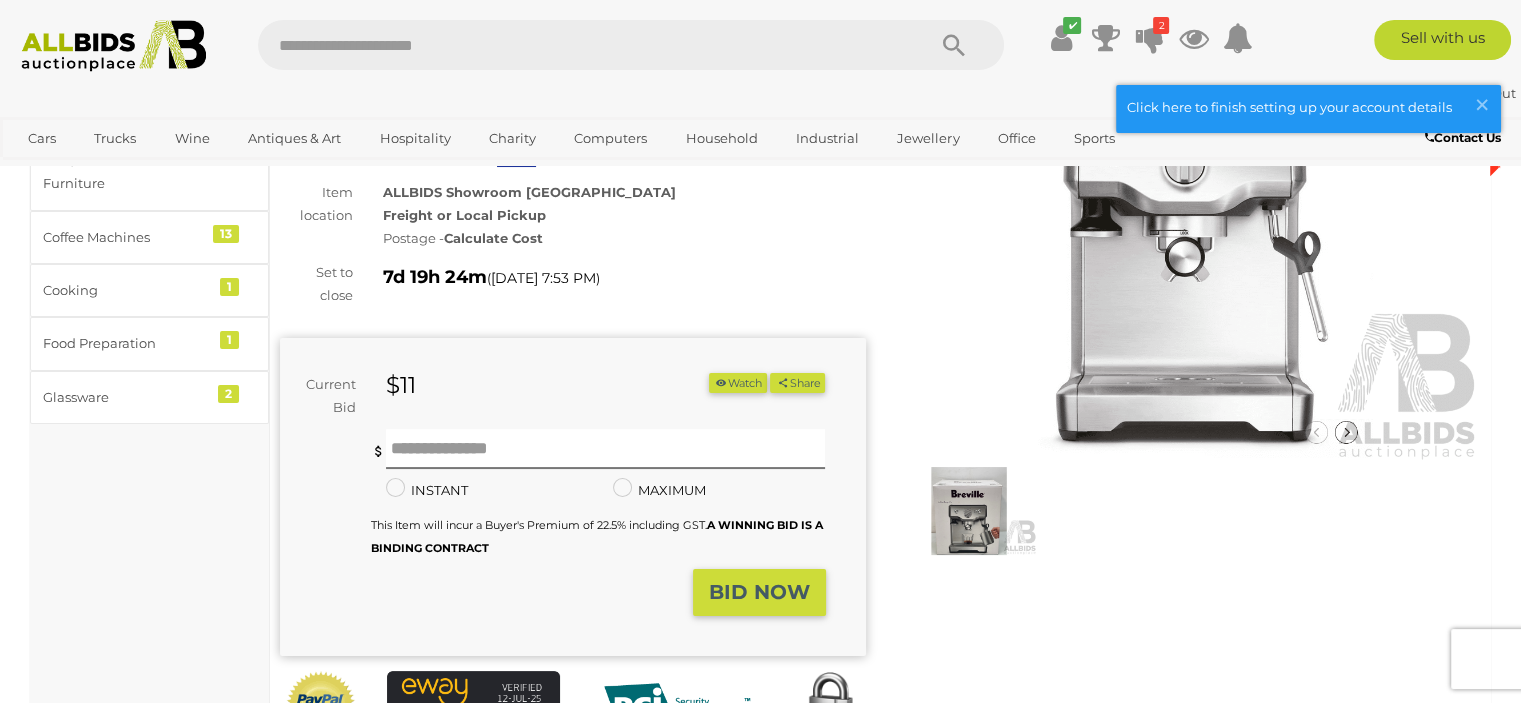 scroll, scrollTop: 200, scrollLeft: 0, axis: vertical 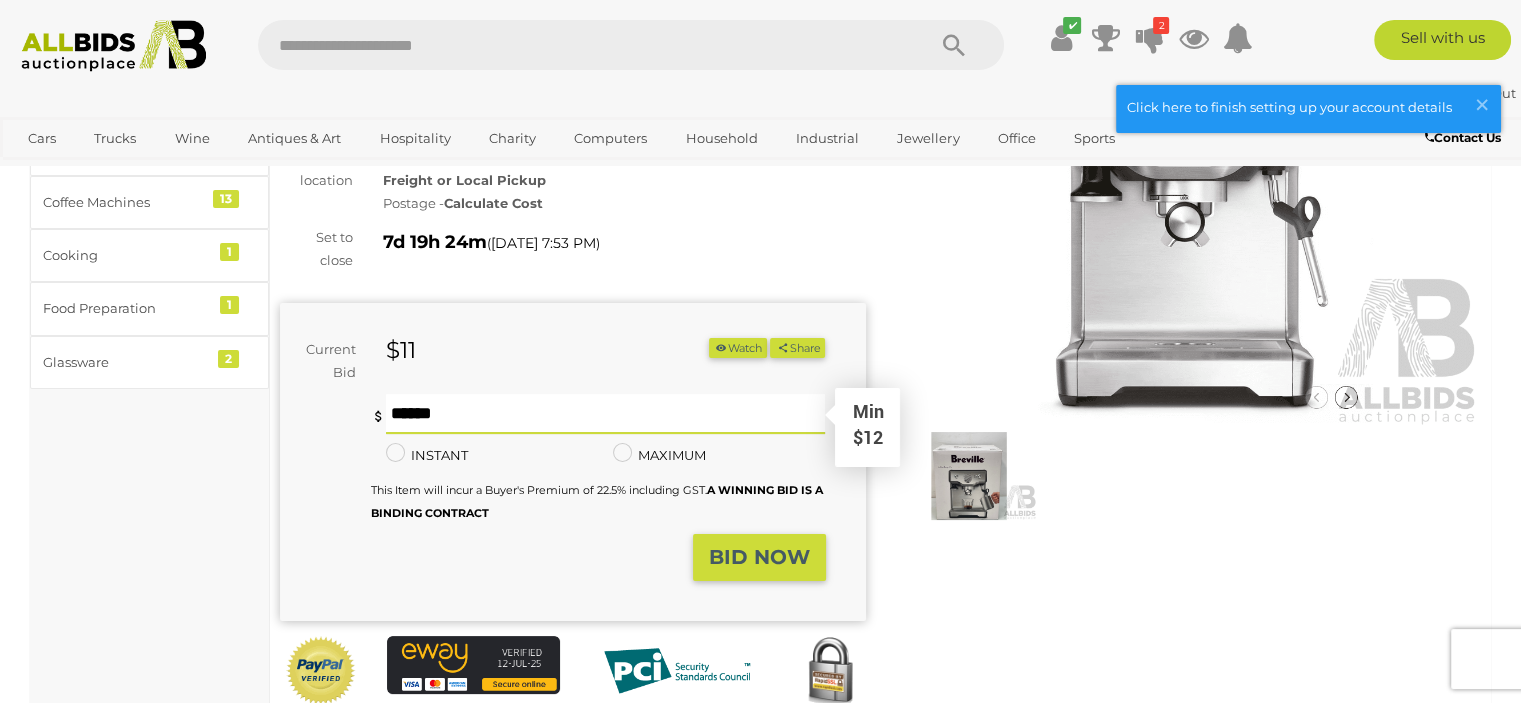 click at bounding box center (606, 414) 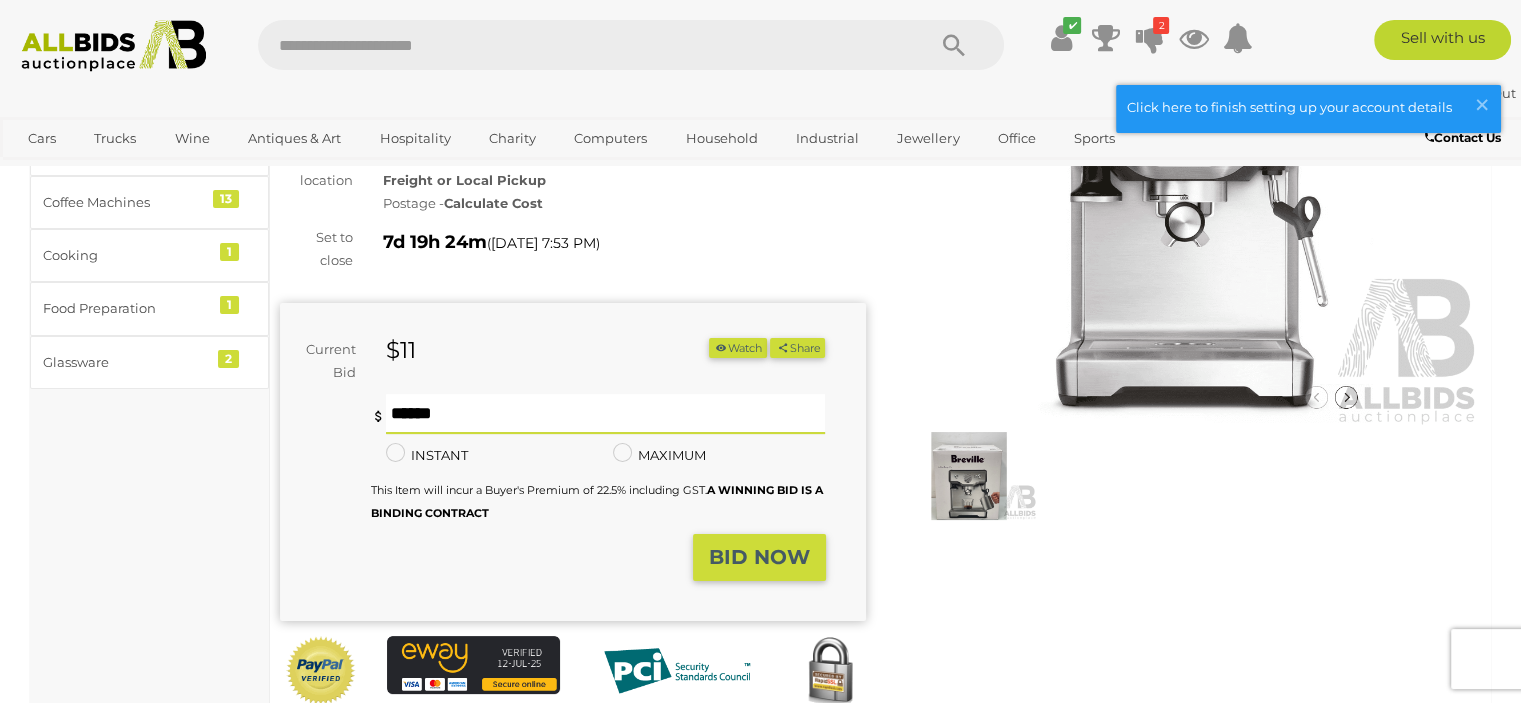 type on "**" 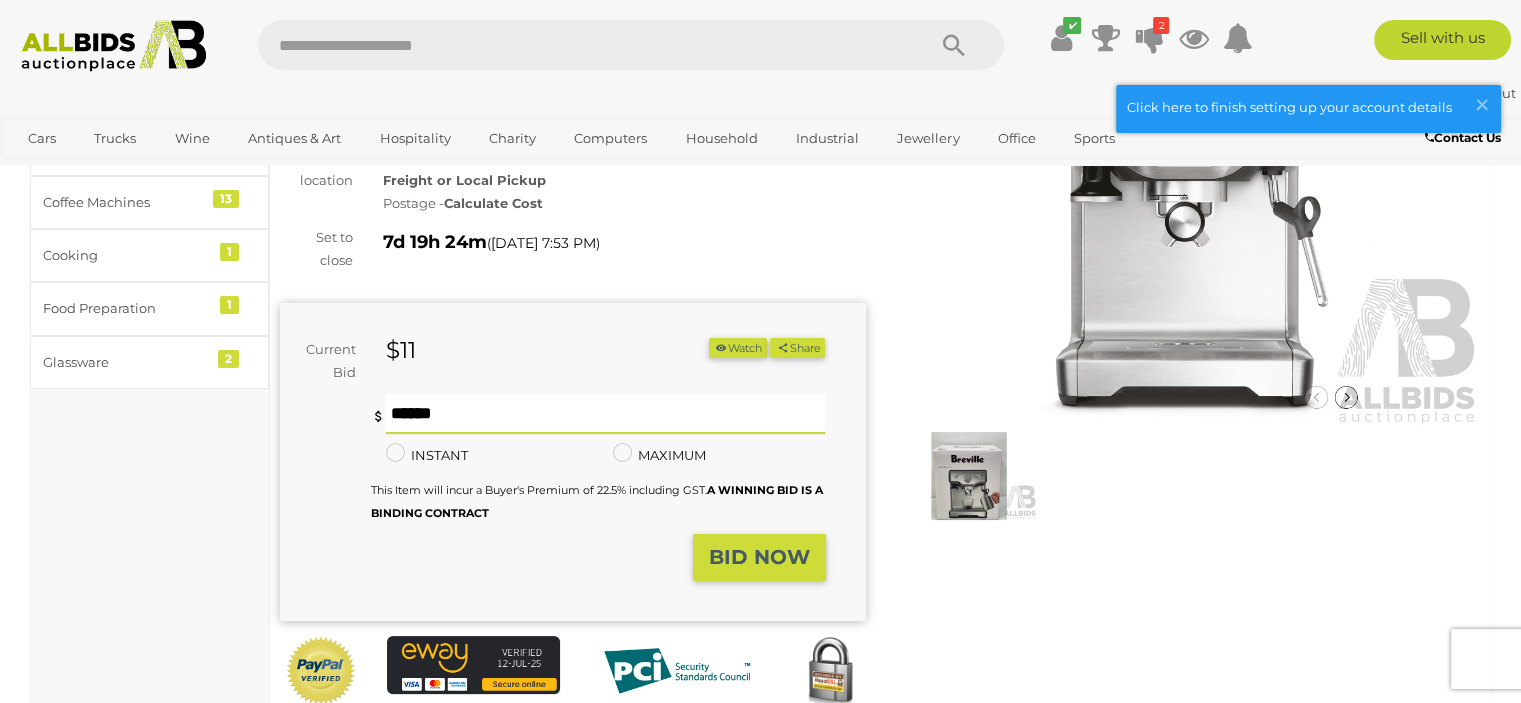 click on "BID NOW" at bounding box center [759, 557] 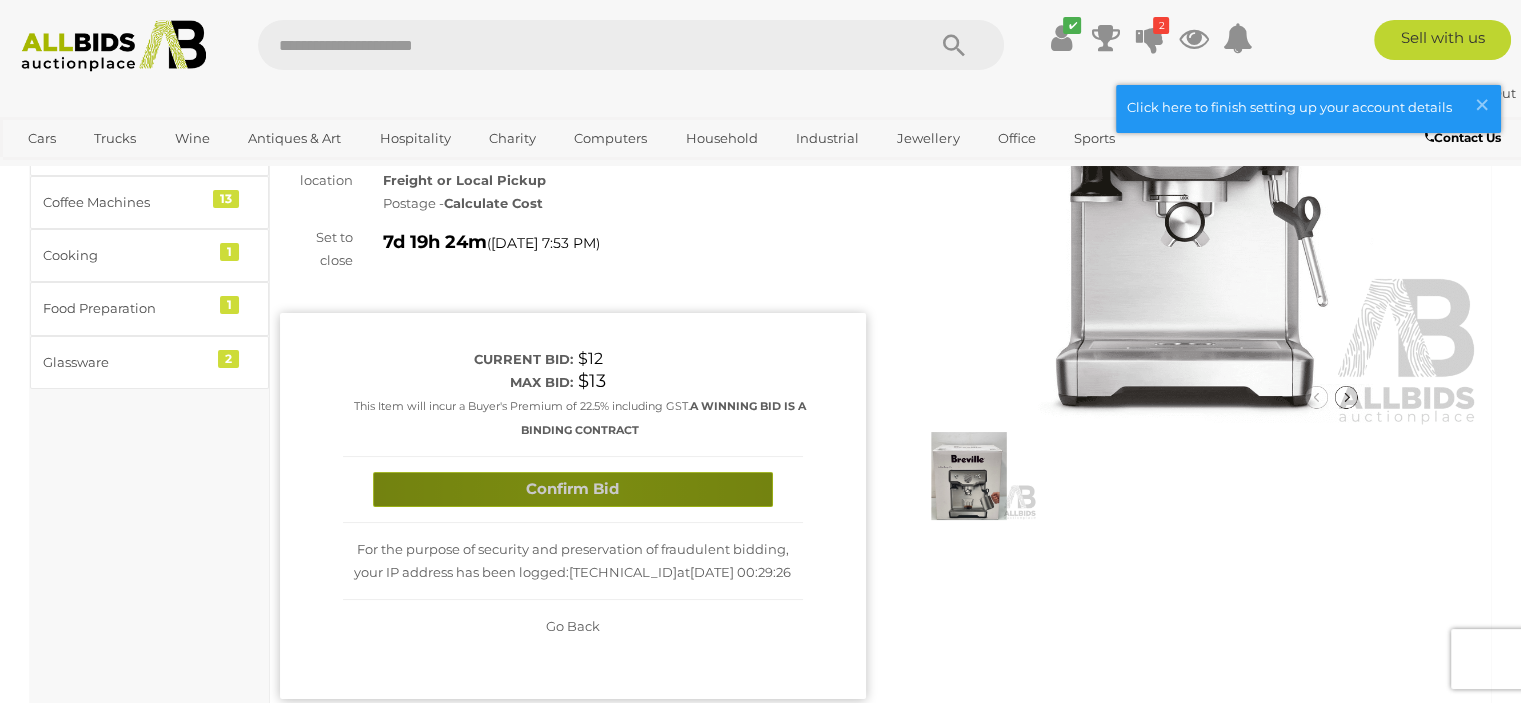 click on "Confirm Bid" at bounding box center (573, 489) 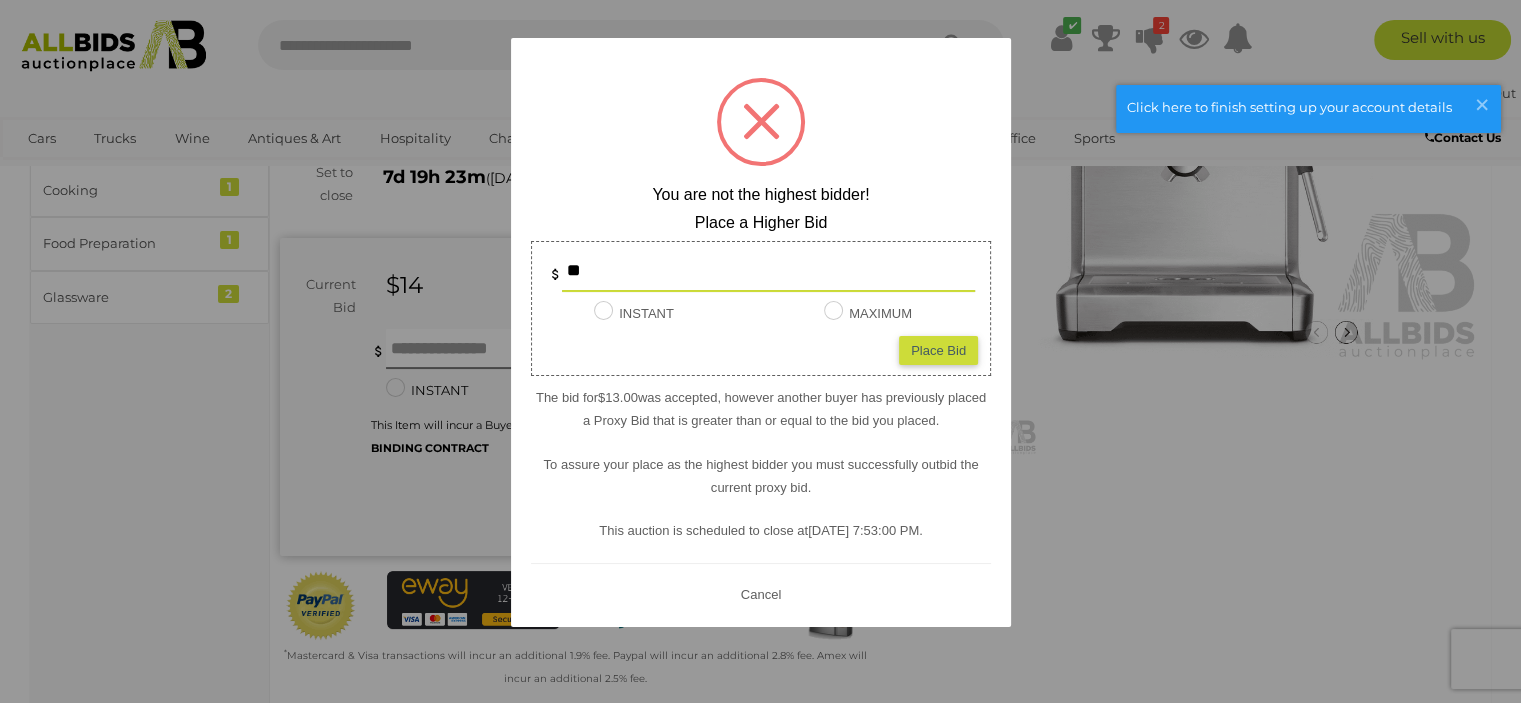 scroll, scrollTop: 300, scrollLeft: 0, axis: vertical 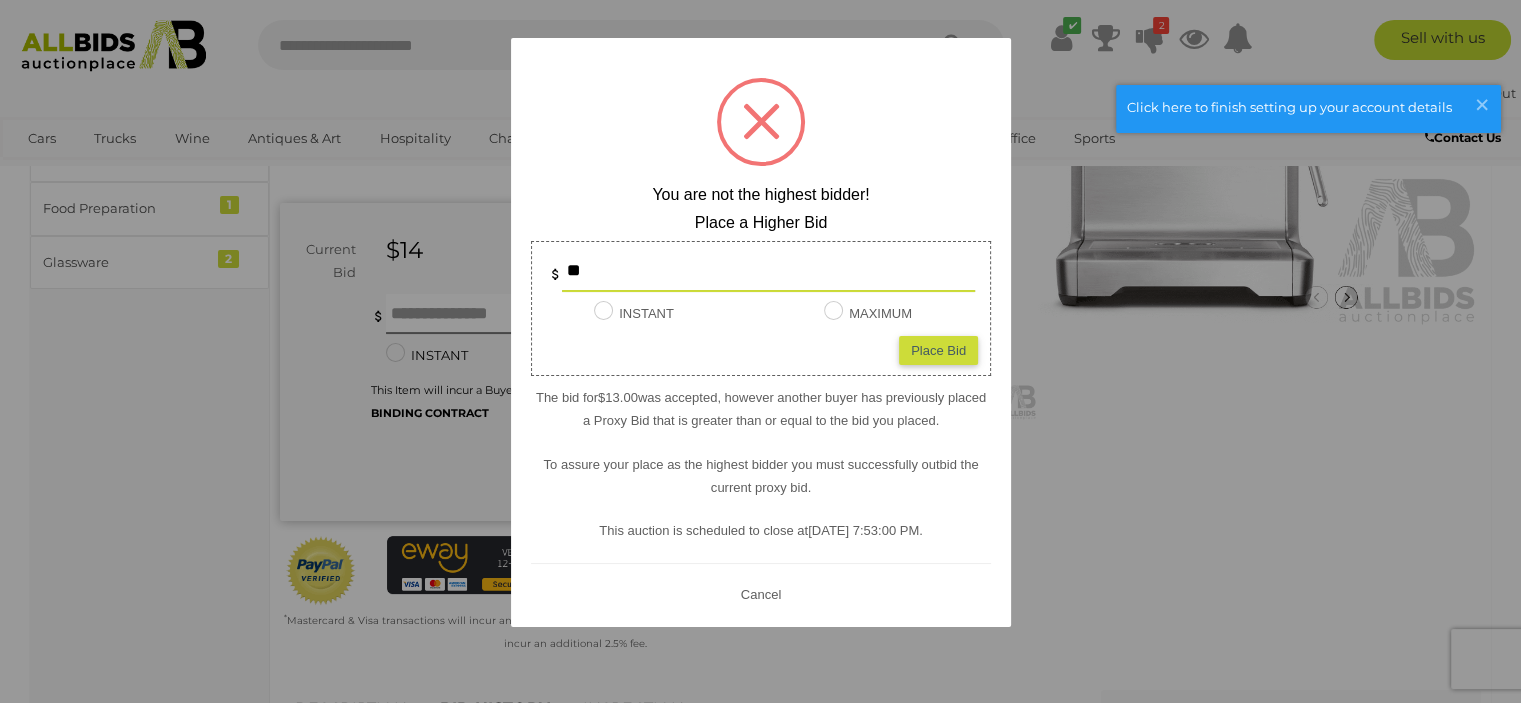 click on "Cancel" at bounding box center [760, 593] 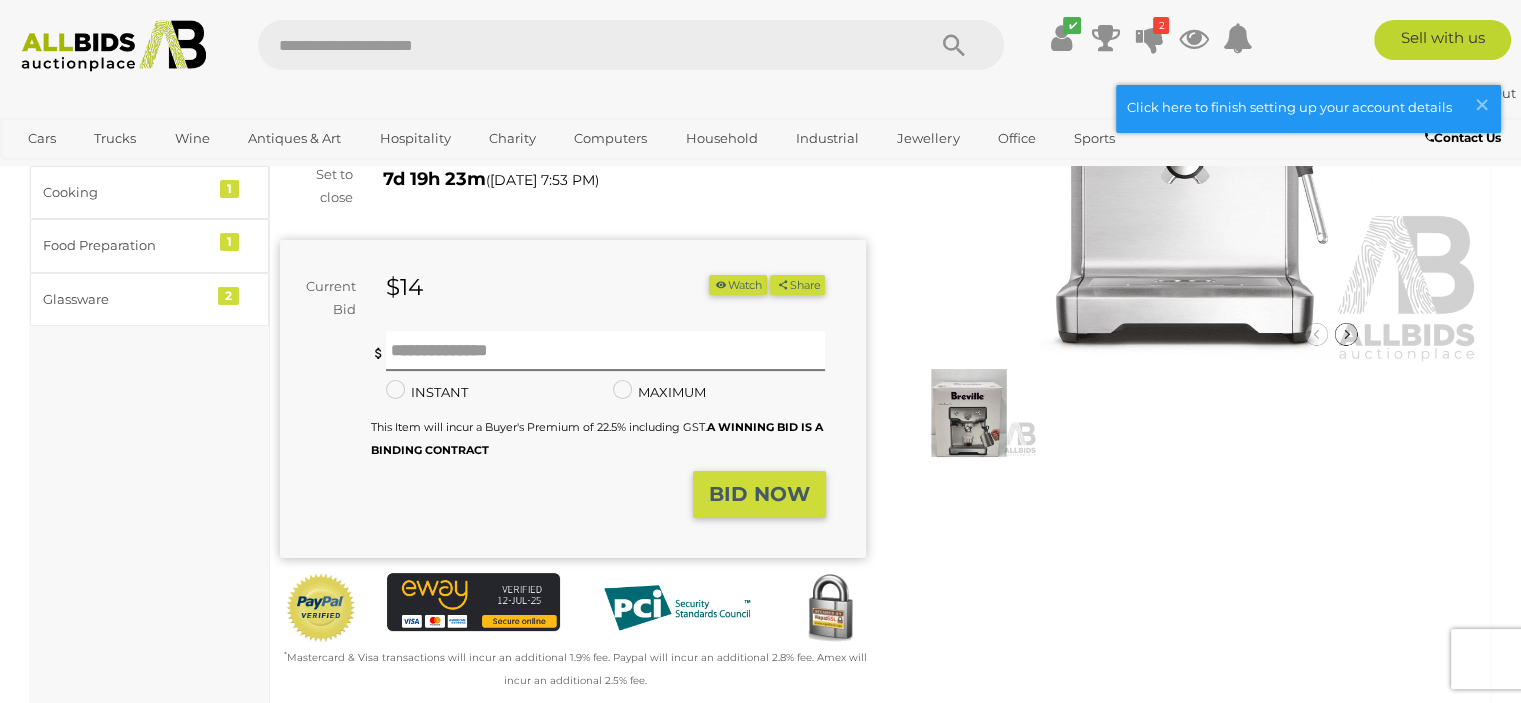 scroll, scrollTop: 200, scrollLeft: 0, axis: vertical 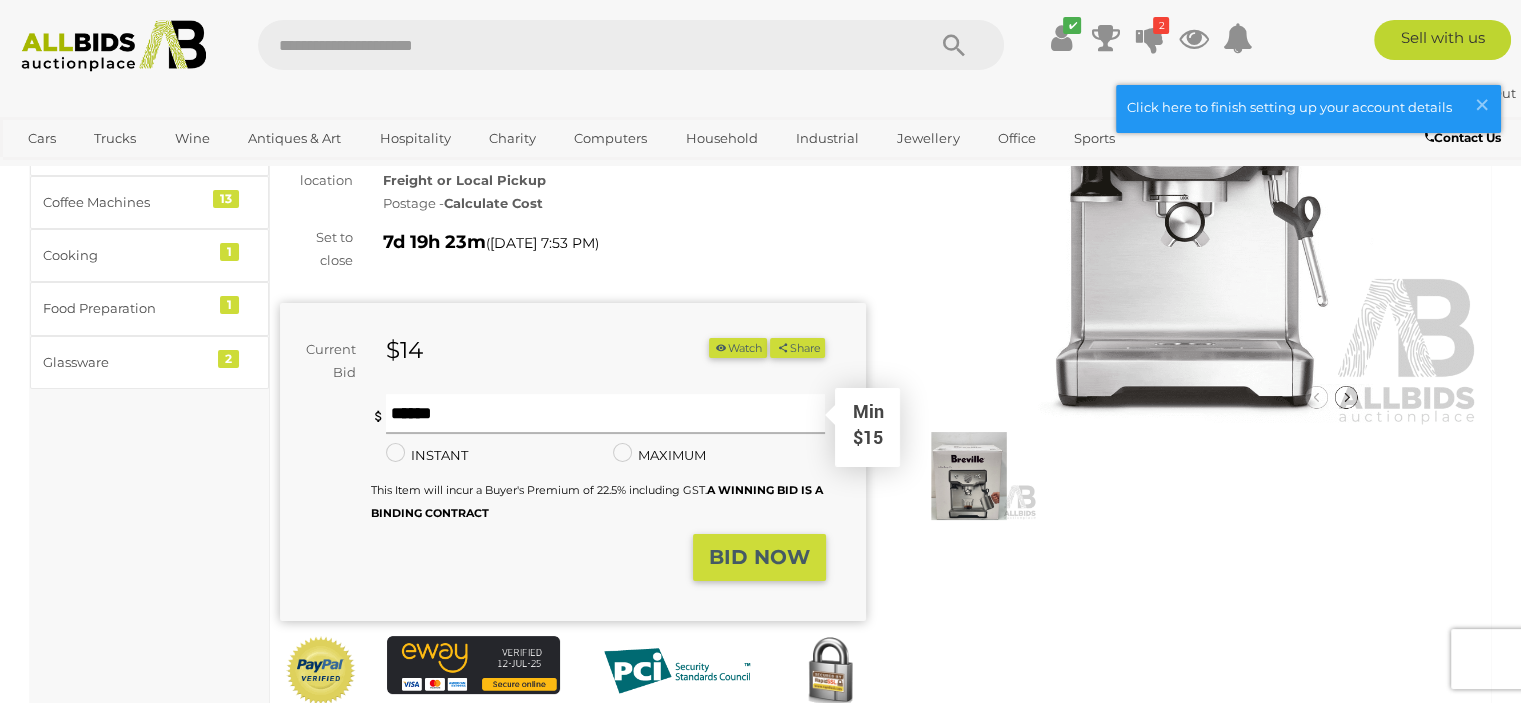 click at bounding box center (606, 414) 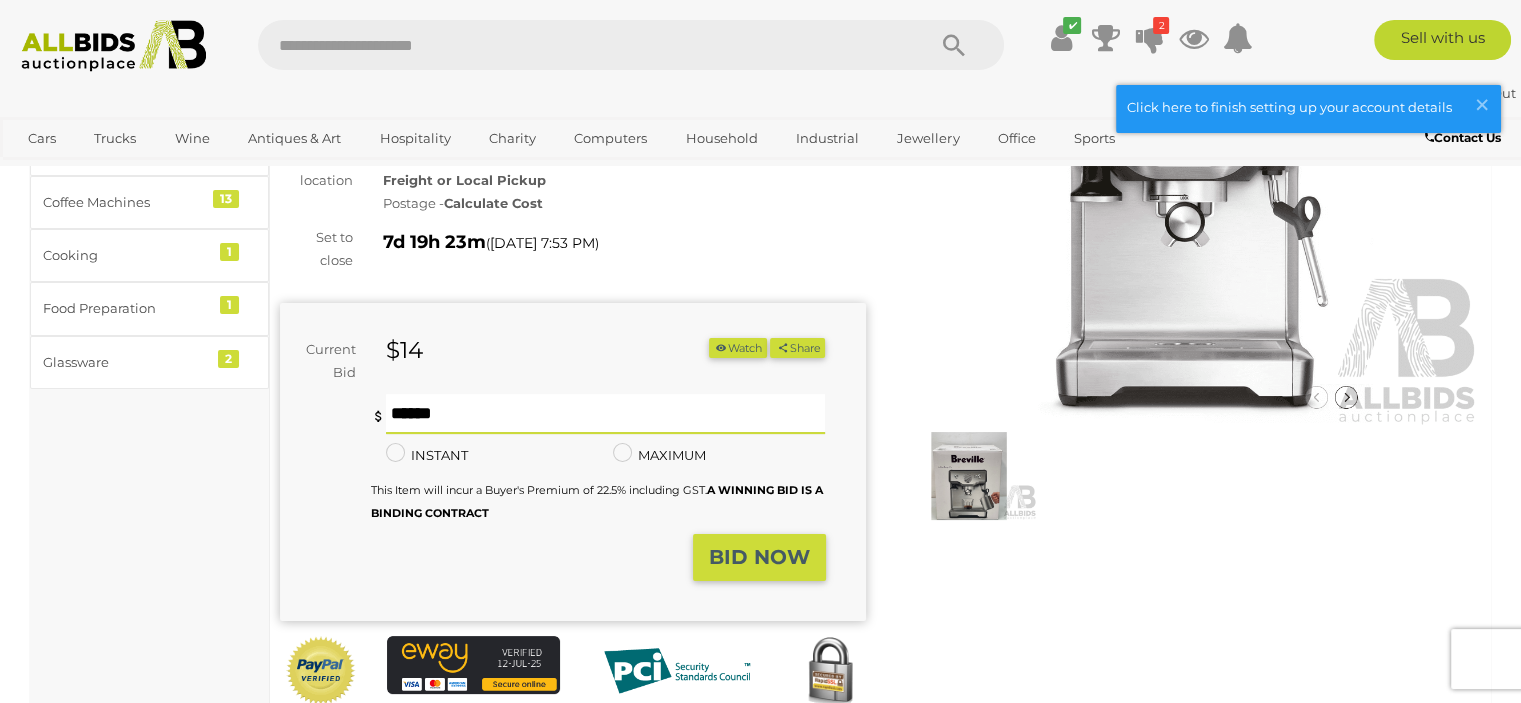 type on "**" 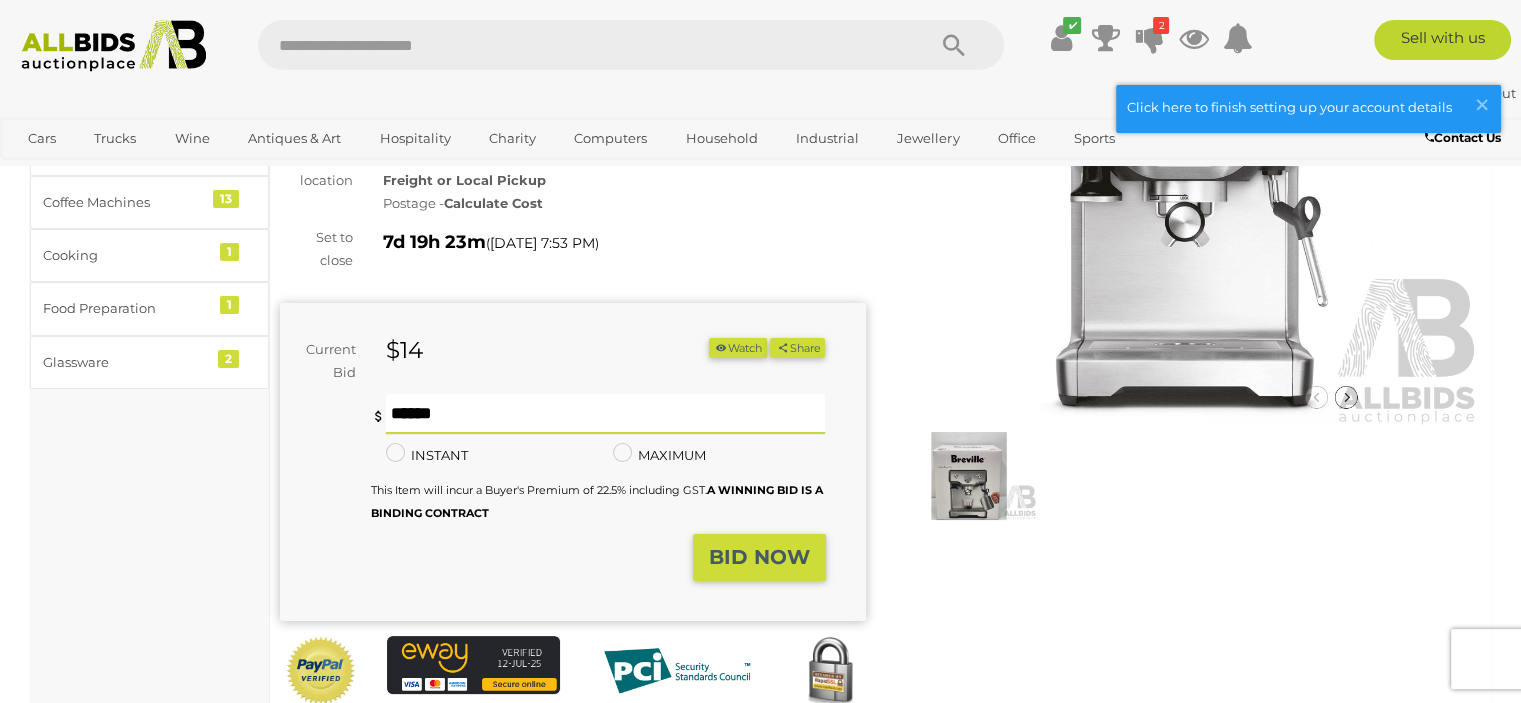 click on "BID NOW" at bounding box center (759, 557) 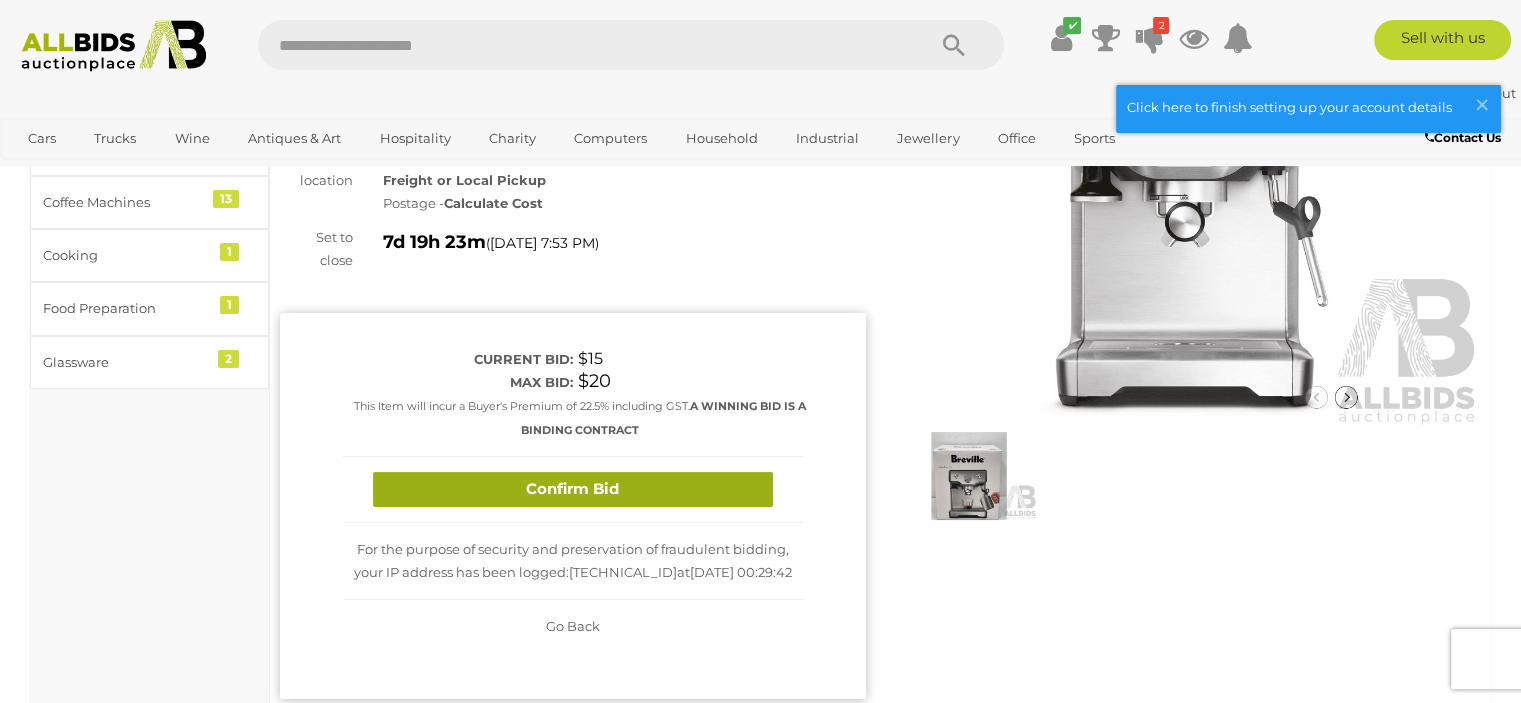 click on "Confirm Bid" at bounding box center (573, 489) 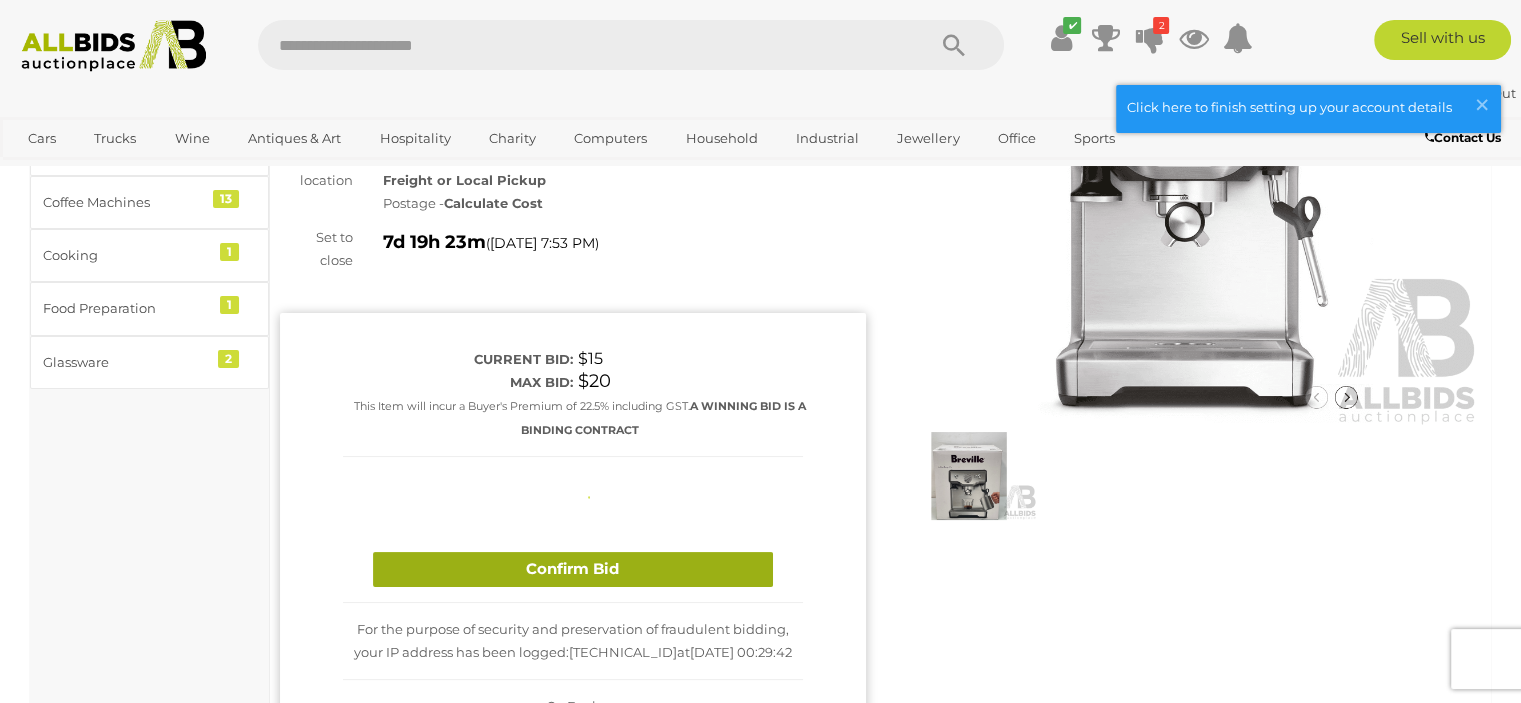 type 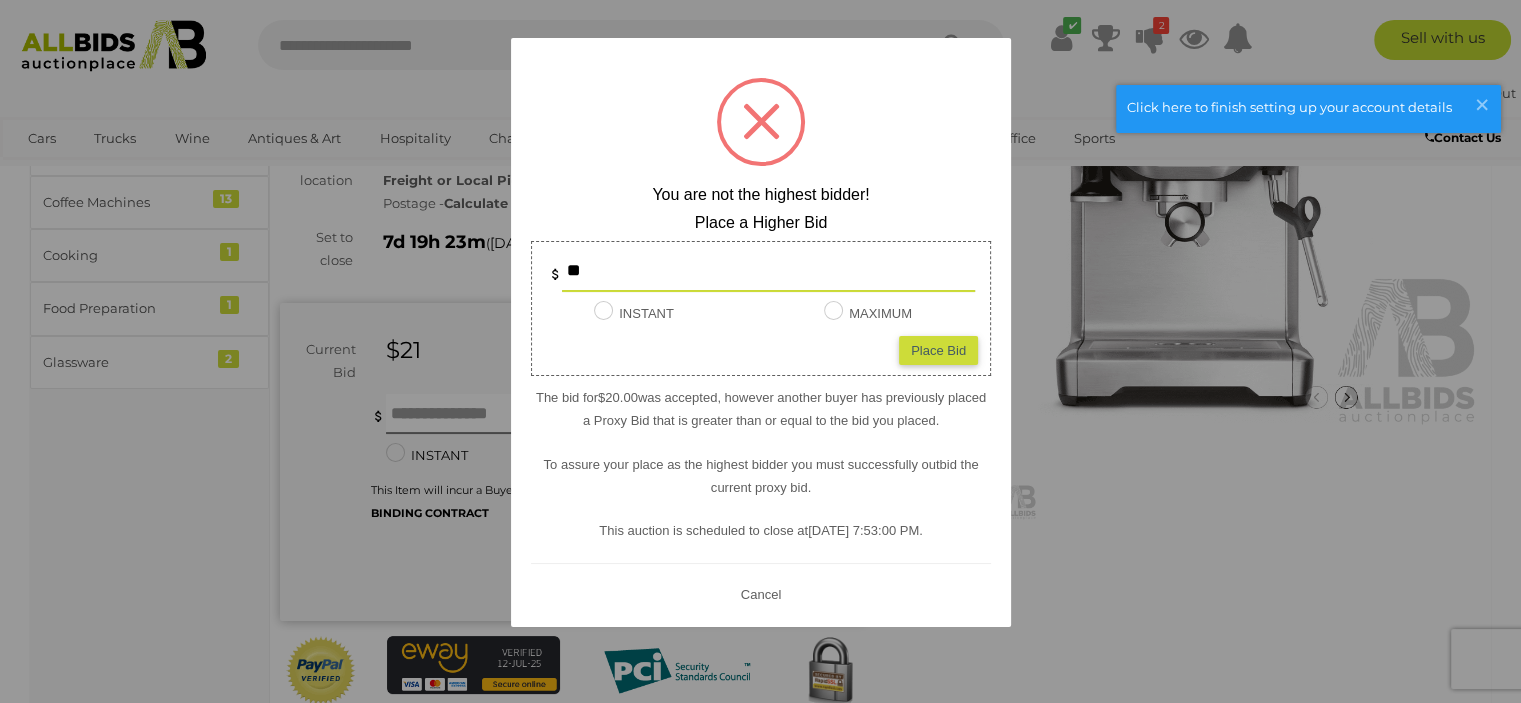 click on "Cancel" at bounding box center (760, 593) 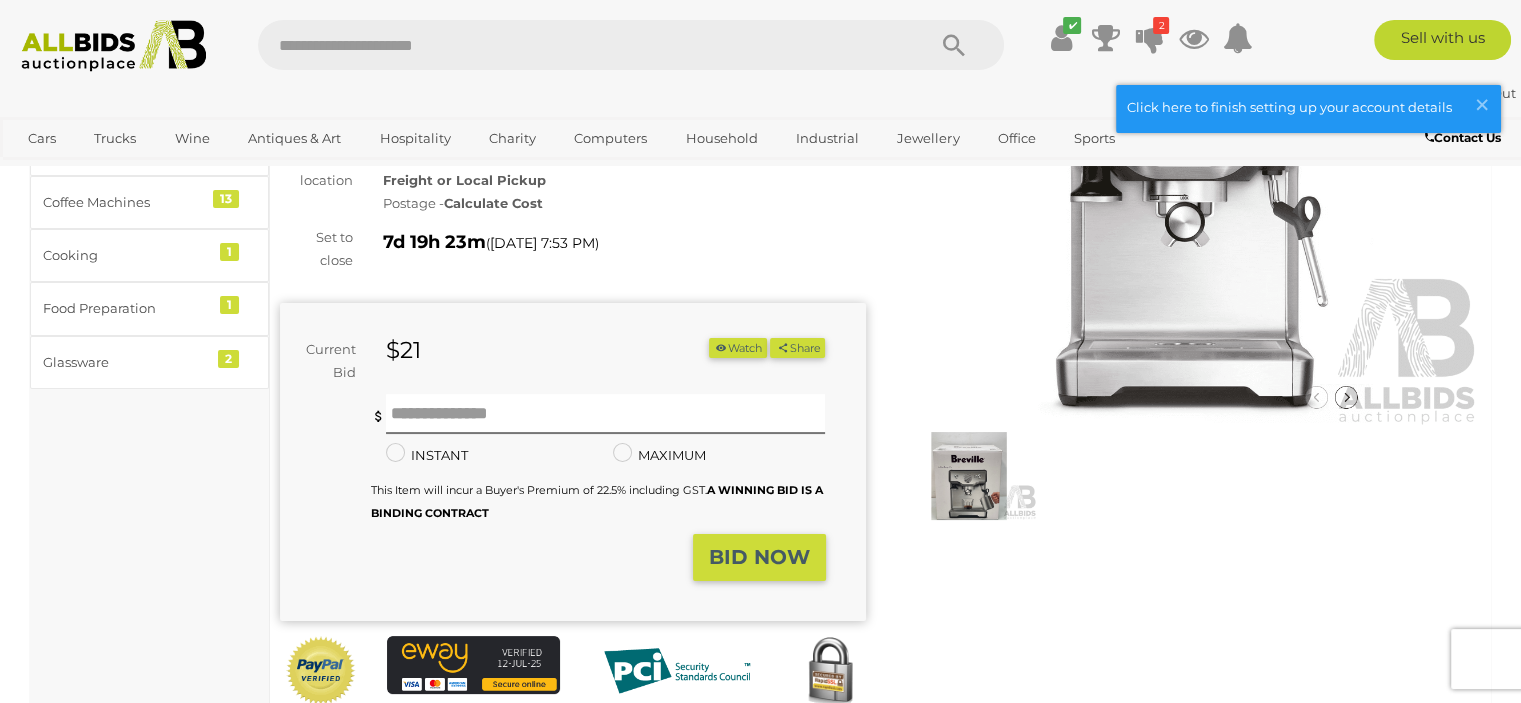 scroll, scrollTop: 800, scrollLeft: 0, axis: vertical 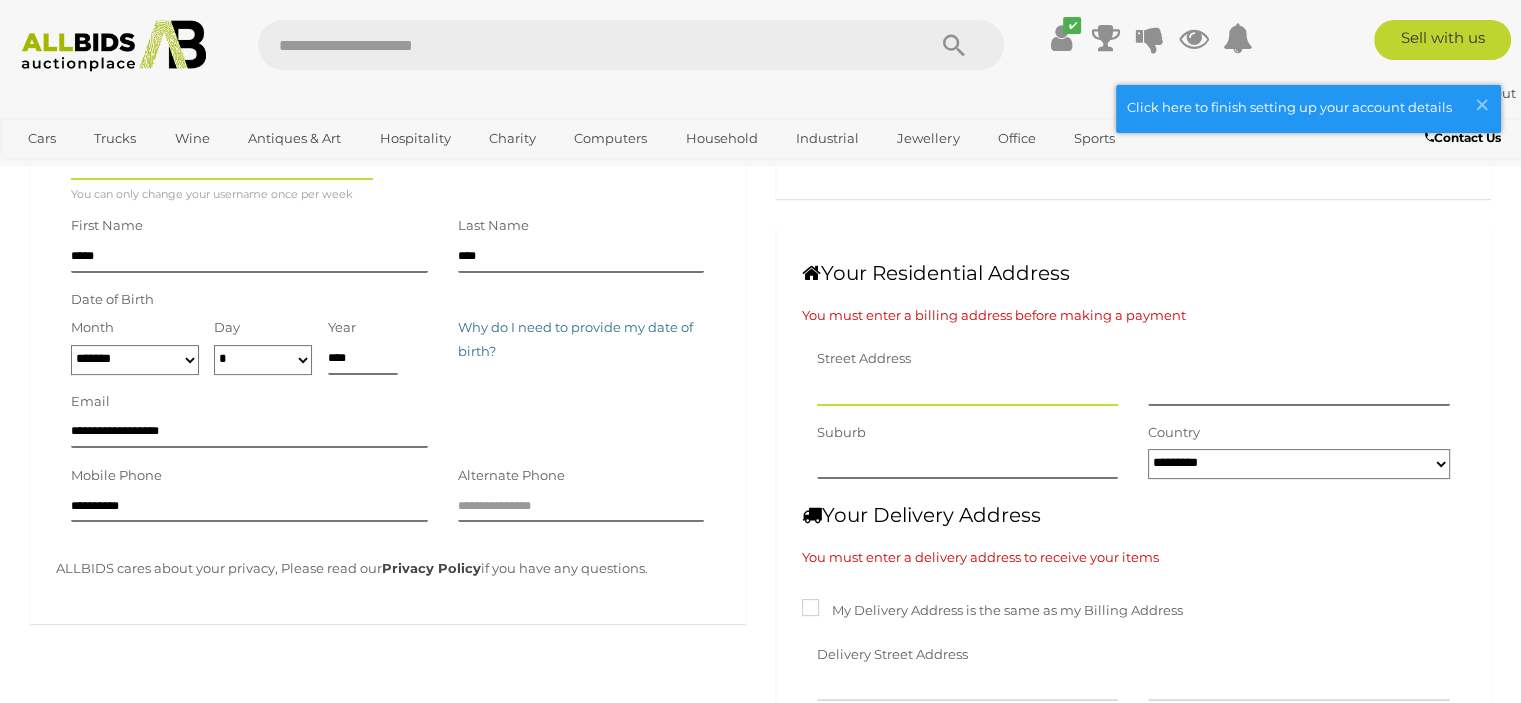 click at bounding box center (968, 391) 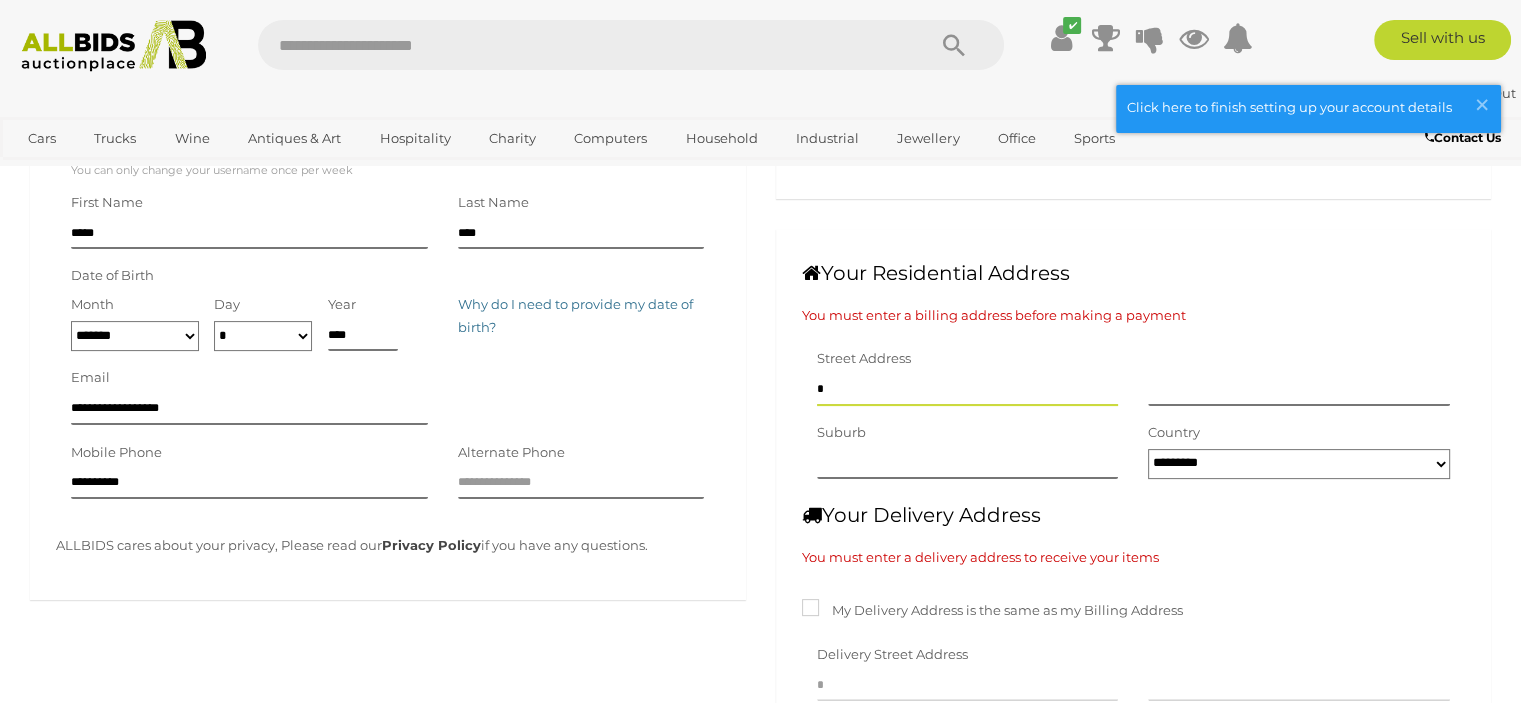 type on "**" 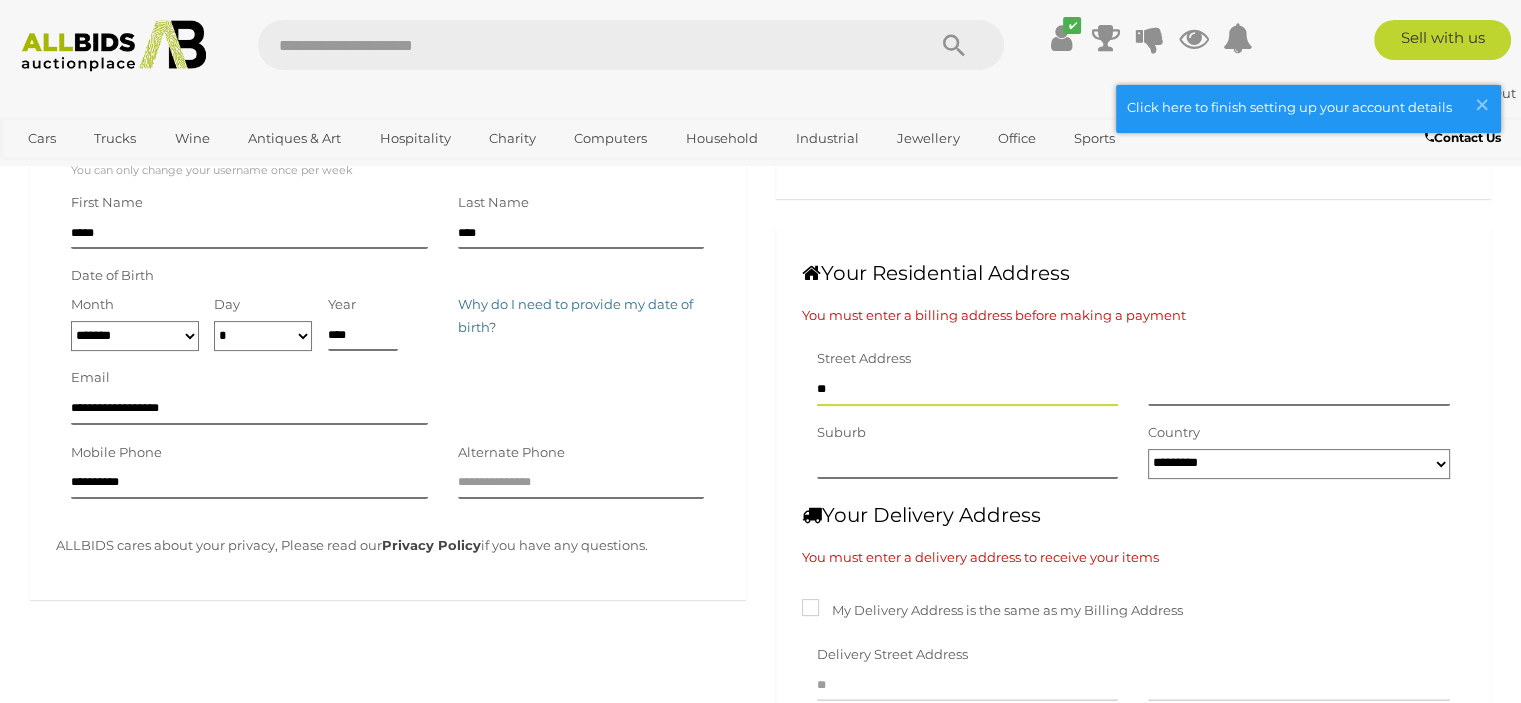 type on "***" 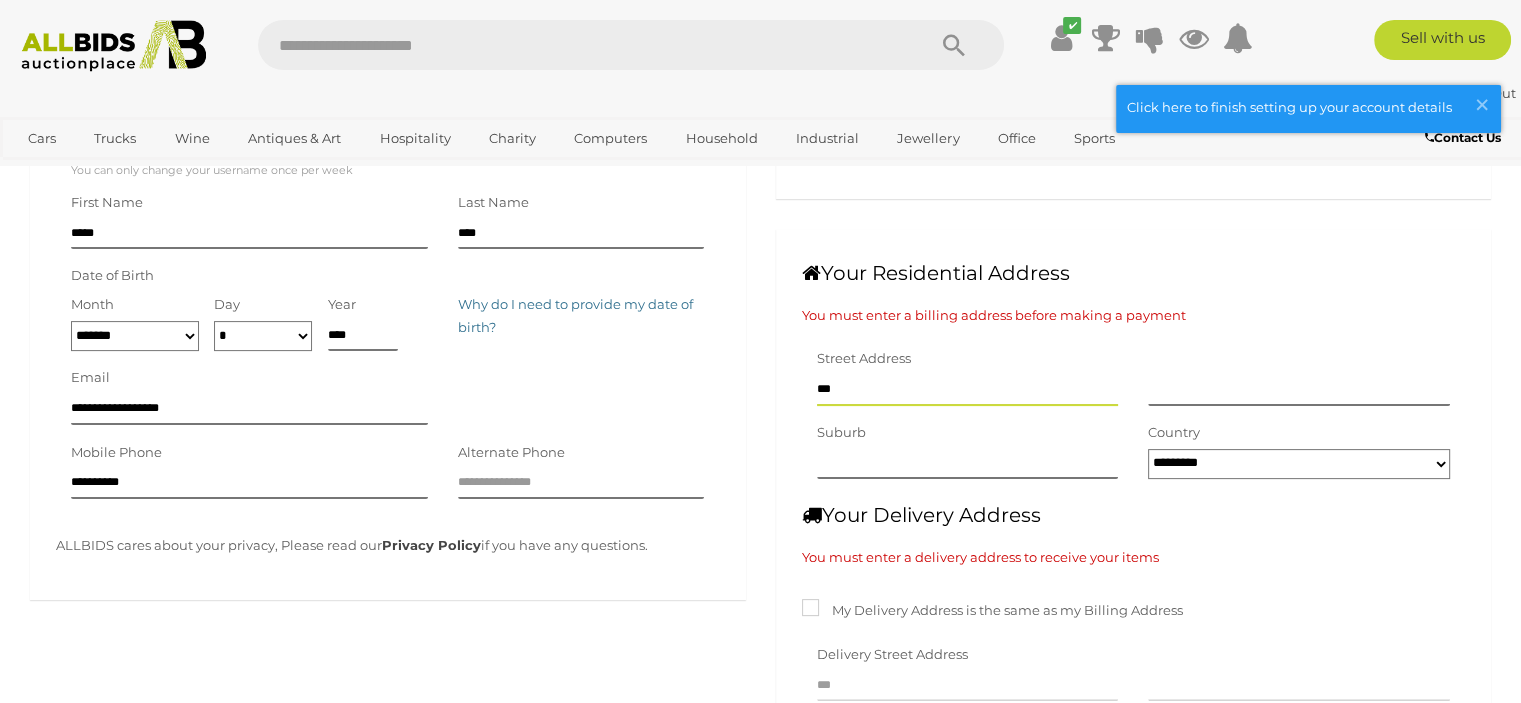 type on "****" 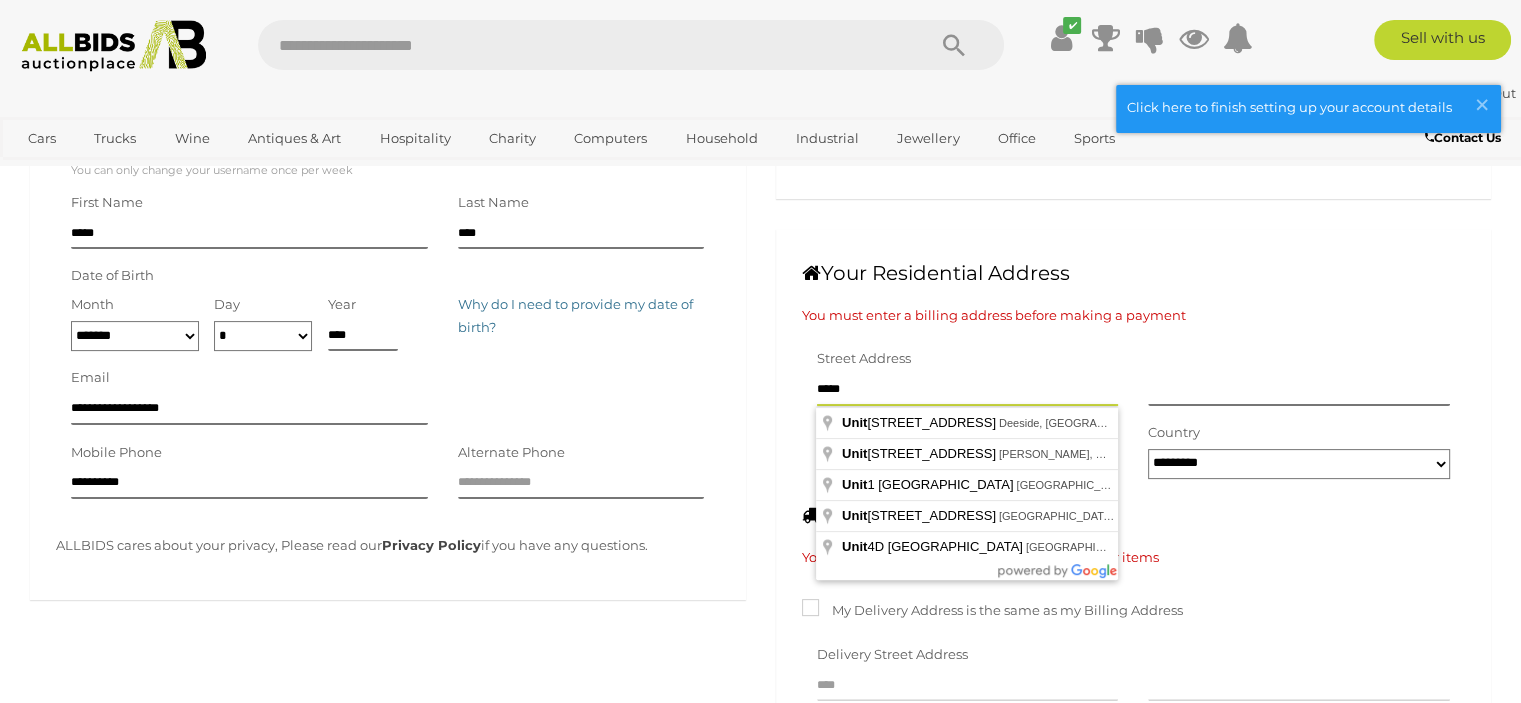 type on "******" 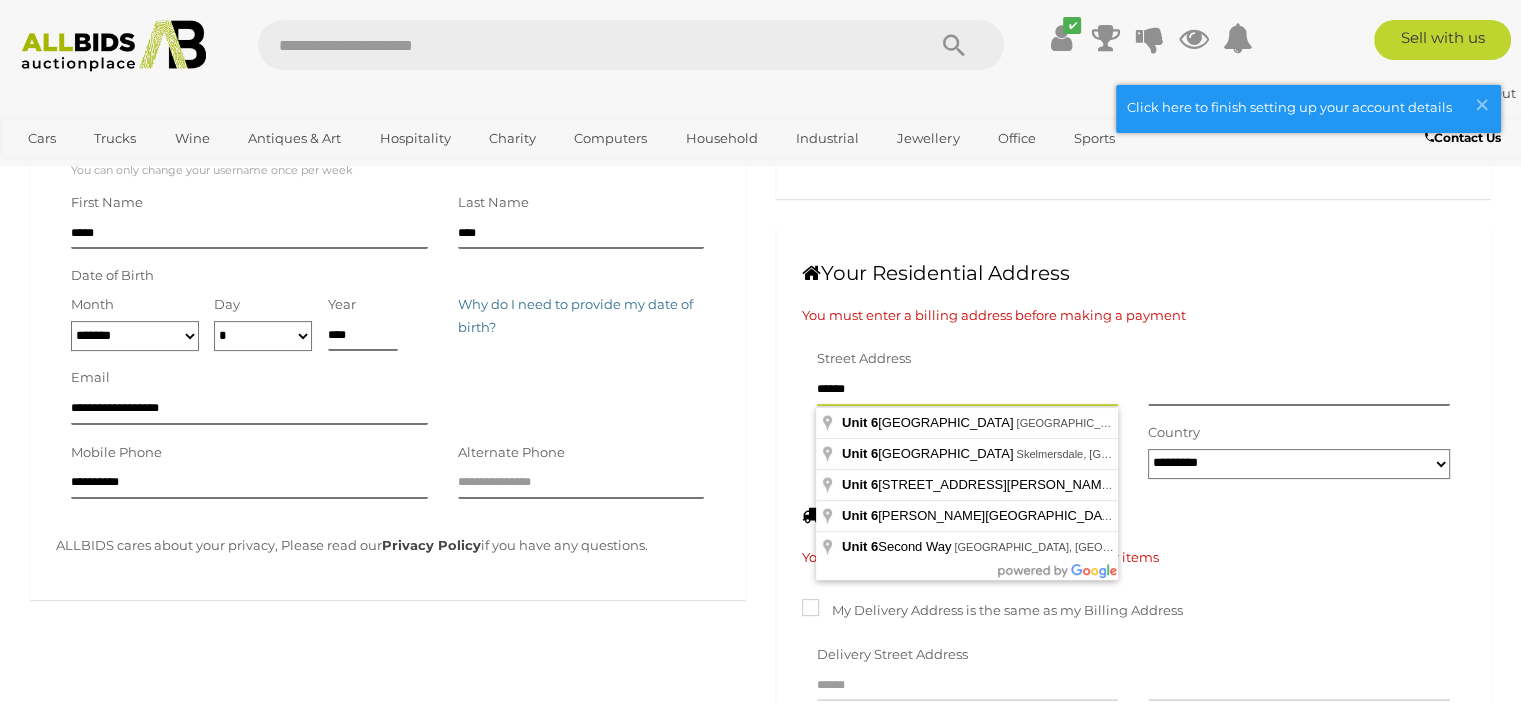 type on "*******" 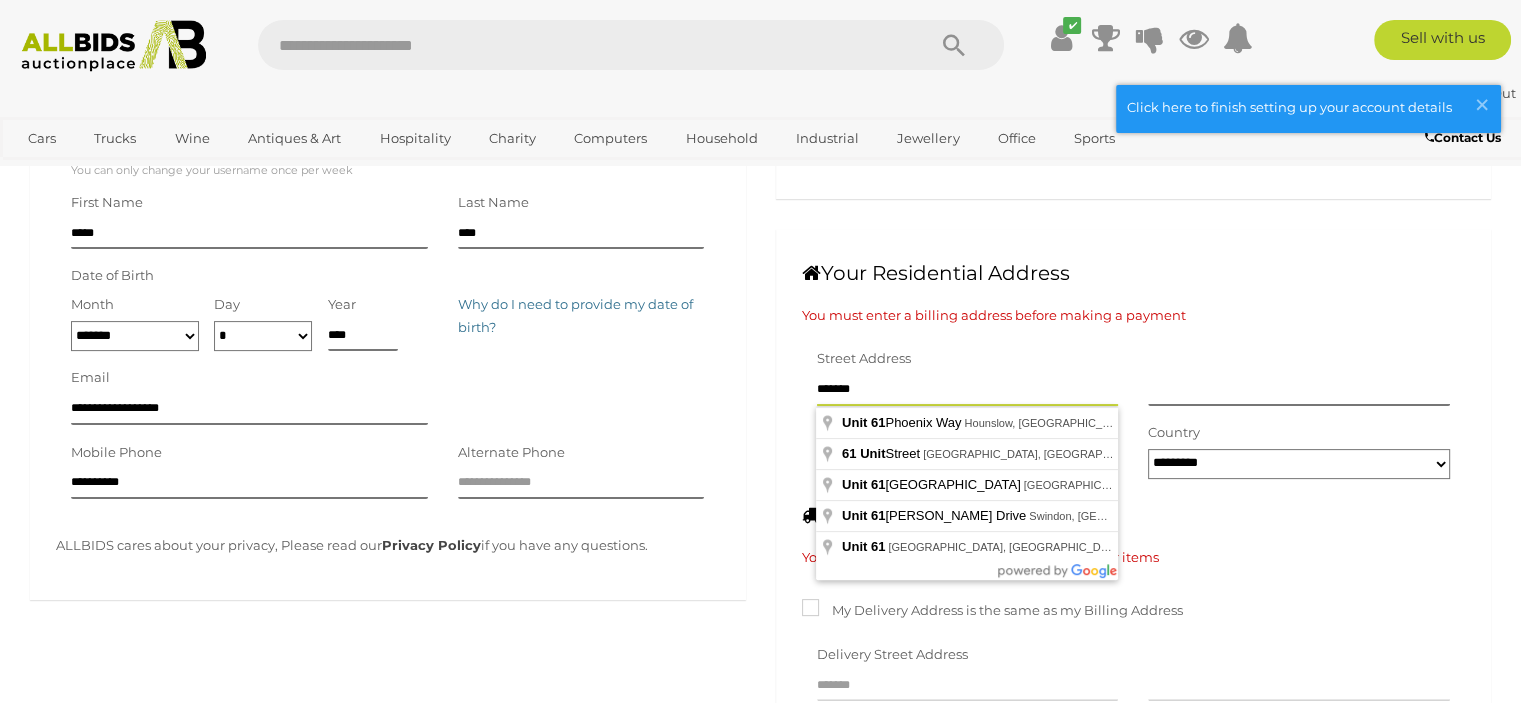 type on "********" 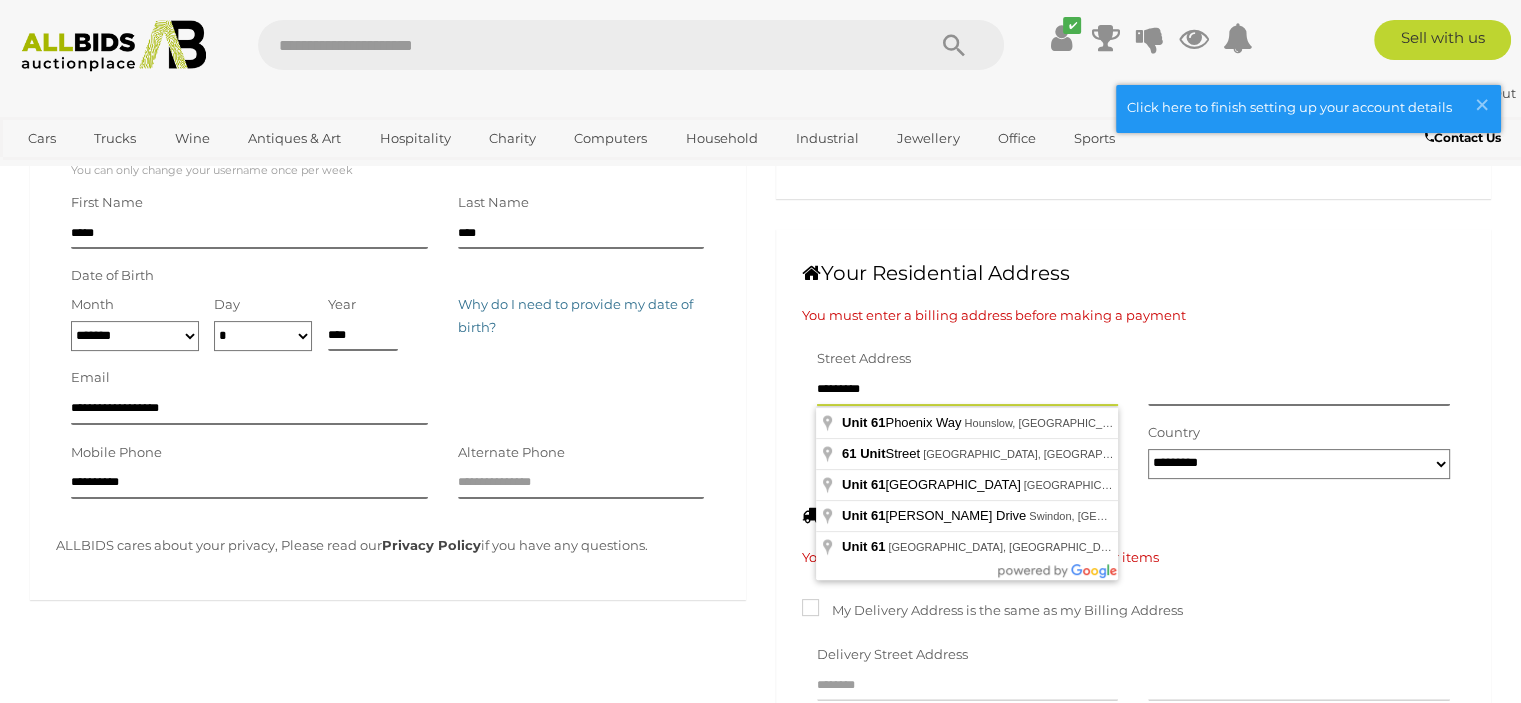 type on "**********" 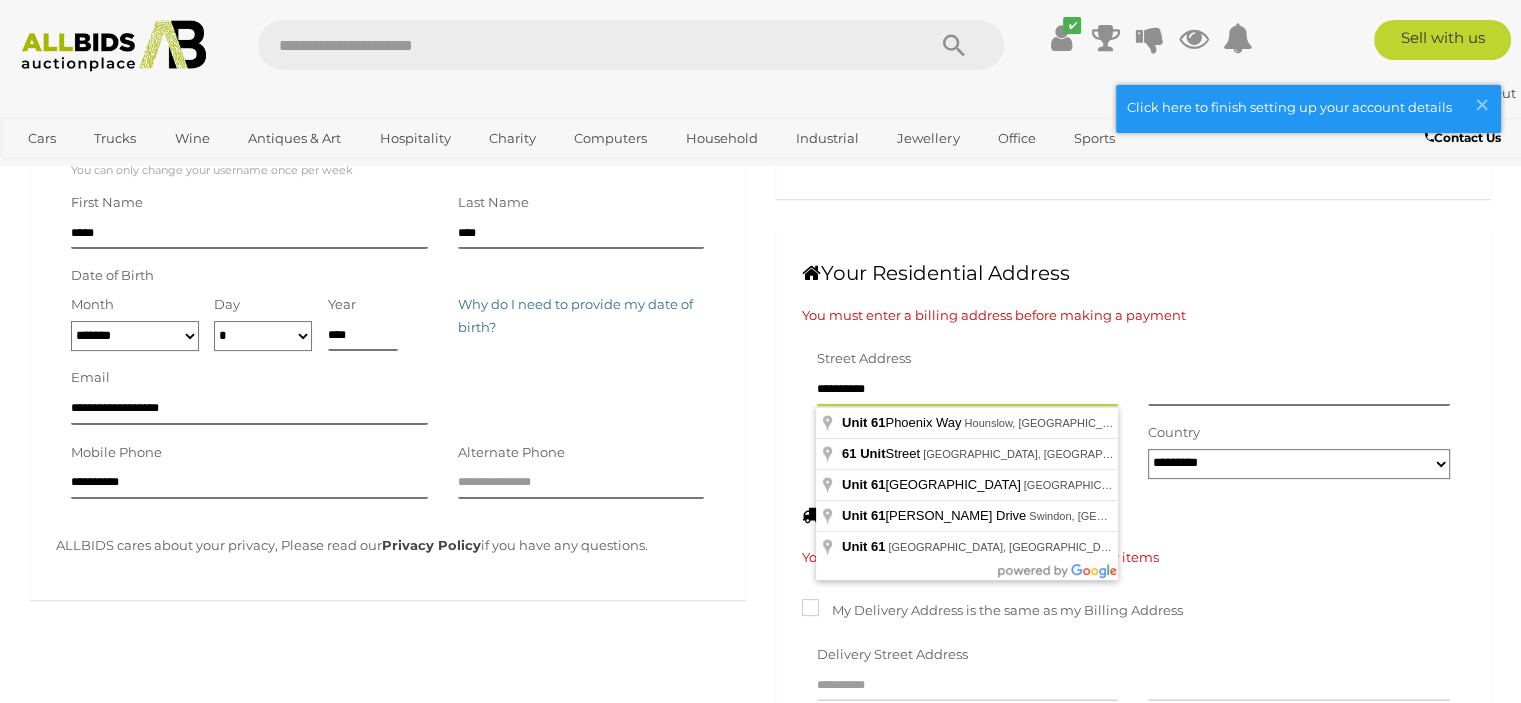 type on "**********" 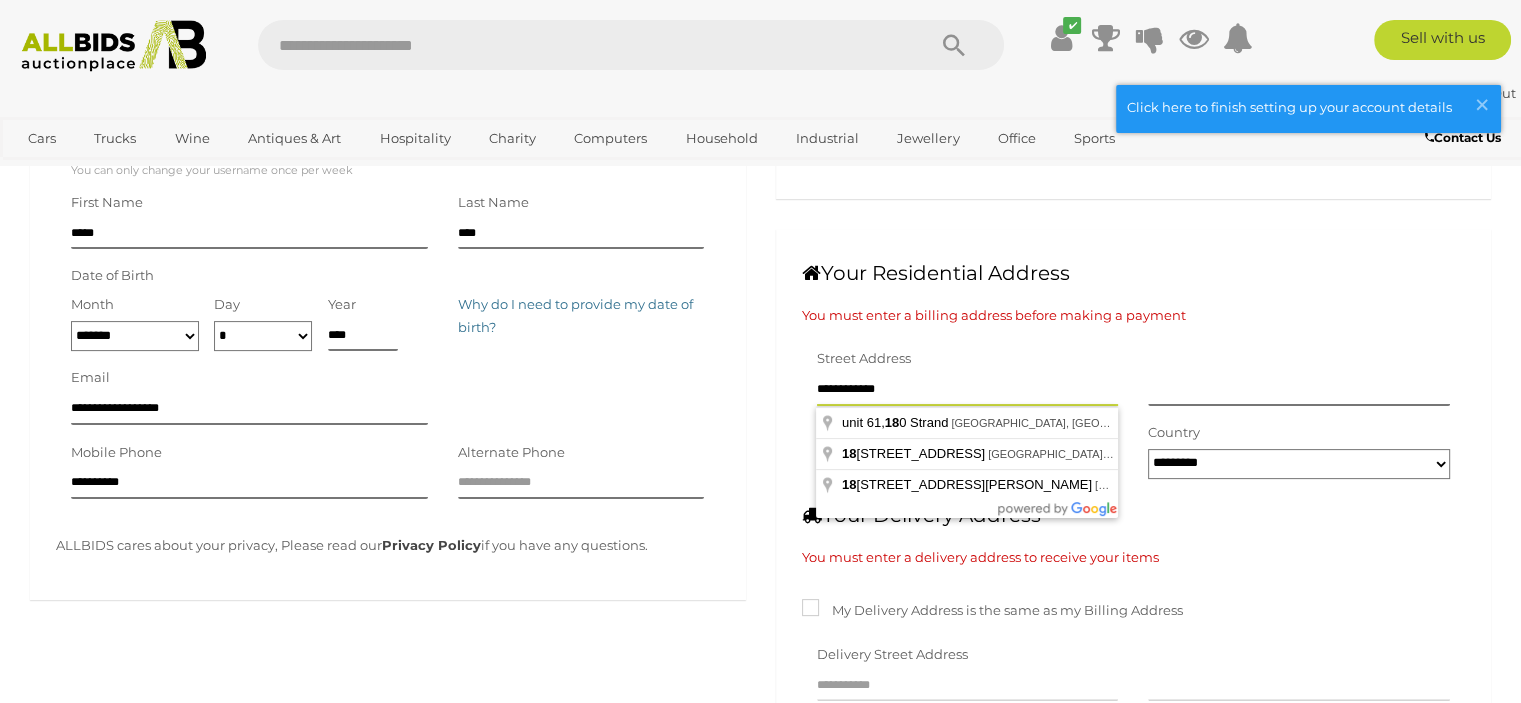 type on "**********" 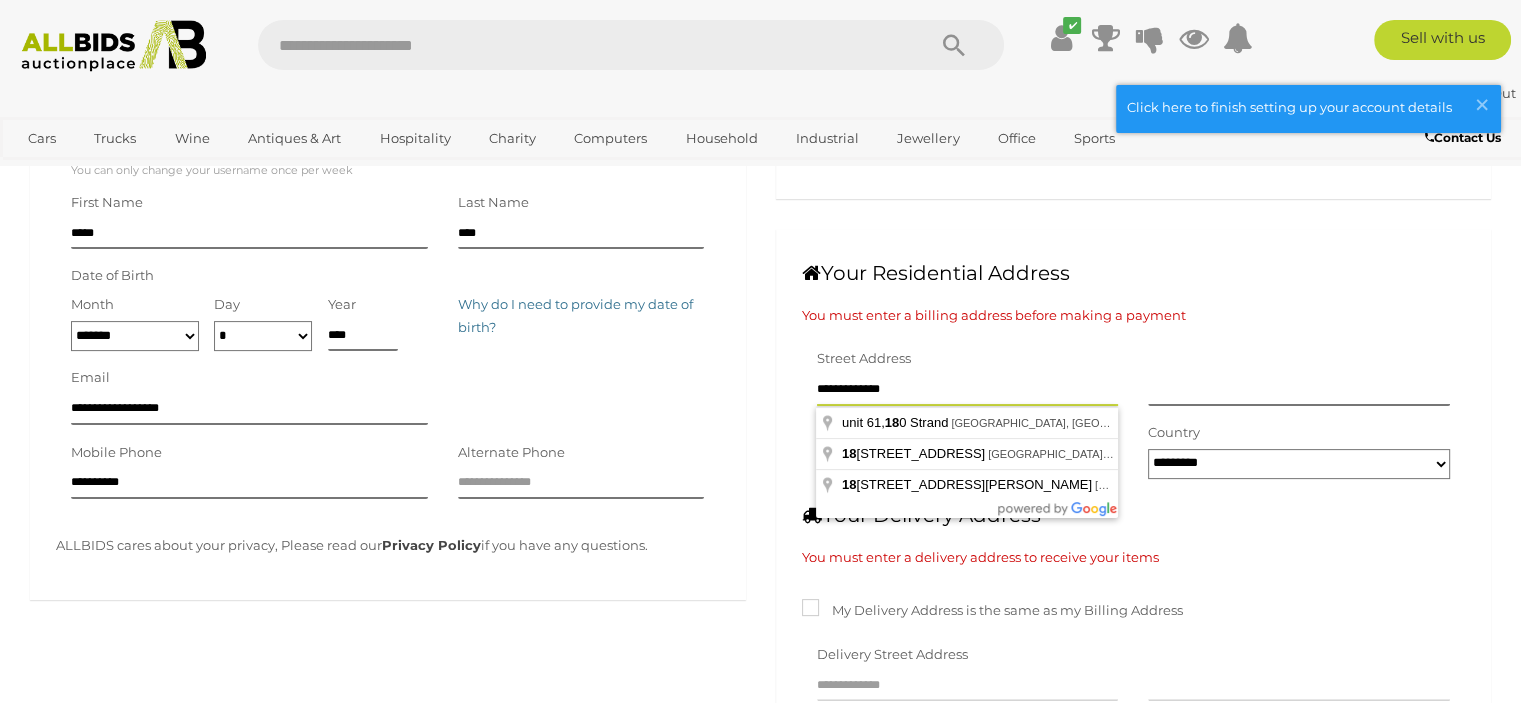 type on "**********" 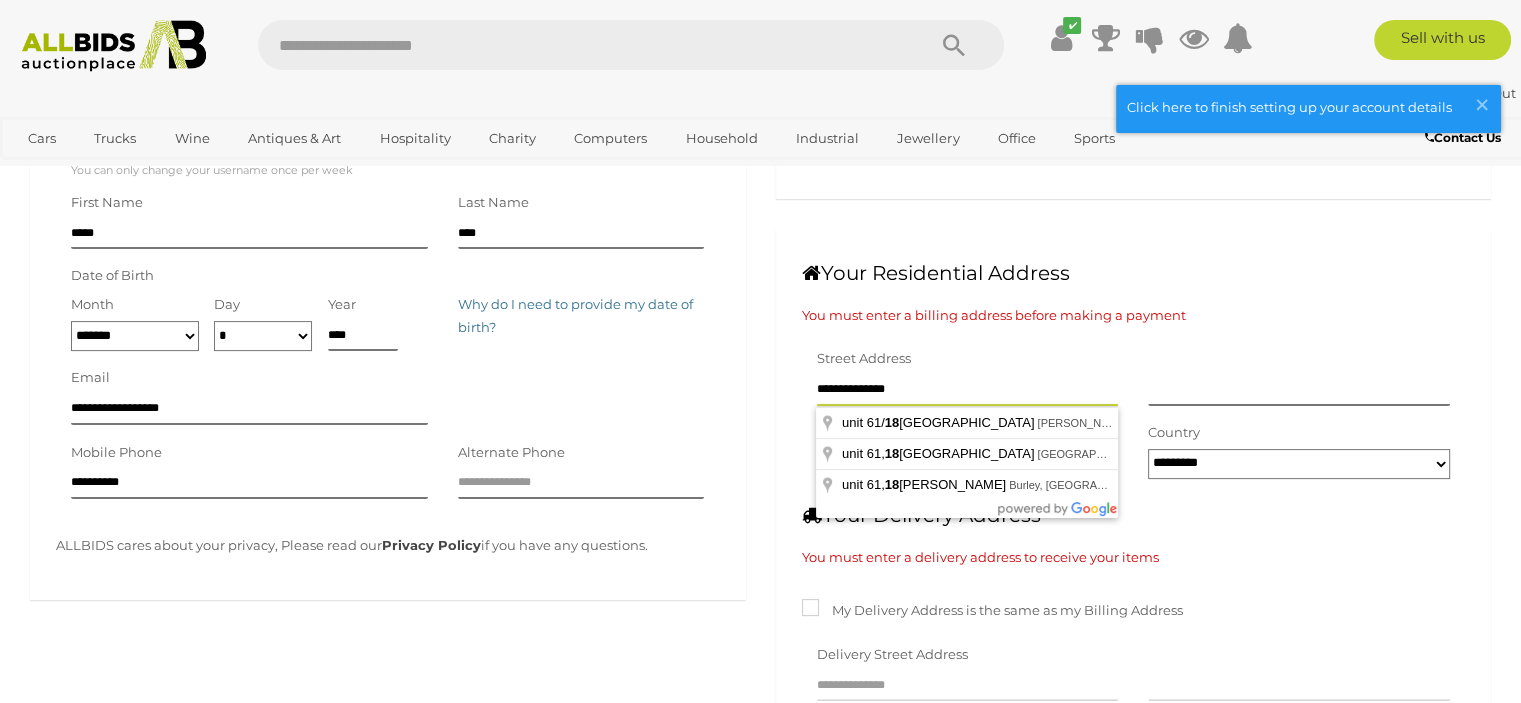 type on "**********" 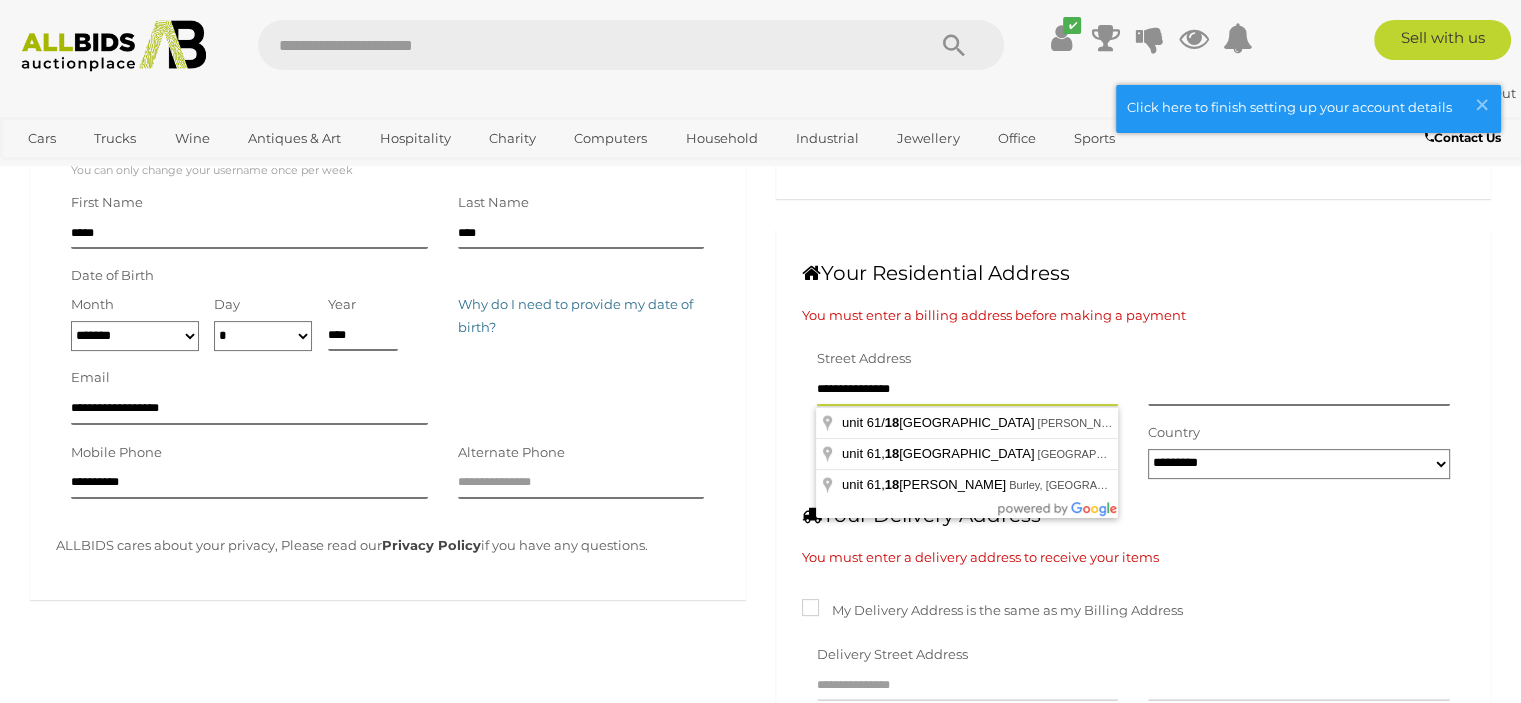 type on "**********" 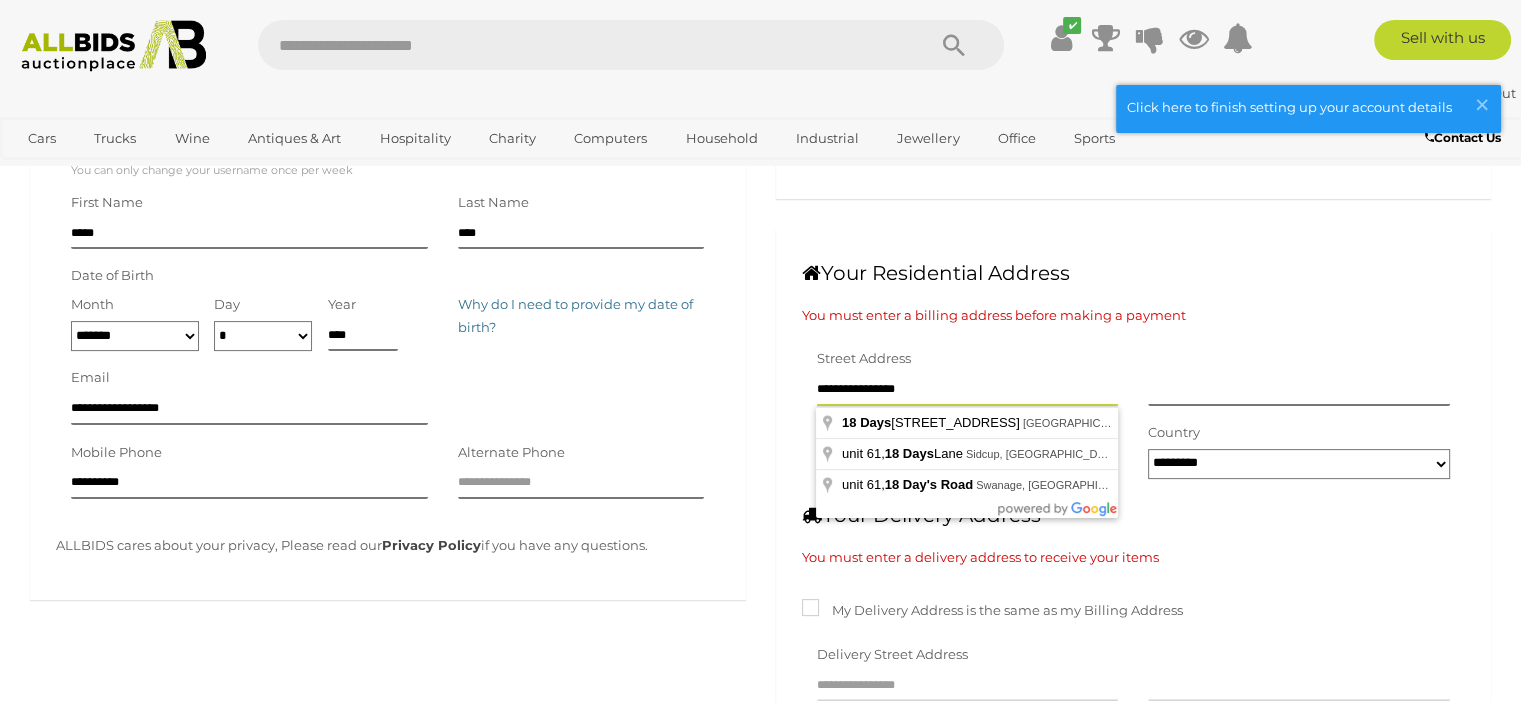 type on "**********" 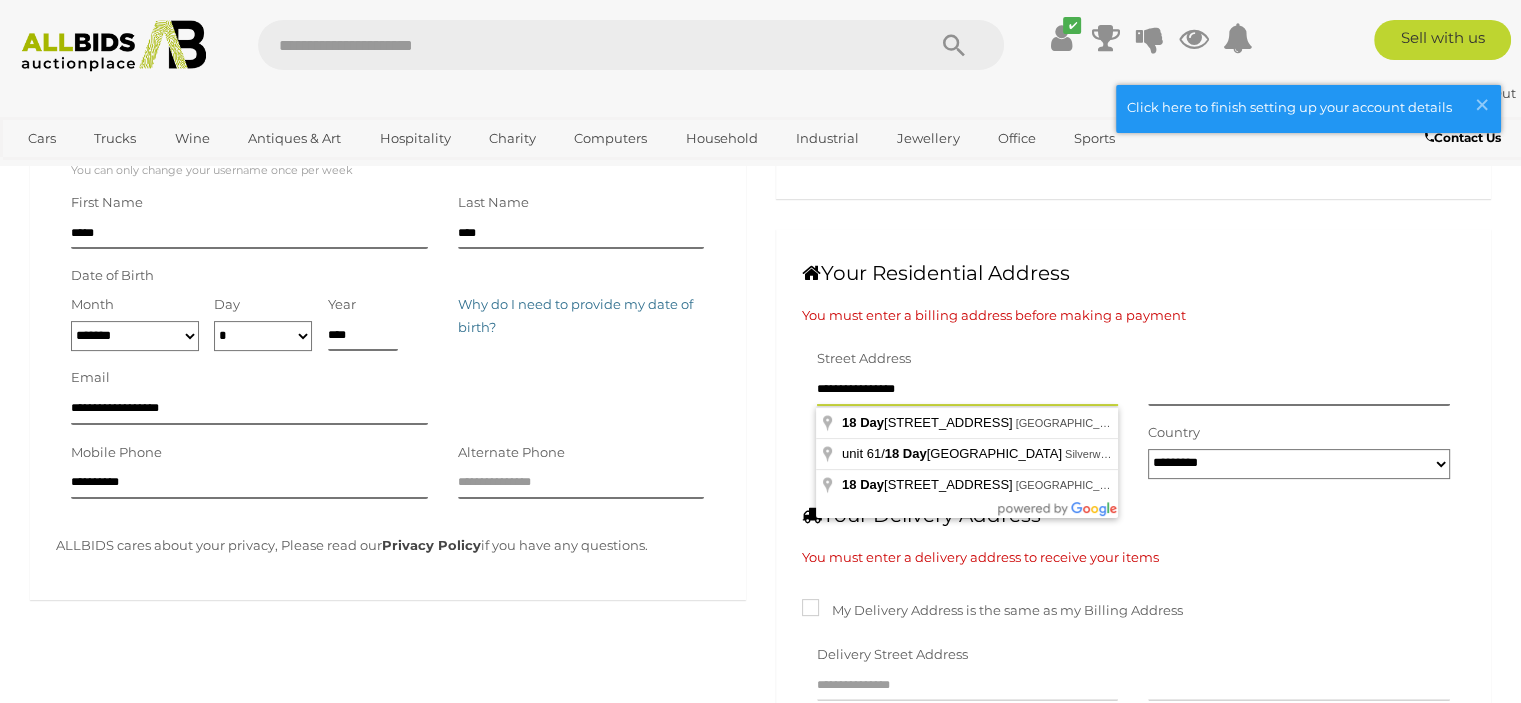 type on "**********" 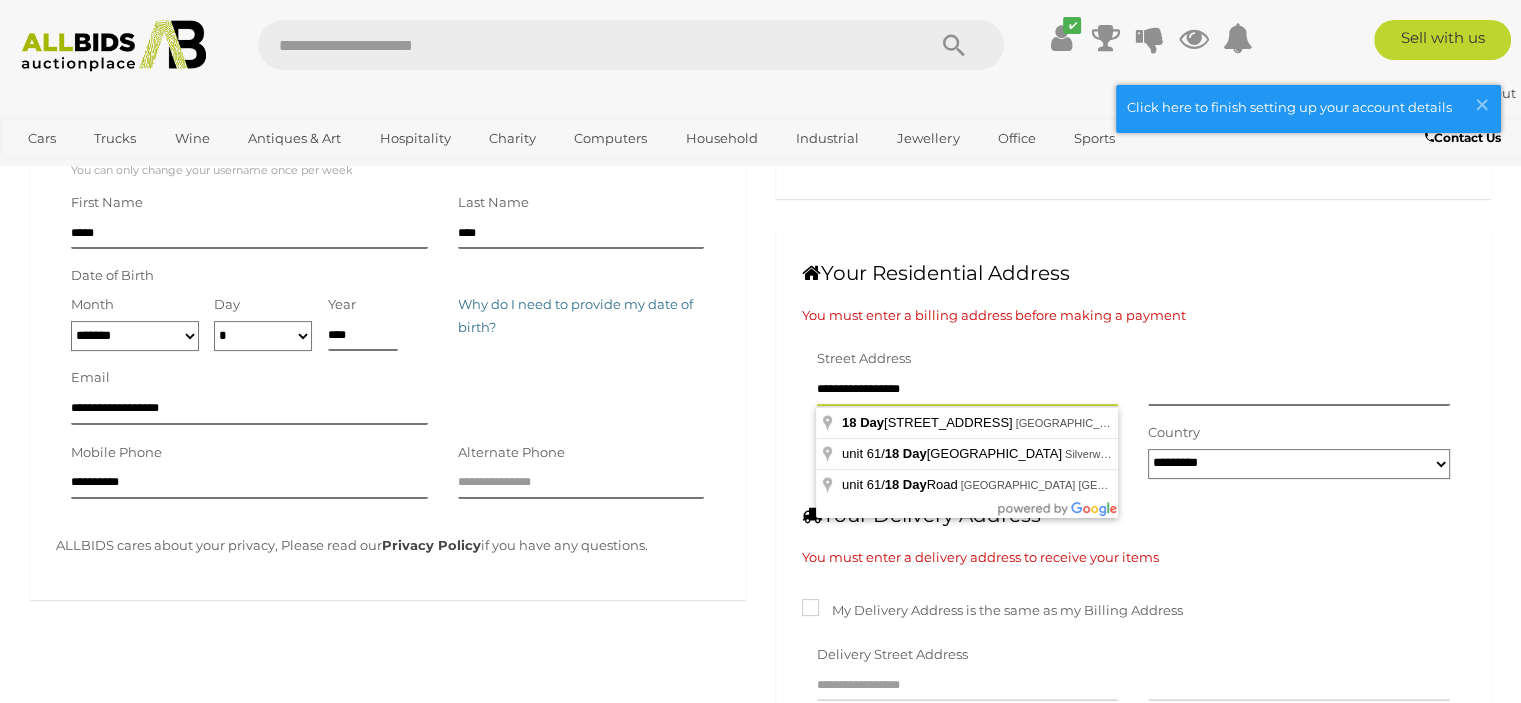 type on "**********" 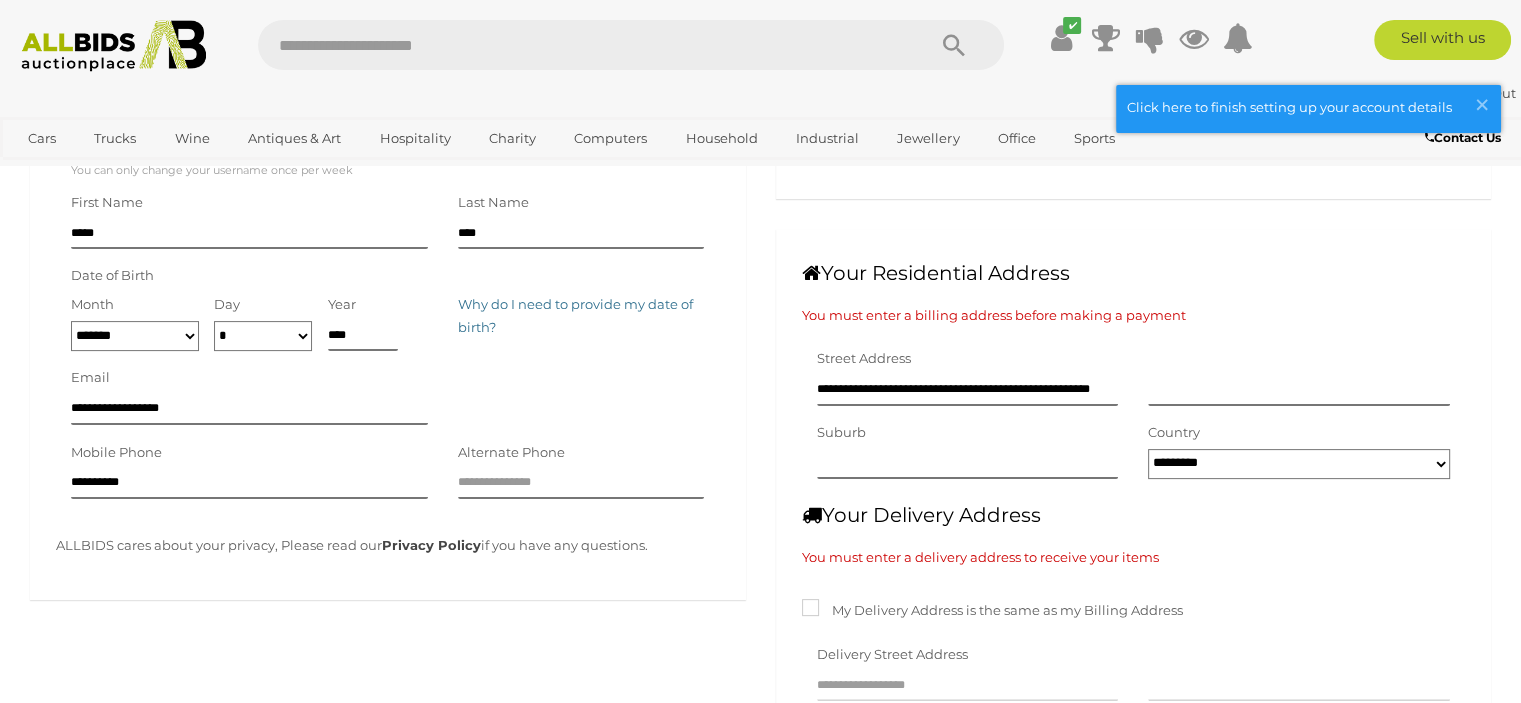 type on "**********" 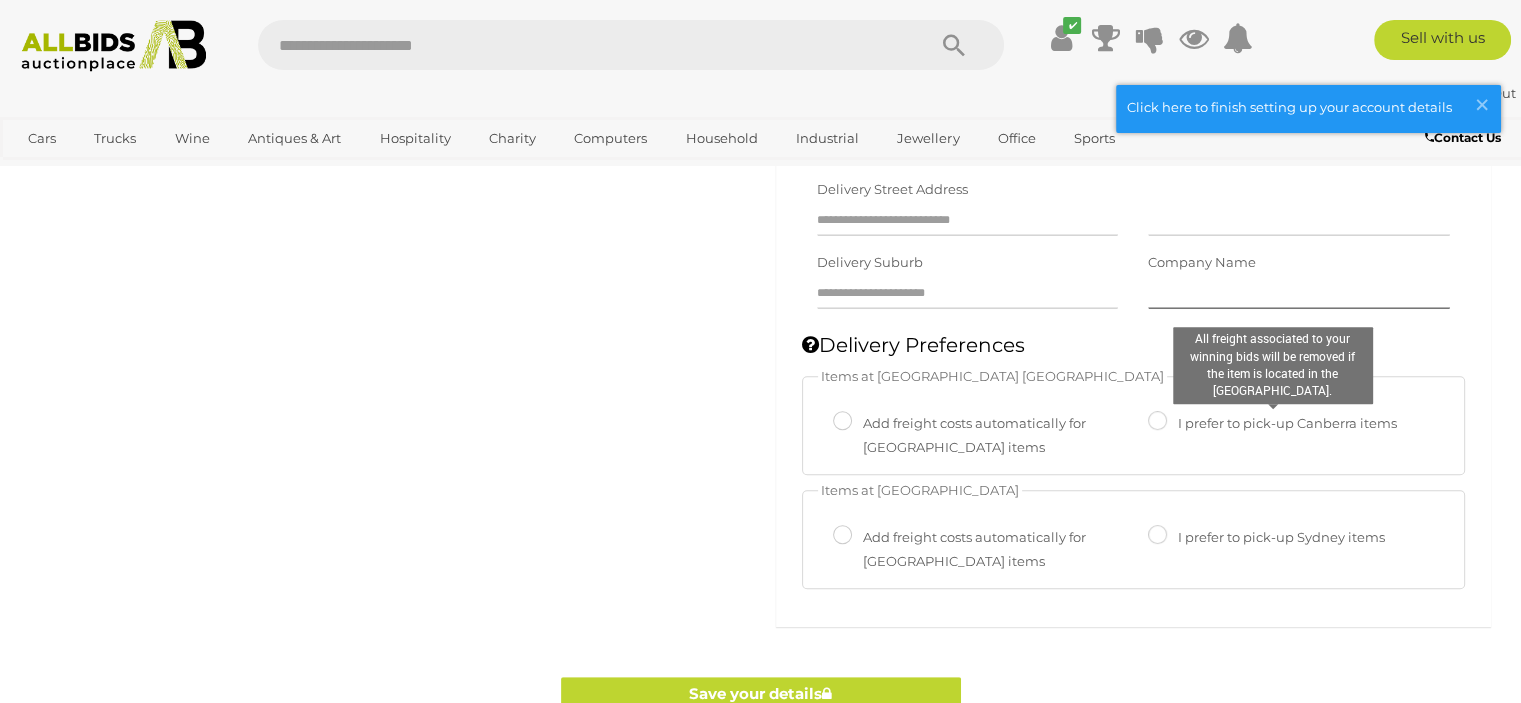 scroll, scrollTop: 900, scrollLeft: 0, axis: vertical 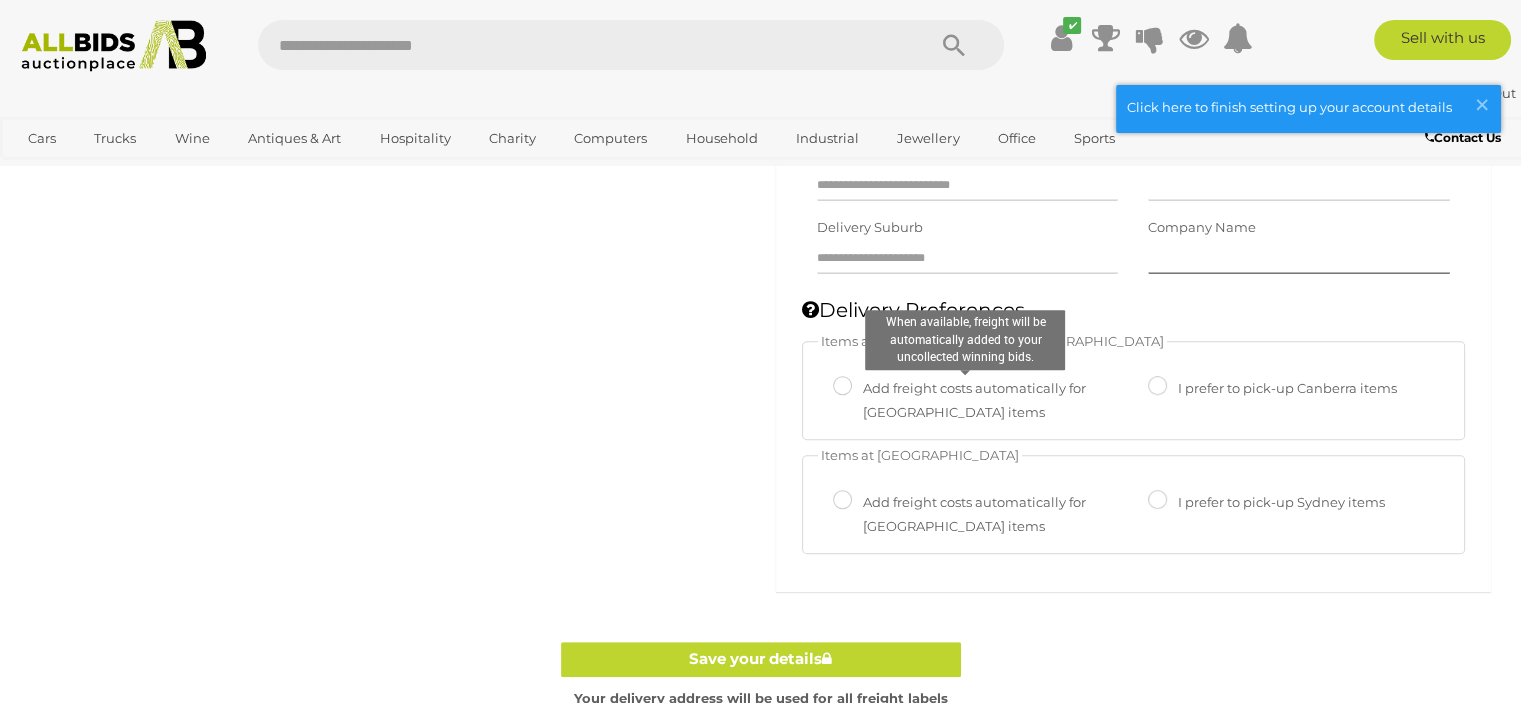 click on "Add freight costs automatically for Canberra items" at bounding box center [966, 400] 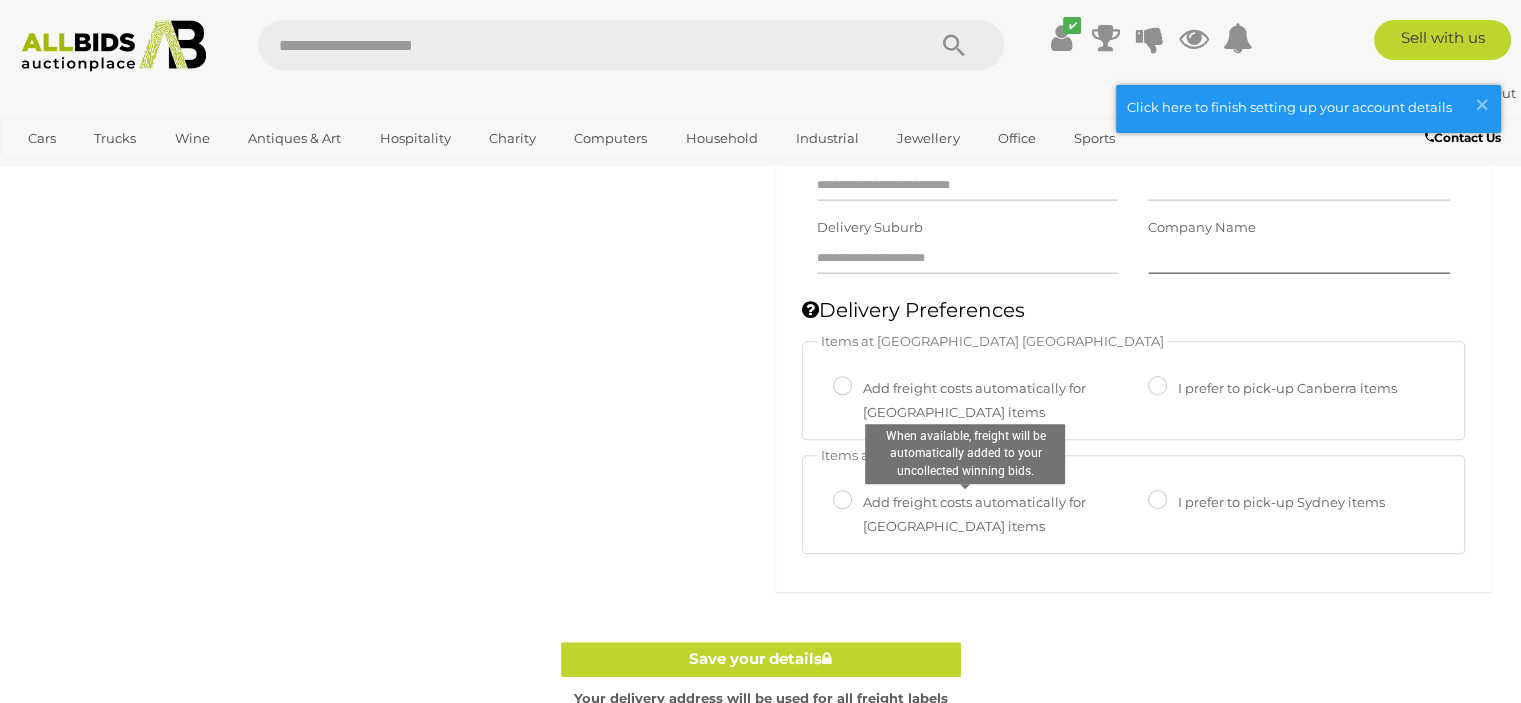 click on "Add freight costs automatically for Sydney items" at bounding box center (966, 514) 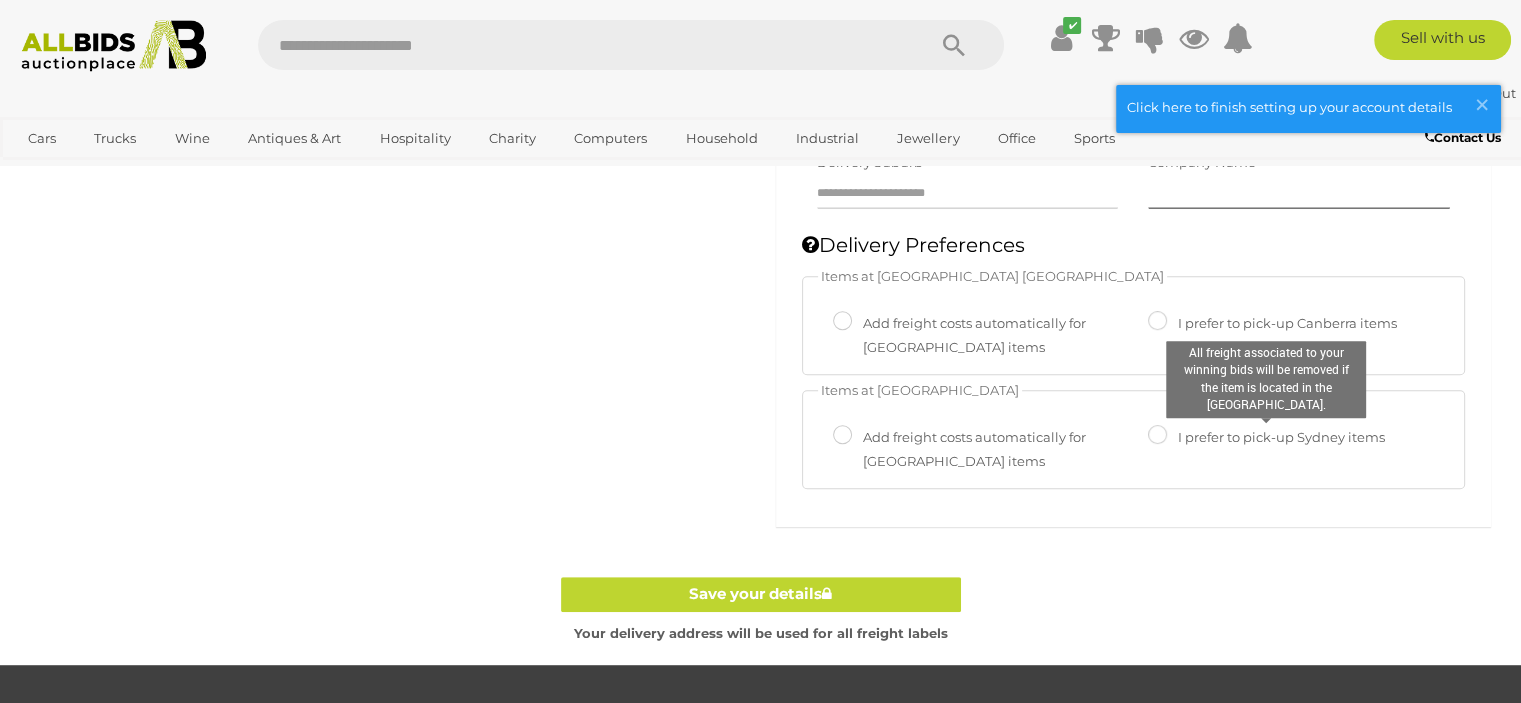 scroll, scrollTop: 1000, scrollLeft: 0, axis: vertical 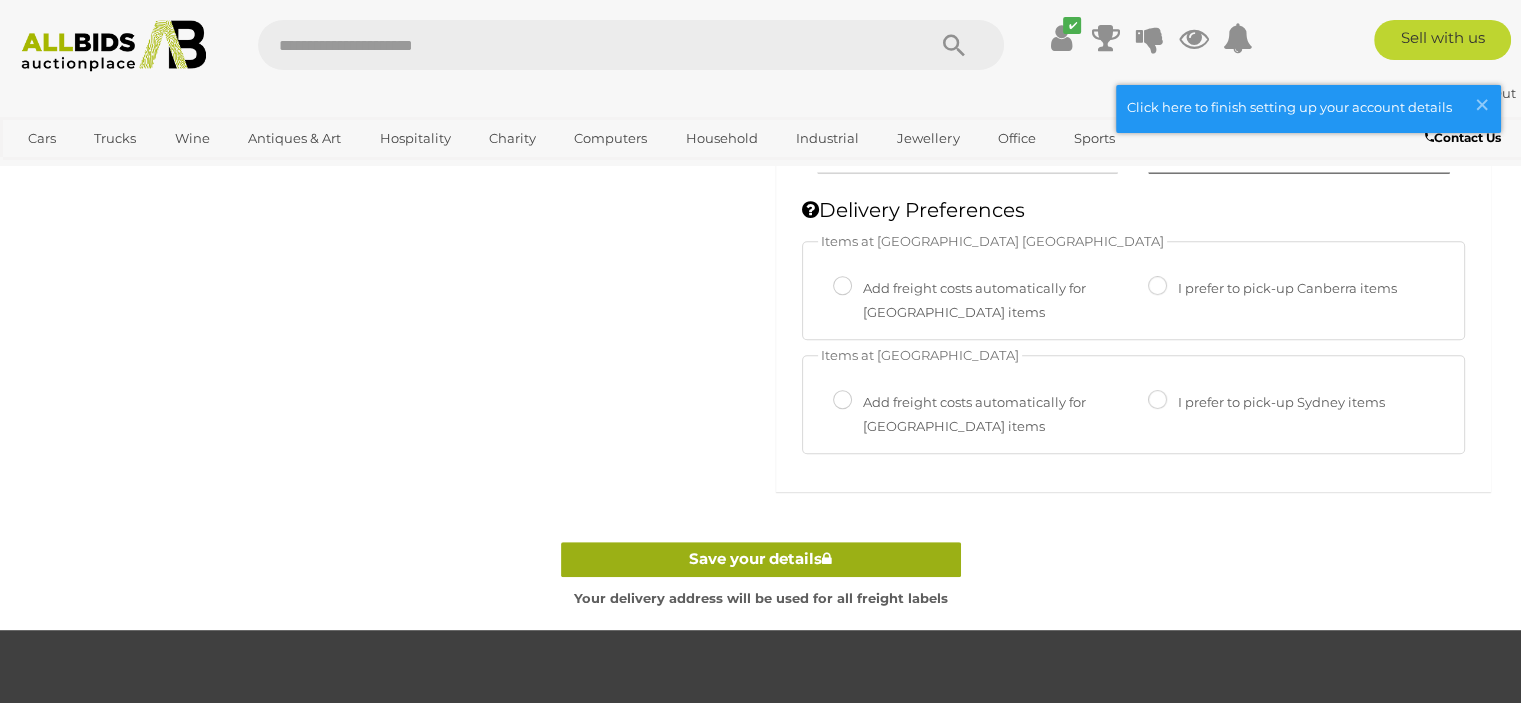 click on "Save your details" at bounding box center (761, 559) 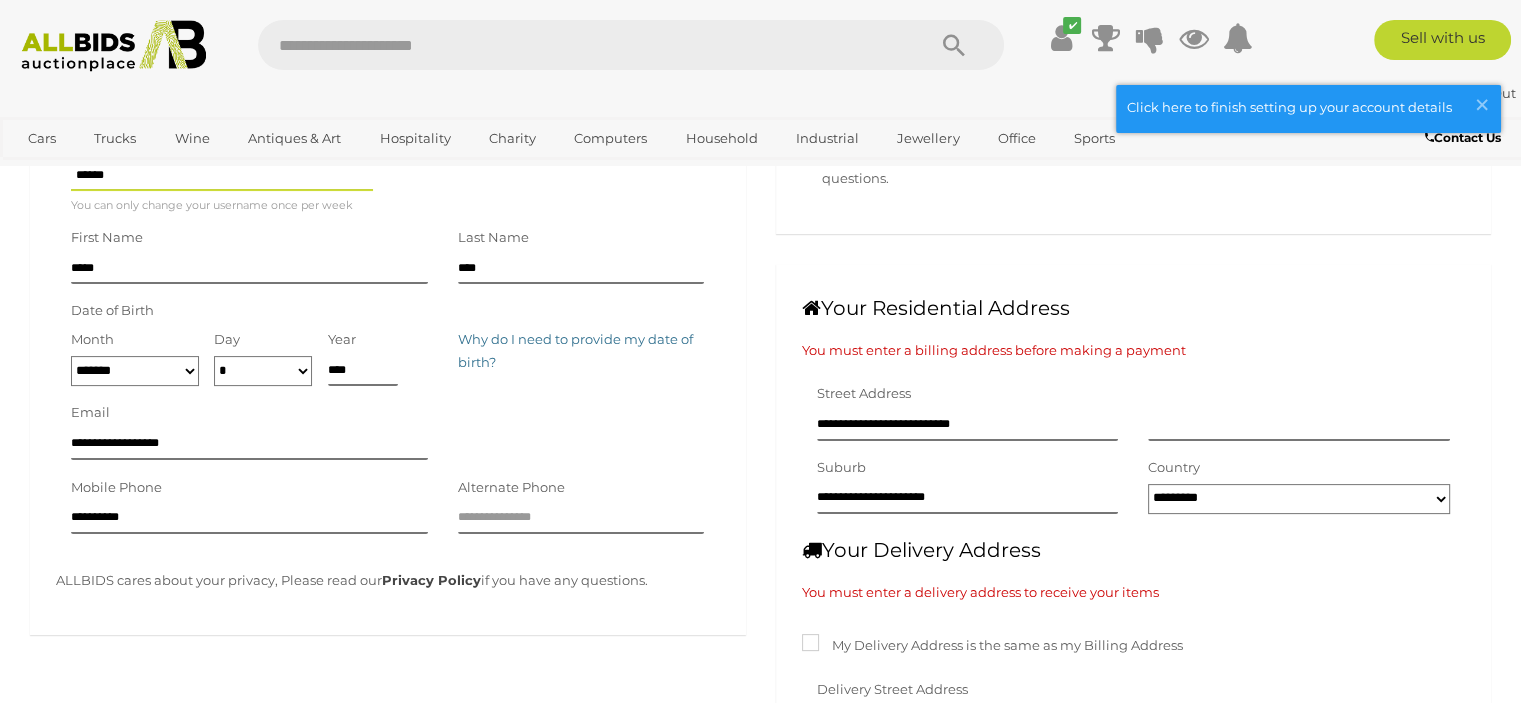 scroll, scrollTop: 400, scrollLeft: 0, axis: vertical 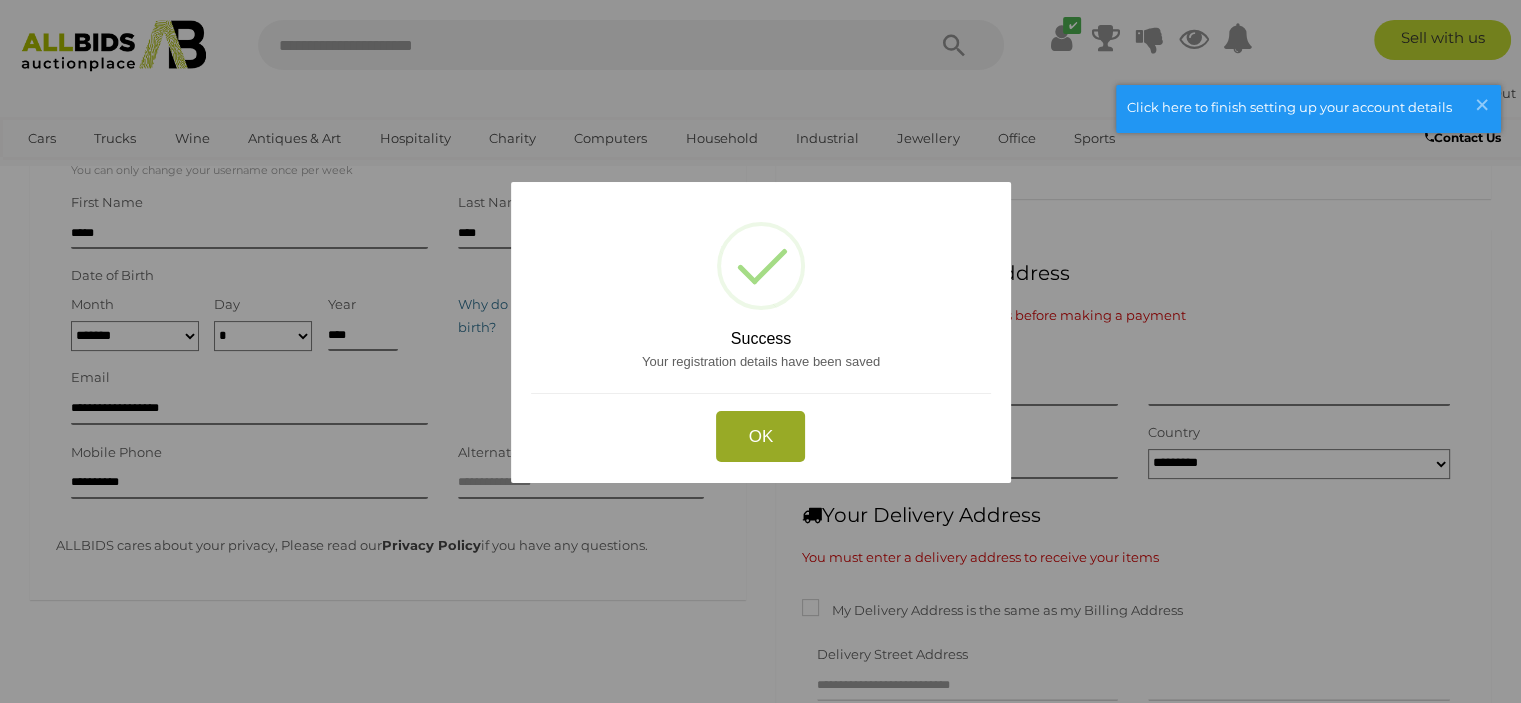 click on "OK" at bounding box center [760, 436] 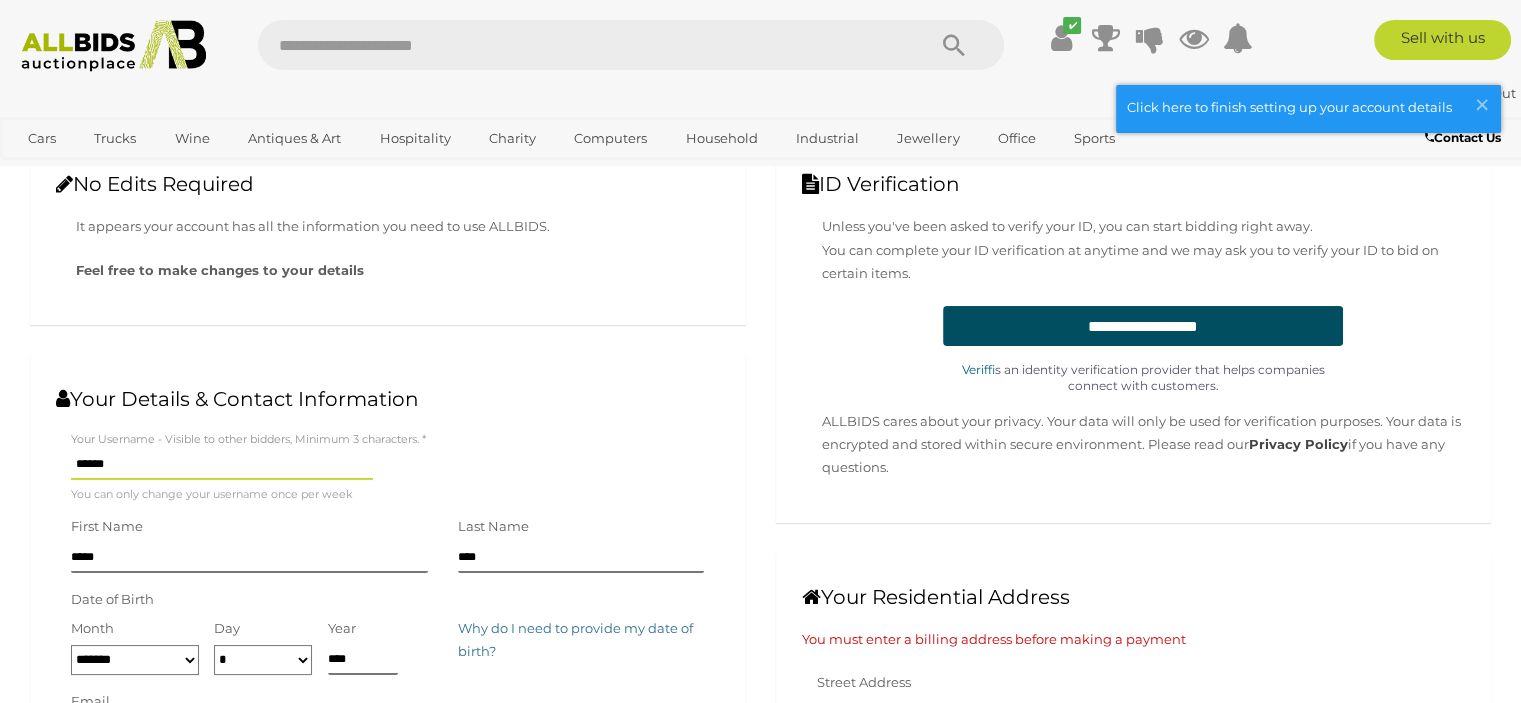 scroll, scrollTop: 0, scrollLeft: 0, axis: both 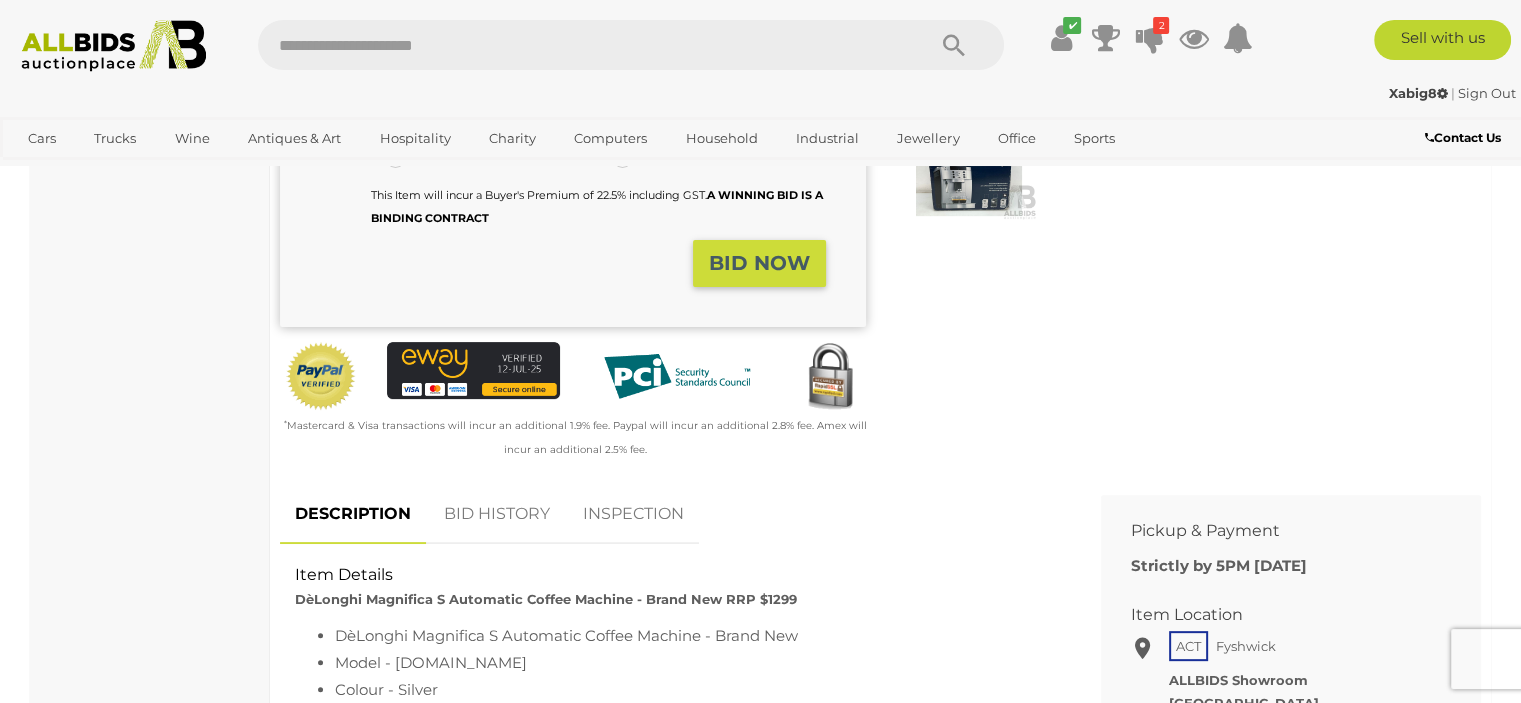 click on "BID HISTORY" at bounding box center (497, 514) 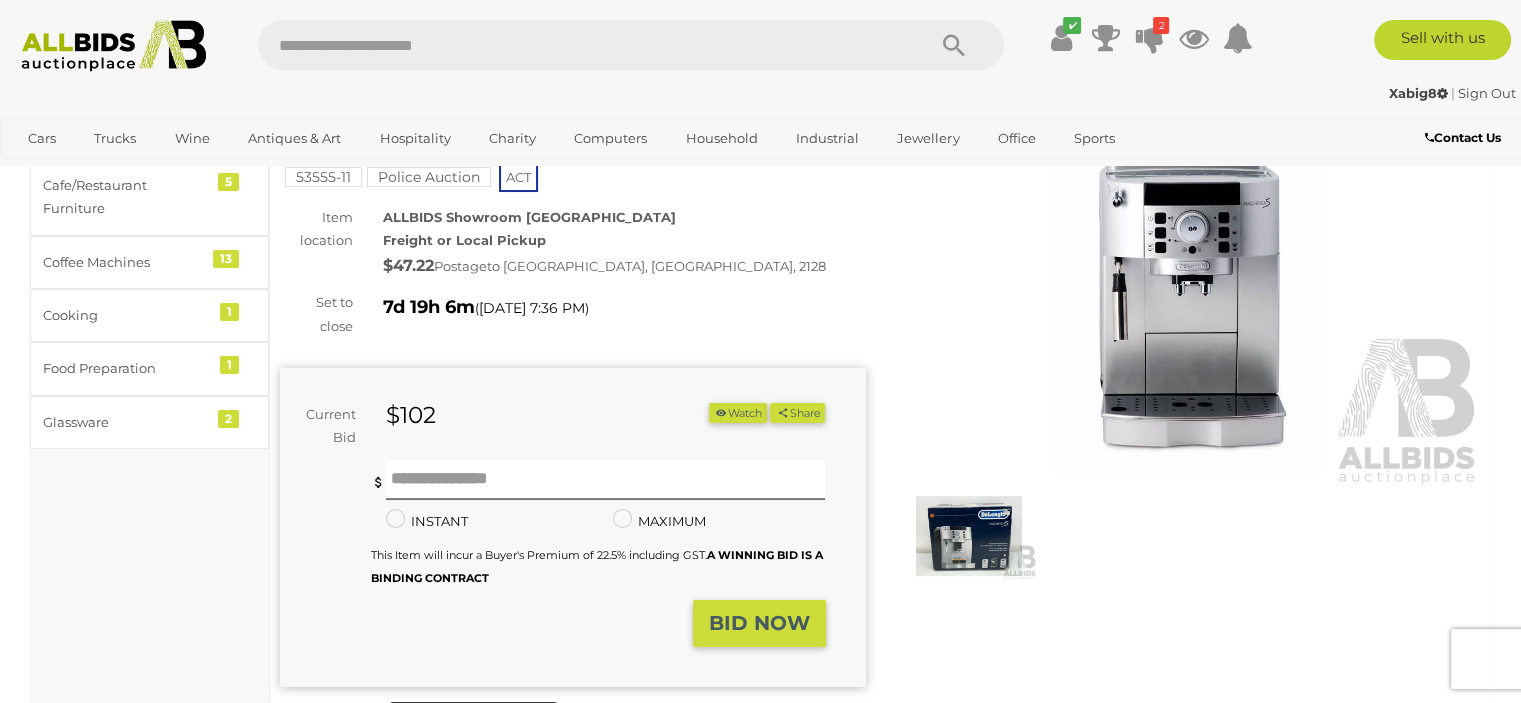 scroll, scrollTop: 100, scrollLeft: 0, axis: vertical 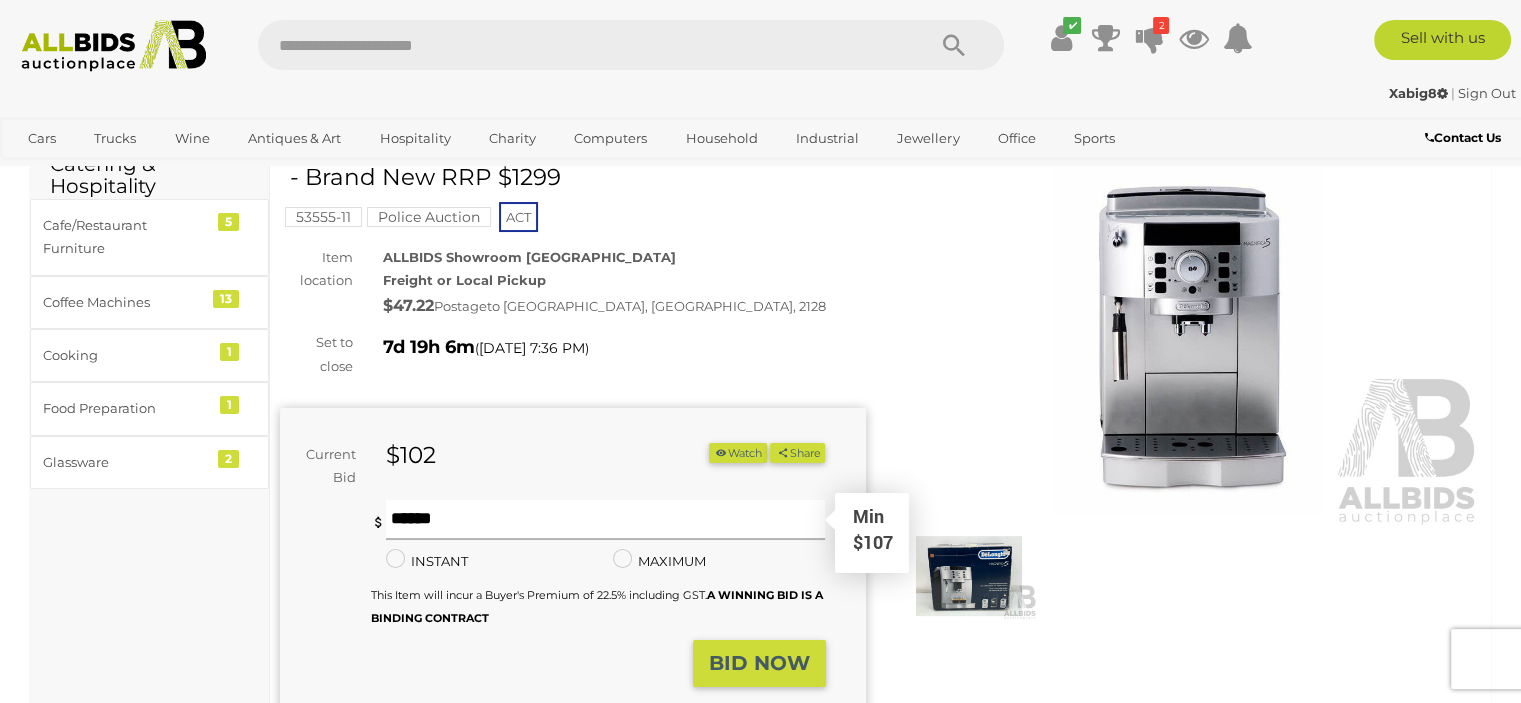 click at bounding box center (606, 520) 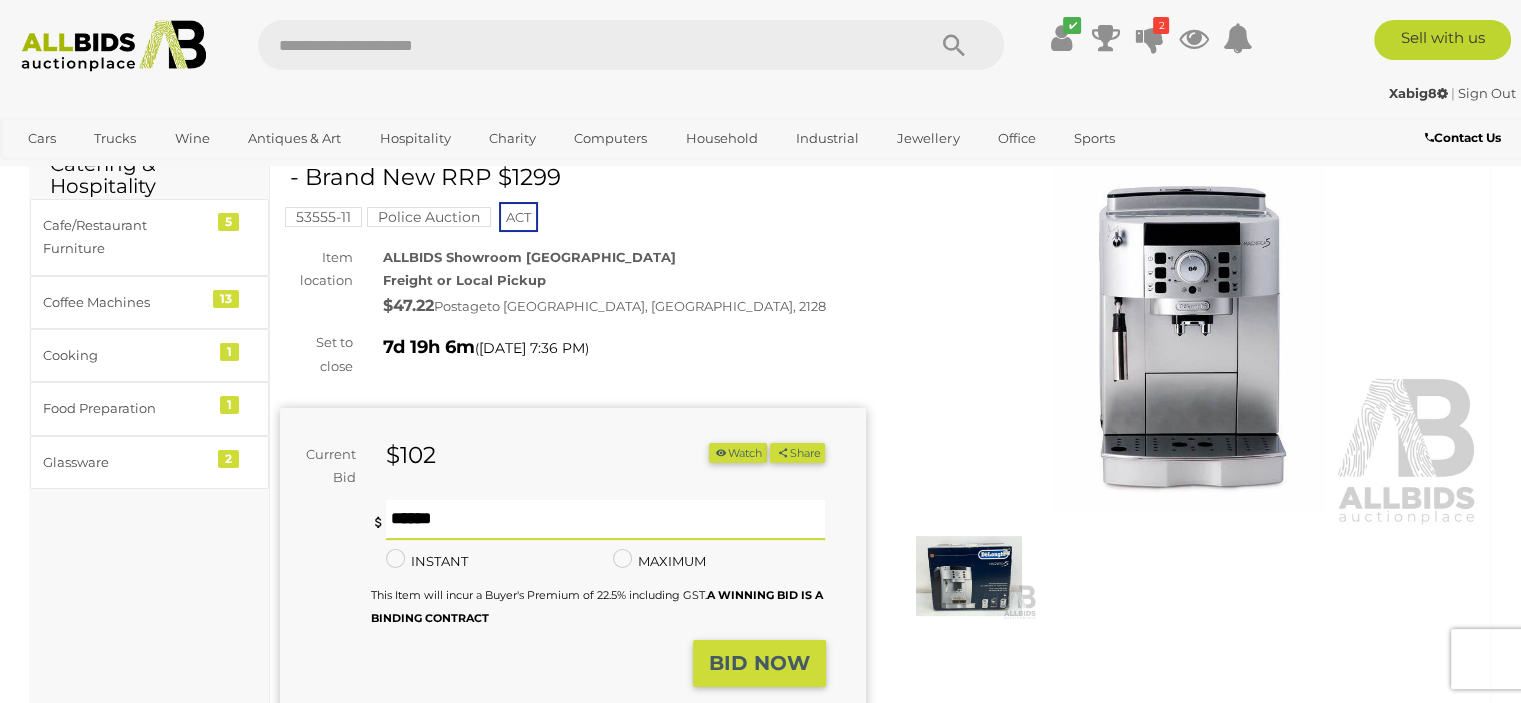 type on "***" 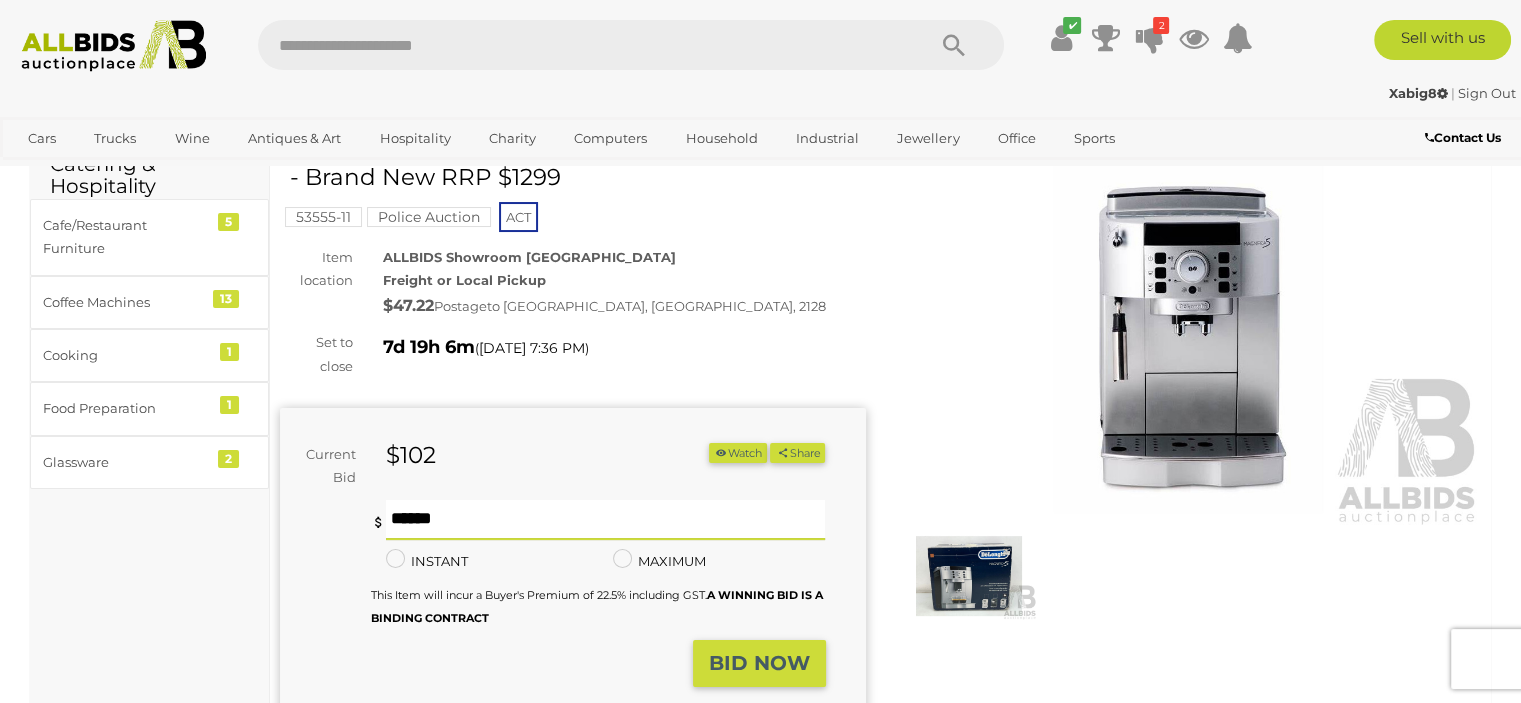 click on "BID NOW" at bounding box center [759, 663] 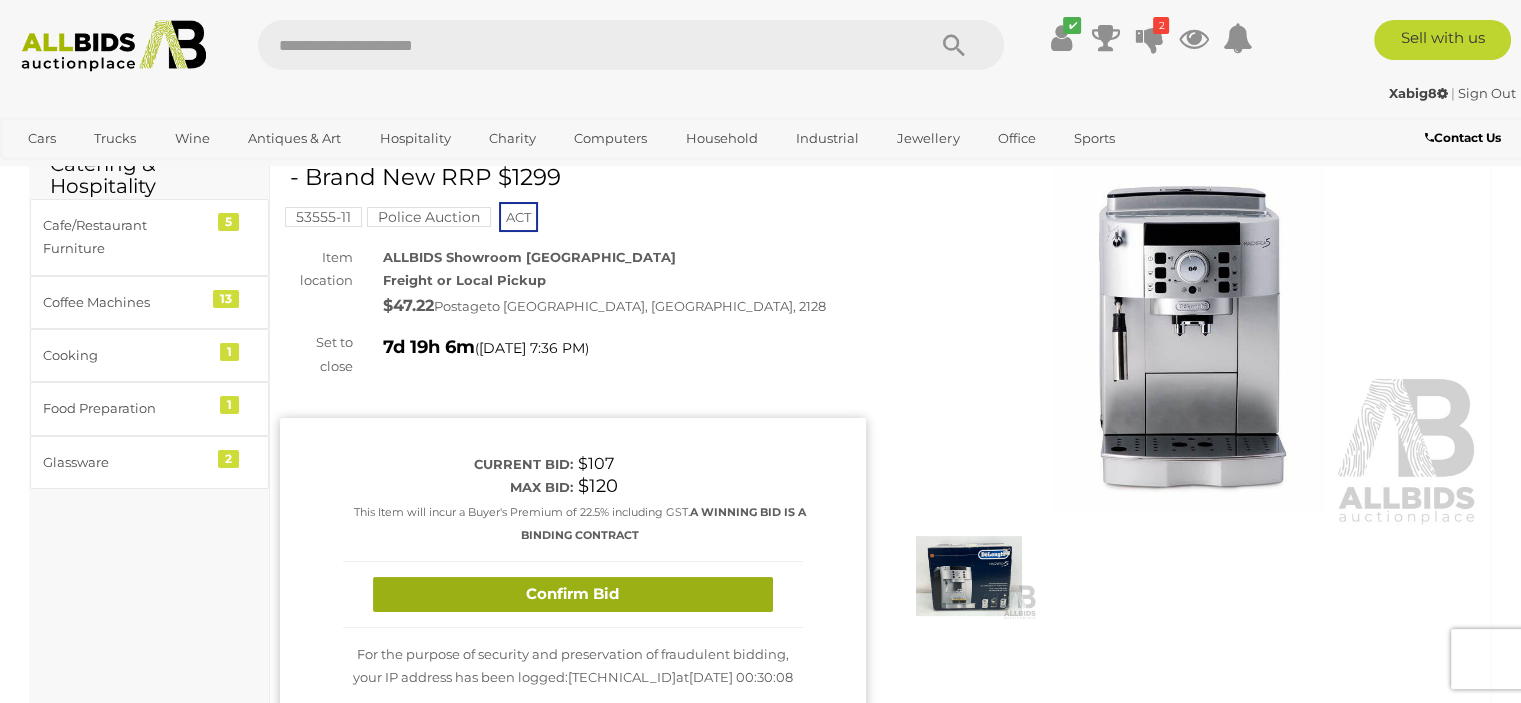 click on "Confirm Bid" at bounding box center [573, 594] 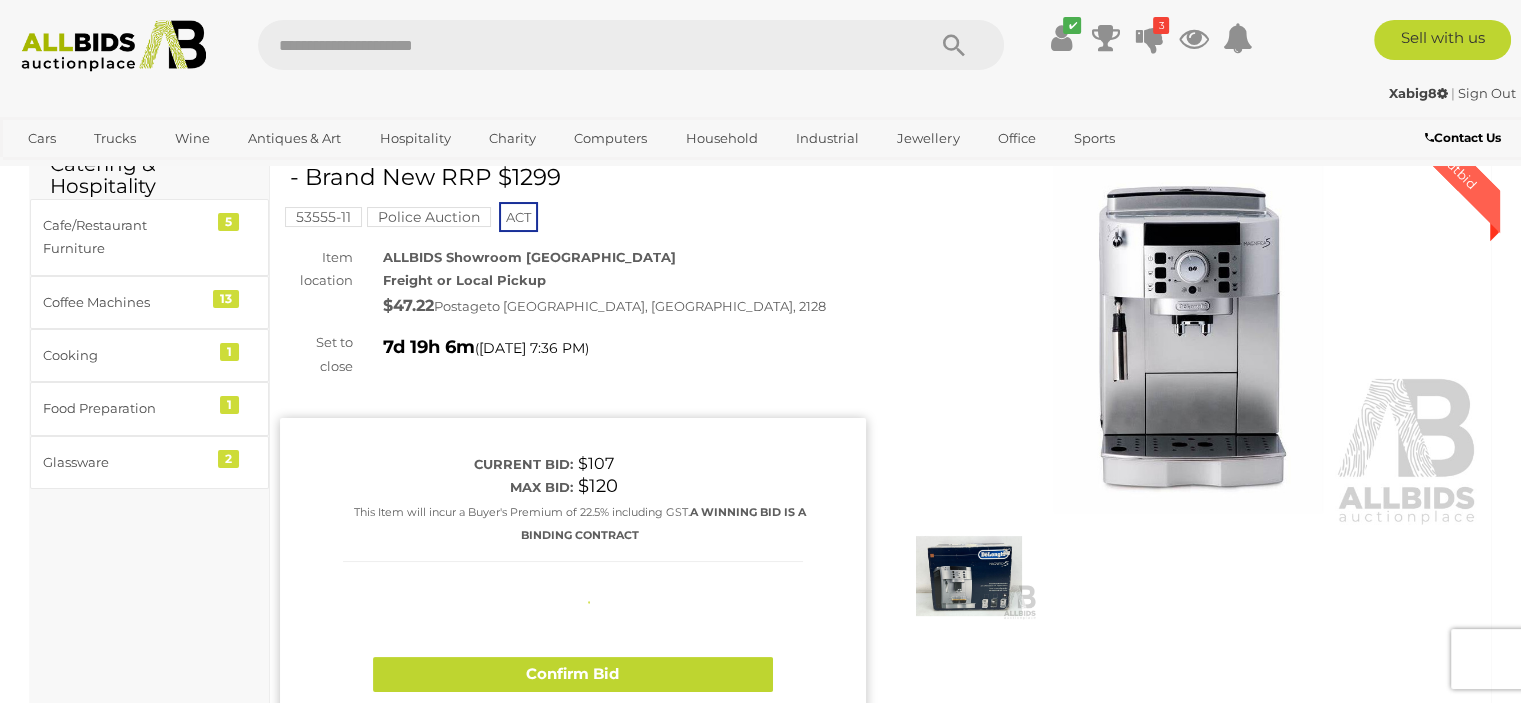 type 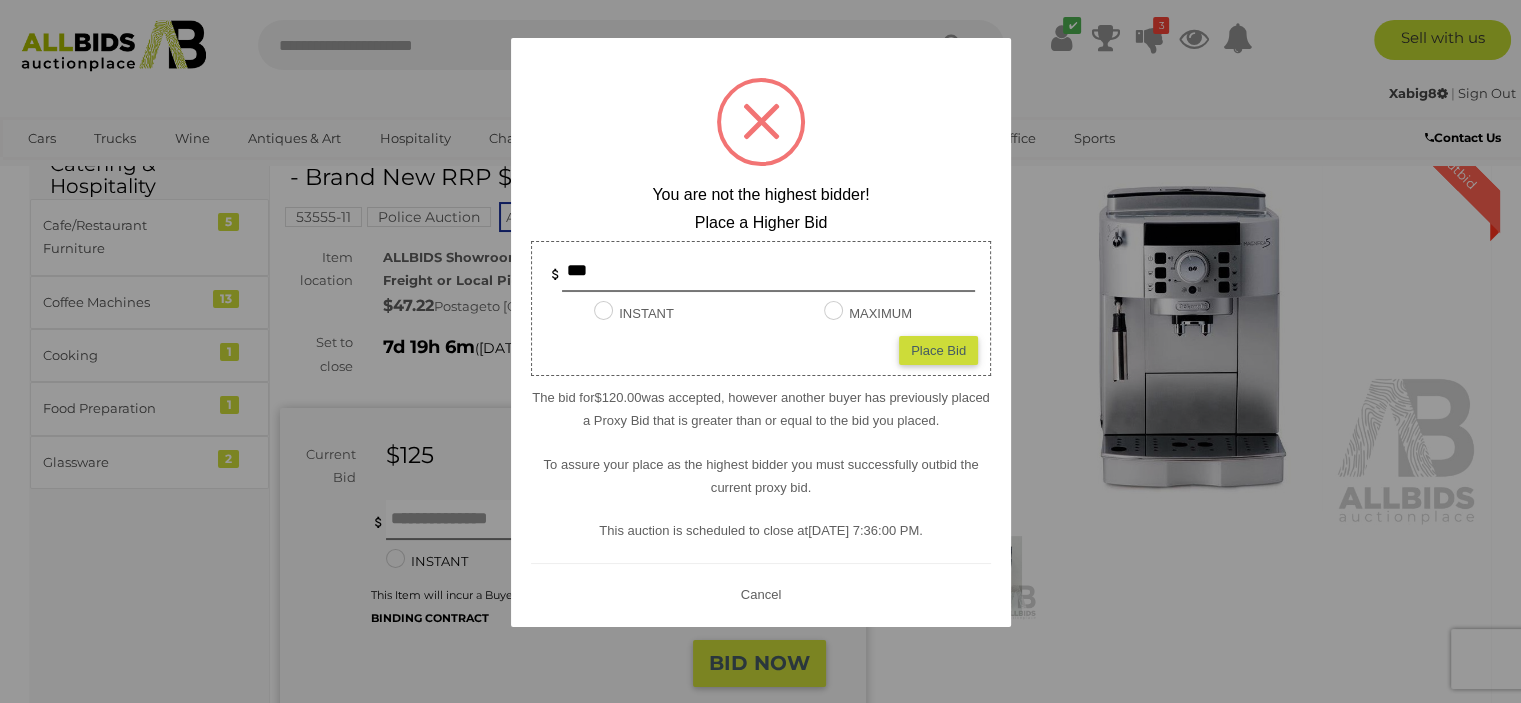 click on "Cancel" at bounding box center [760, 593] 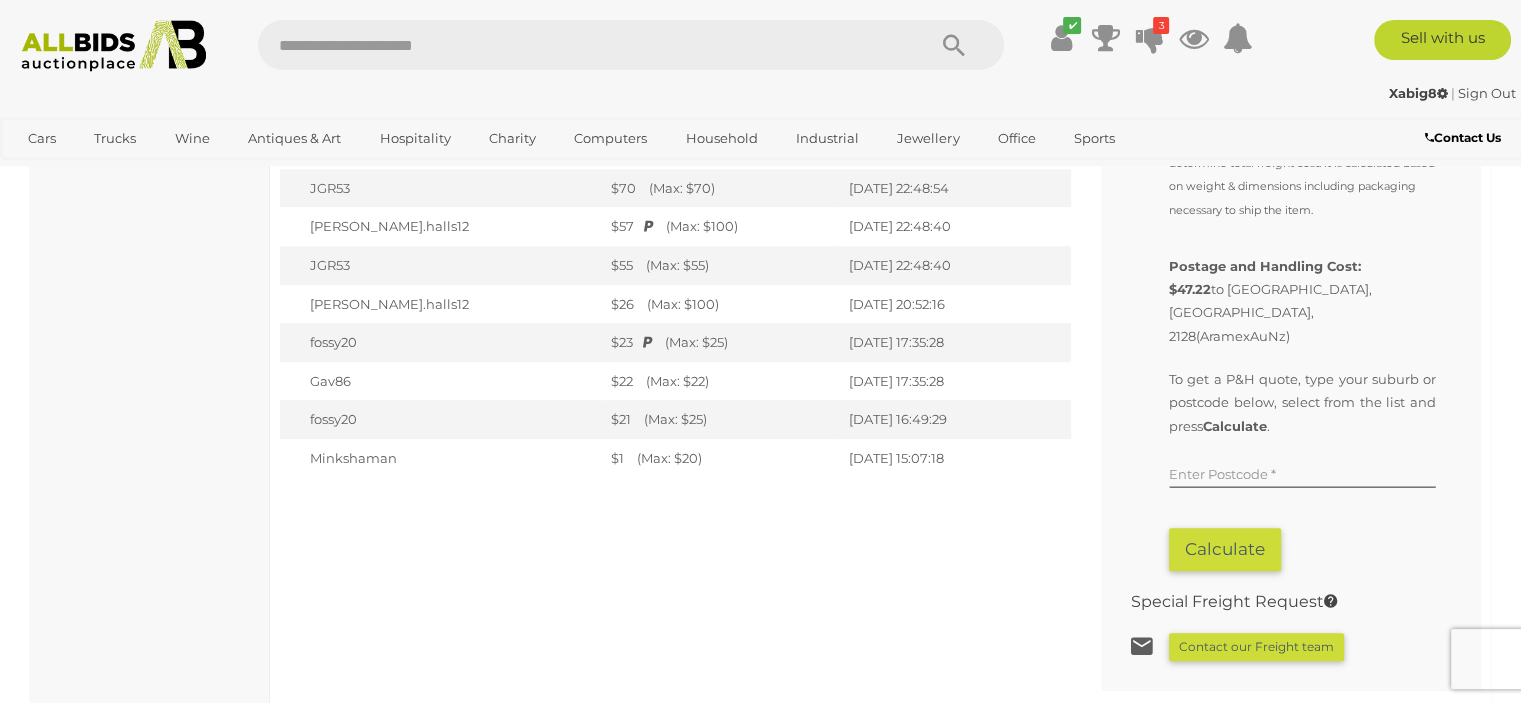 scroll, scrollTop: 1200, scrollLeft: 0, axis: vertical 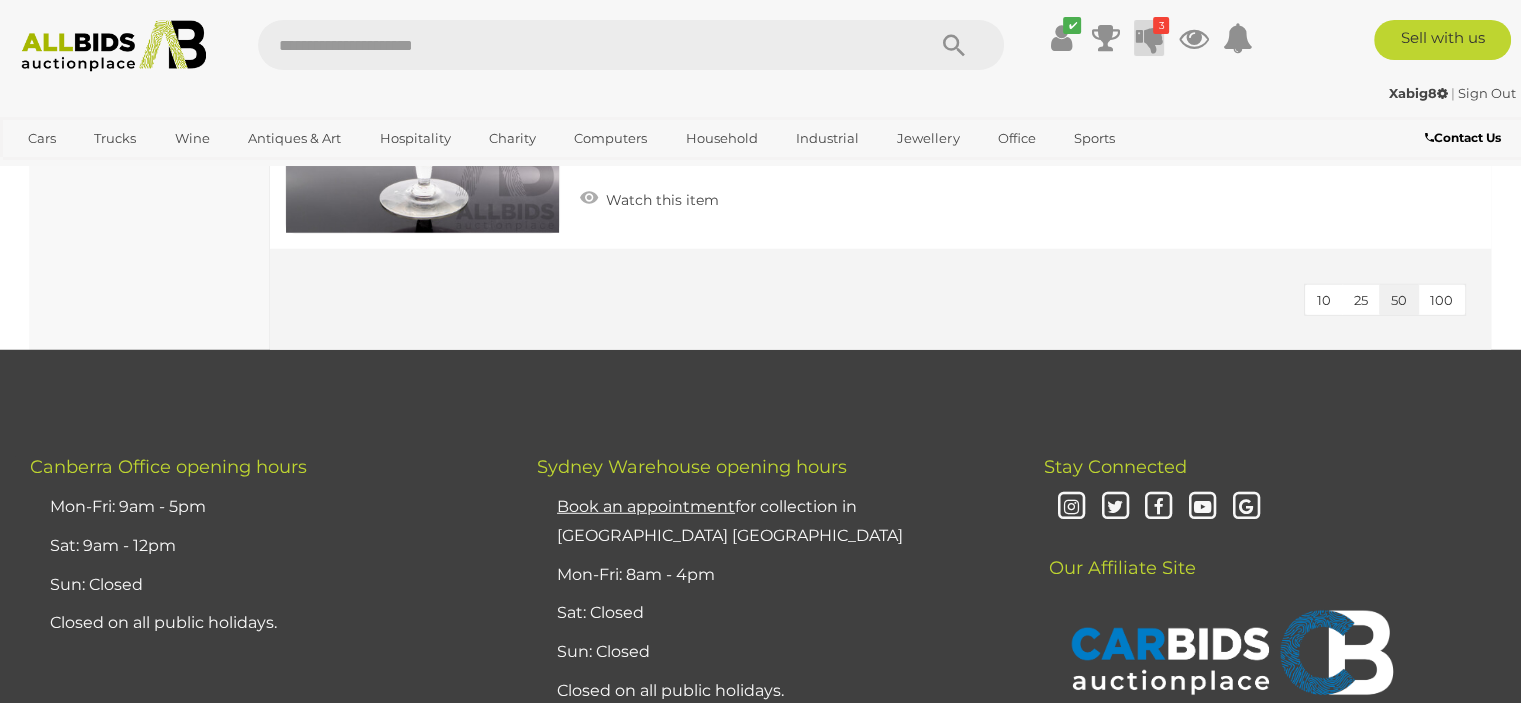 click at bounding box center (1149, 38) 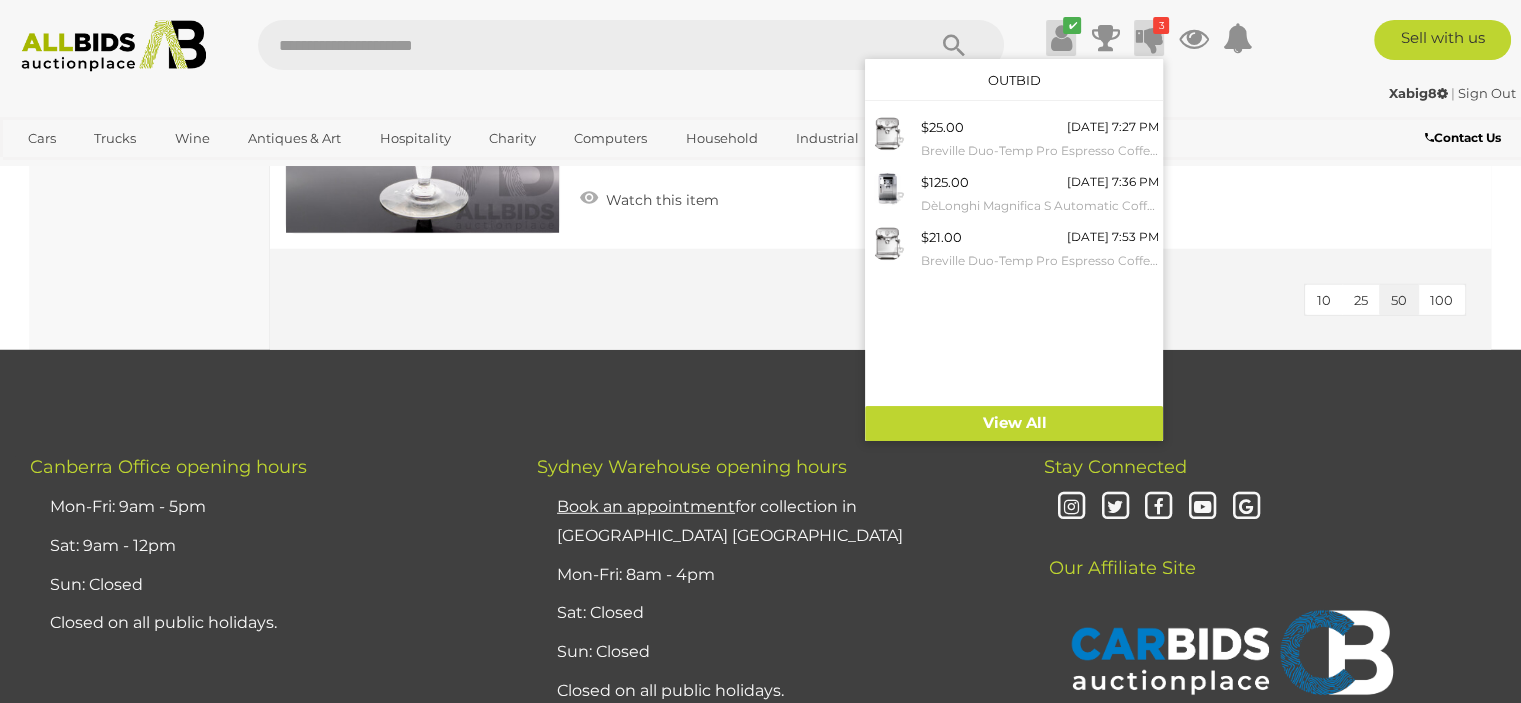 click at bounding box center (1061, 38) 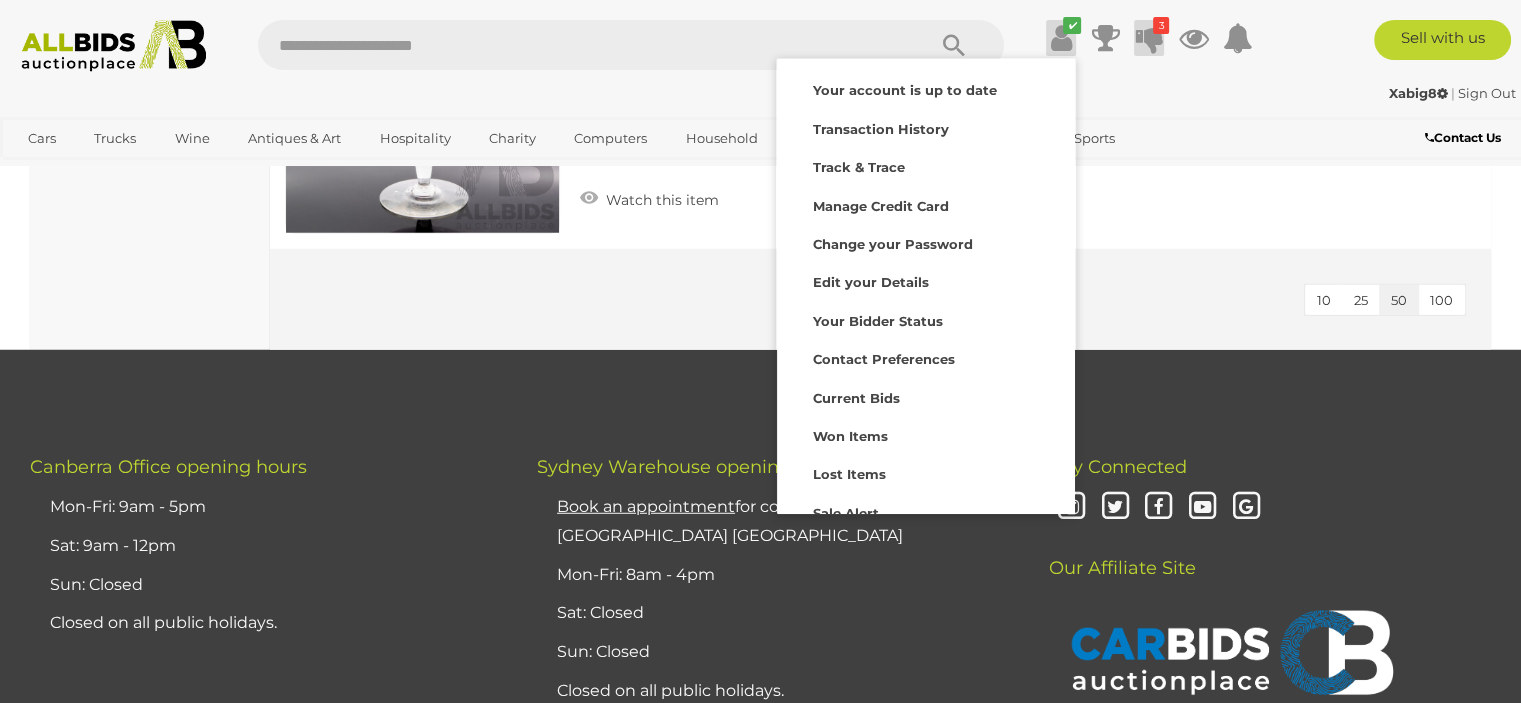 click at bounding box center [1149, 38] 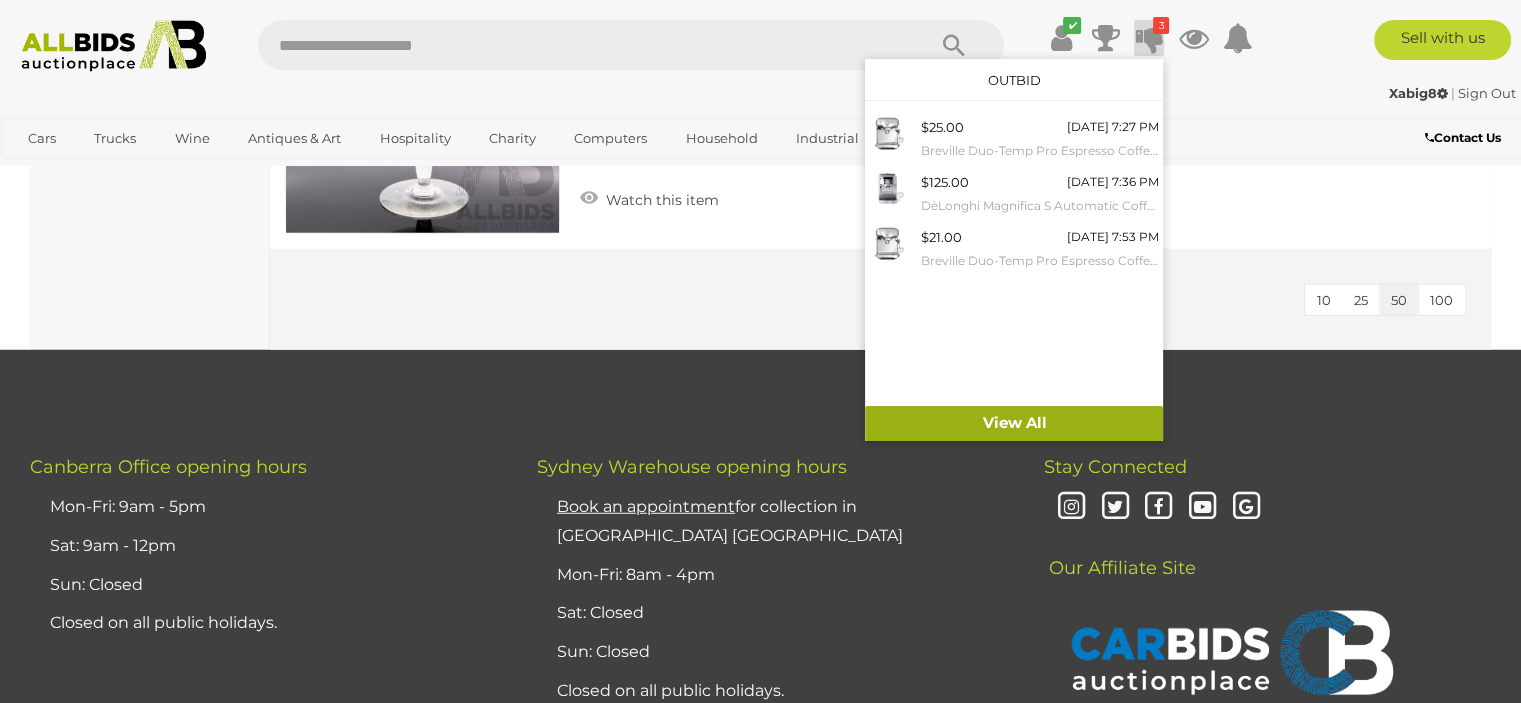 click on "View All" at bounding box center [1014, 423] 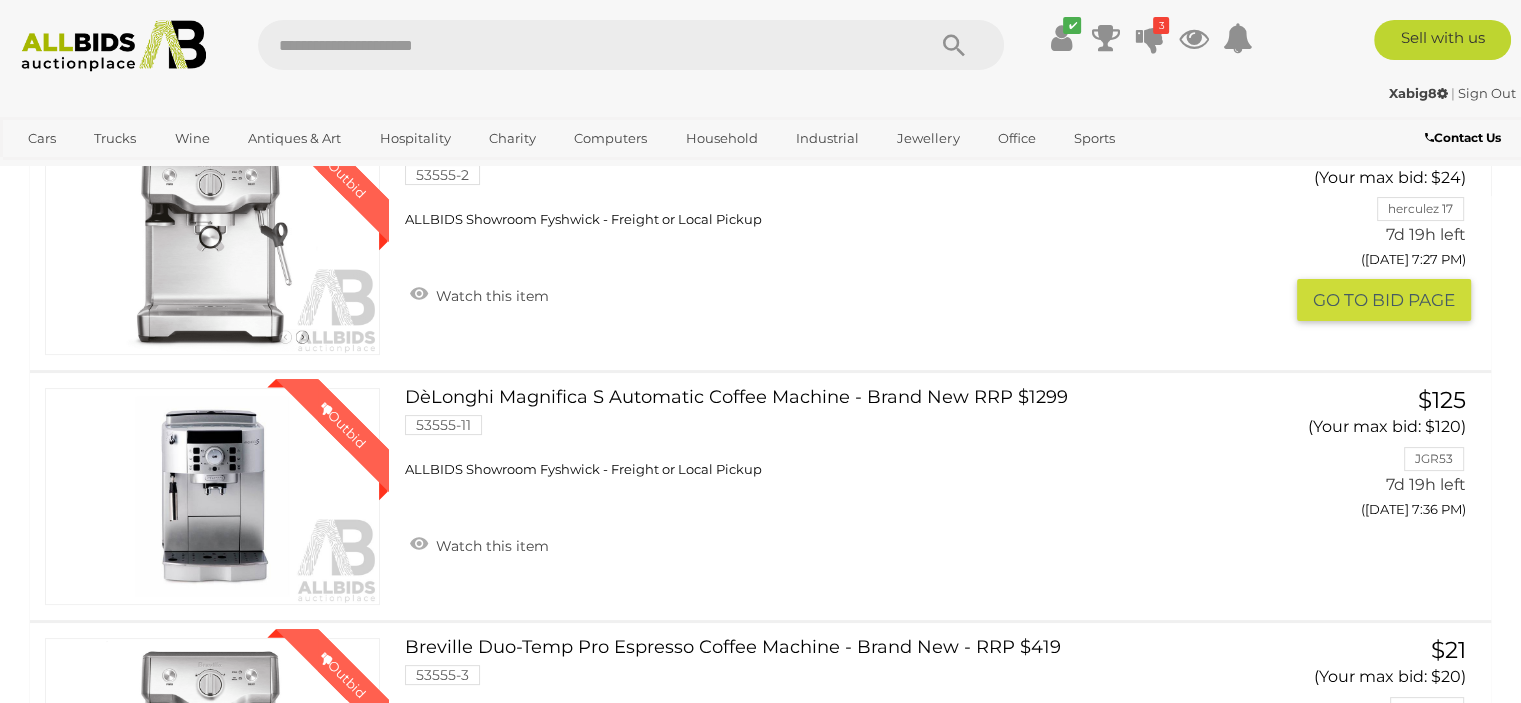 scroll, scrollTop: 200, scrollLeft: 0, axis: vertical 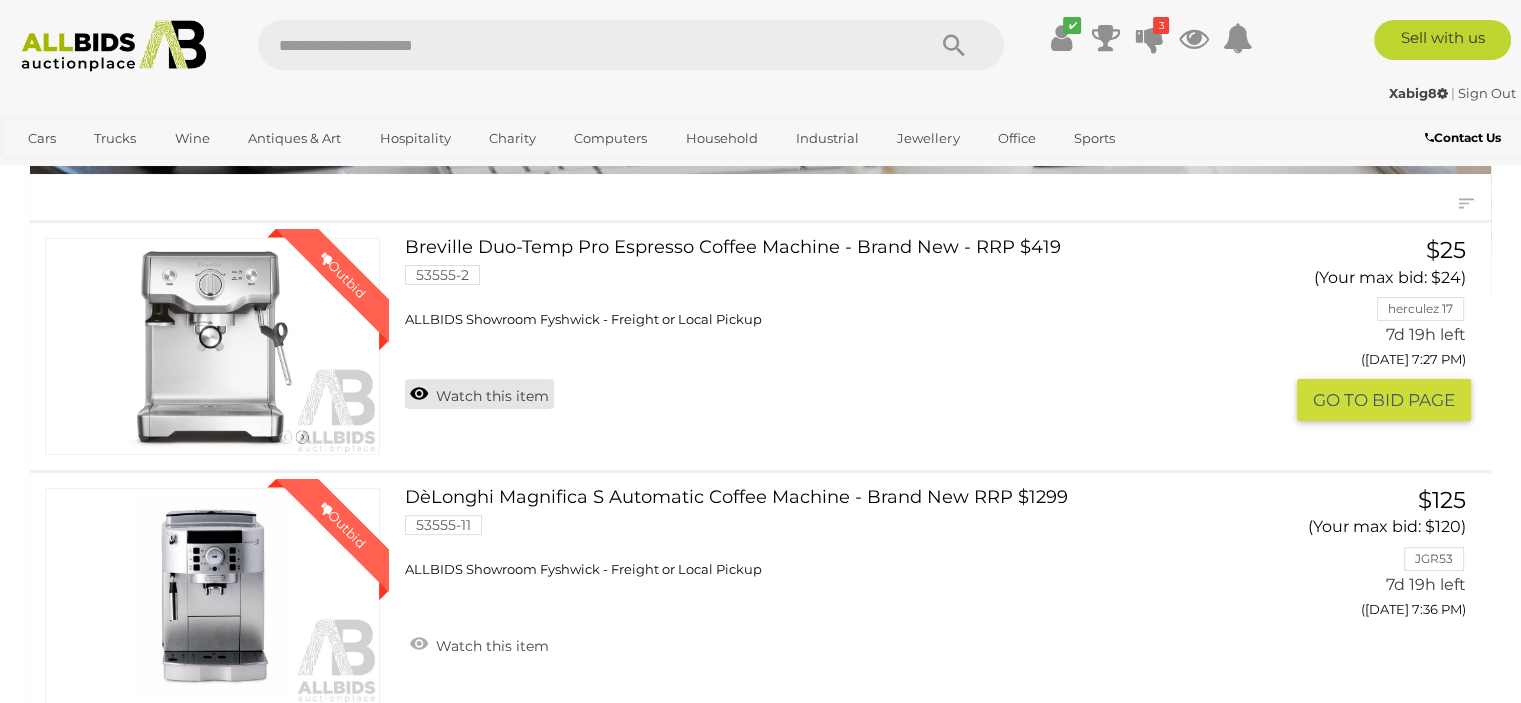 click on "Watch this item" at bounding box center (479, 394) 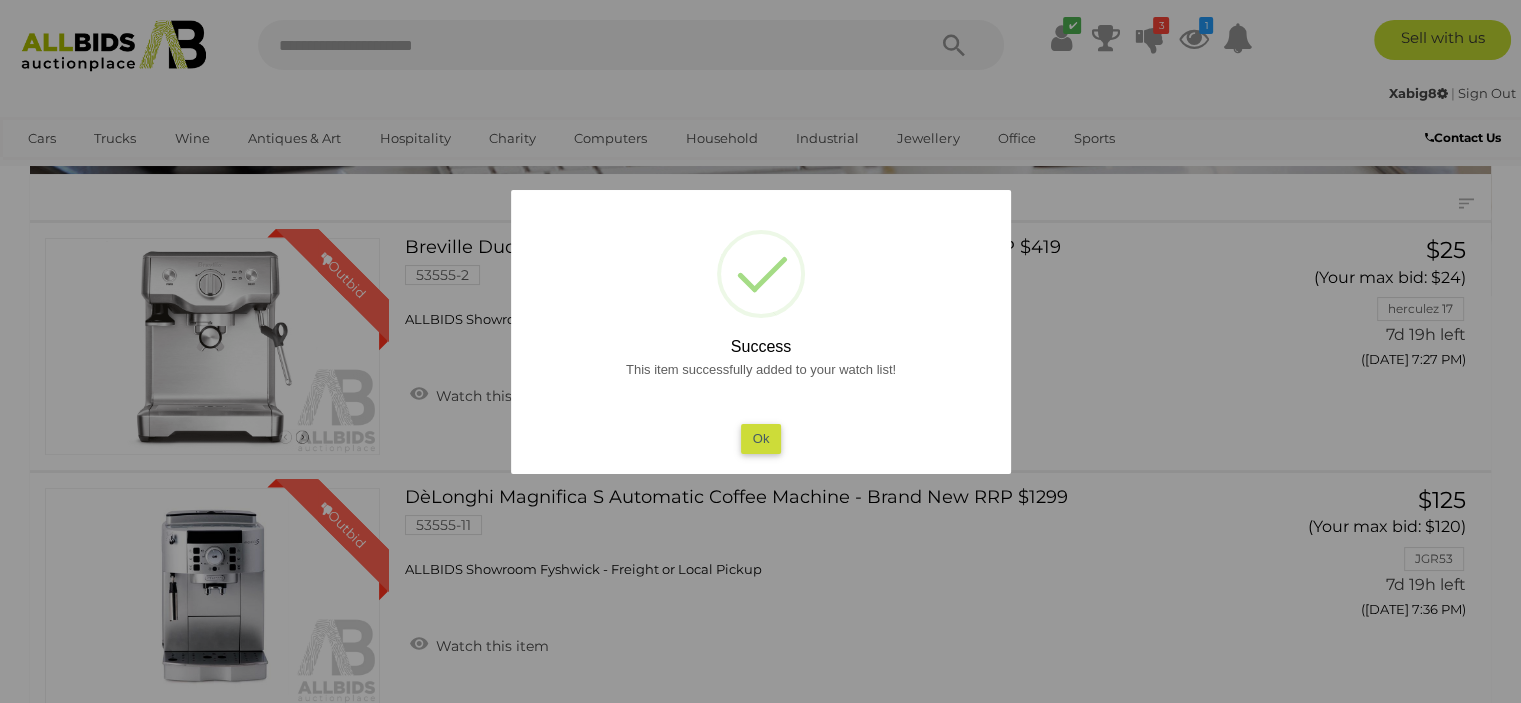 scroll, scrollTop: 300, scrollLeft: 0, axis: vertical 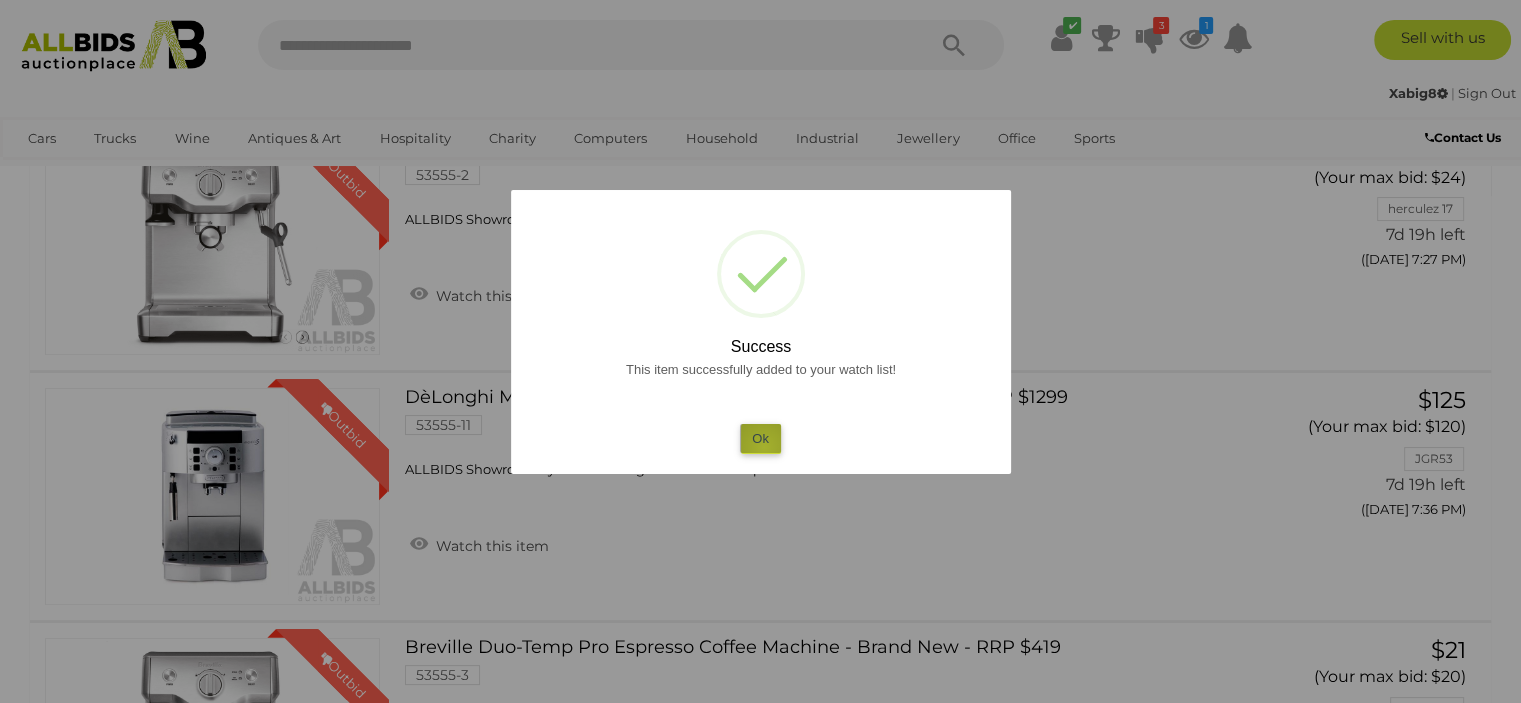 click on "Ok" at bounding box center [760, 438] 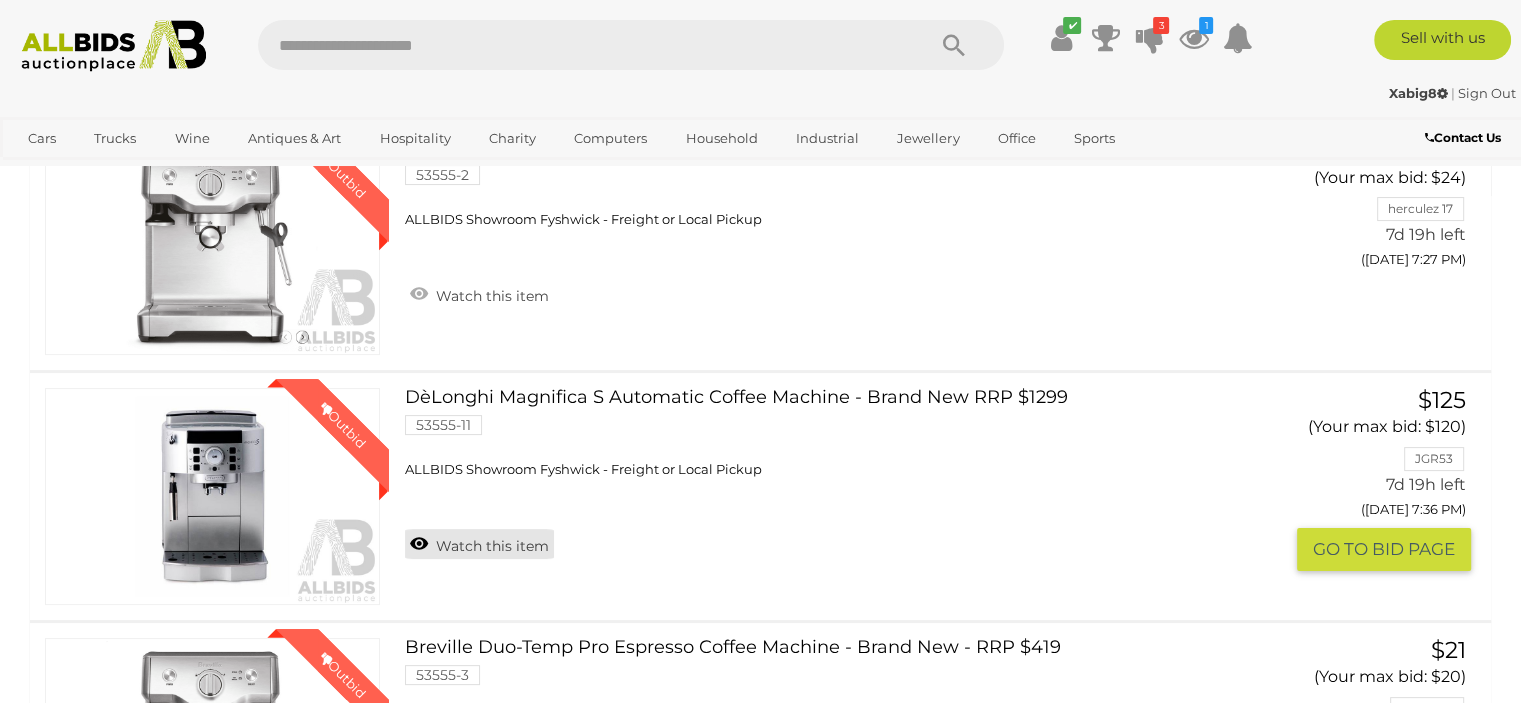 click on "Watch this item" at bounding box center (479, 544) 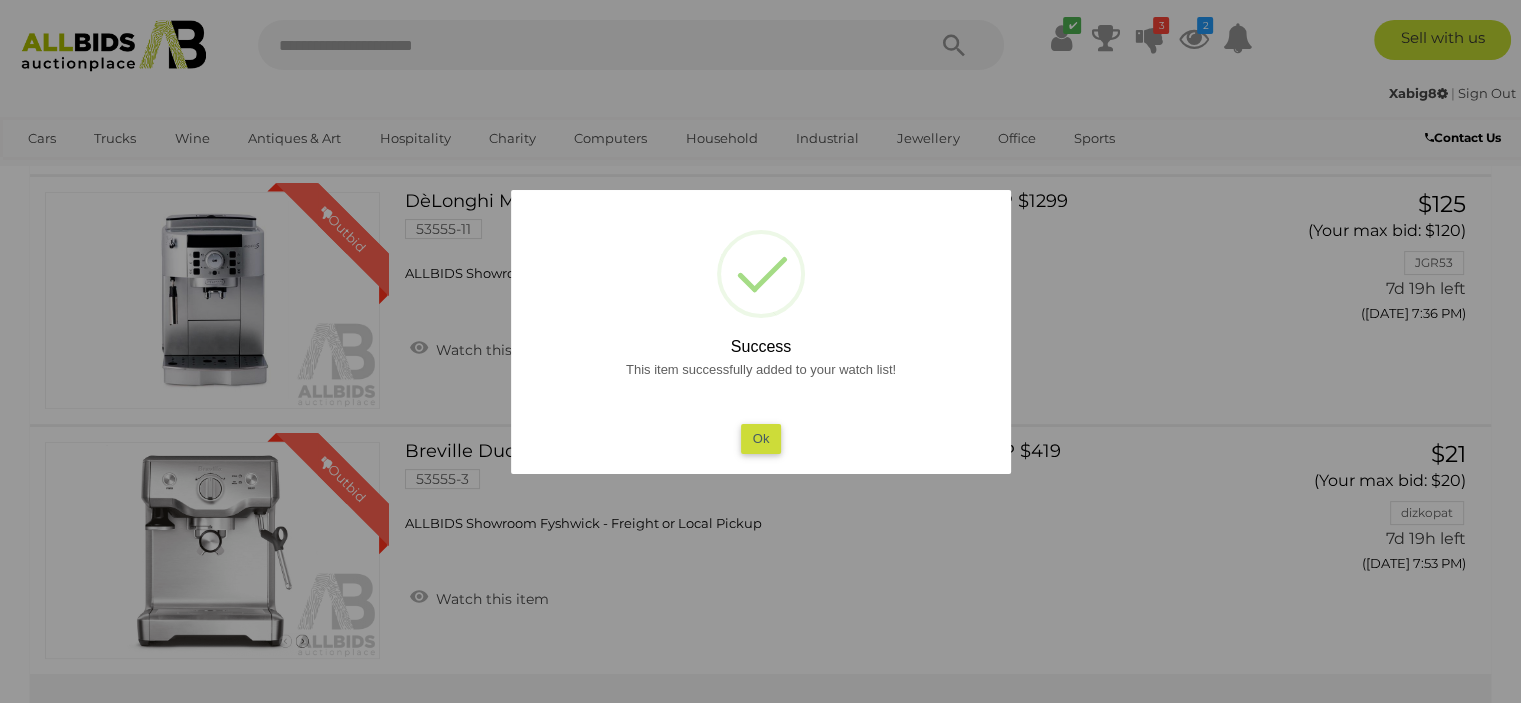 scroll, scrollTop: 500, scrollLeft: 0, axis: vertical 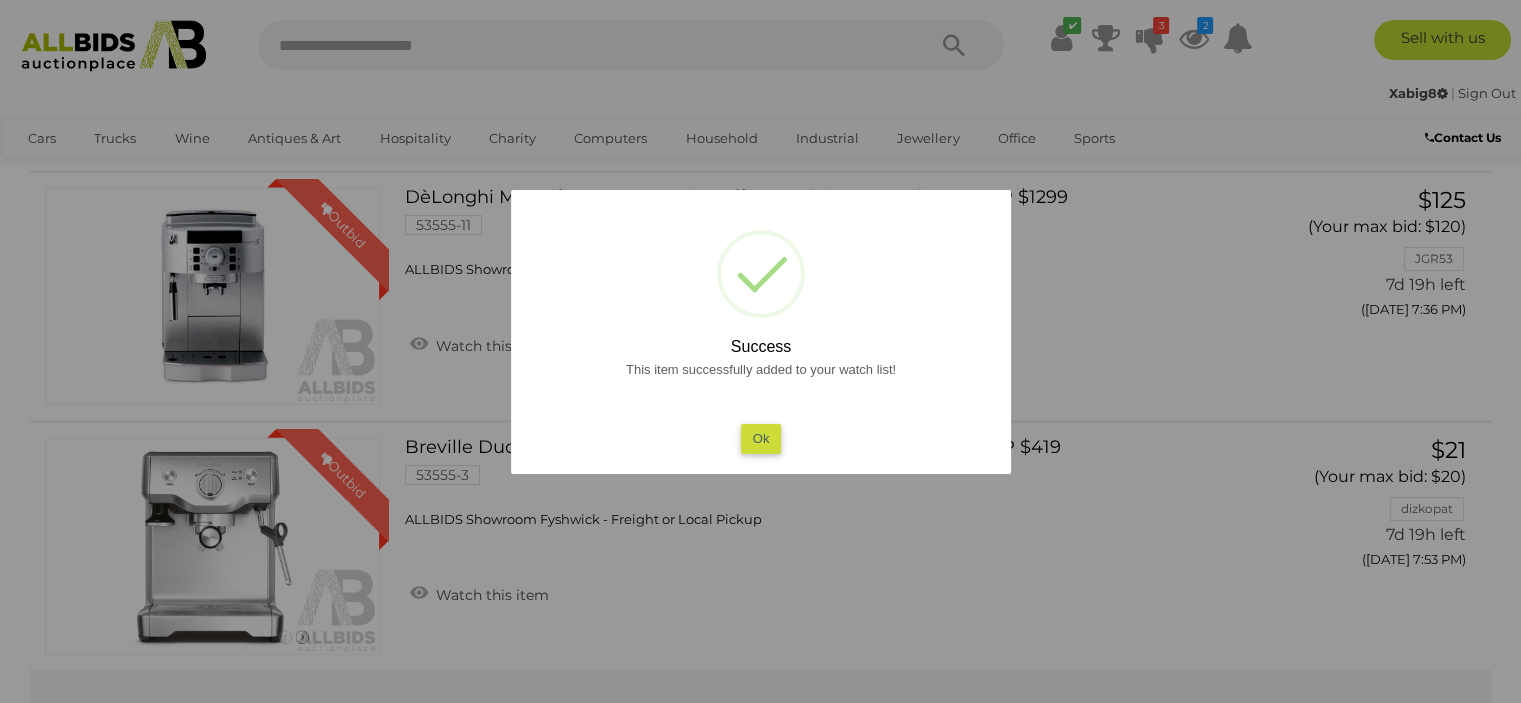 click on "Ok" at bounding box center (760, 438) 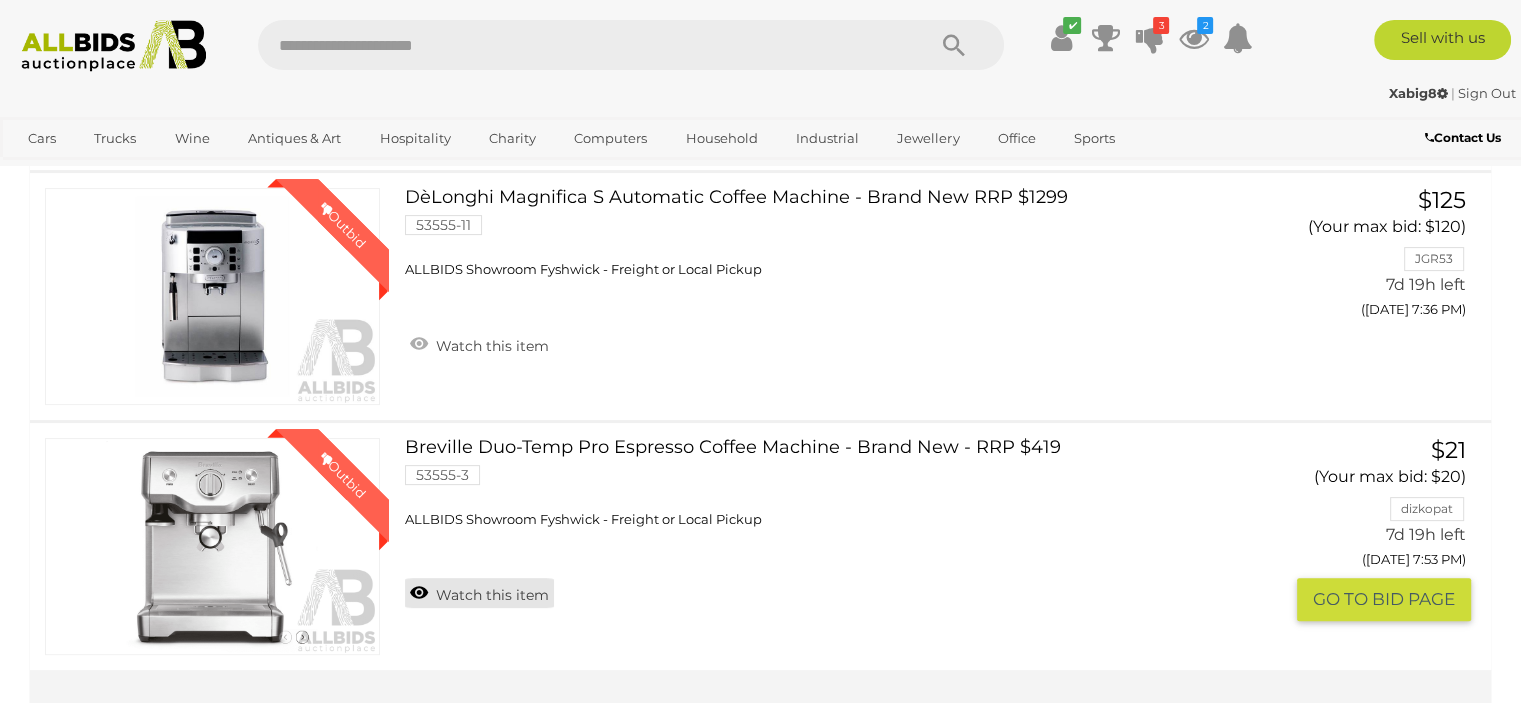 click on "Watch this item" at bounding box center (479, 593) 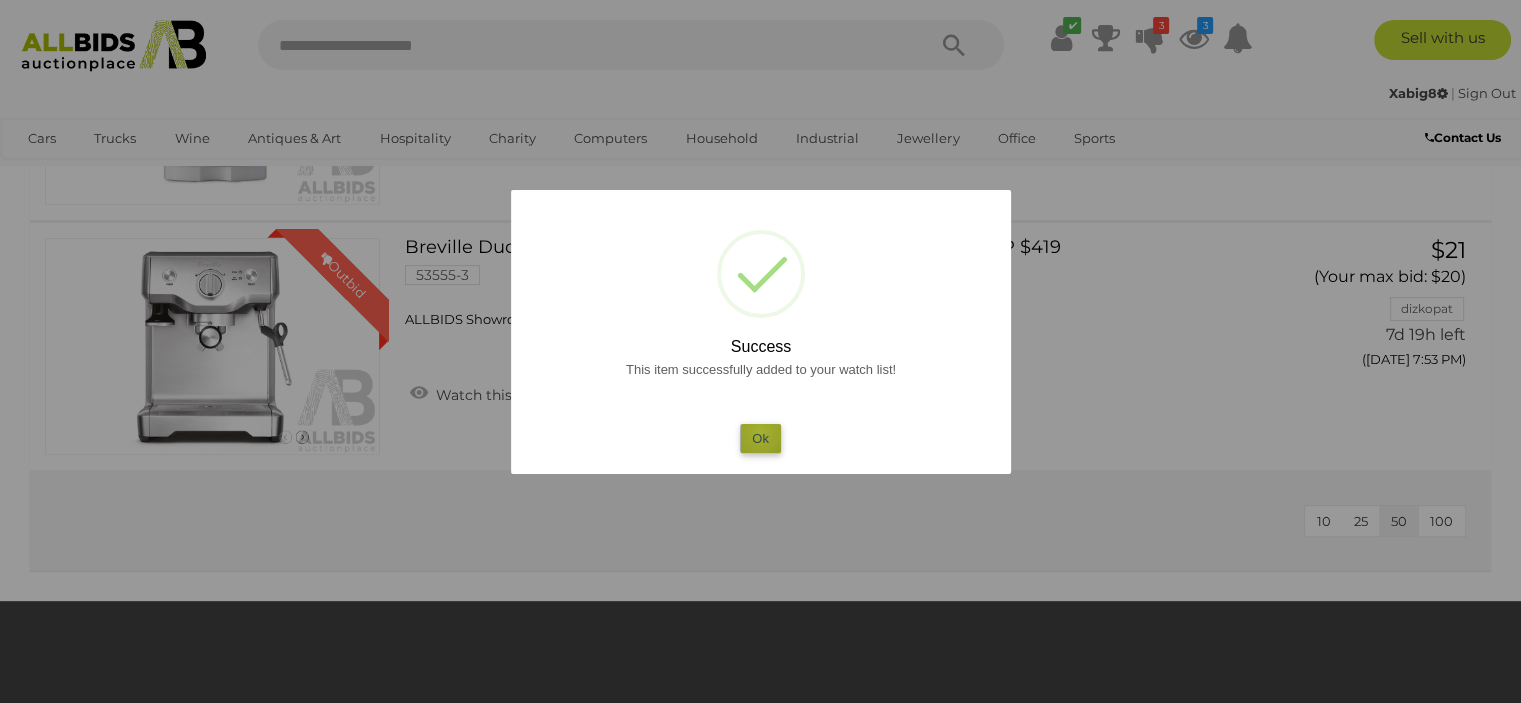 click on "Ok" at bounding box center (760, 438) 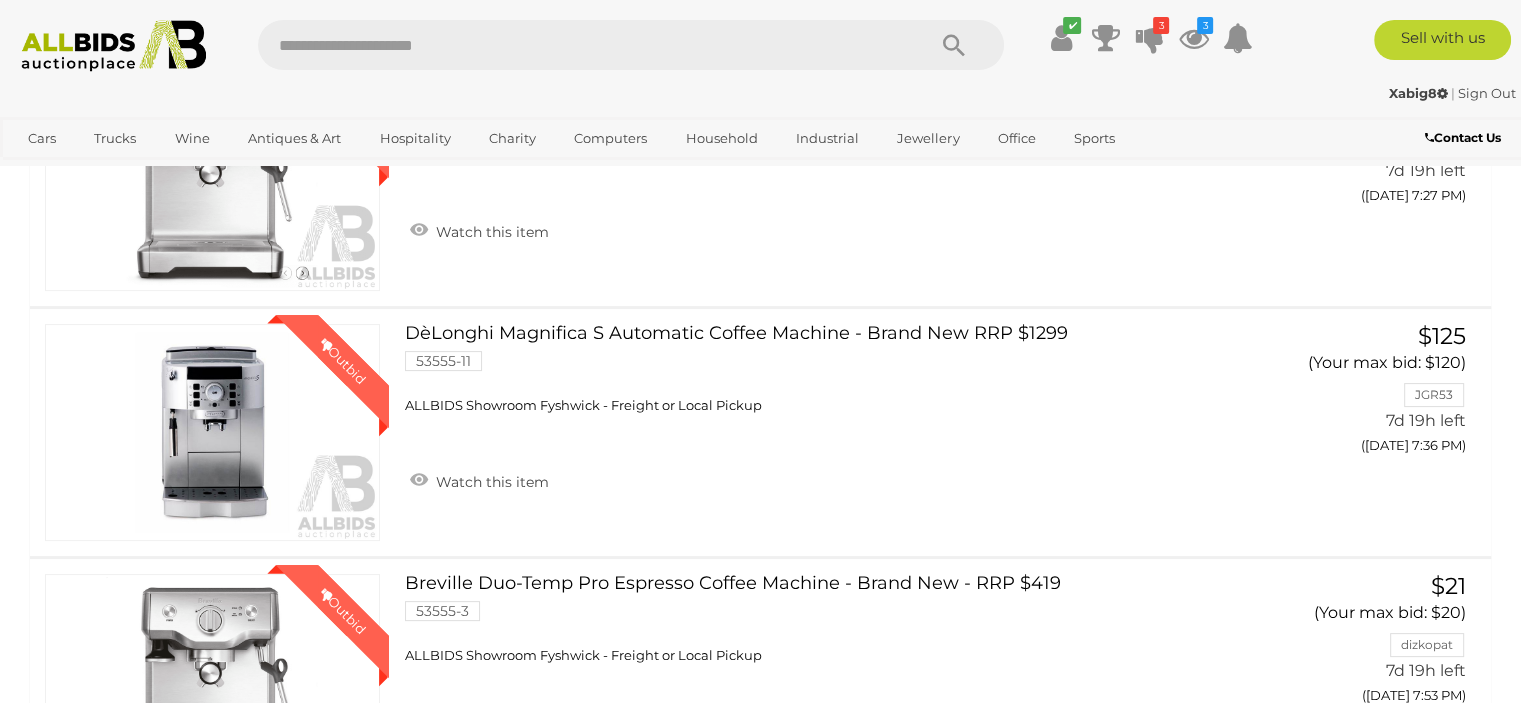 scroll, scrollTop: 0, scrollLeft: 0, axis: both 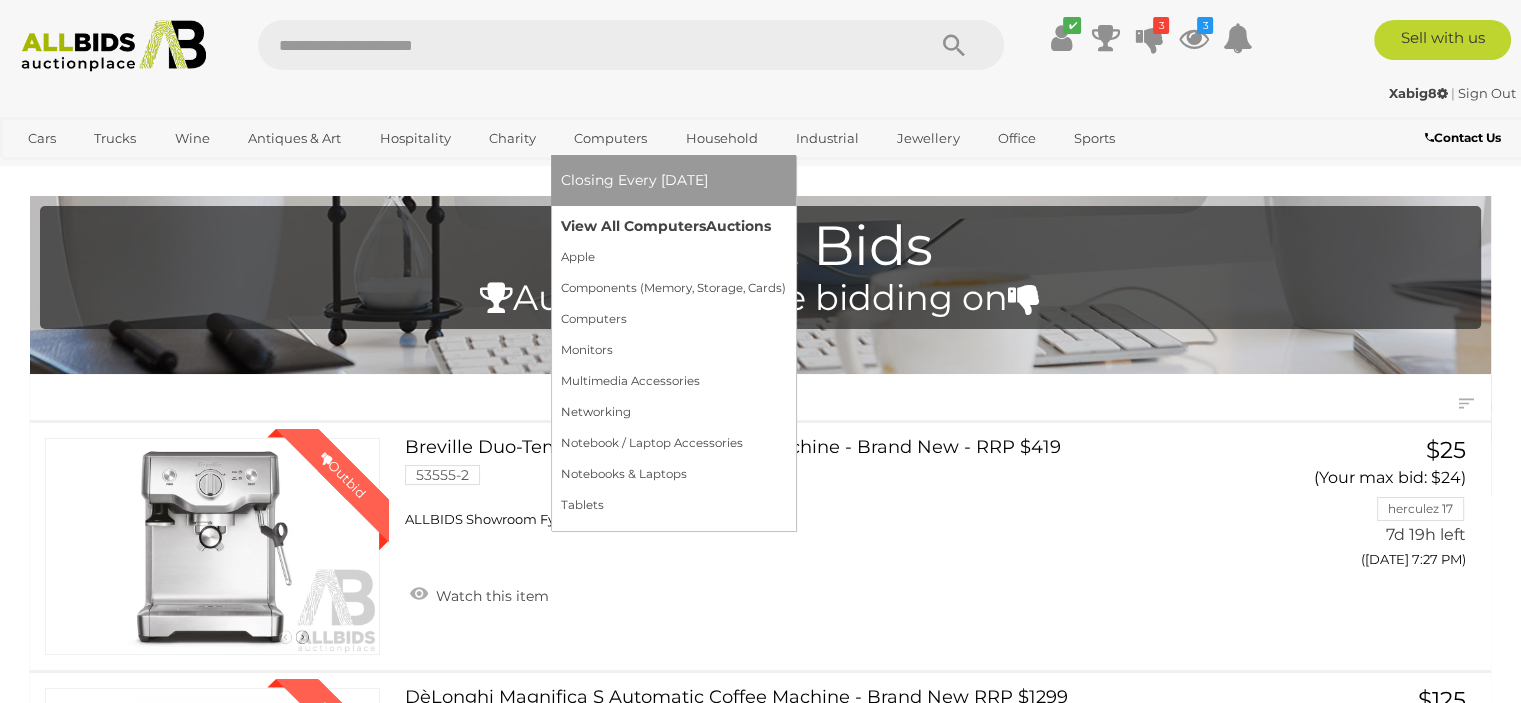 click on "View All Computers  Auctions" at bounding box center (673, 226) 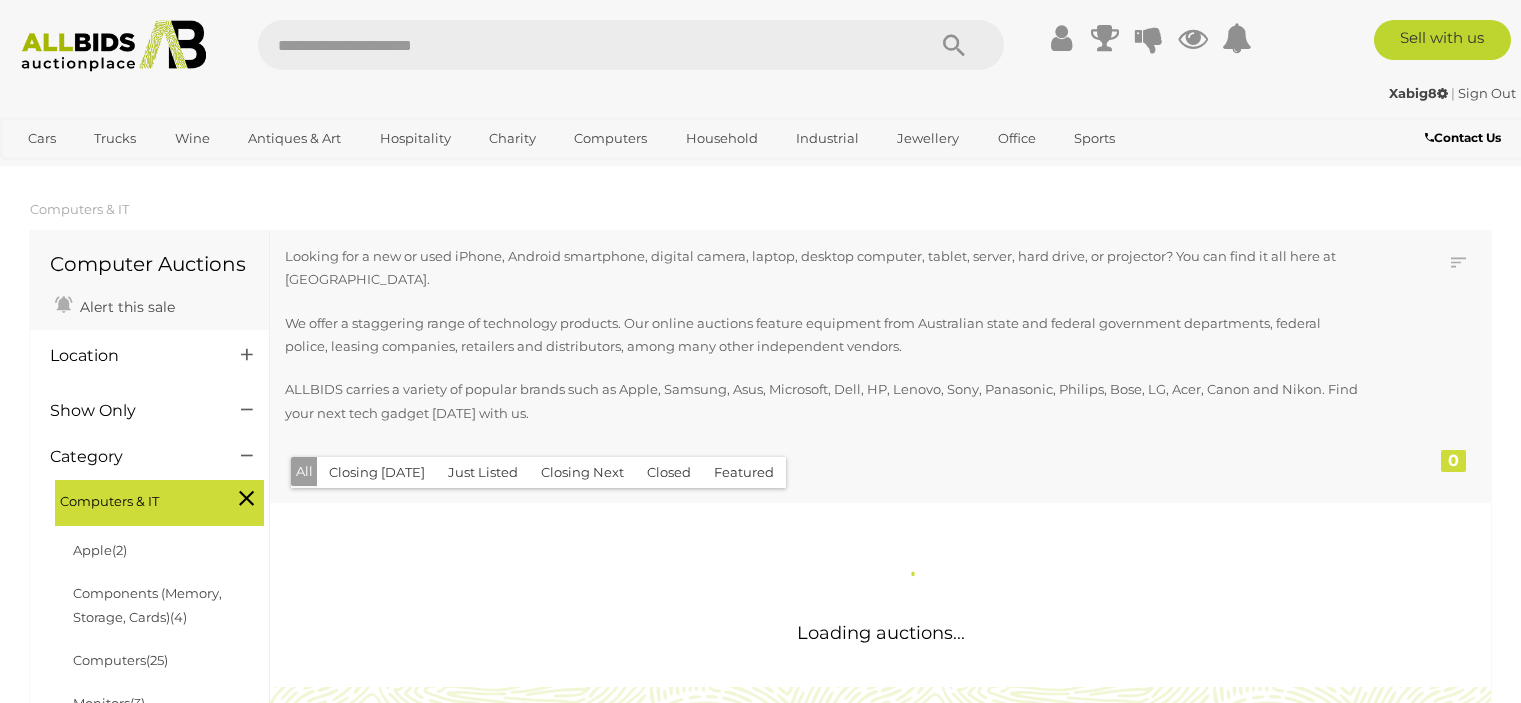 scroll, scrollTop: 0, scrollLeft: 0, axis: both 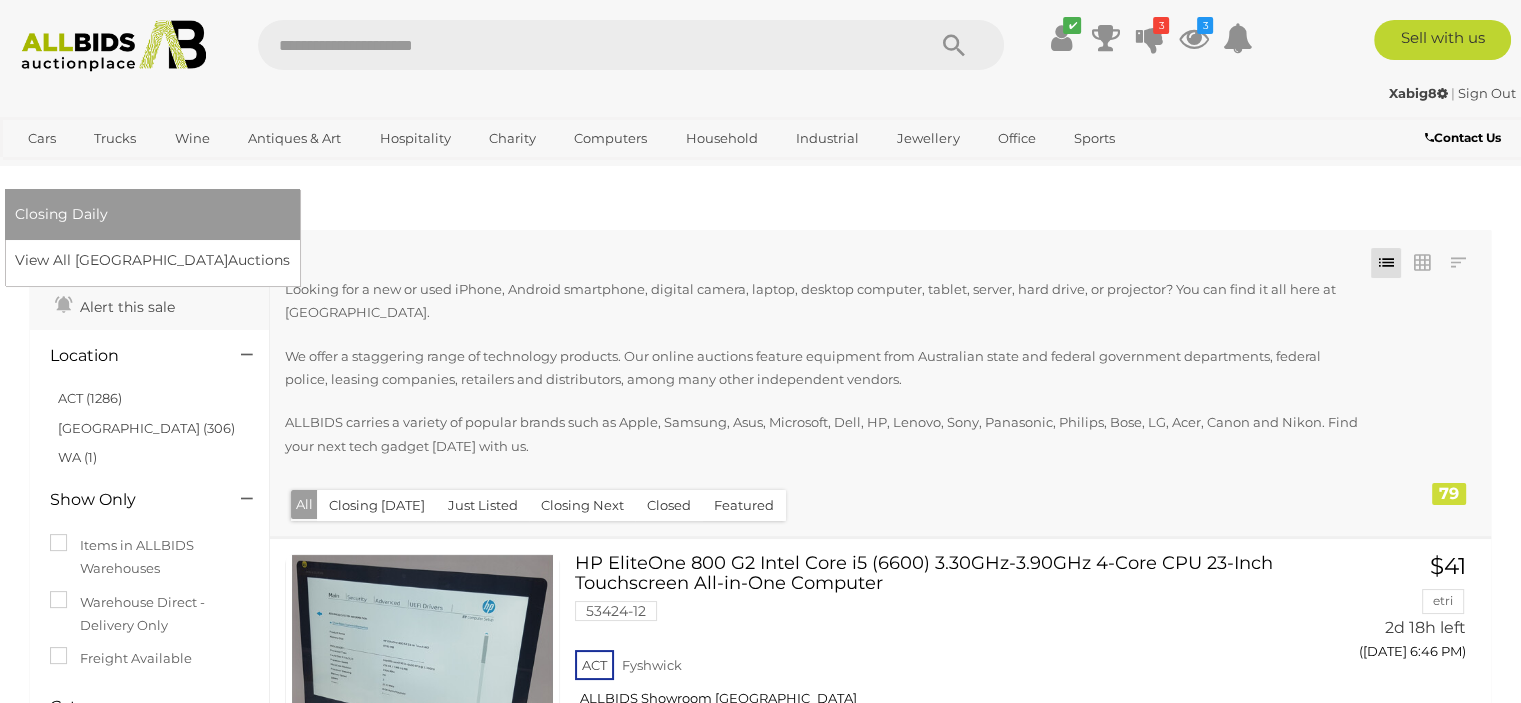 click on "Closing Daily" at bounding box center (61, 214) 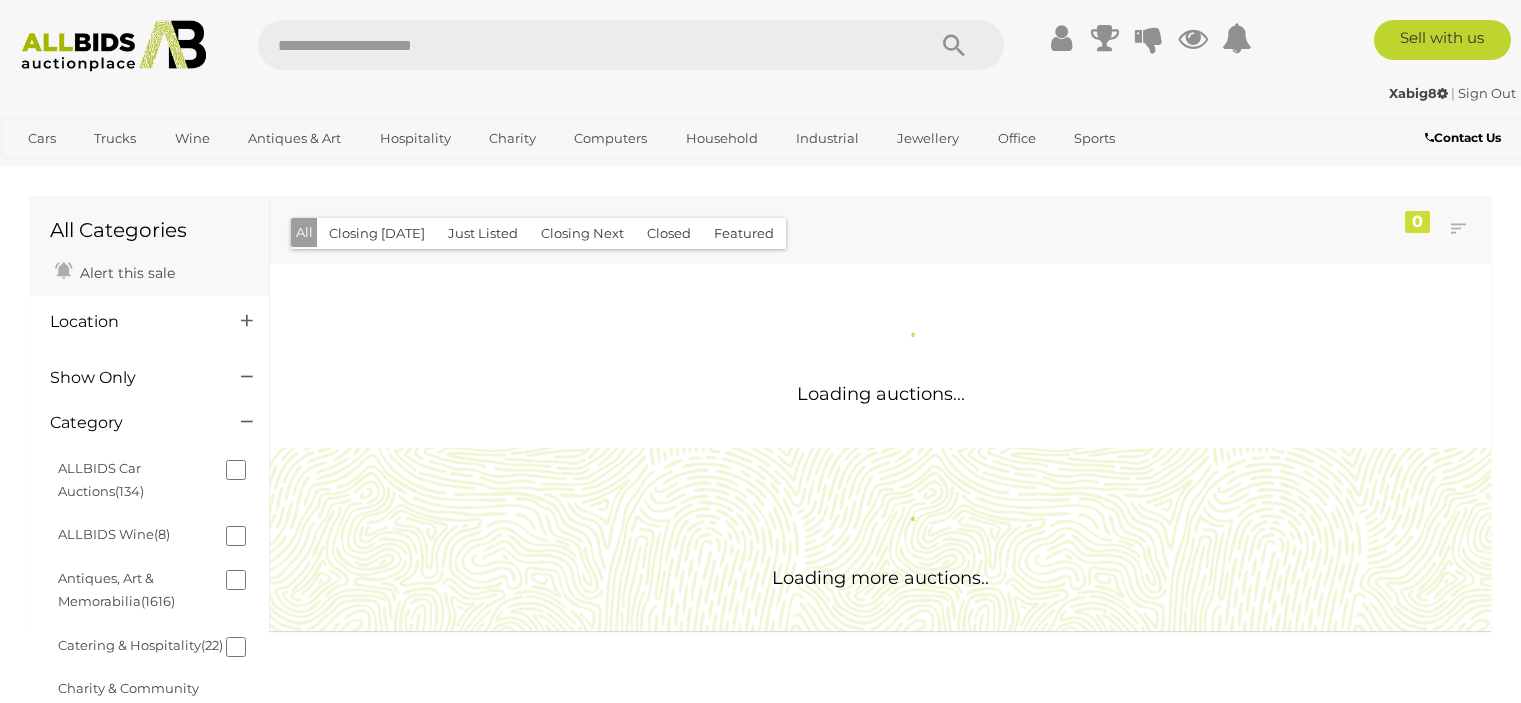 scroll, scrollTop: 0, scrollLeft: 0, axis: both 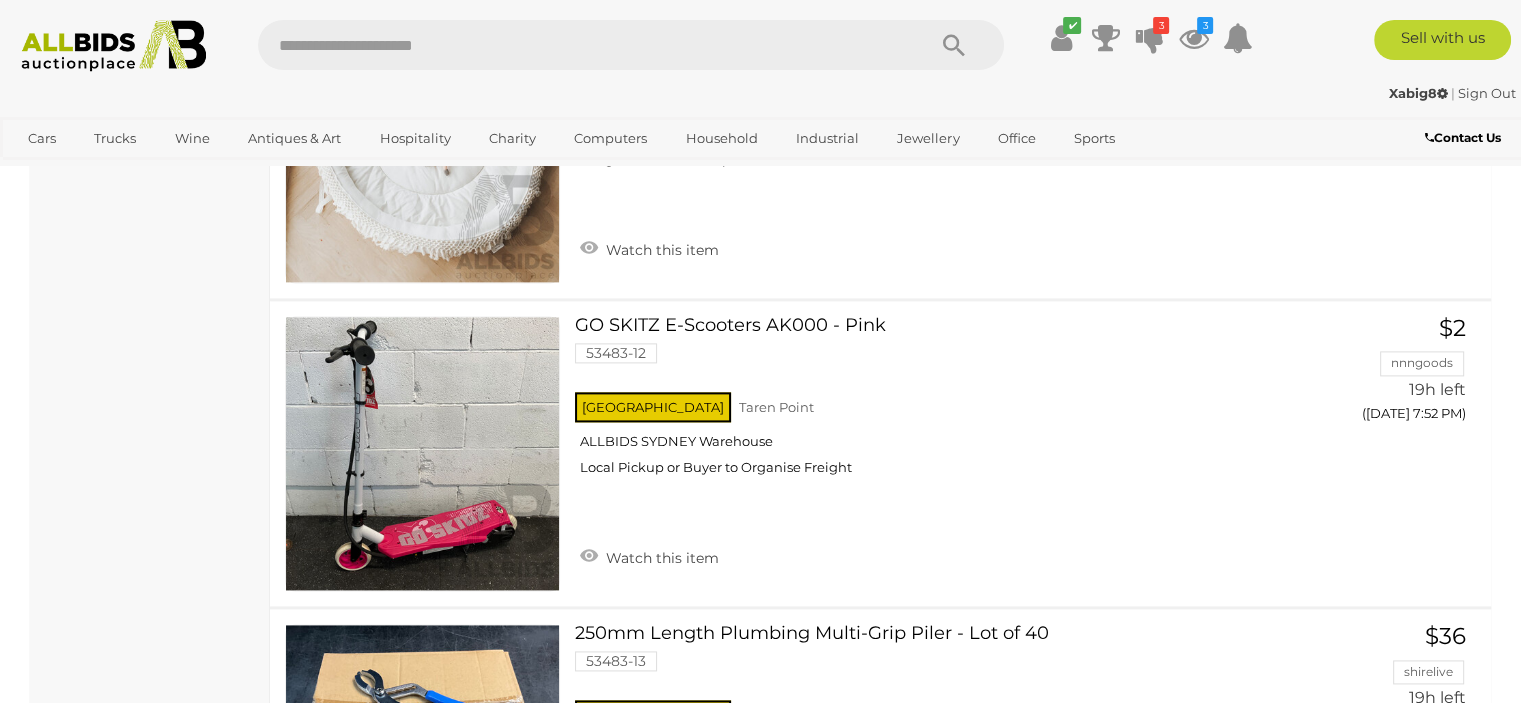 click at bounding box center [581, 45] 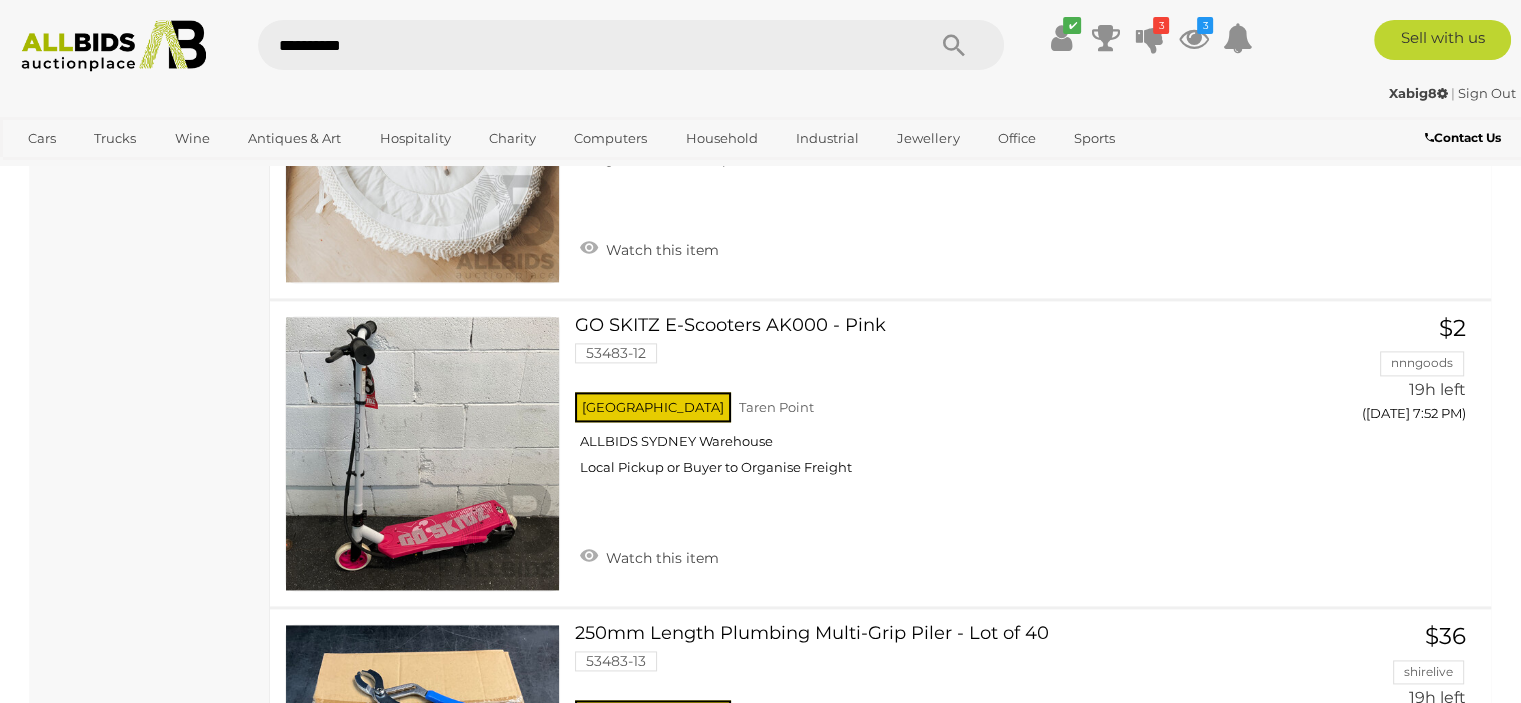 type on "**********" 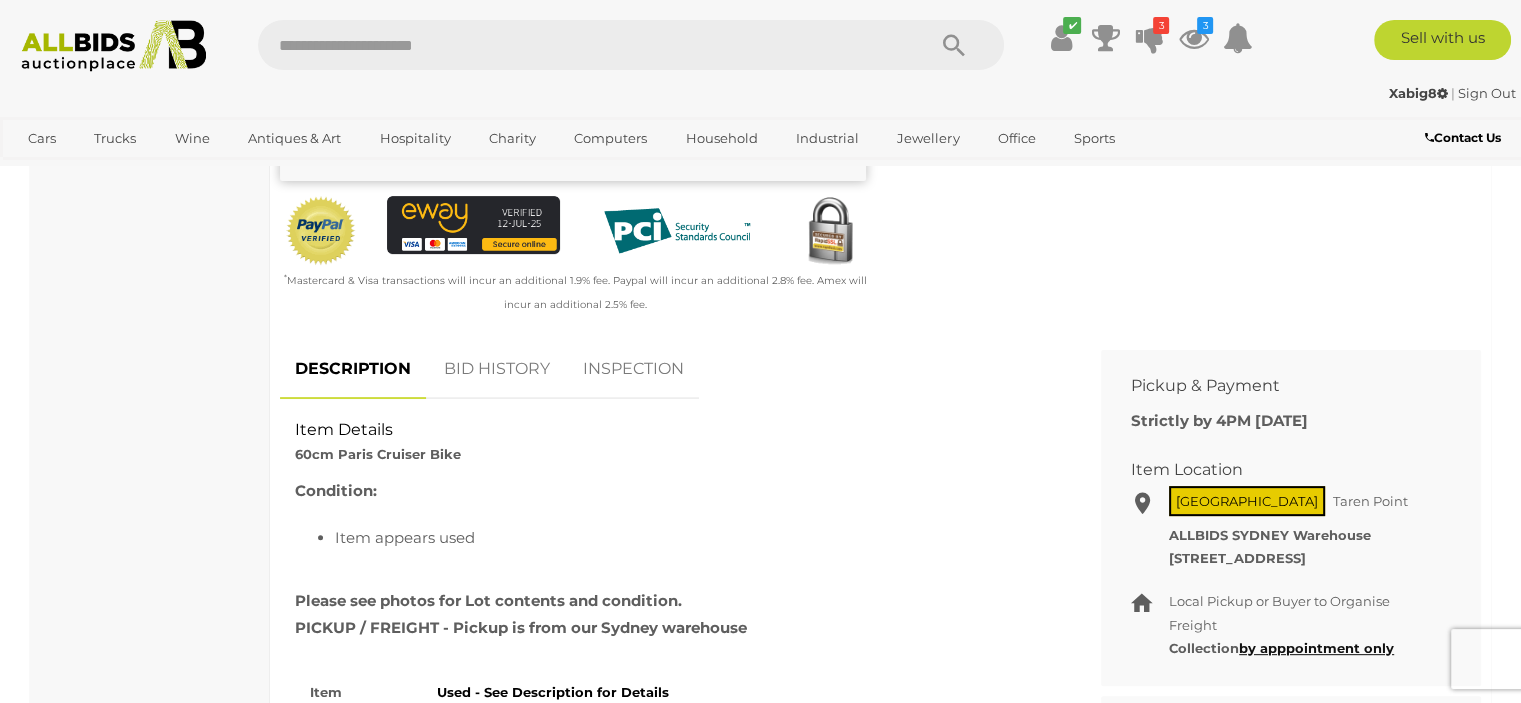 scroll, scrollTop: 600, scrollLeft: 0, axis: vertical 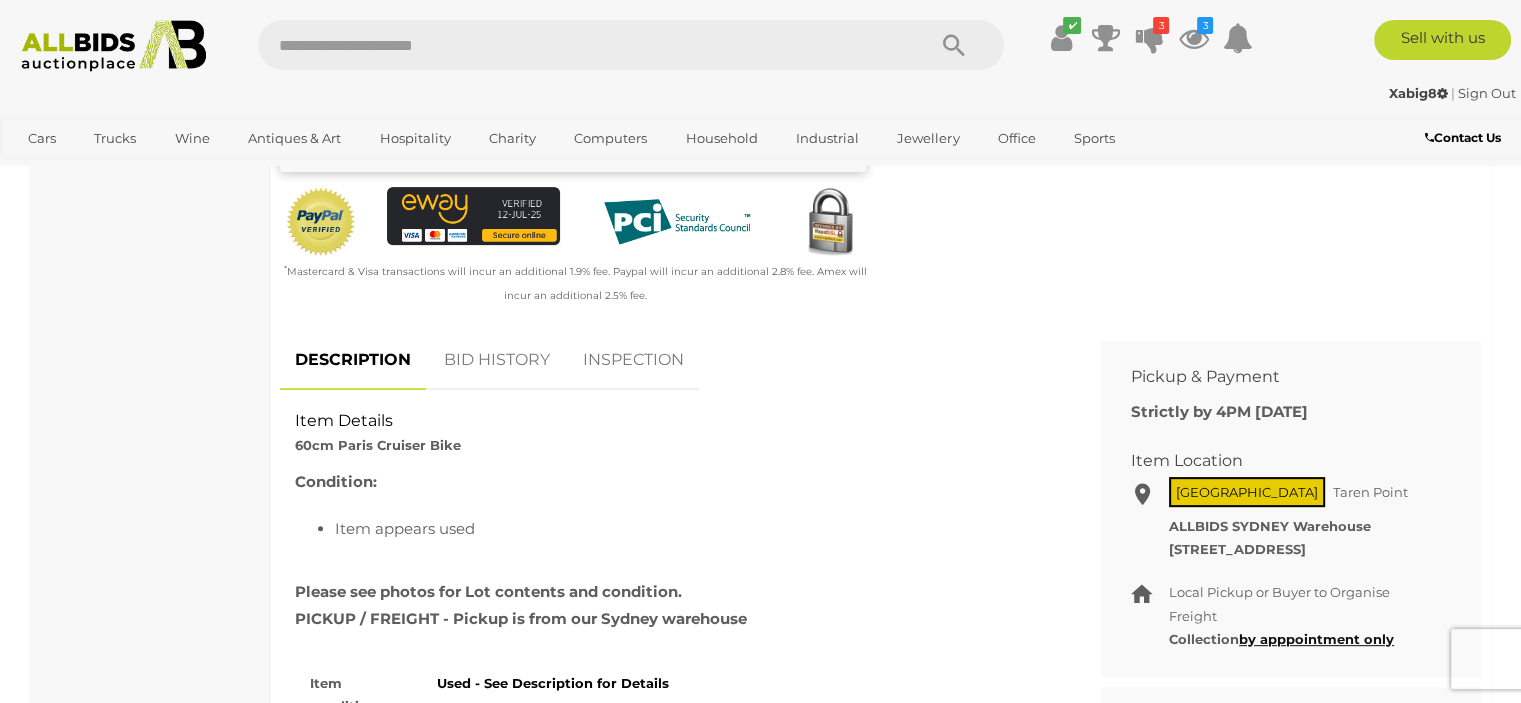 click on "BID HISTORY" at bounding box center (497, 360) 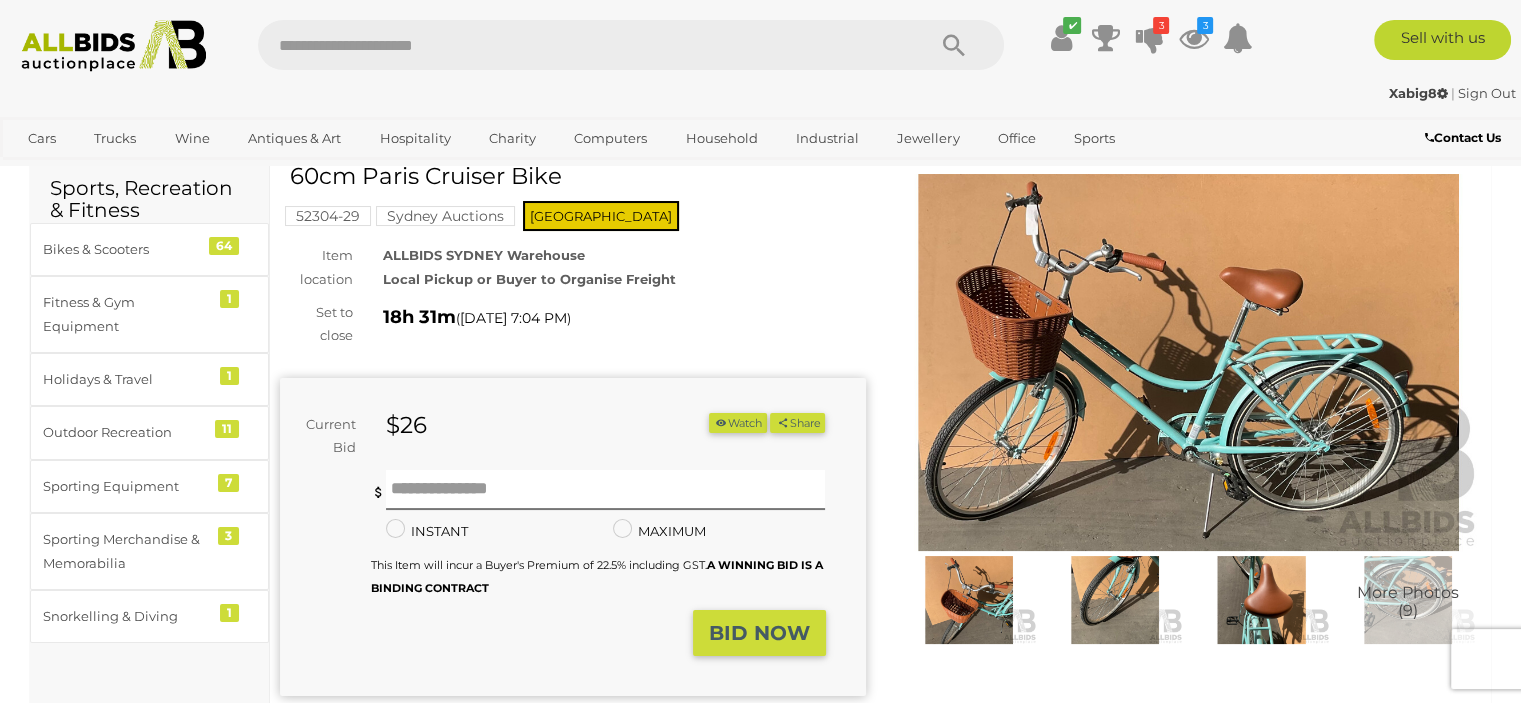 scroll, scrollTop: 0, scrollLeft: 0, axis: both 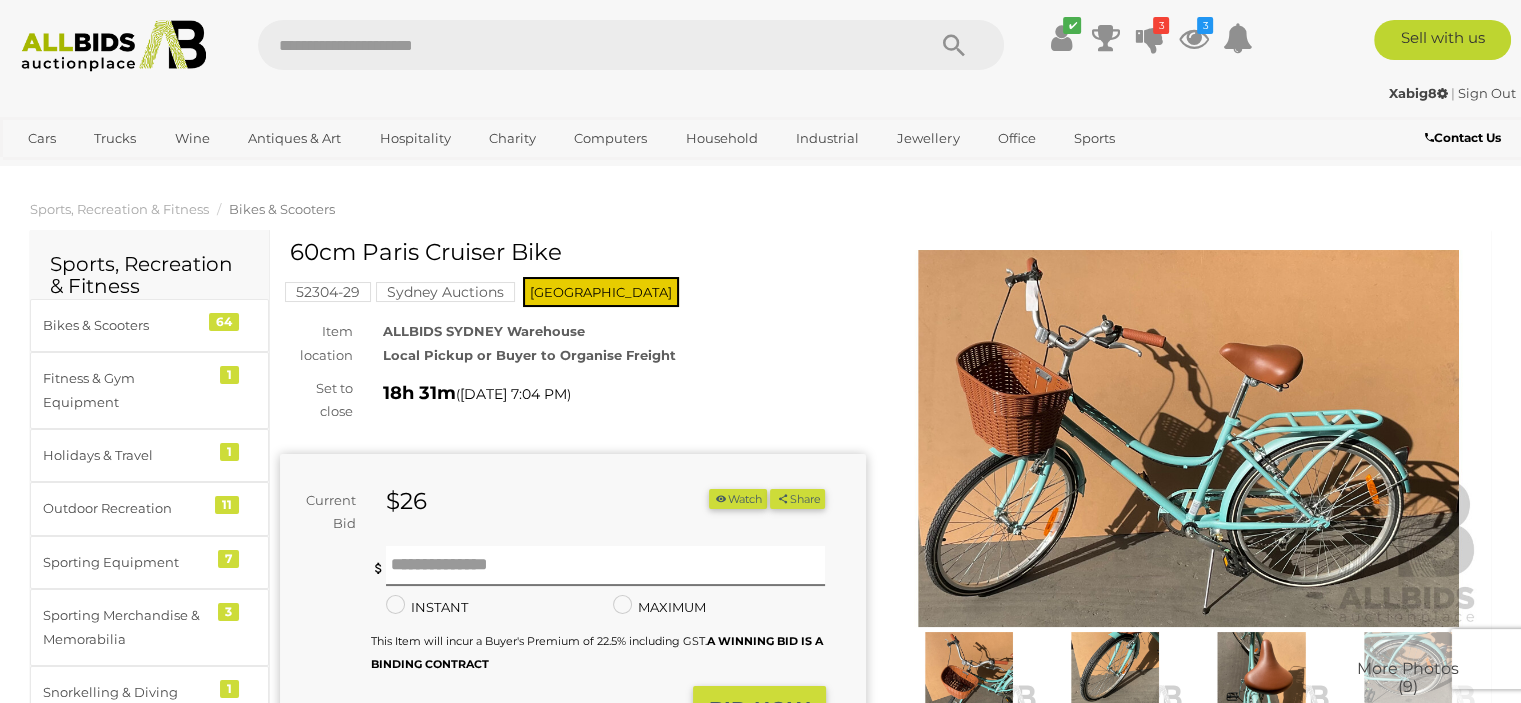 drag, startPoint x: 289, startPoint y: 251, endPoint x: 300, endPoint y: 262, distance: 15.556349 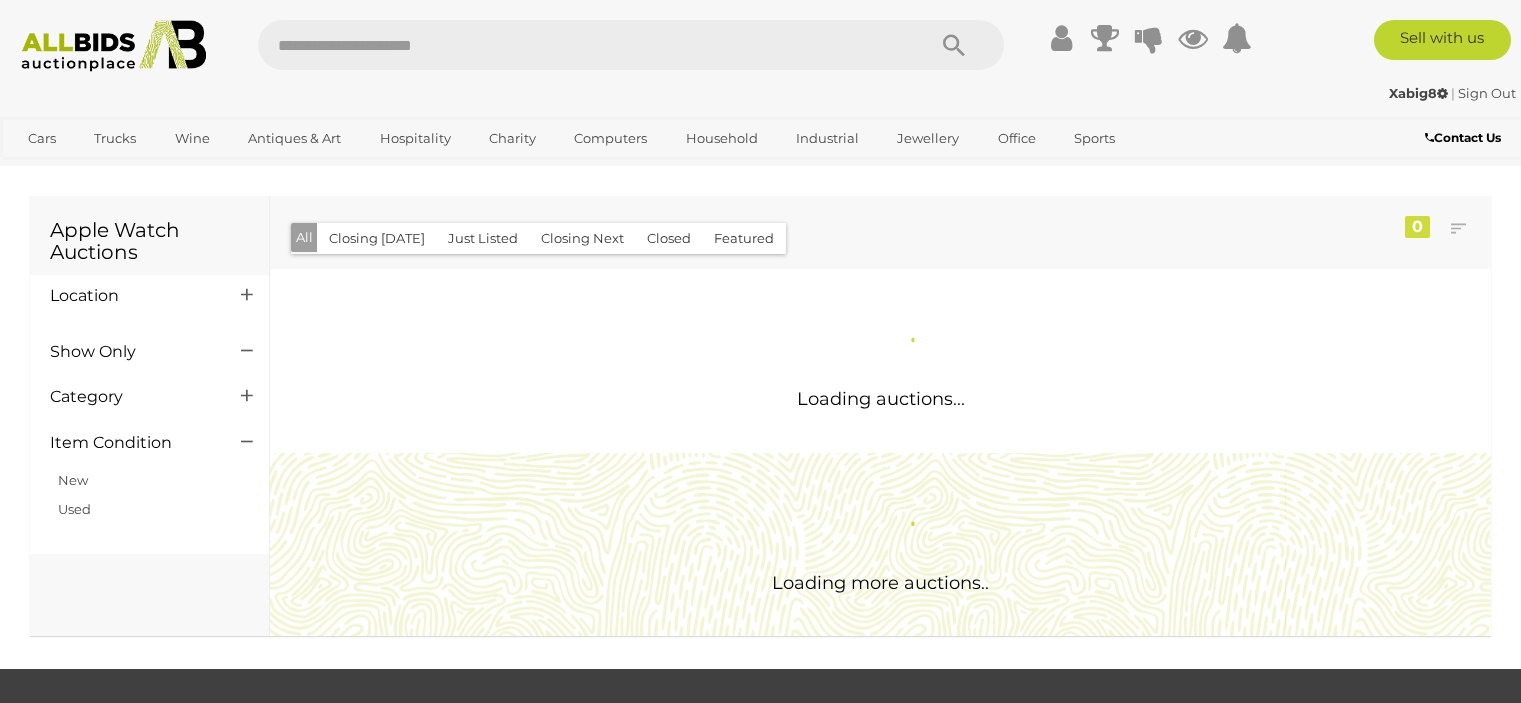 scroll, scrollTop: 0, scrollLeft: 0, axis: both 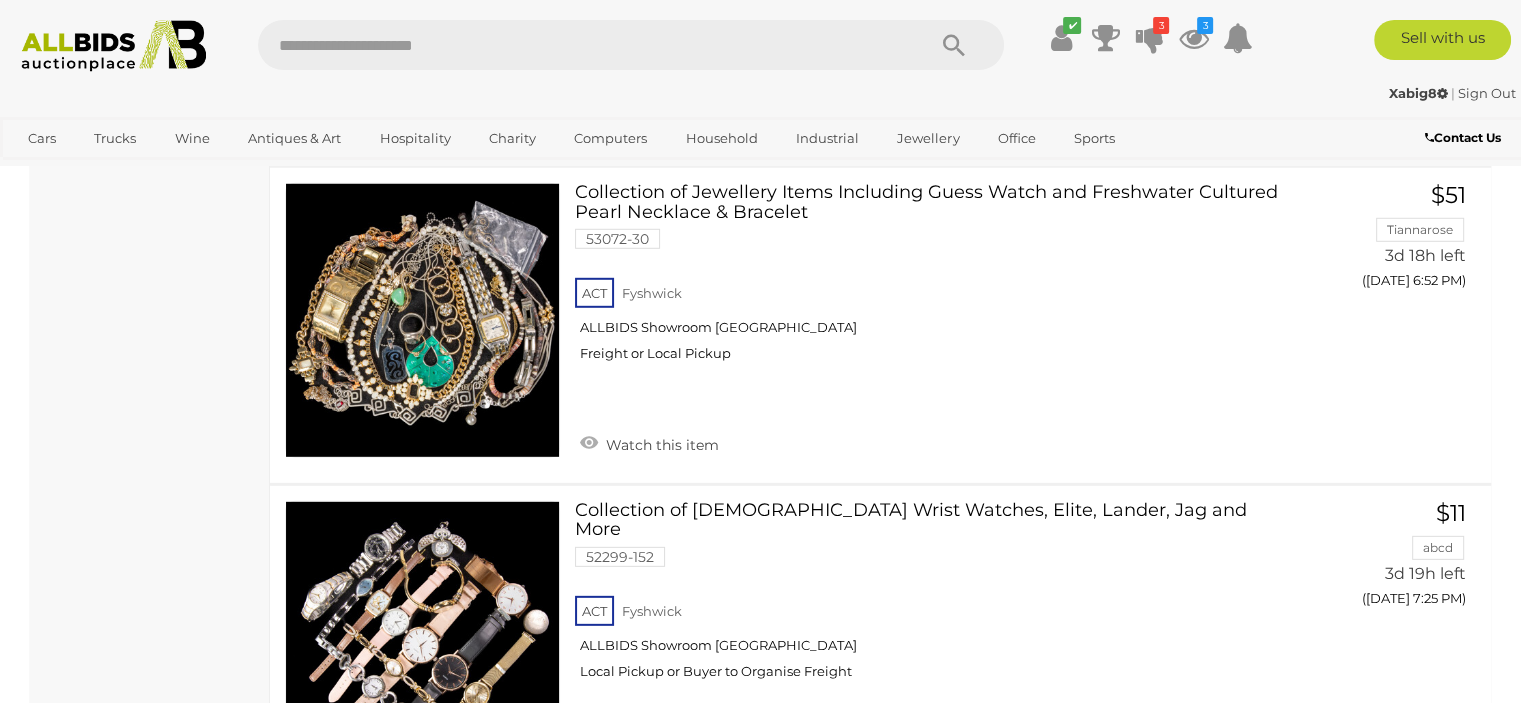click at bounding box center [581, 45] 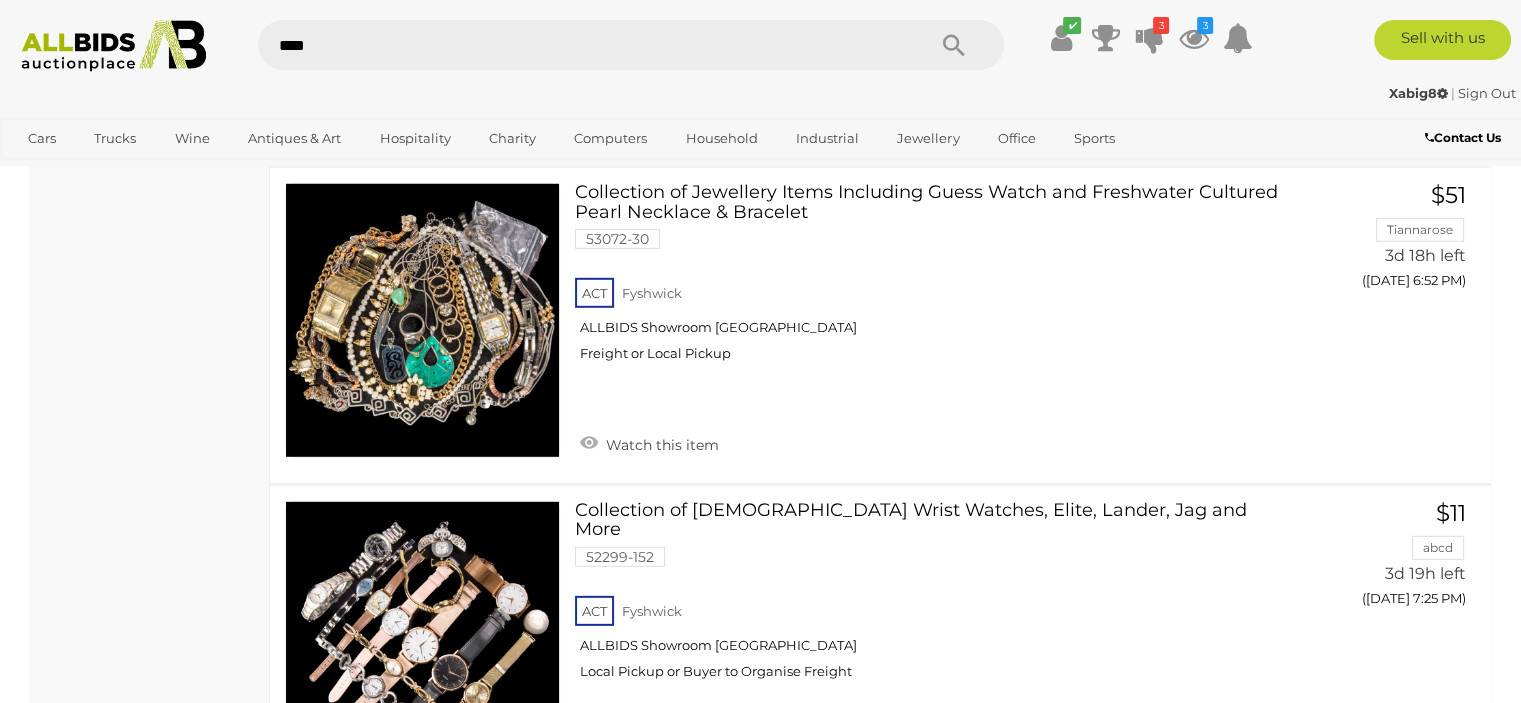 type on "*****" 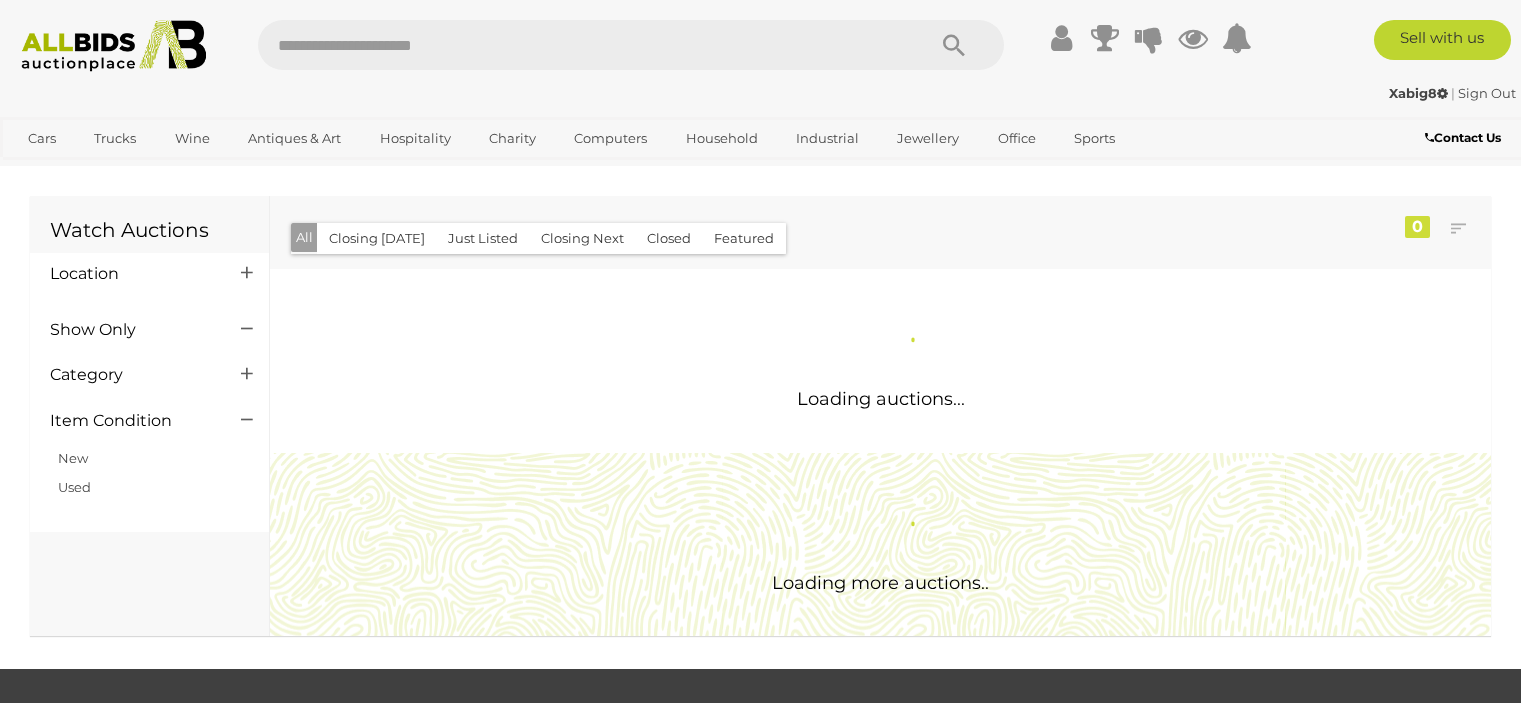 scroll, scrollTop: 0, scrollLeft: 0, axis: both 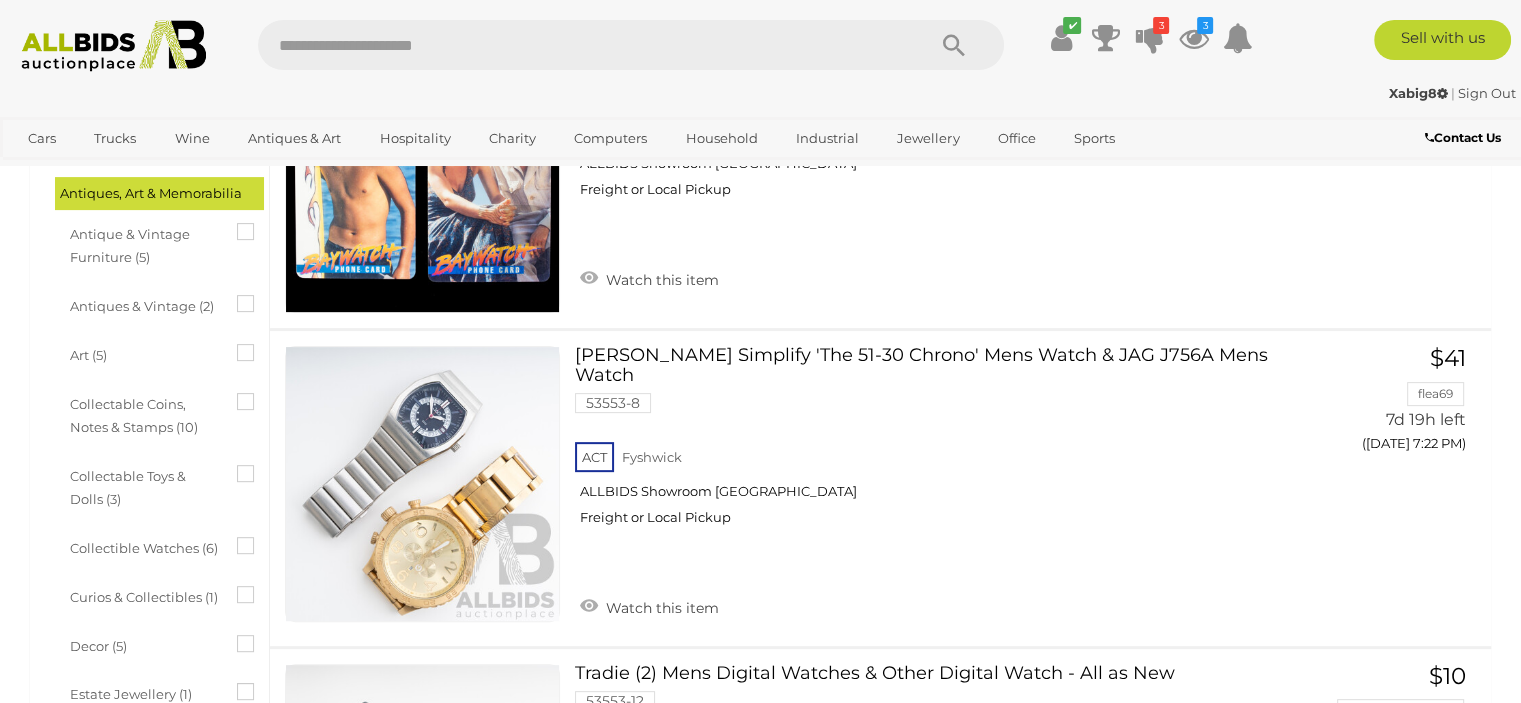 click at bounding box center (581, 45) 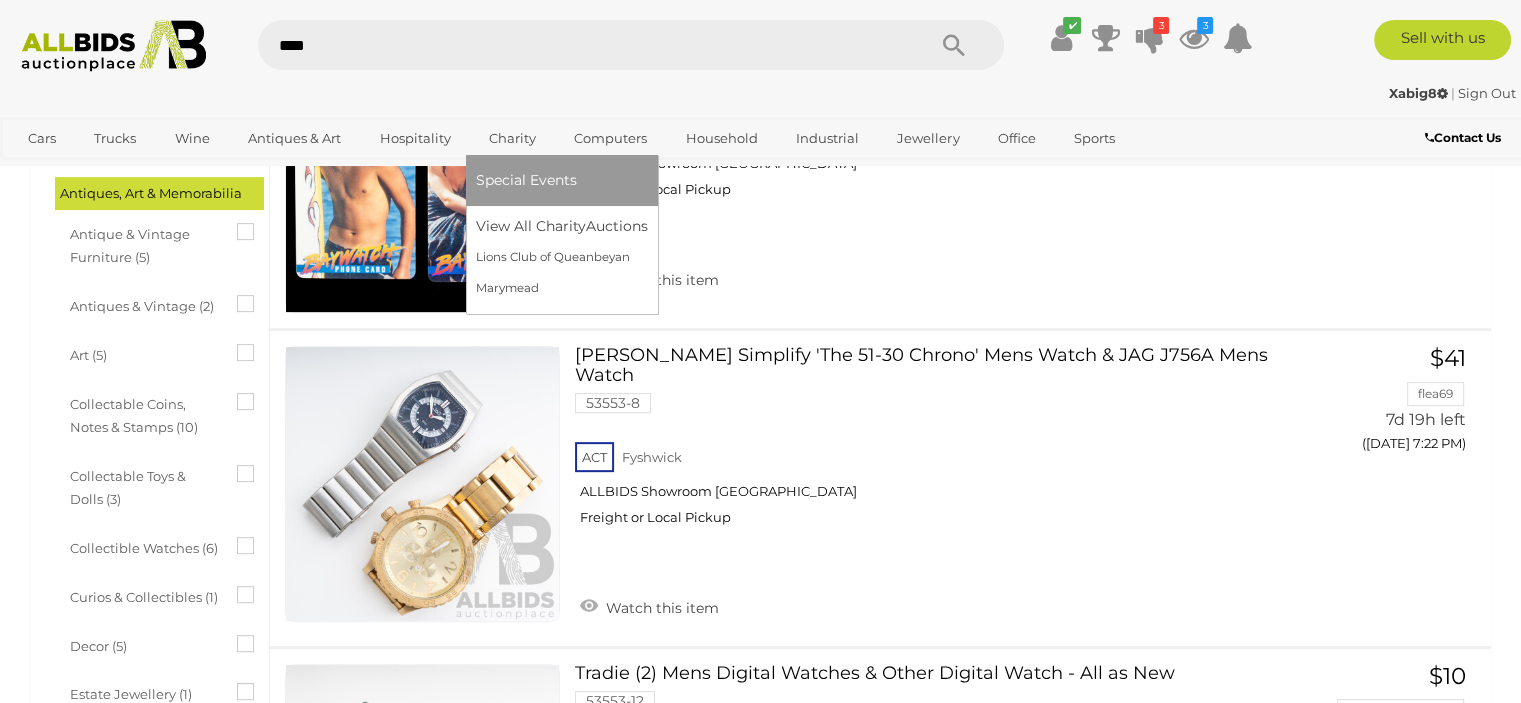 type on "*****" 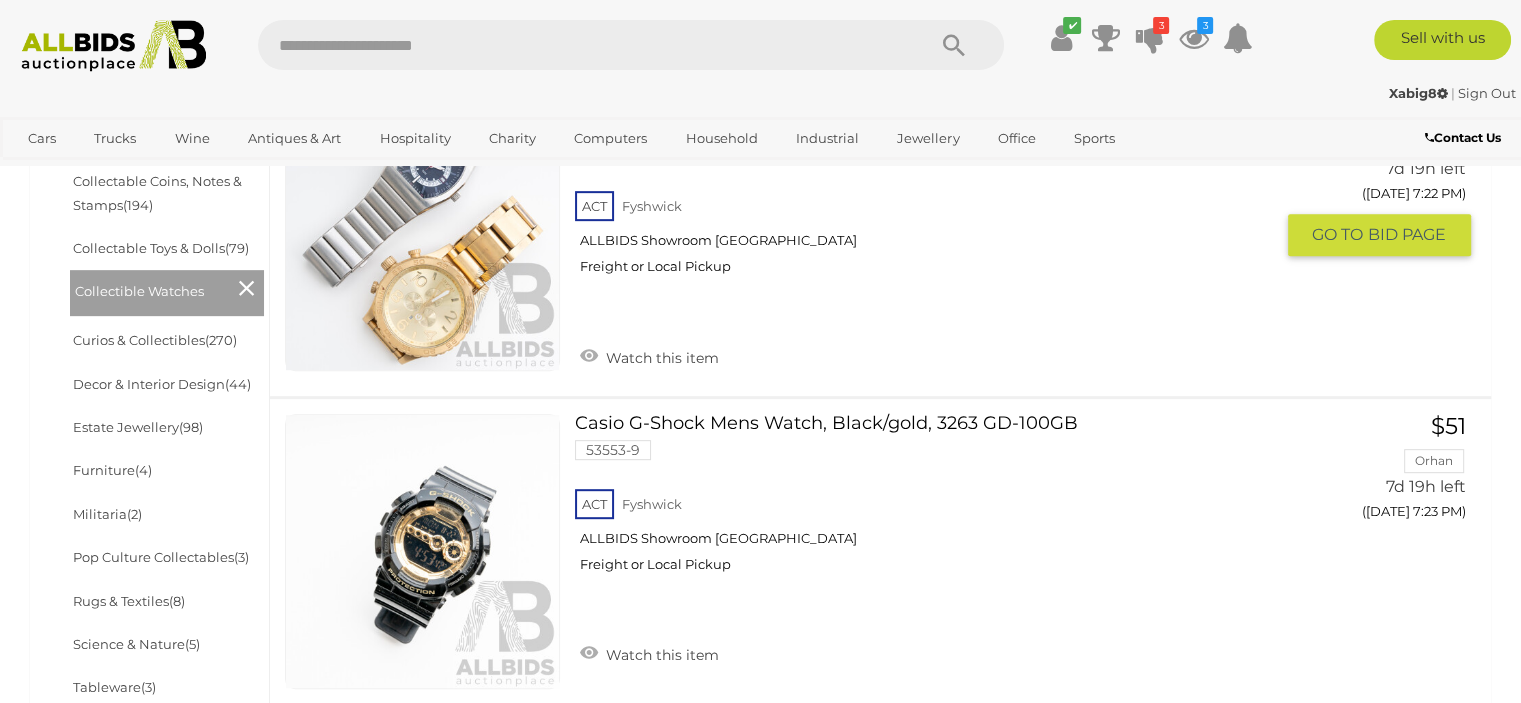 scroll, scrollTop: 1100, scrollLeft: 0, axis: vertical 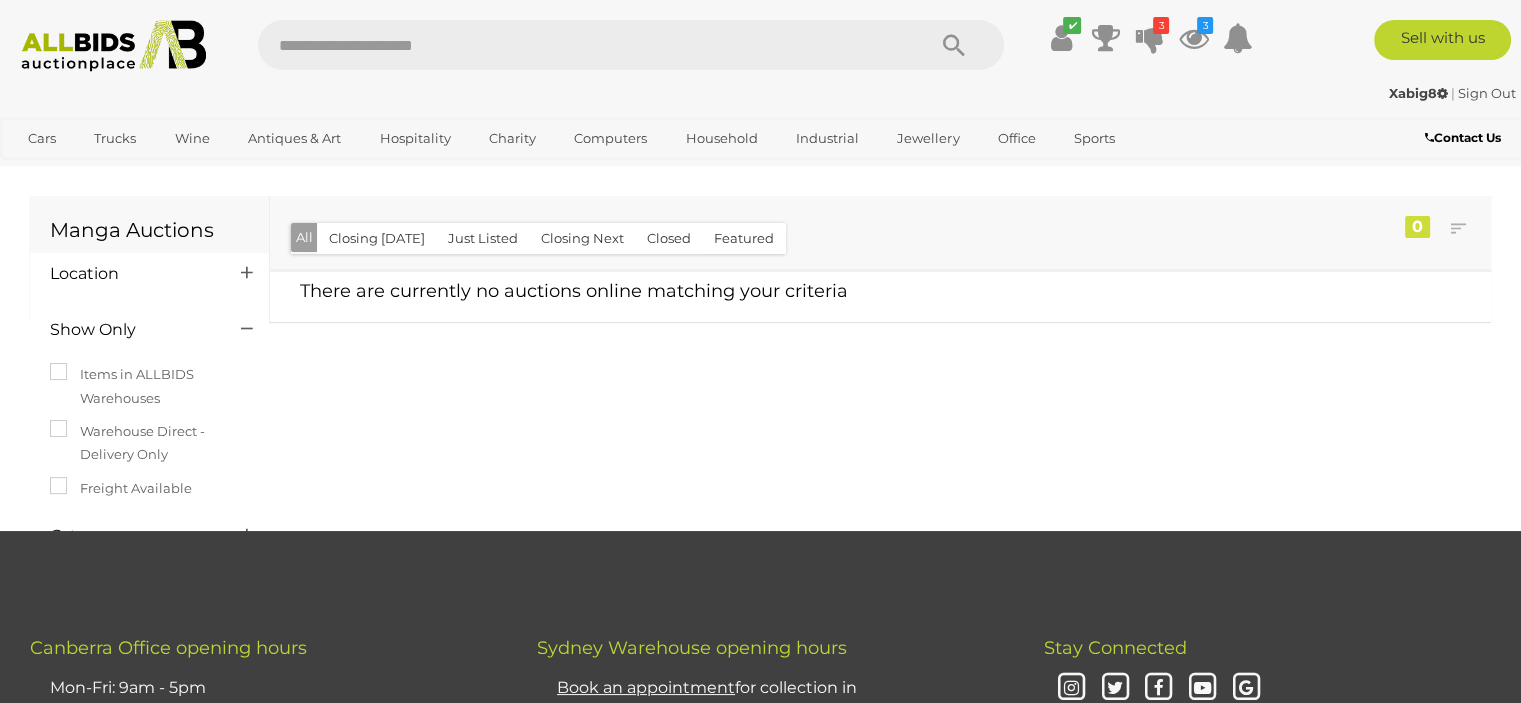 click at bounding box center (581, 45) 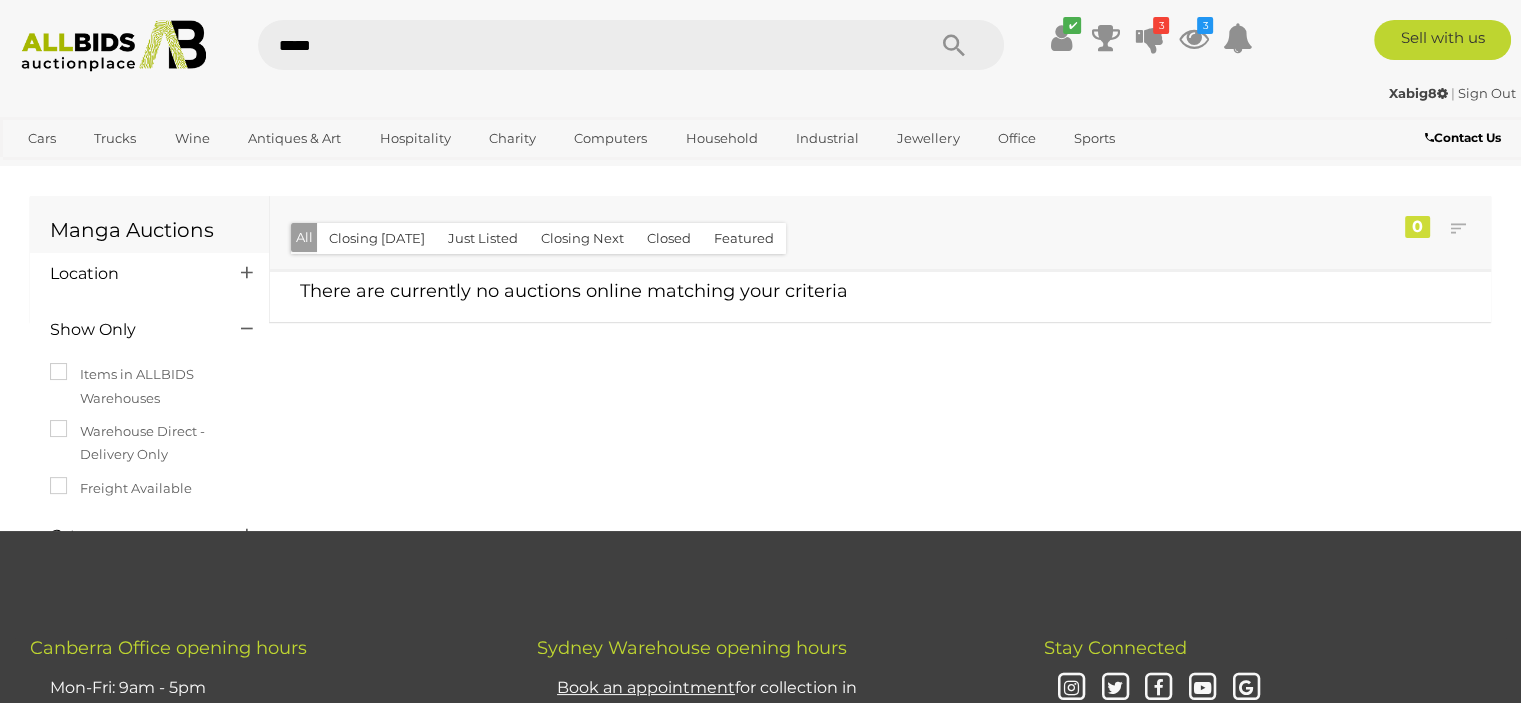 type on "******" 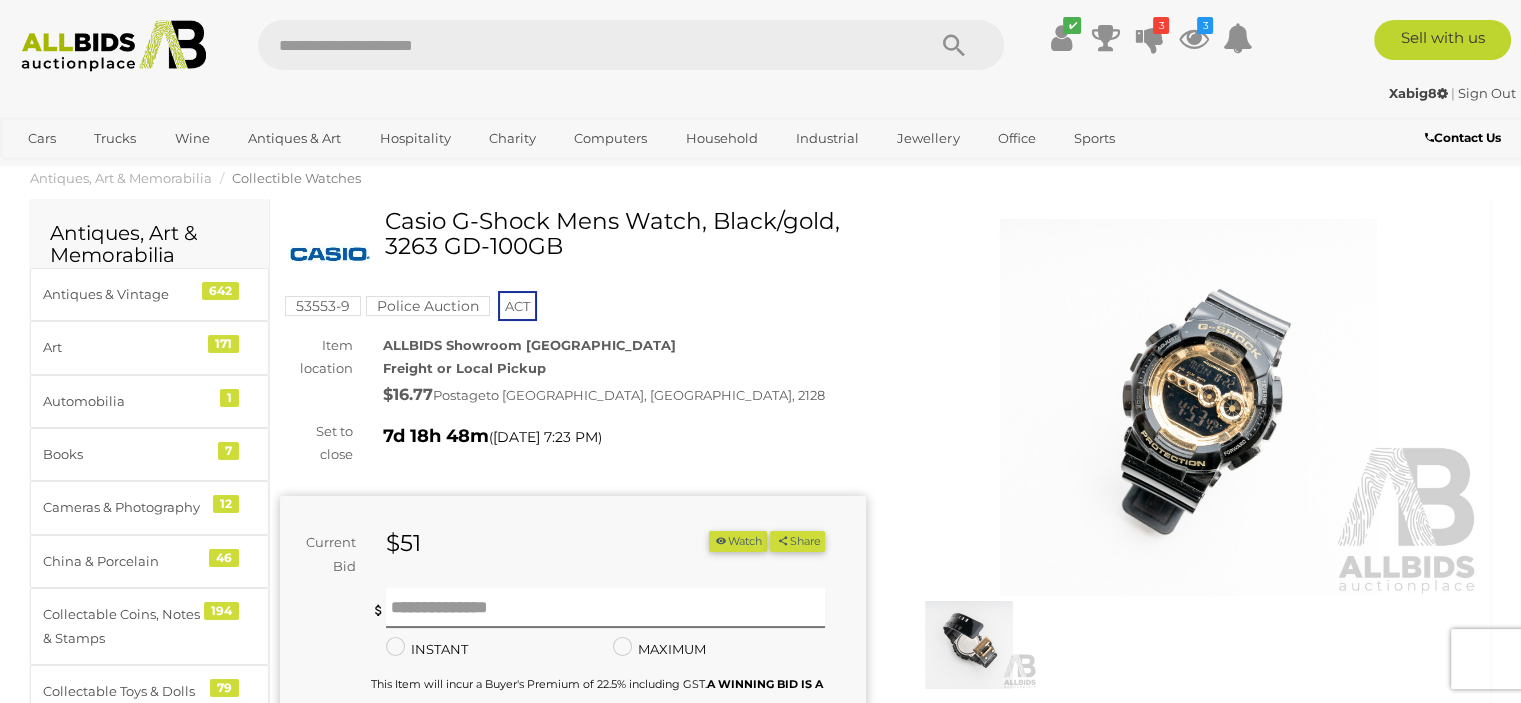 scroll, scrollTop: 0, scrollLeft: 0, axis: both 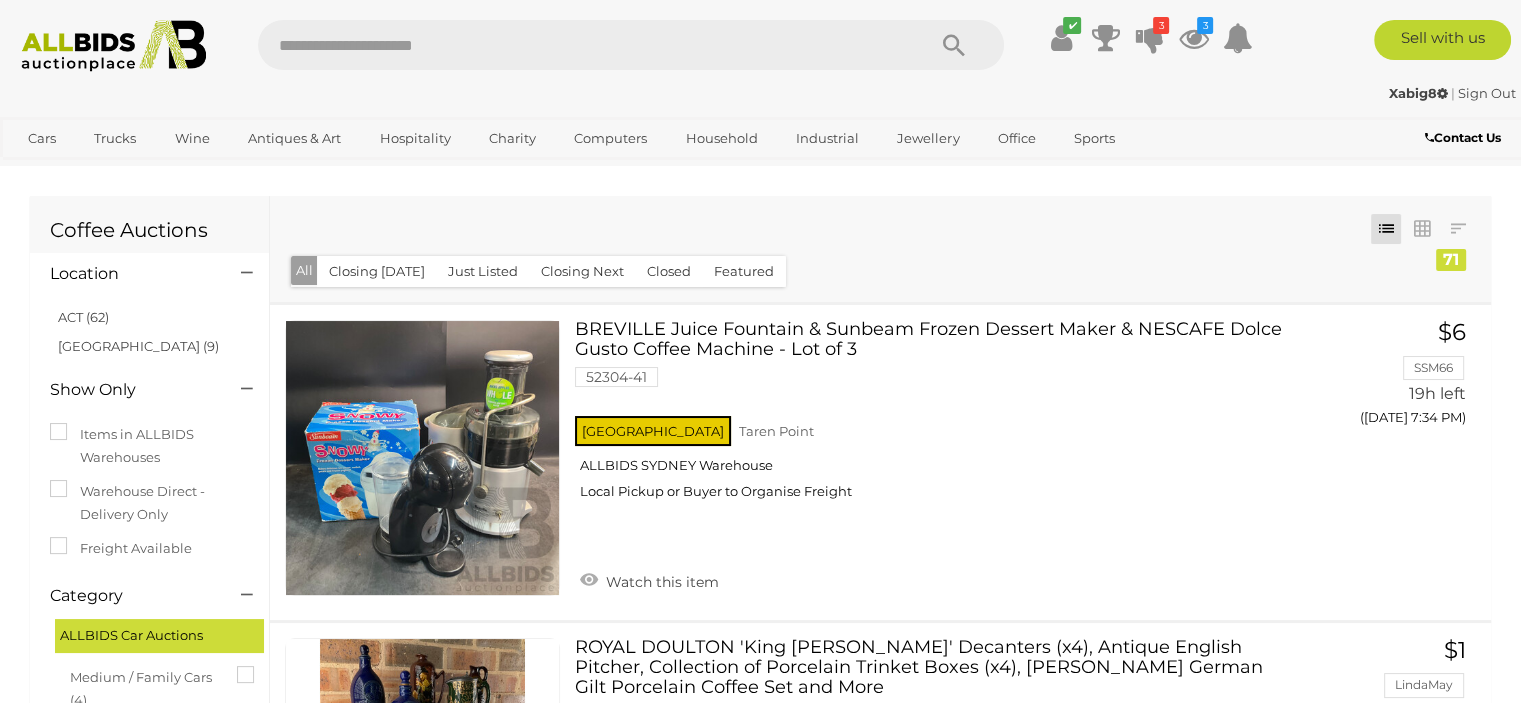 click at bounding box center (581, 45) 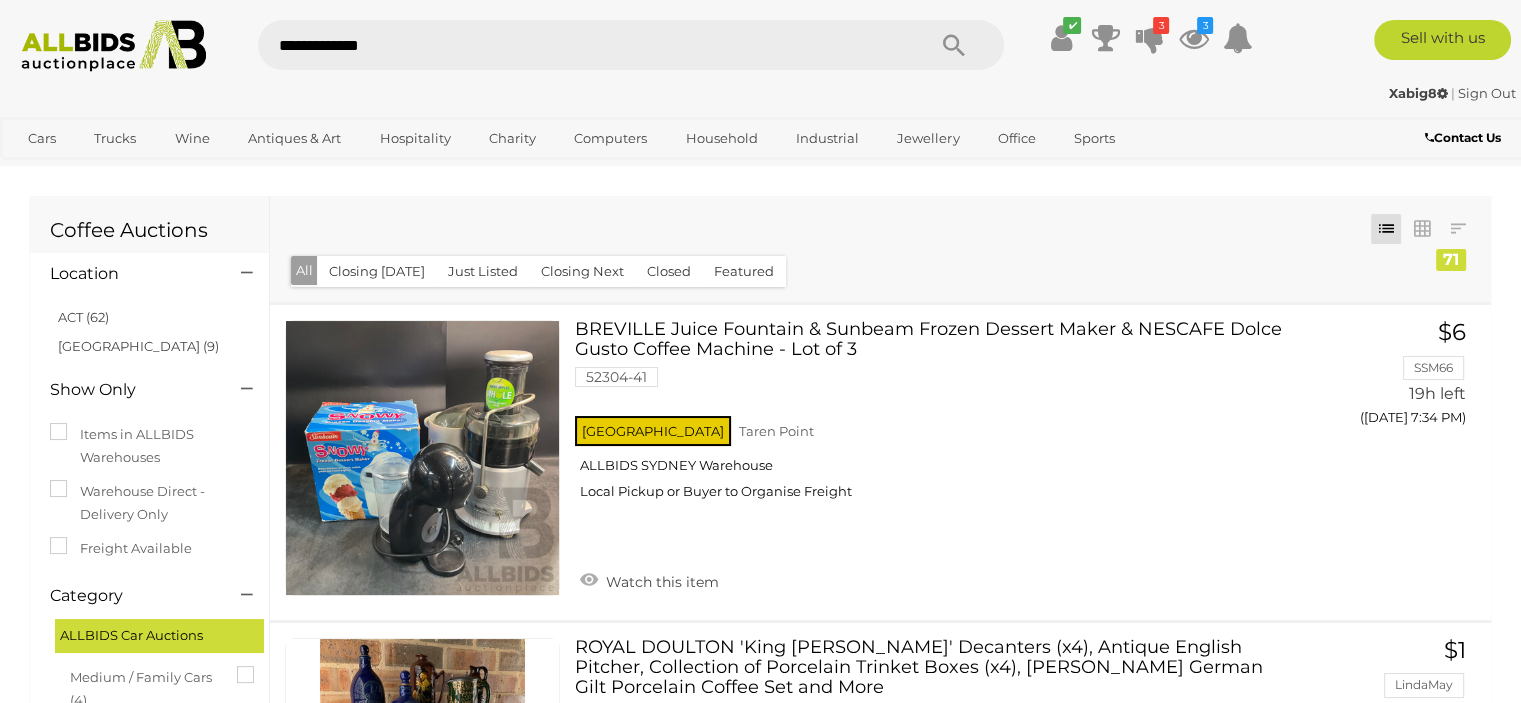 type on "**********" 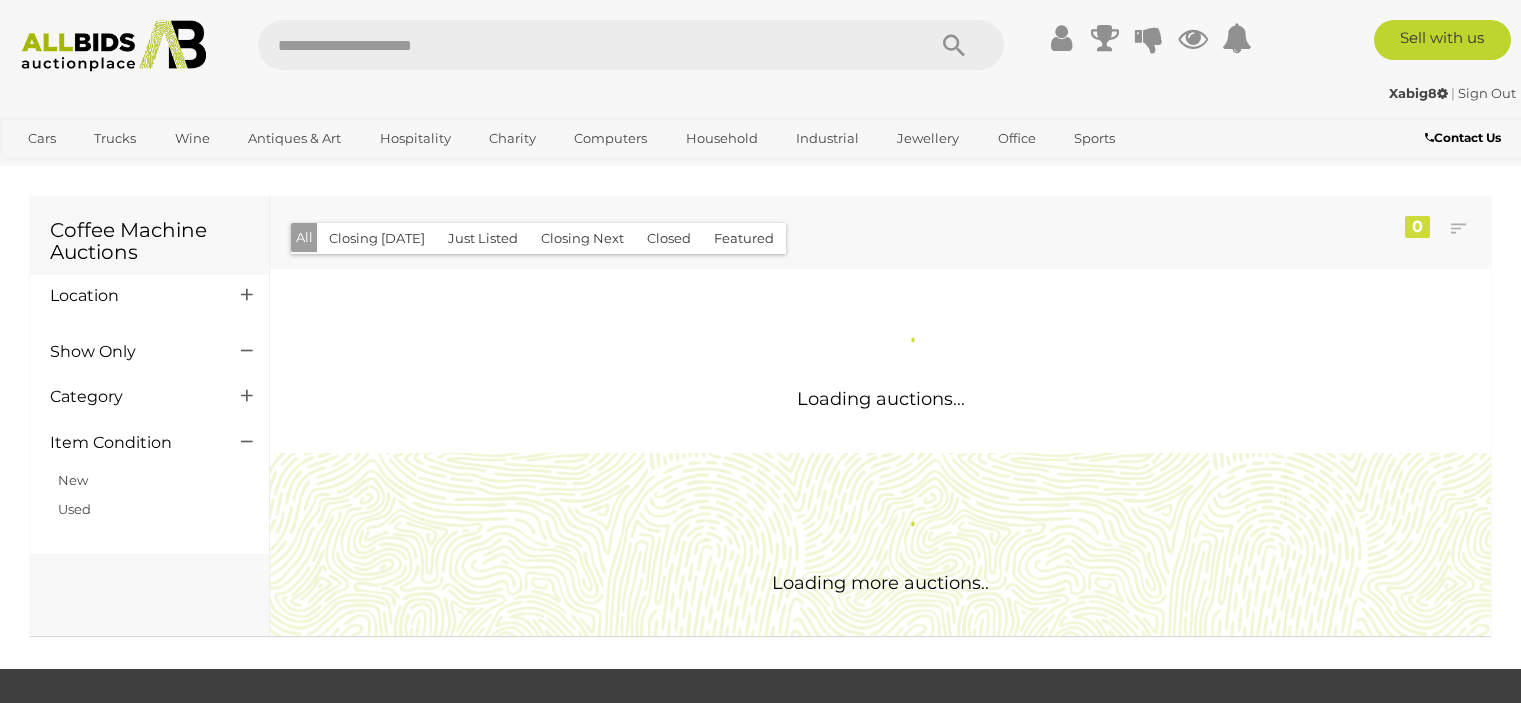 scroll, scrollTop: 0, scrollLeft: 0, axis: both 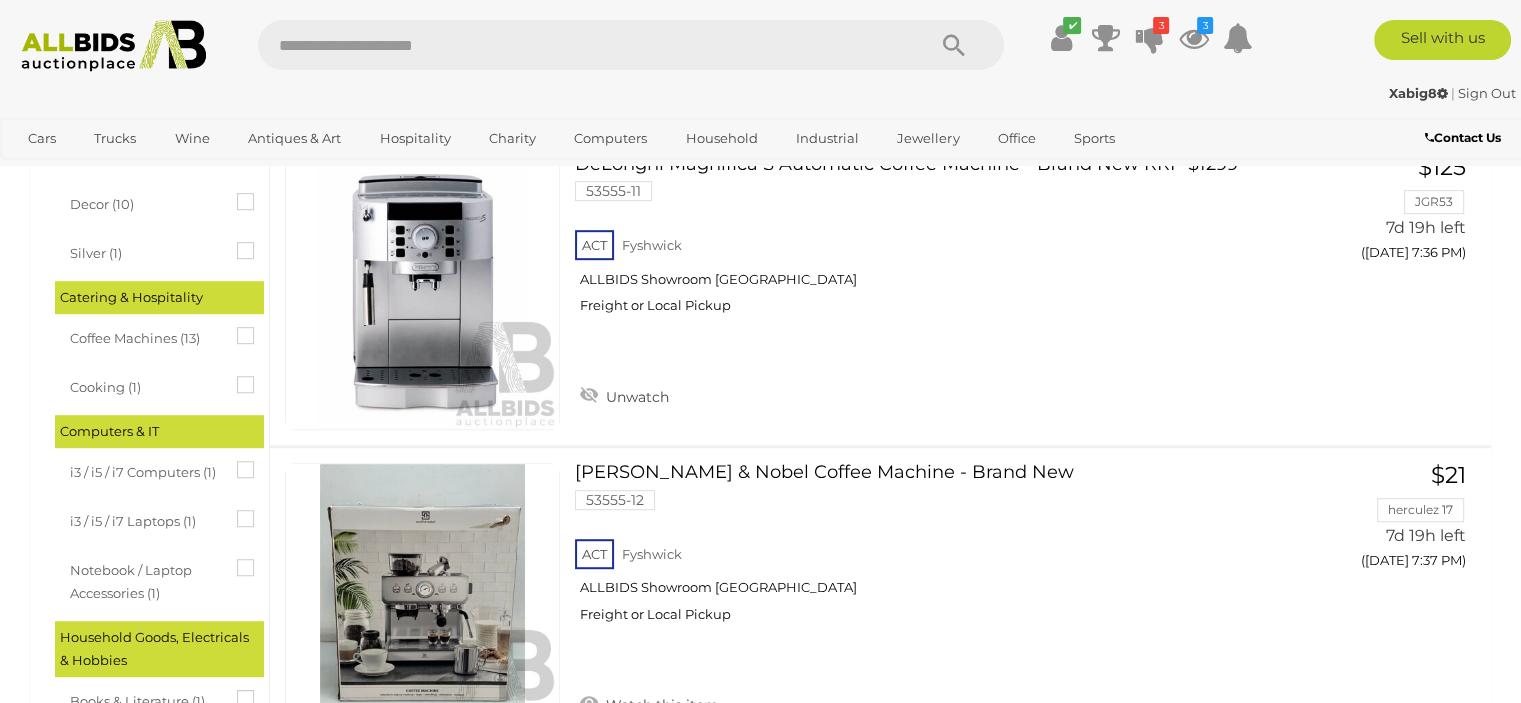click at bounding box center [237, 327] 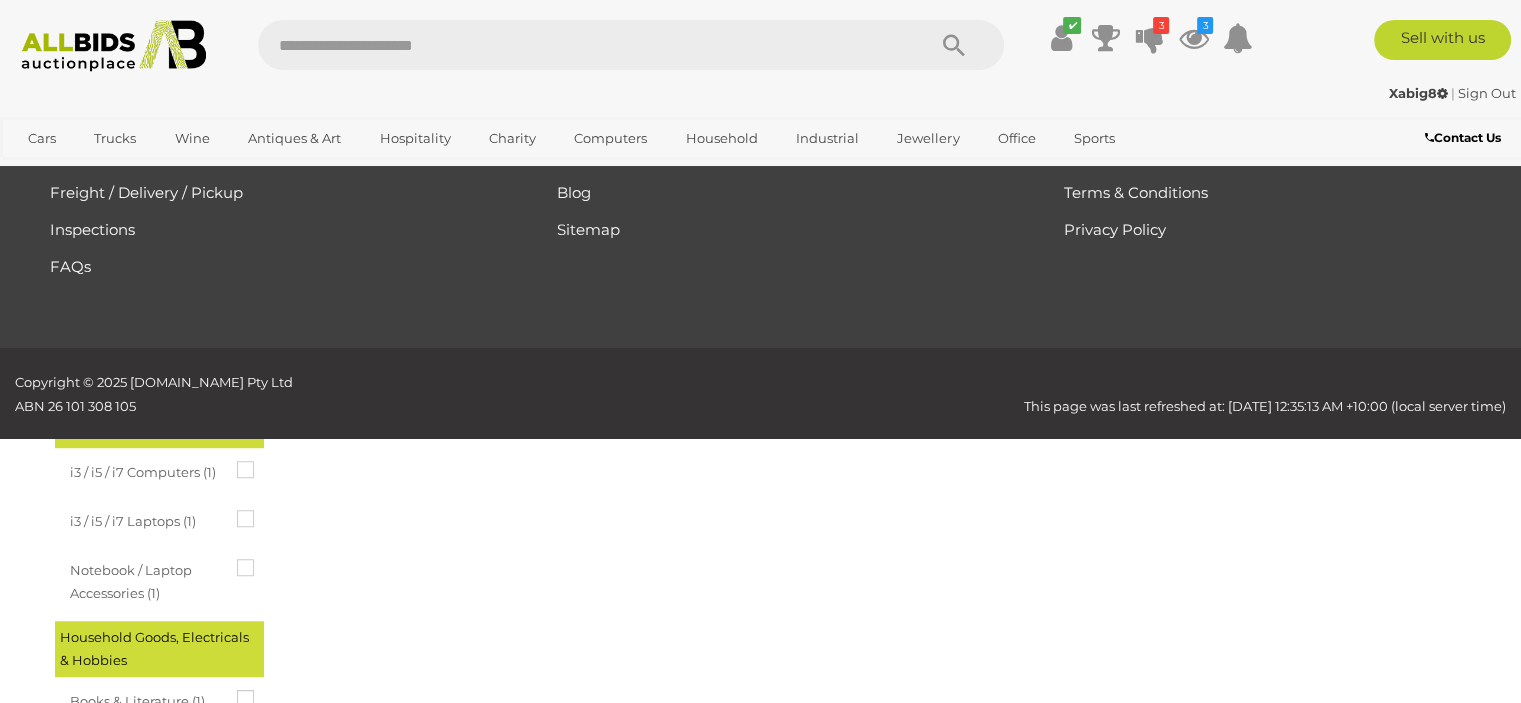 scroll, scrollTop: 0, scrollLeft: 0, axis: both 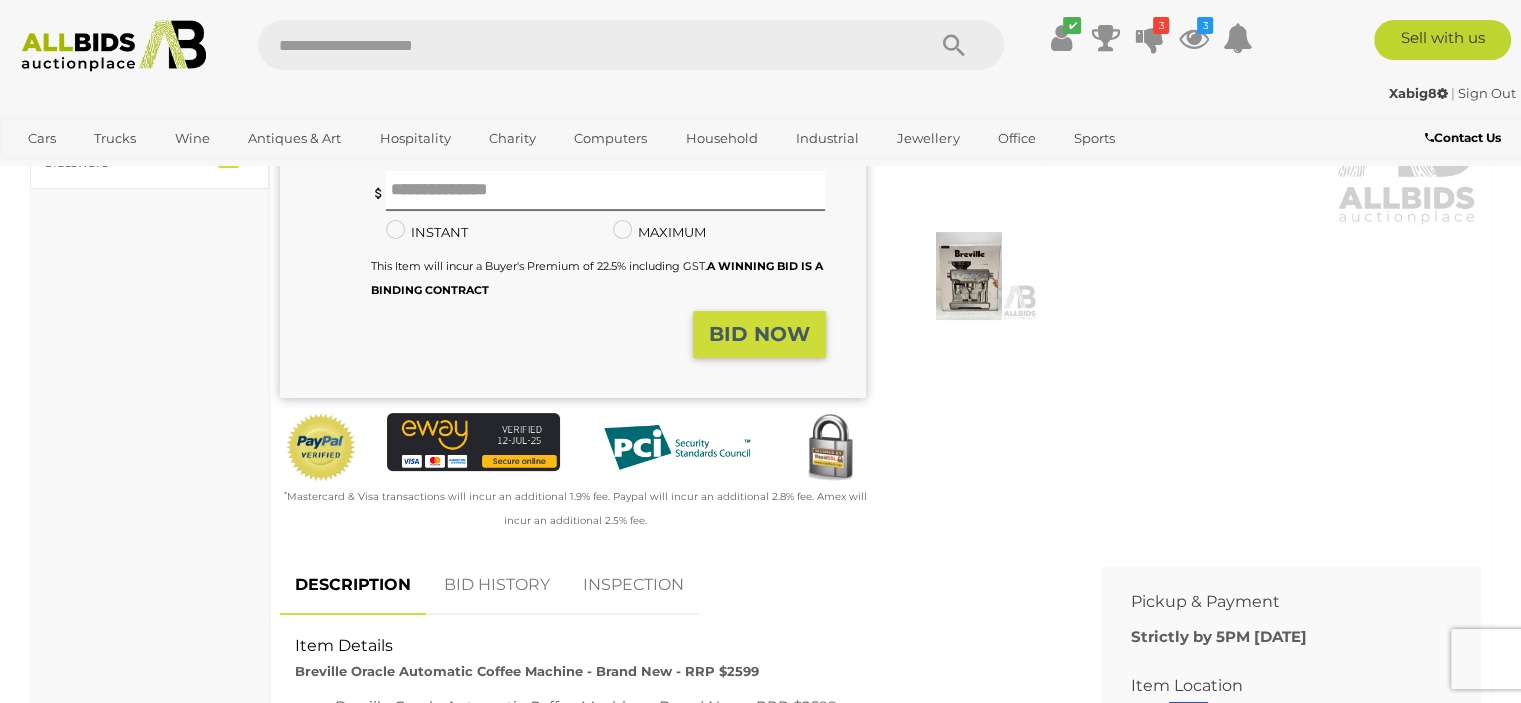 click on "BID HISTORY" at bounding box center (497, 585) 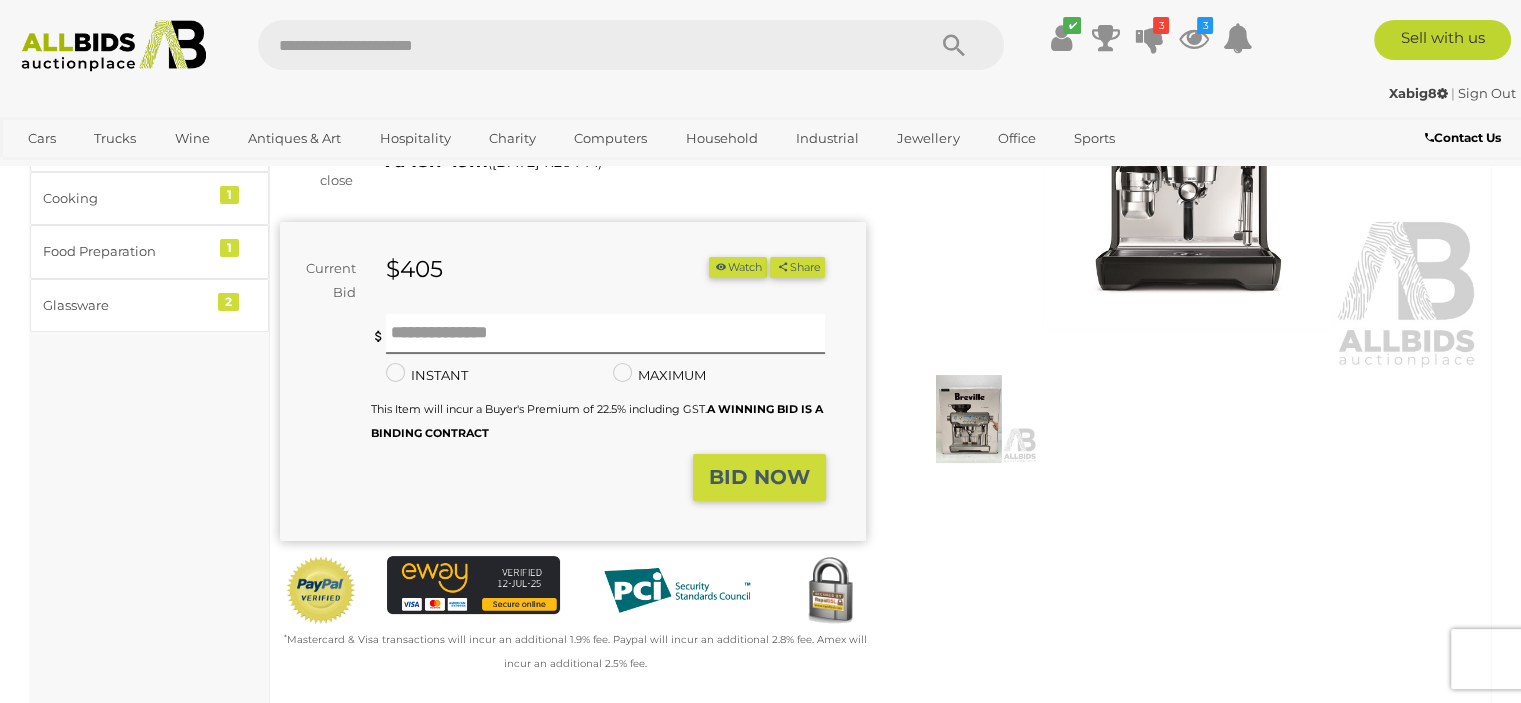scroll, scrollTop: 0, scrollLeft: 0, axis: both 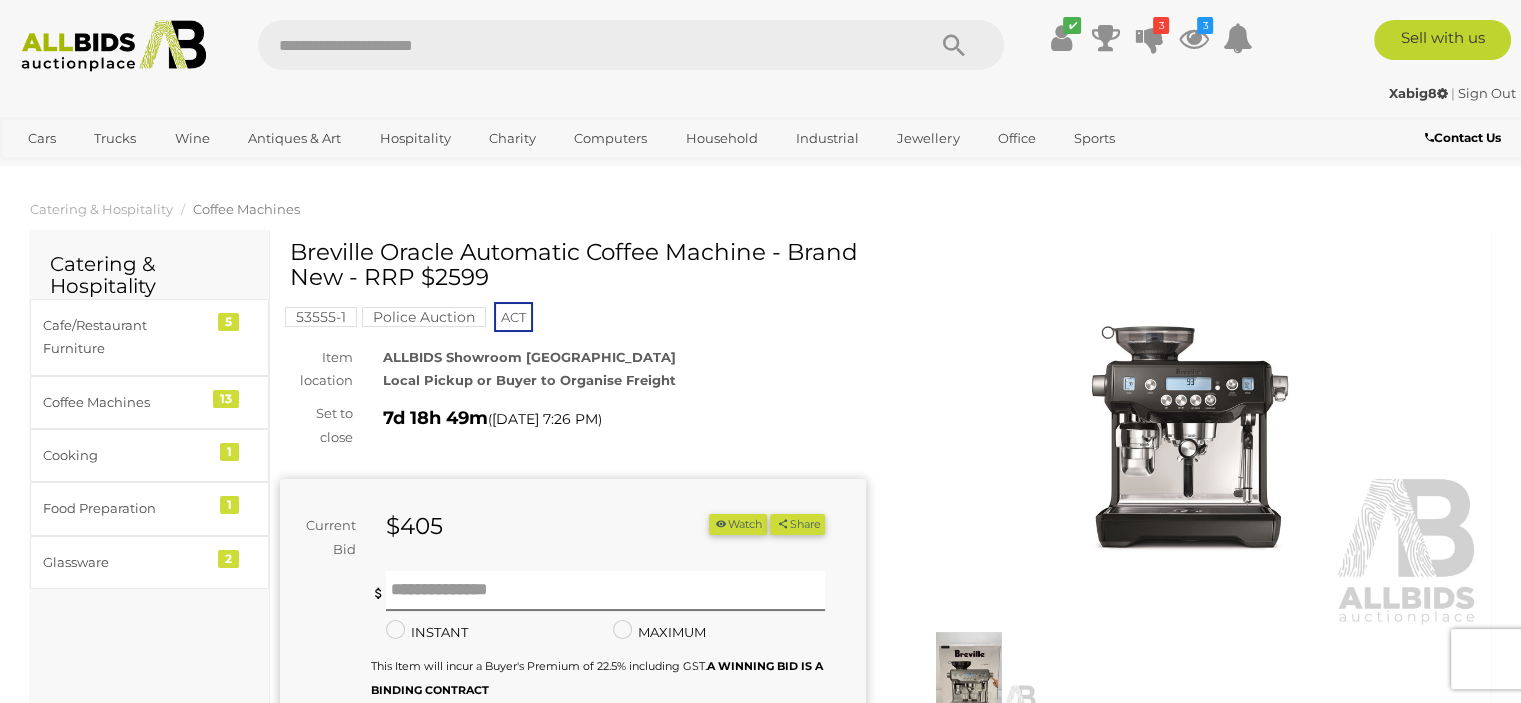 drag, startPoint x: 293, startPoint y: 250, endPoint x: 776, endPoint y: 248, distance: 483.00415 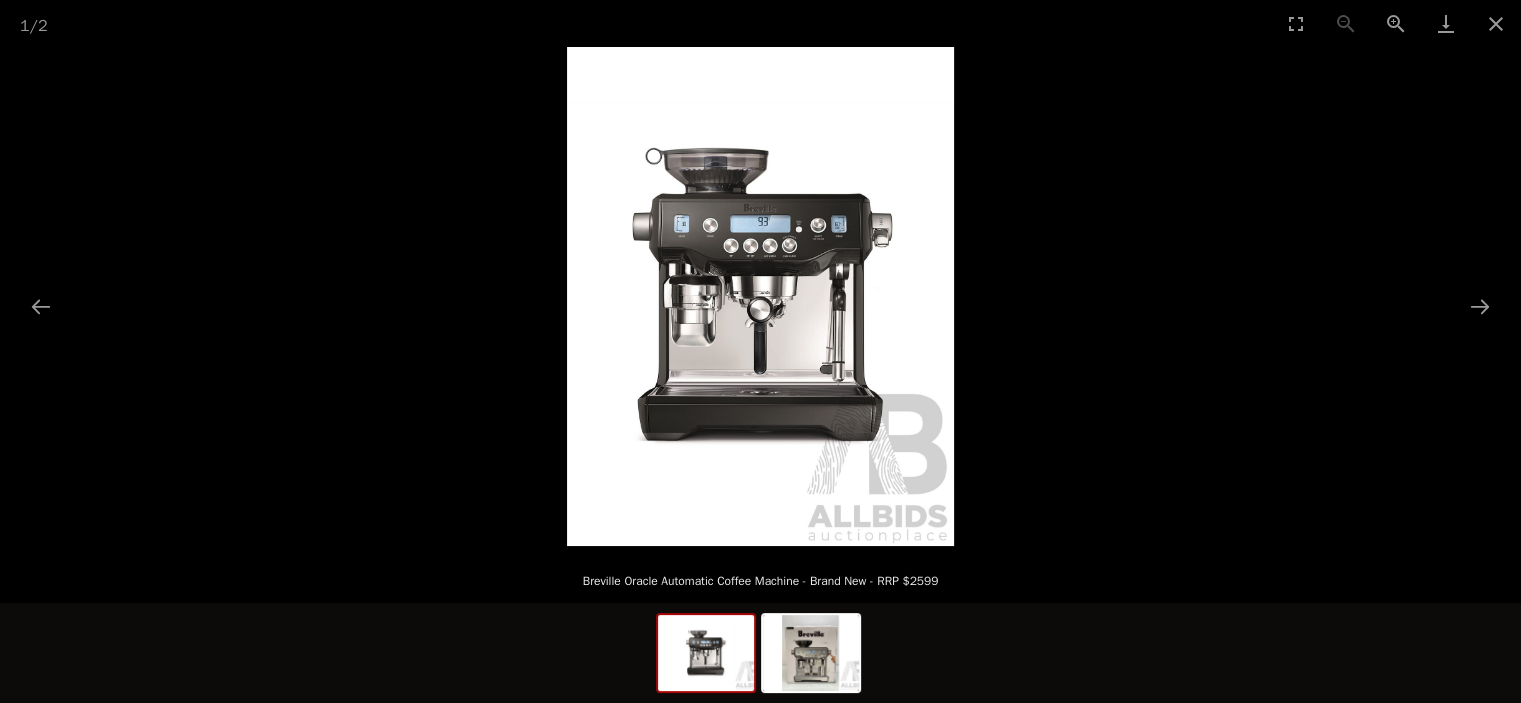 scroll, scrollTop: 300, scrollLeft: 0, axis: vertical 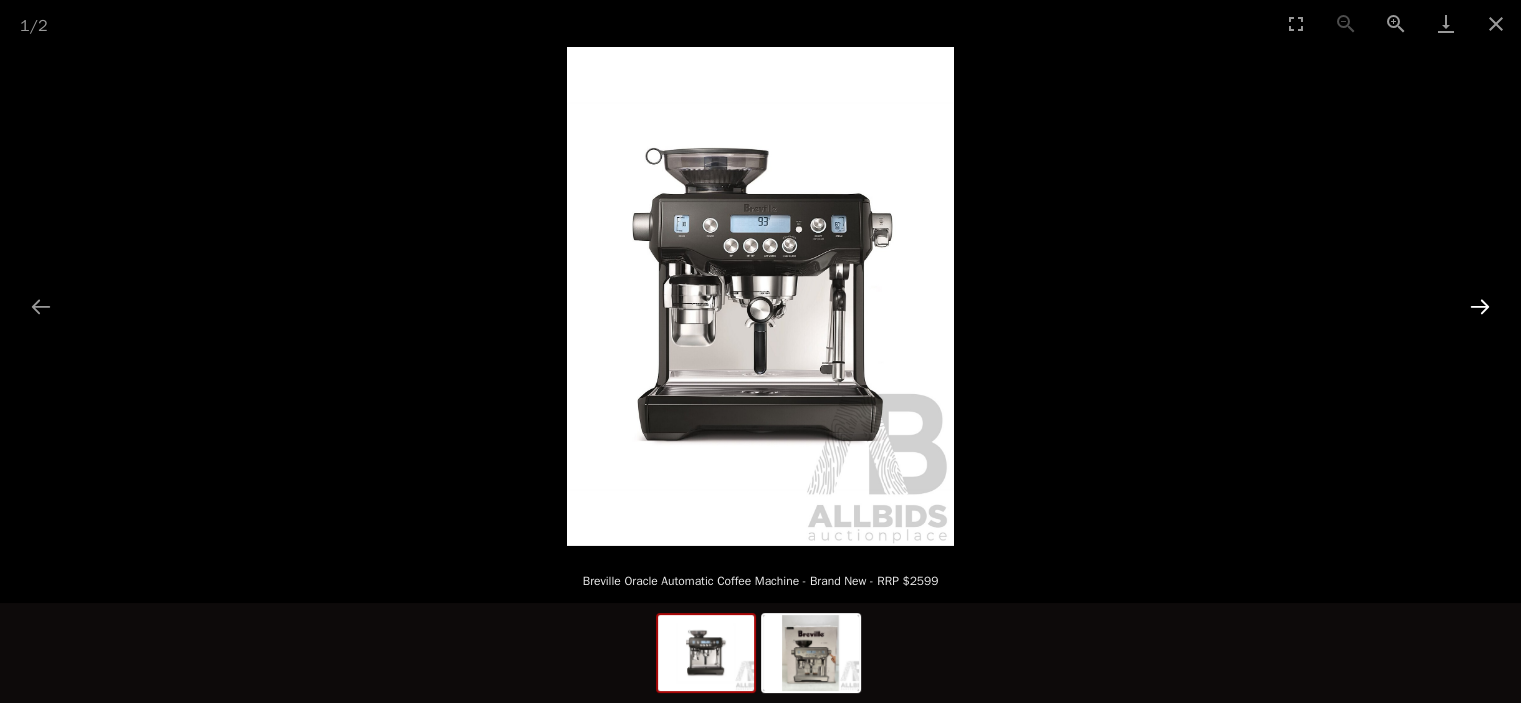 click at bounding box center [1480, 306] 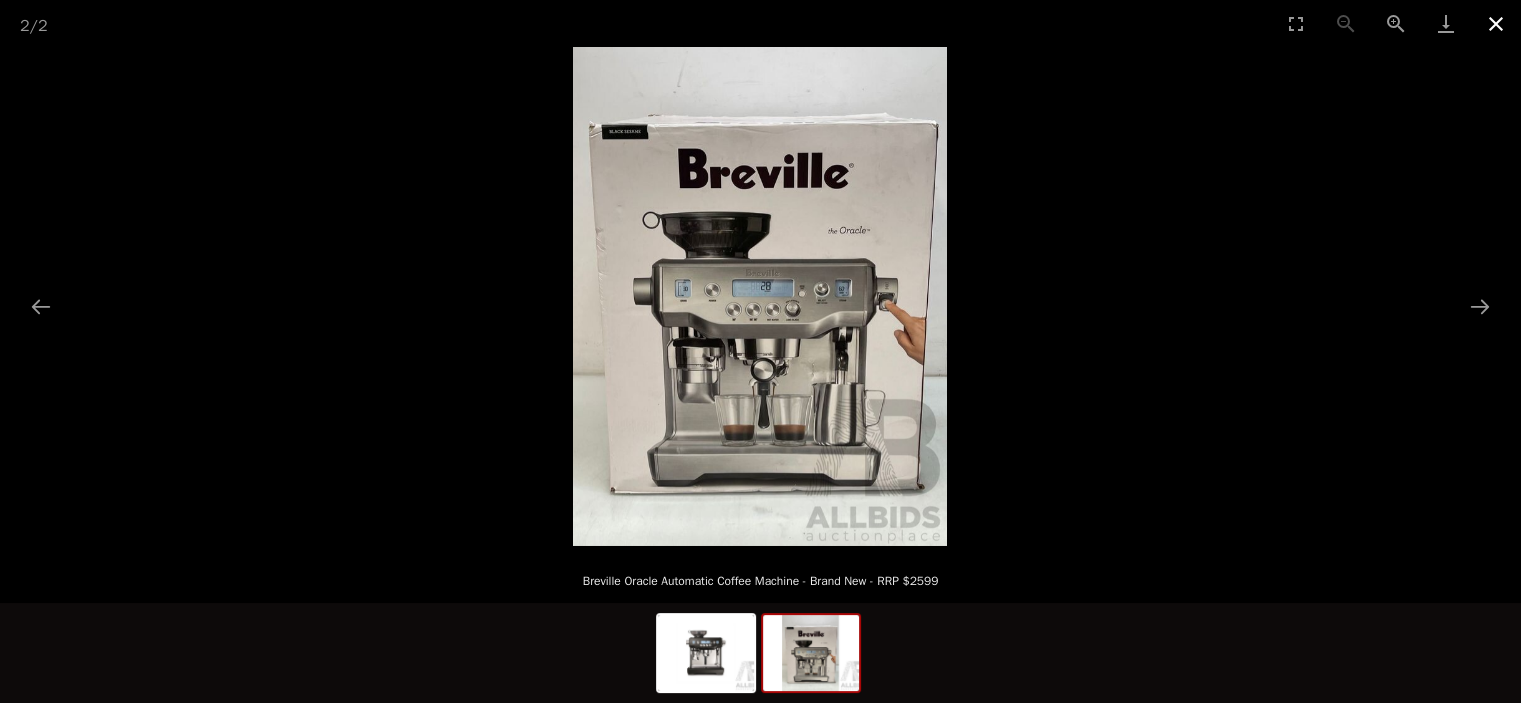 click at bounding box center [1496, 23] 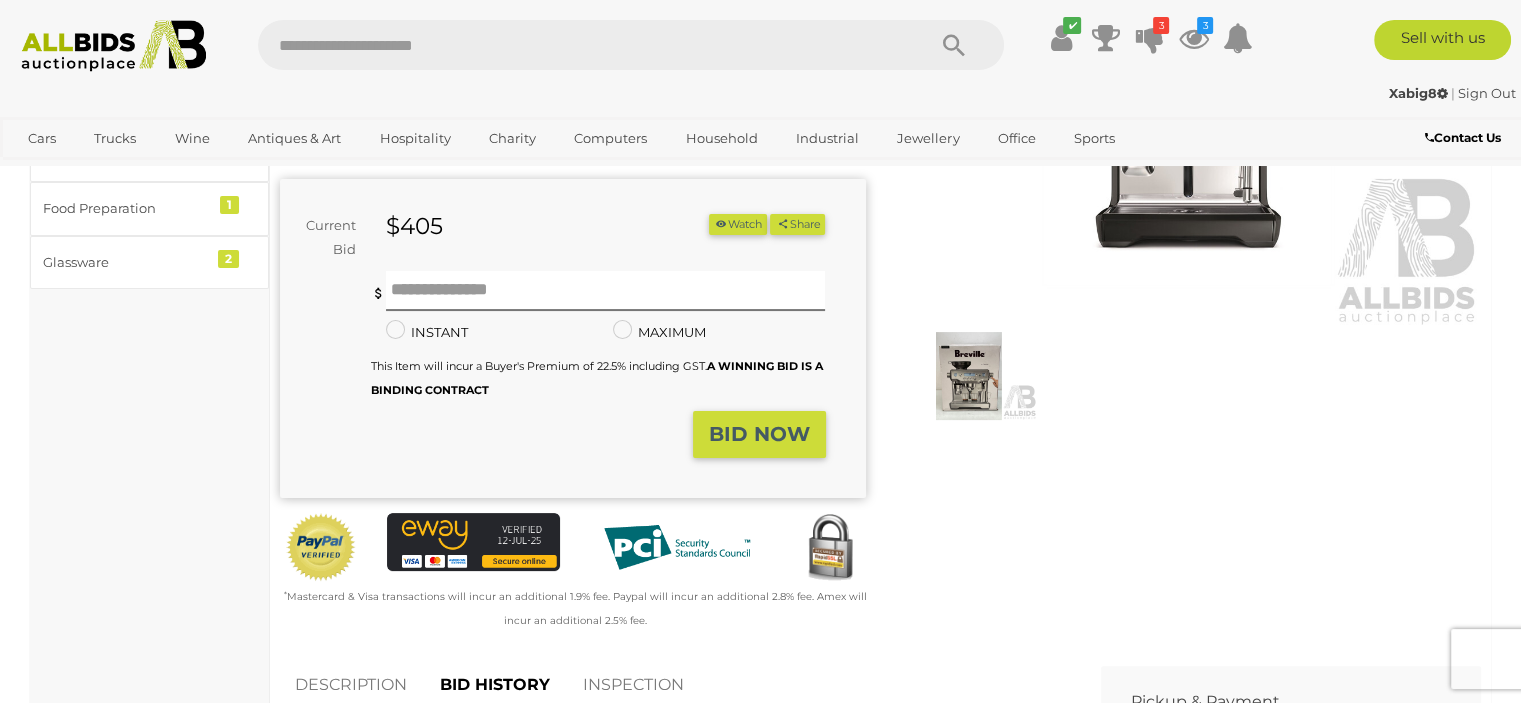 scroll, scrollTop: 0, scrollLeft: 0, axis: both 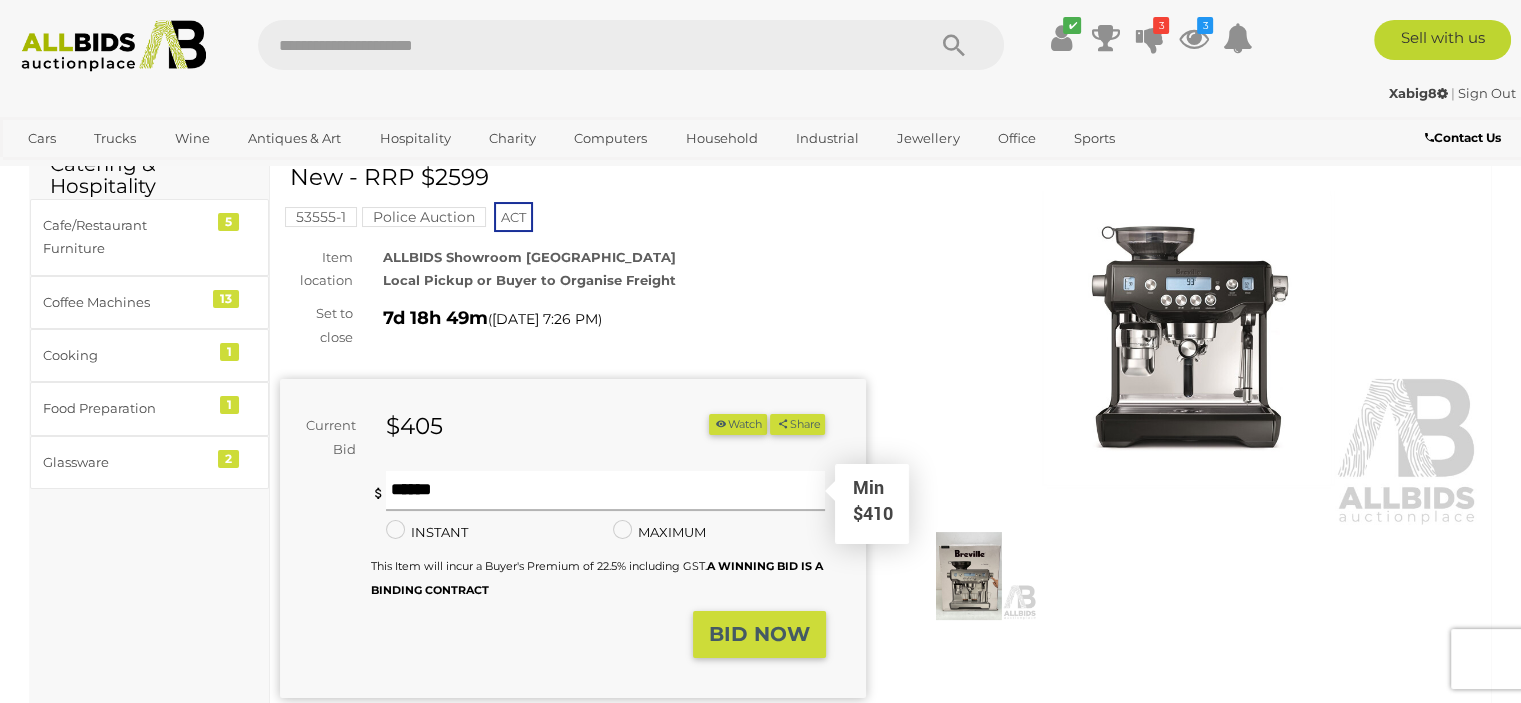 click at bounding box center [606, 491] 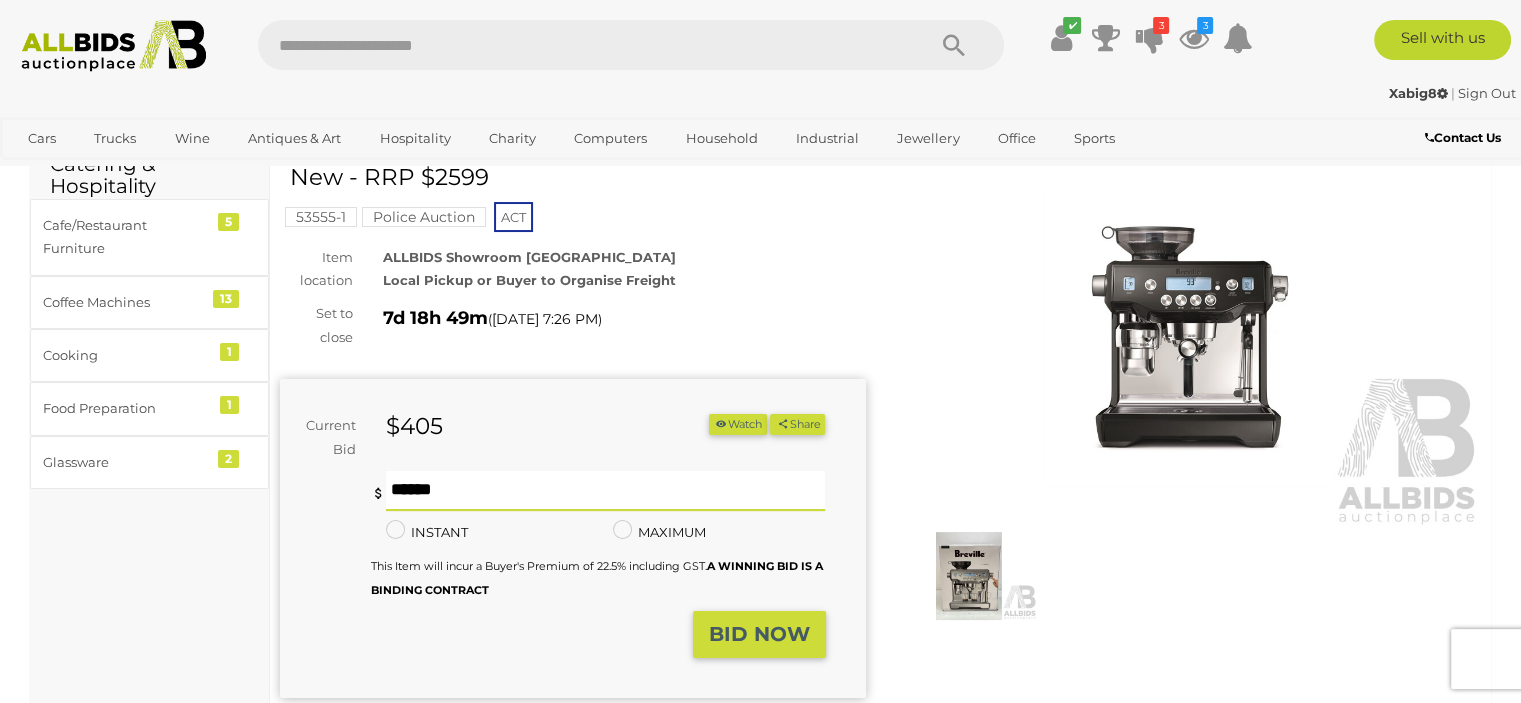 type on "***" 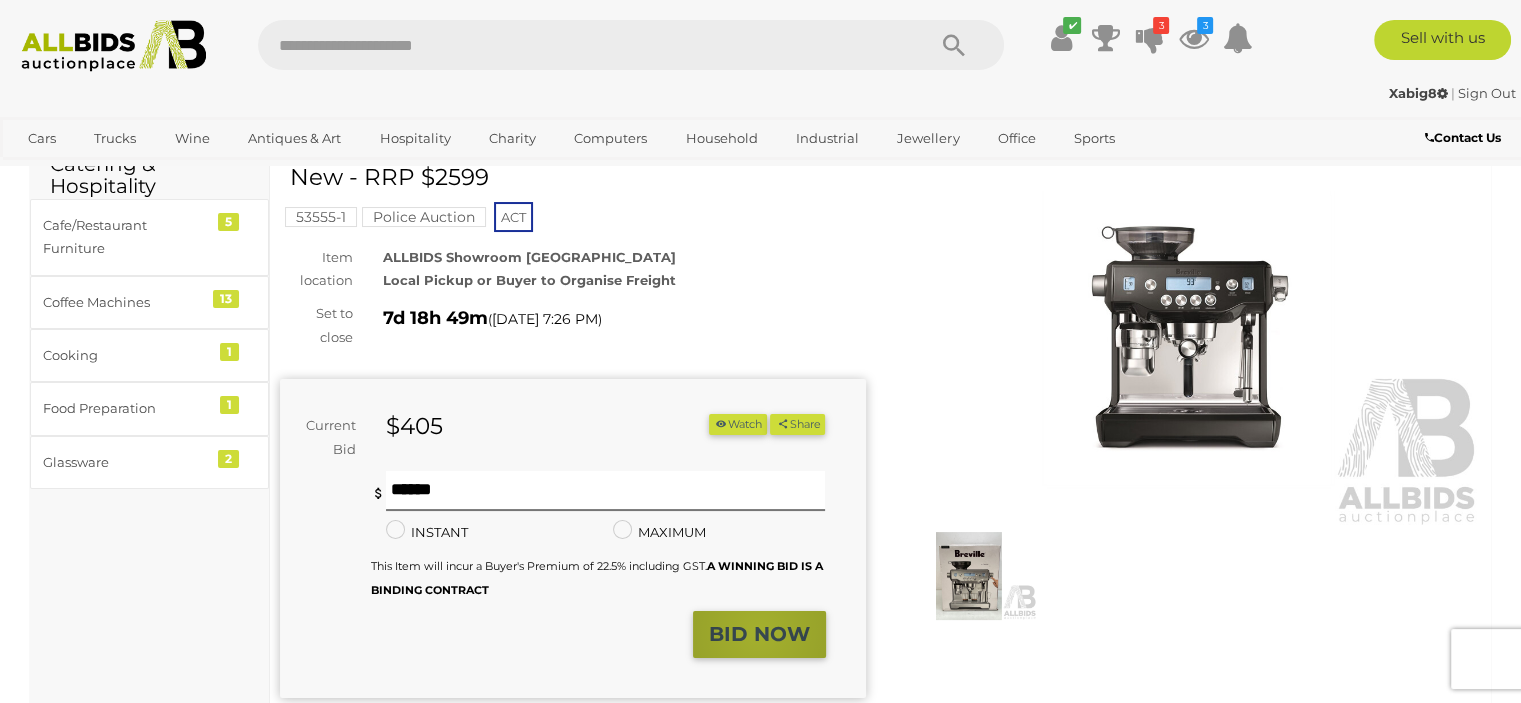 click on "BID NOW" at bounding box center (759, 634) 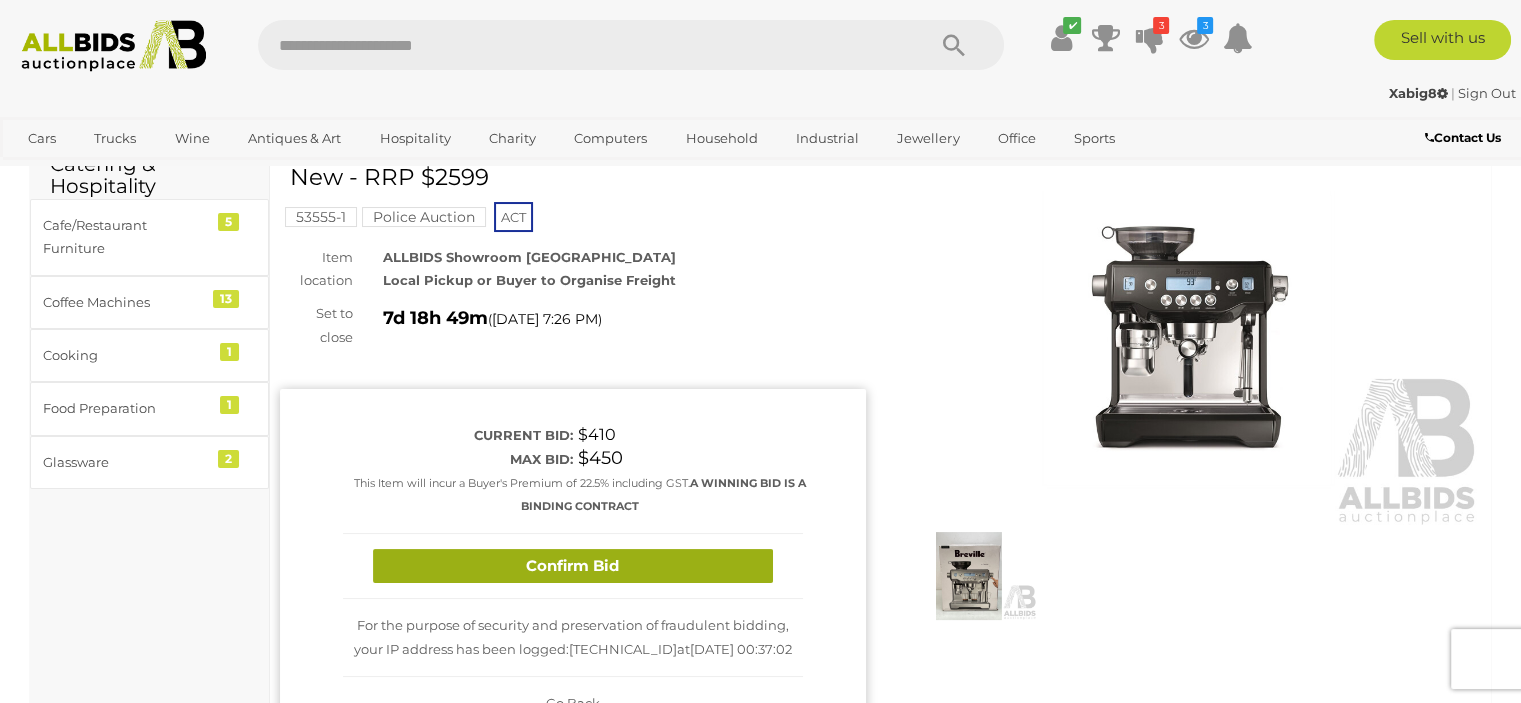 click on "Confirm Bid" at bounding box center [573, 566] 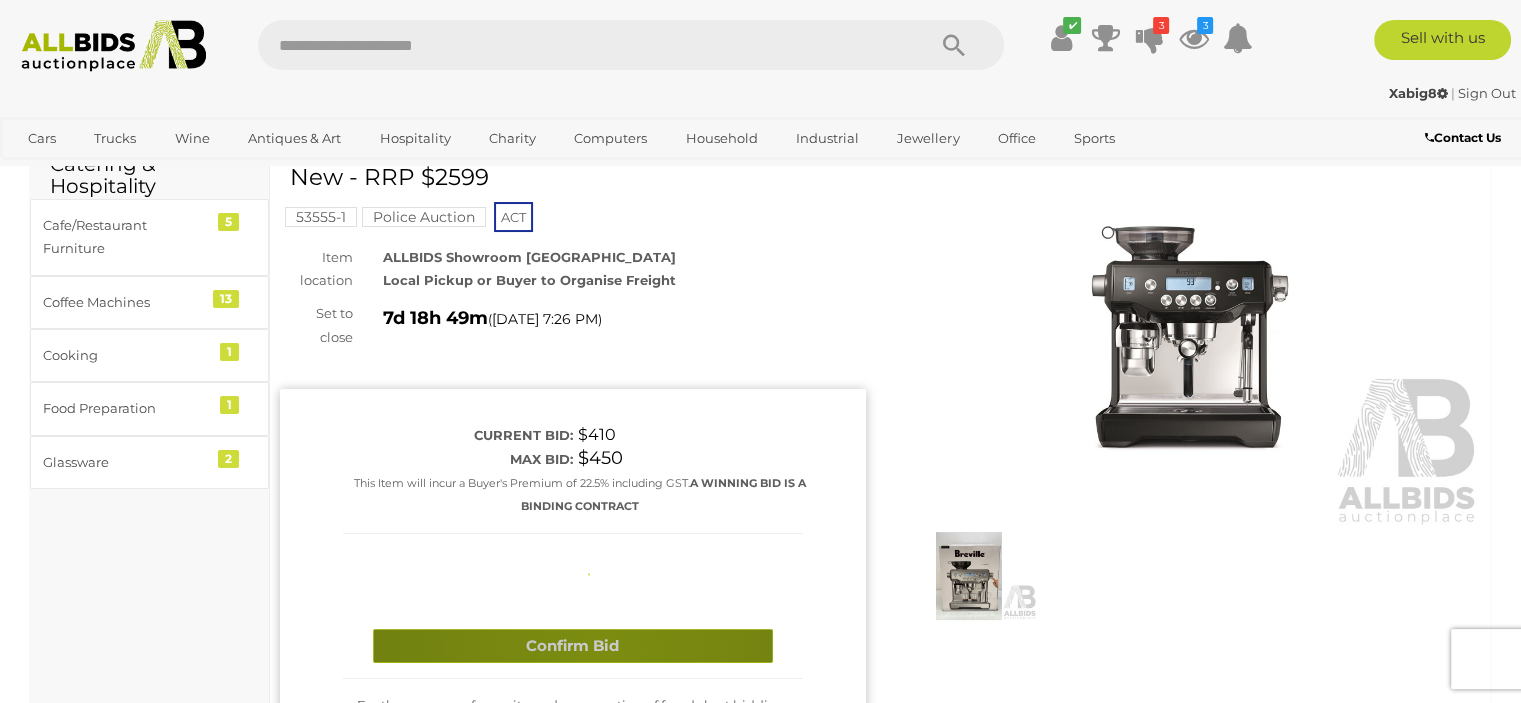 type 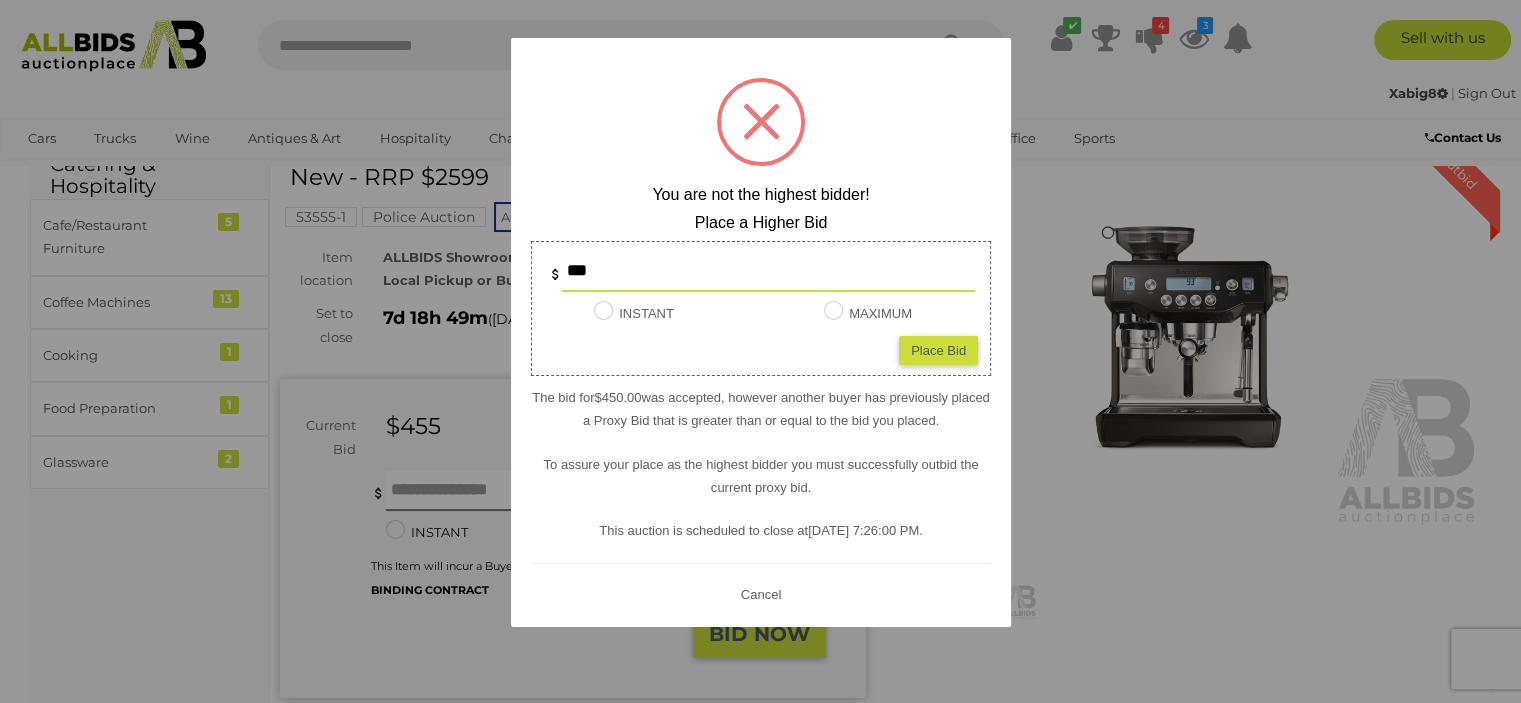 click on "Cancel" at bounding box center [760, 593] 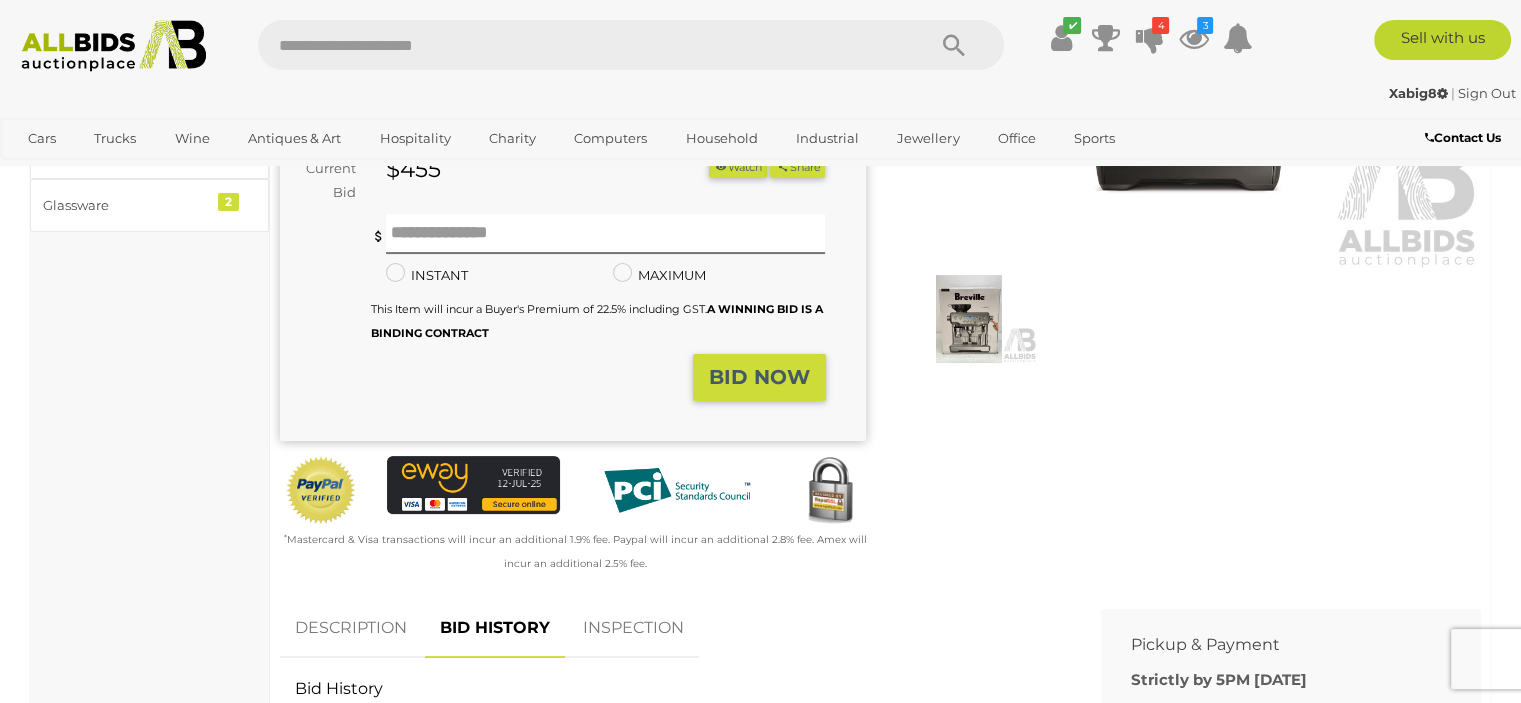 scroll, scrollTop: 600, scrollLeft: 0, axis: vertical 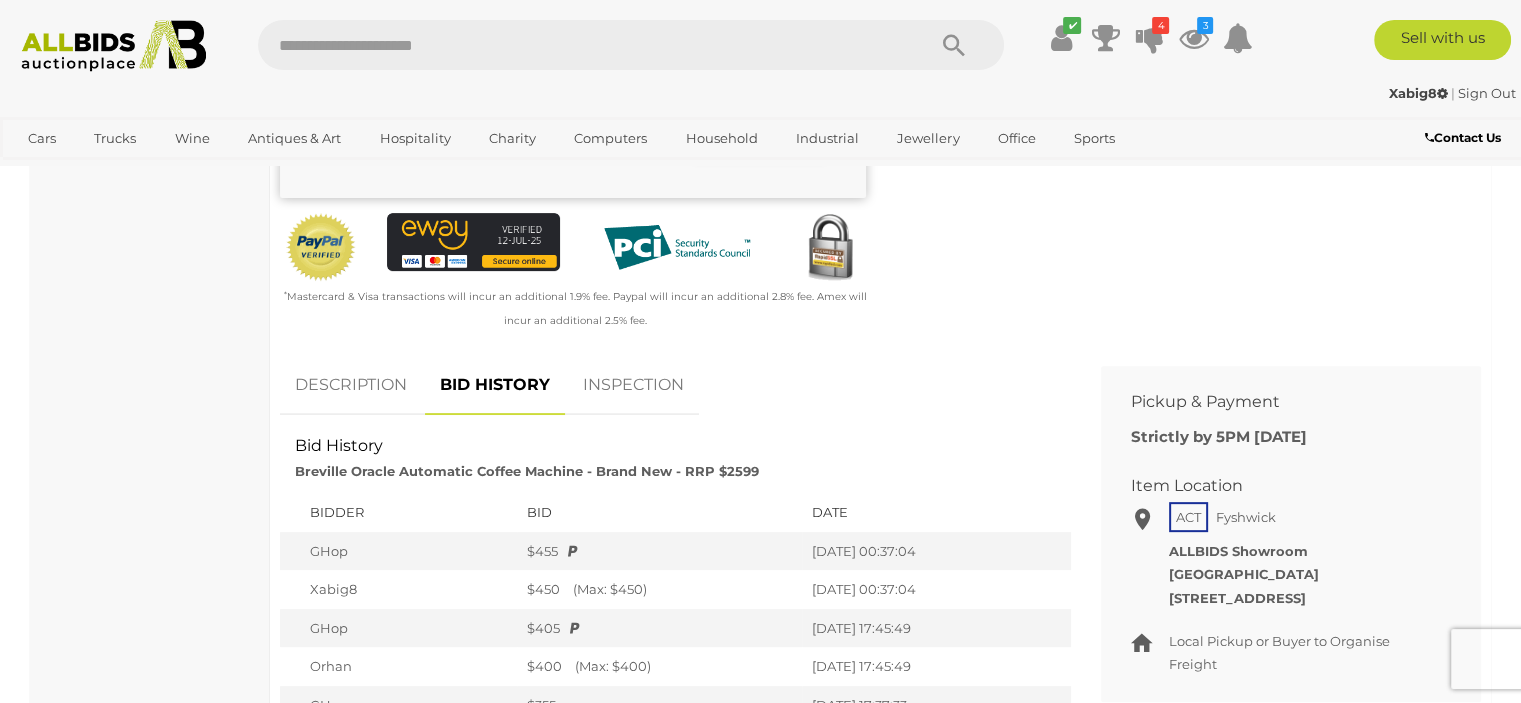 click on "BID HISTORY" at bounding box center [495, 385] 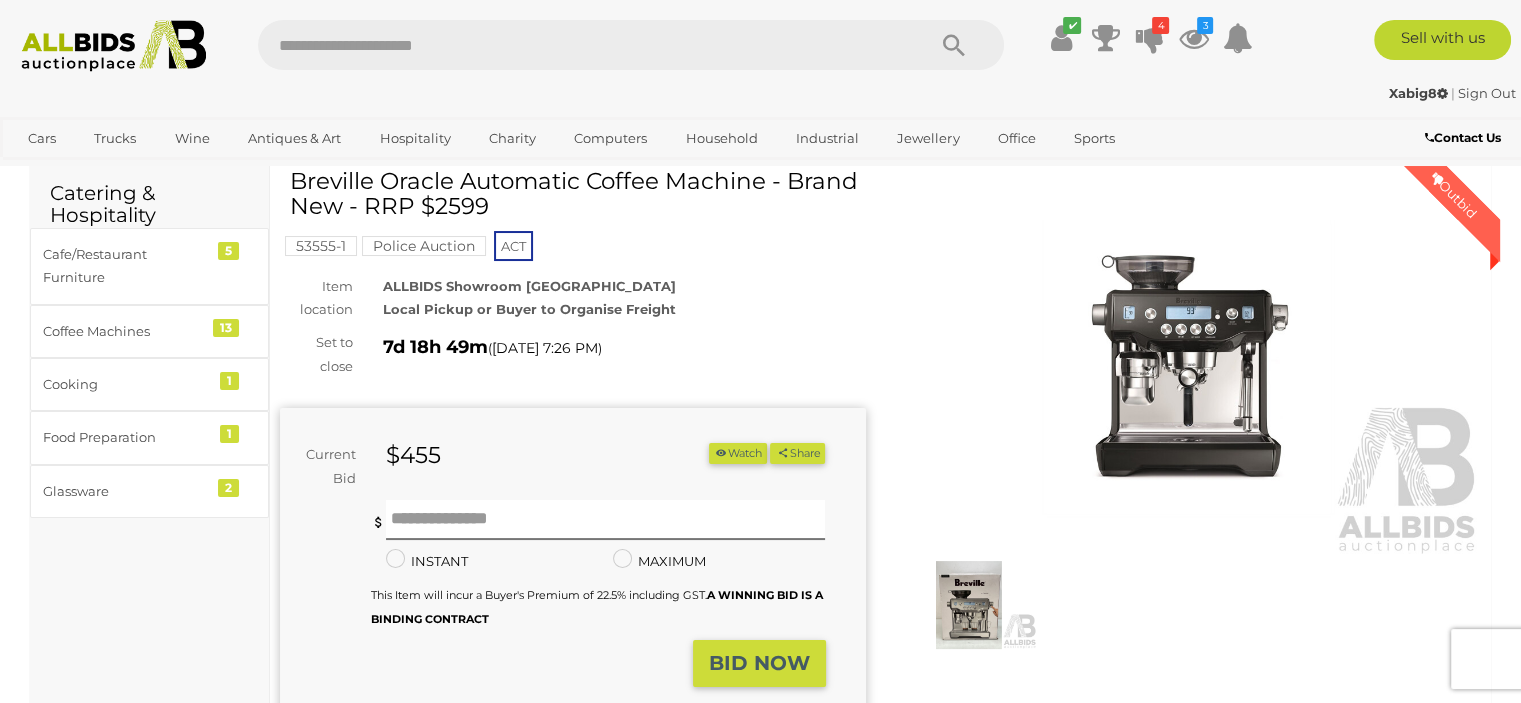 scroll, scrollTop: 100, scrollLeft: 0, axis: vertical 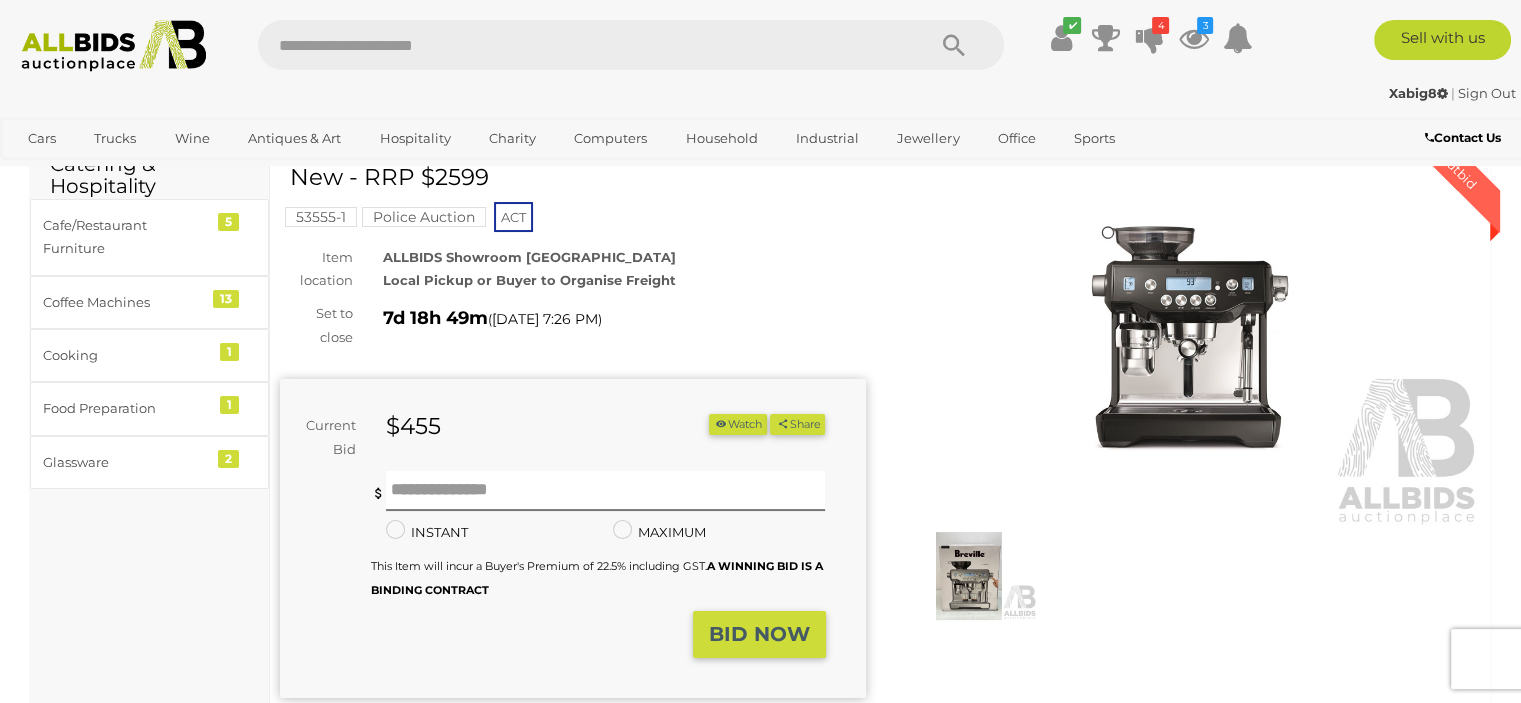 click on "Watch" at bounding box center [738, 424] 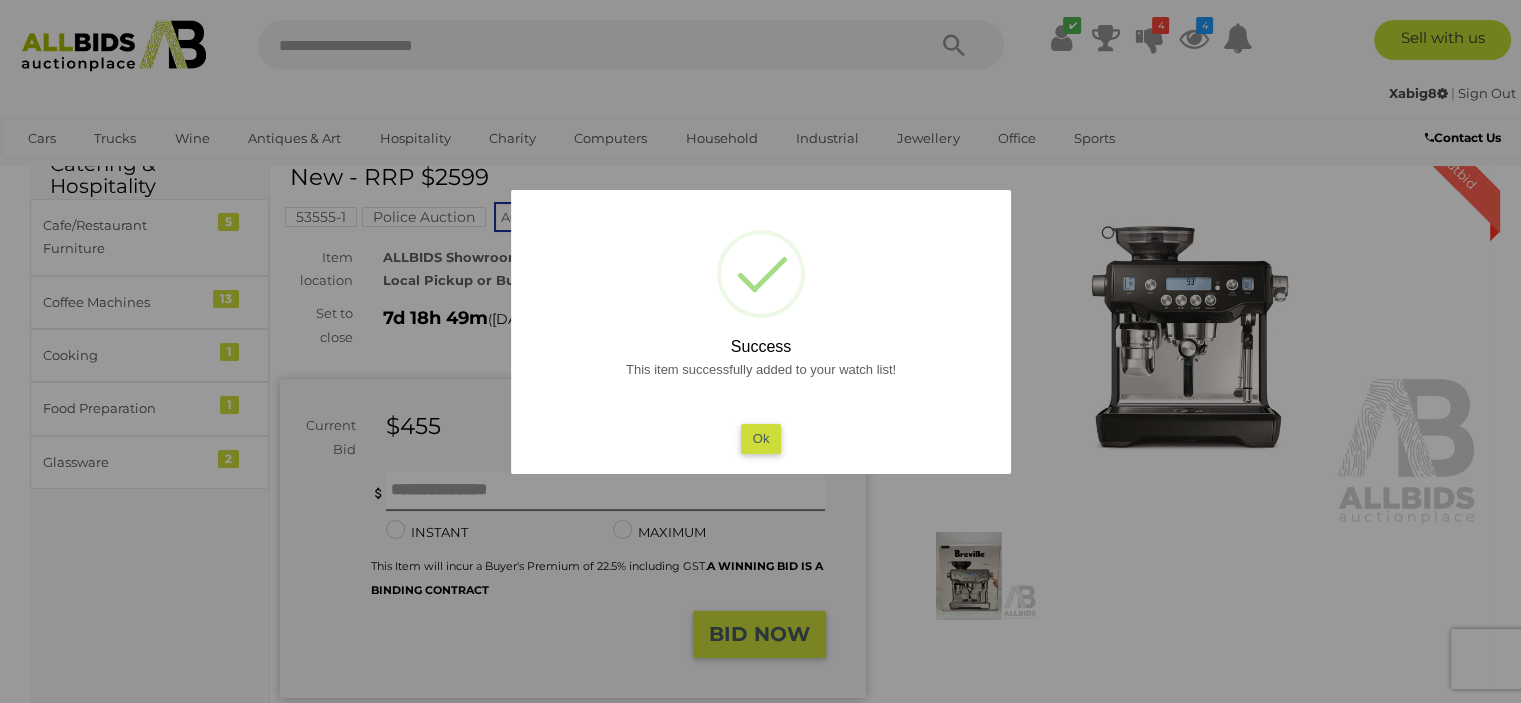 click on "Ok" at bounding box center (760, 438) 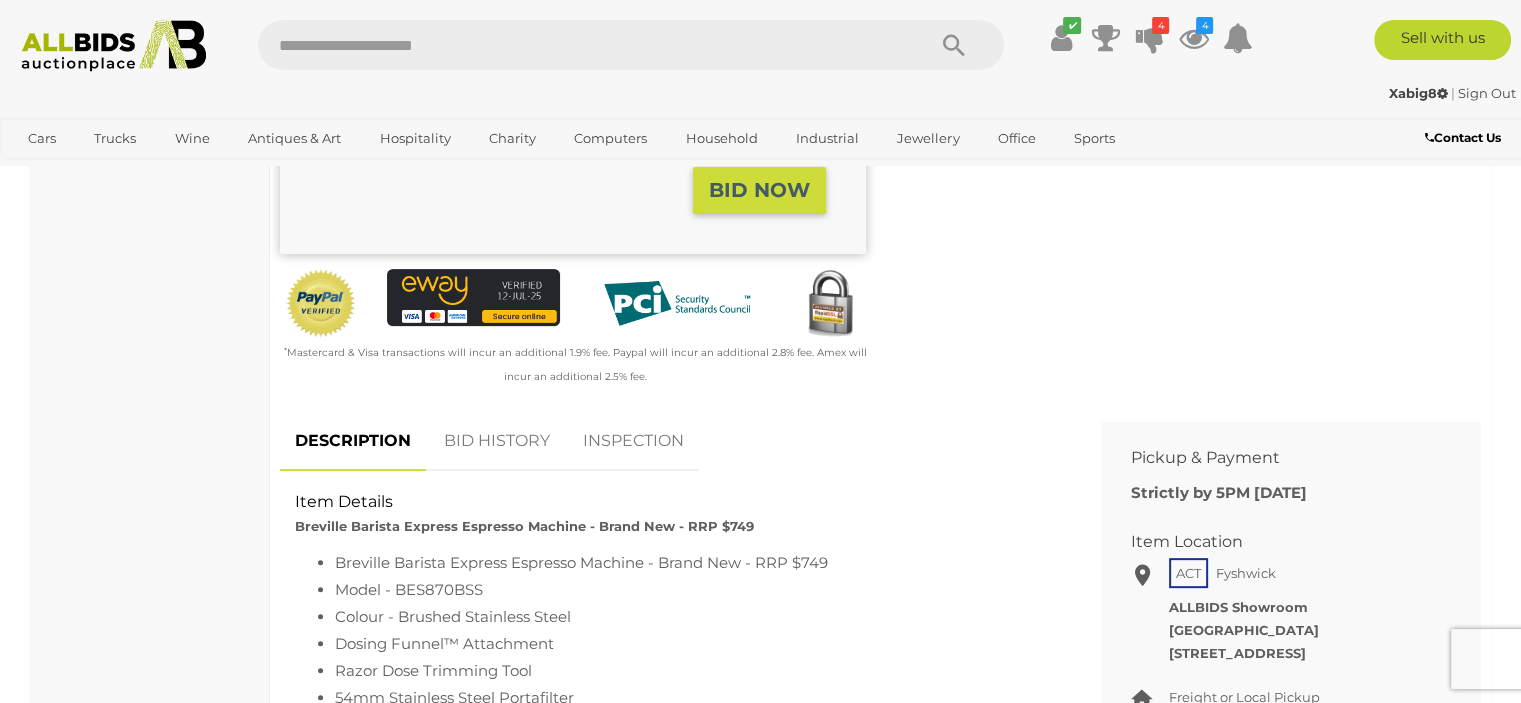scroll, scrollTop: 600, scrollLeft: 0, axis: vertical 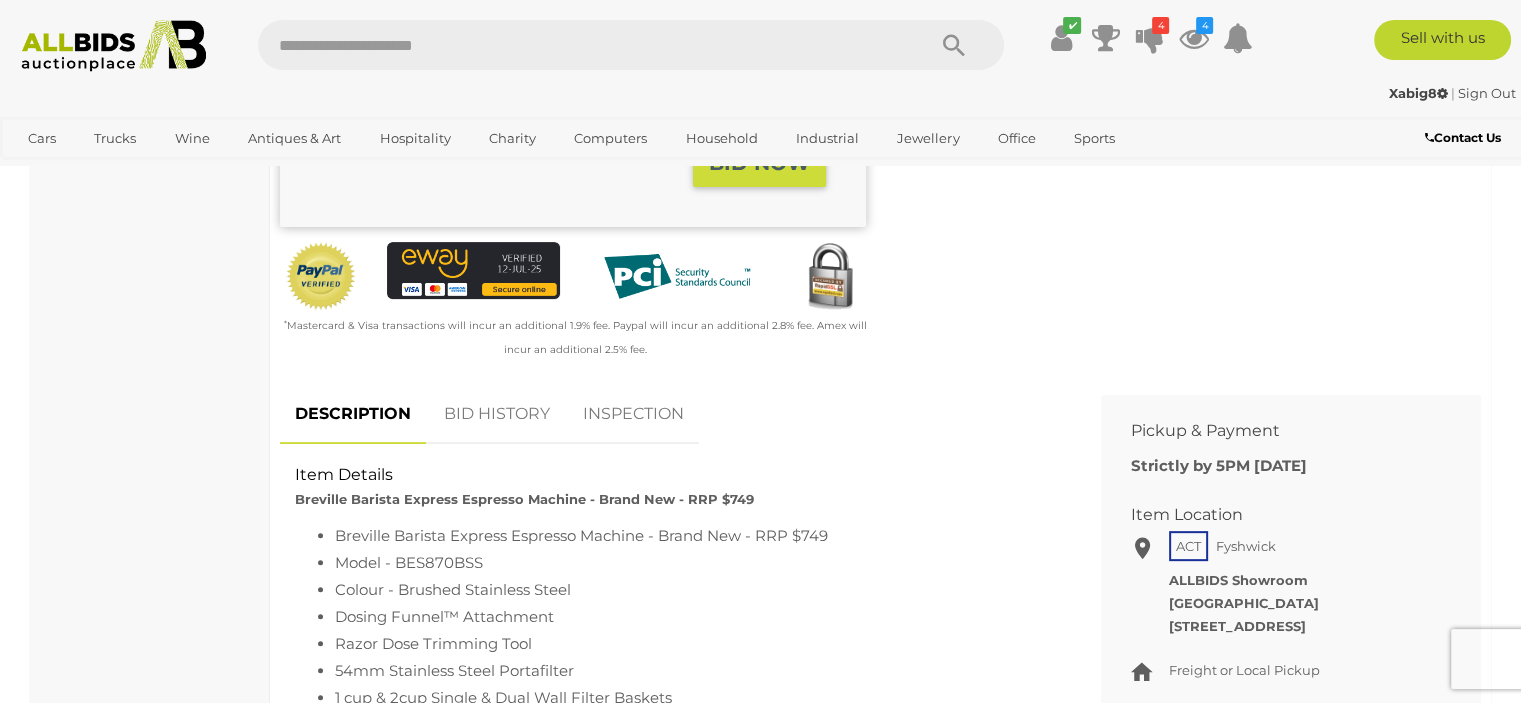 click on "BID HISTORY" at bounding box center [497, 414] 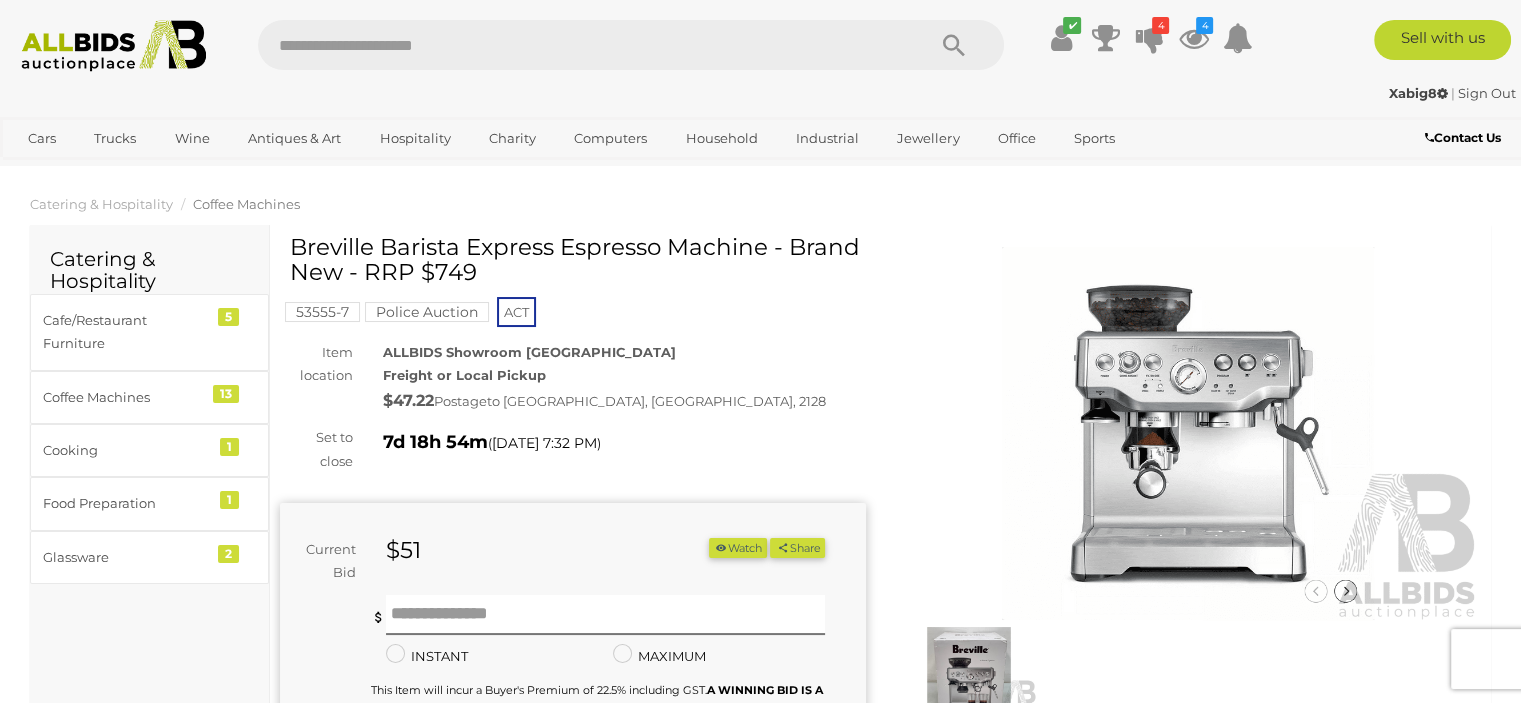 scroll, scrollTop: 0, scrollLeft: 0, axis: both 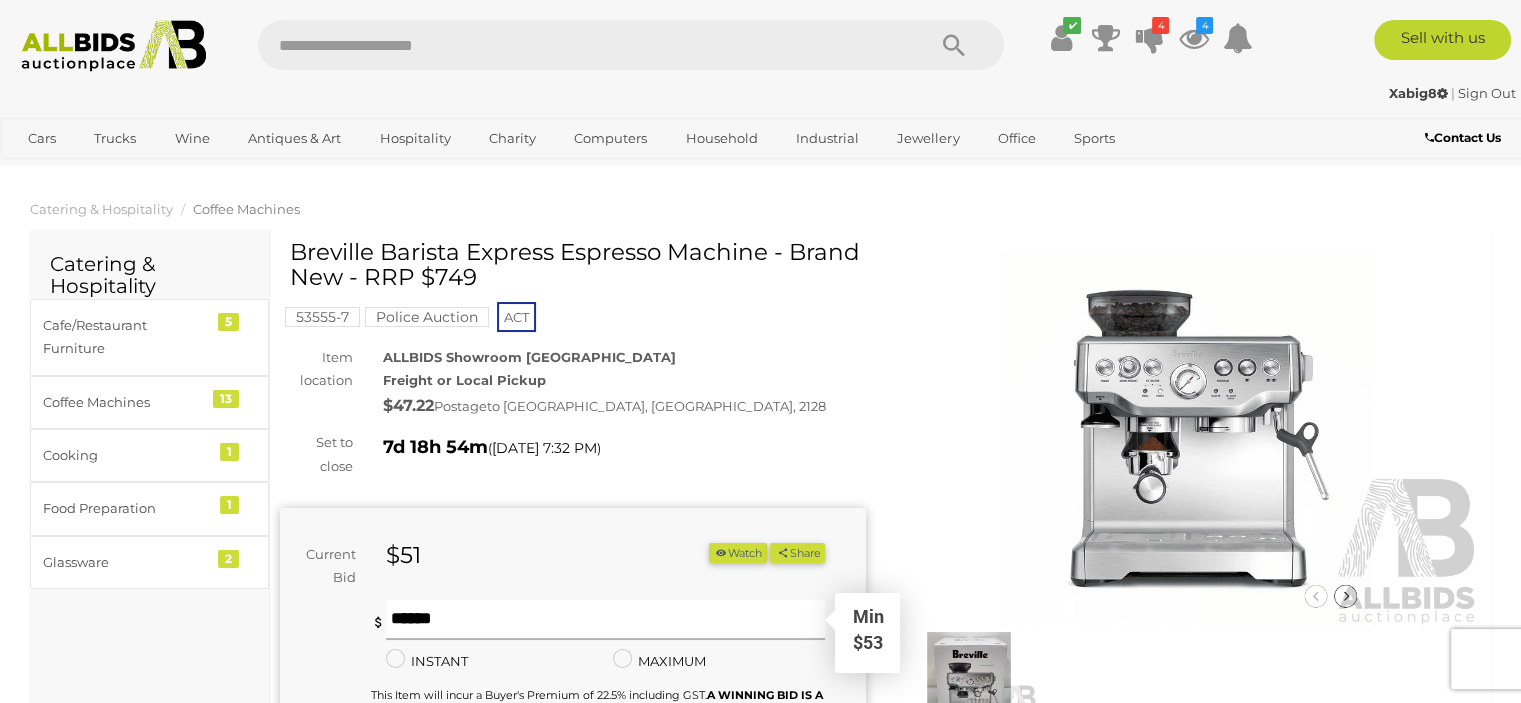 click at bounding box center (606, 620) 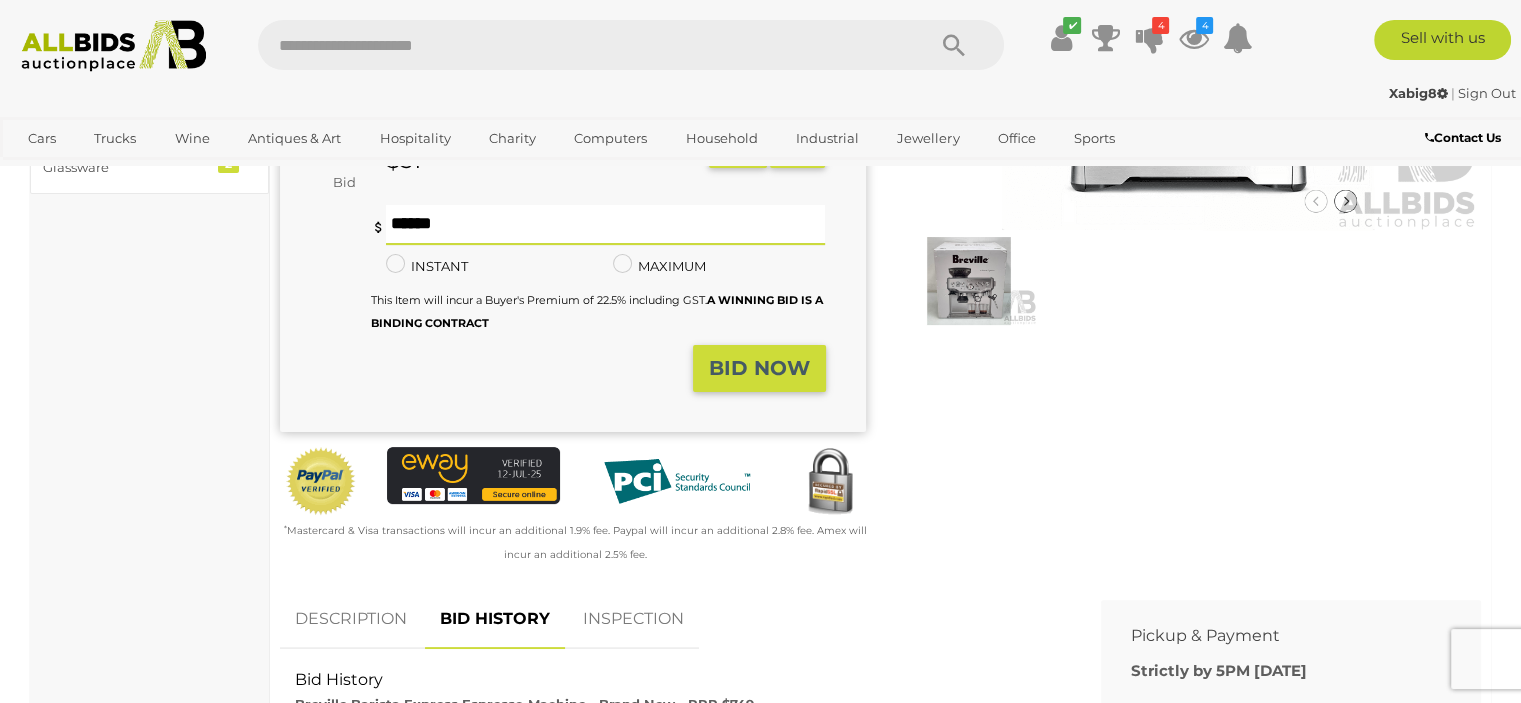 scroll, scrollTop: 400, scrollLeft: 0, axis: vertical 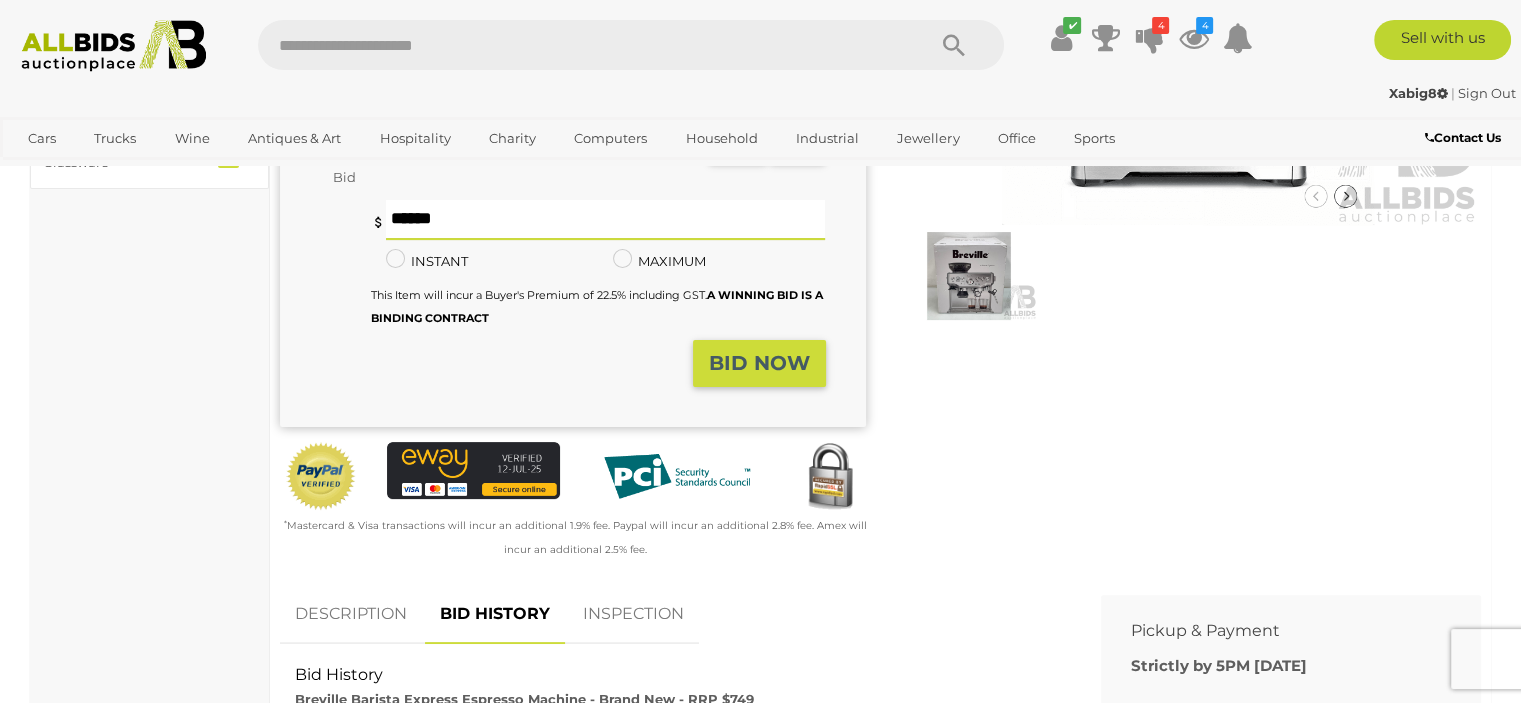 type on "**" 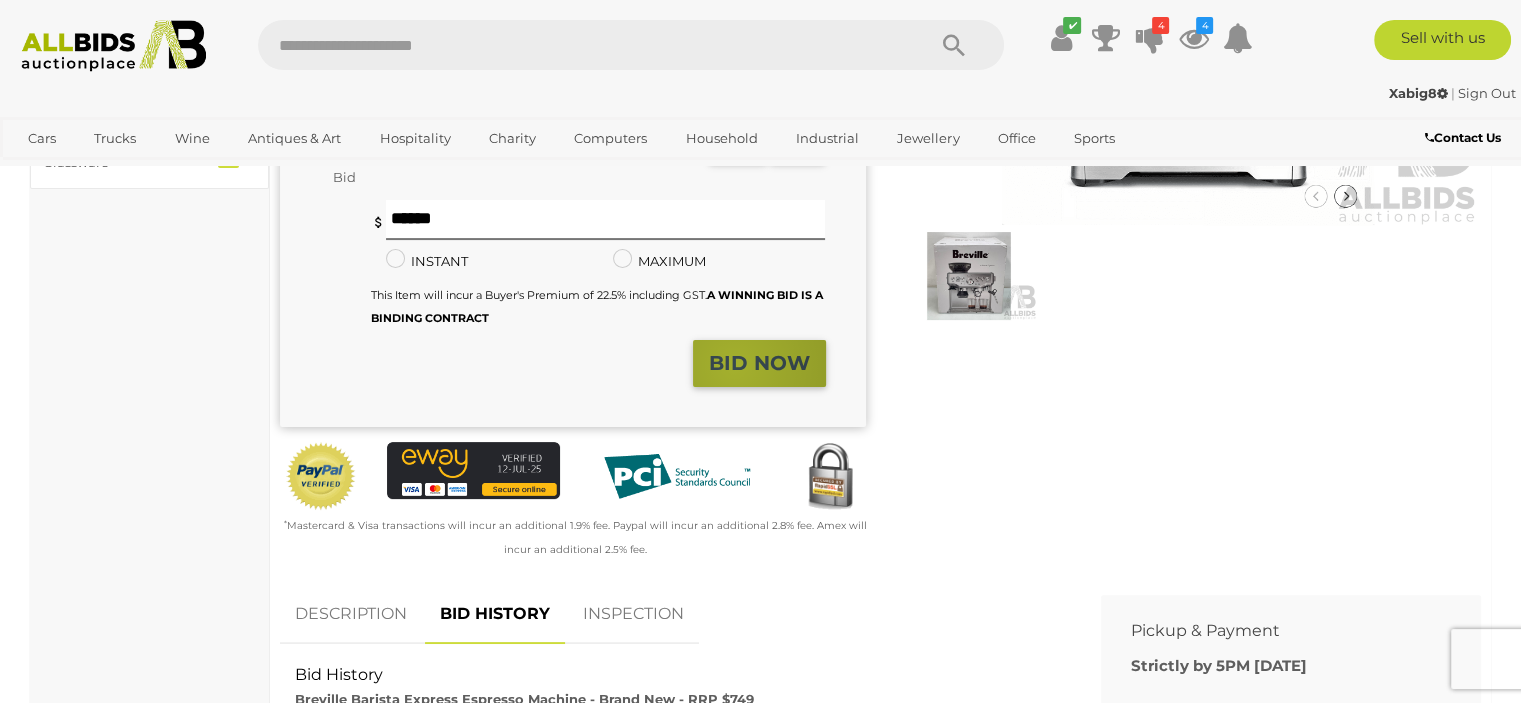 click on "BID NOW" at bounding box center [759, 363] 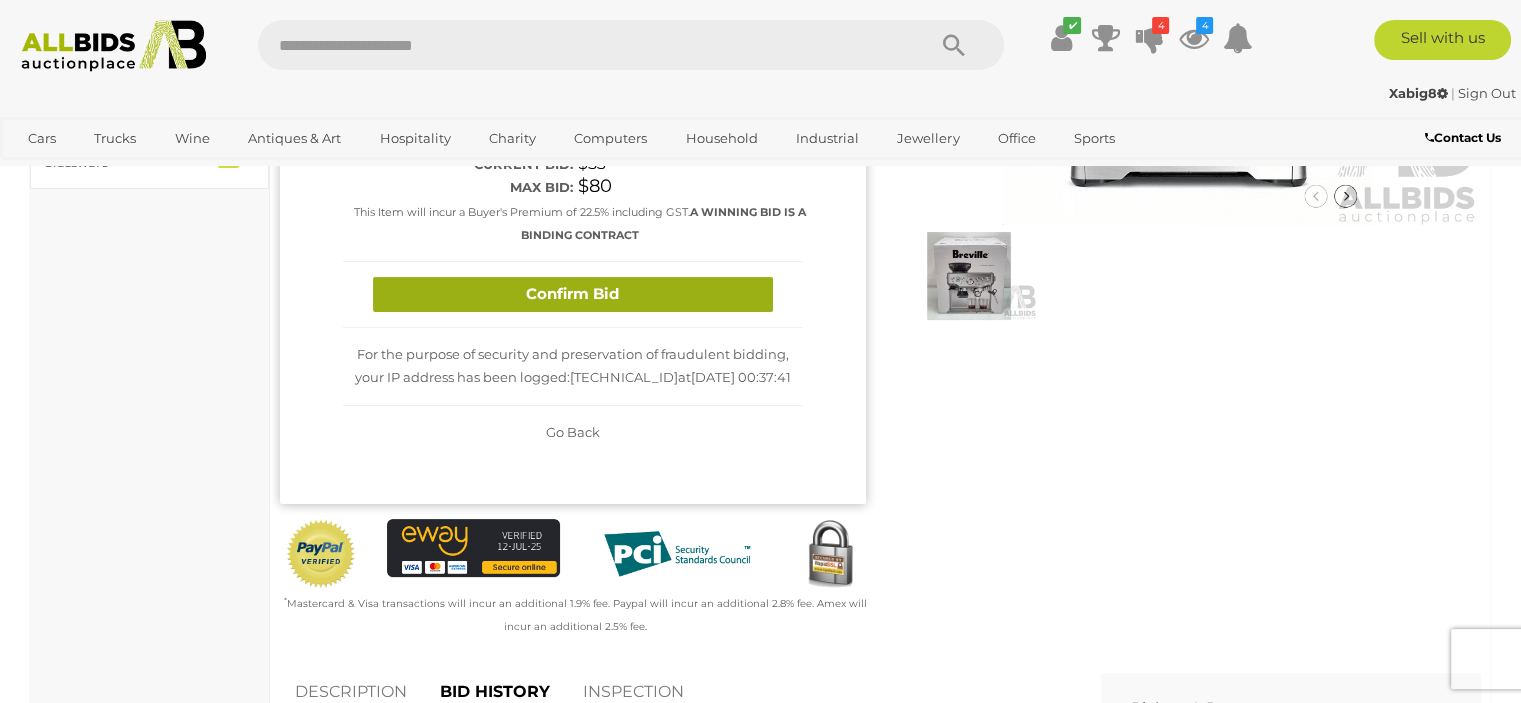 click on "Confirm Bid" at bounding box center [573, 294] 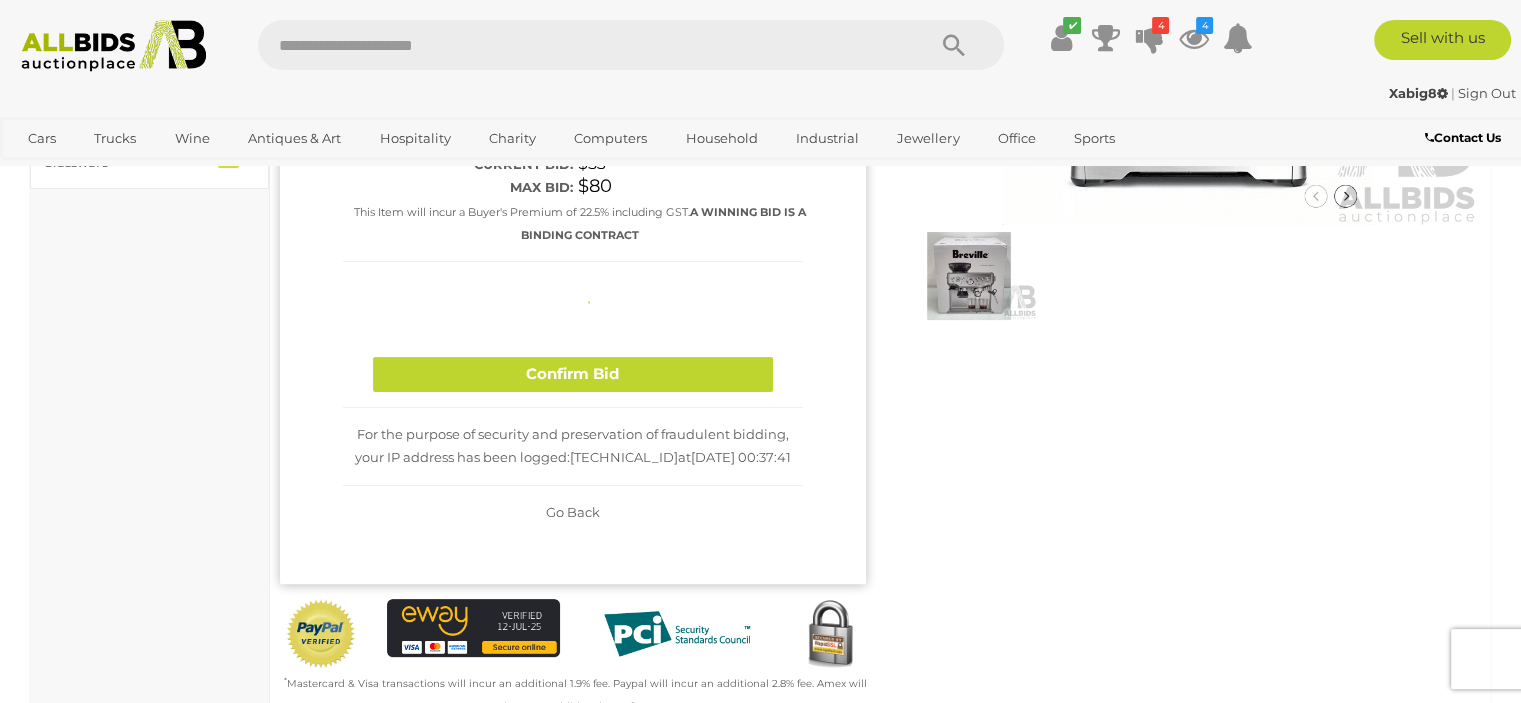 type 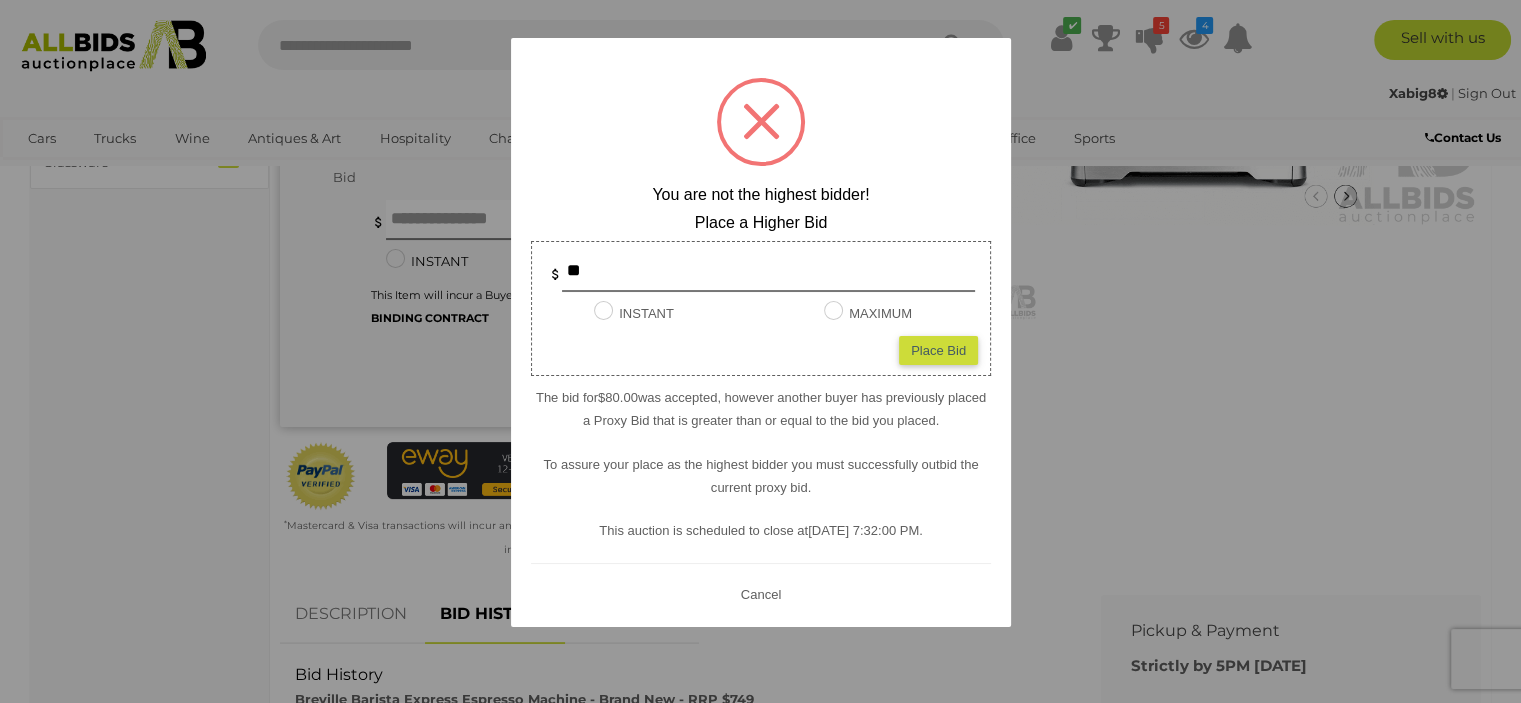 click on "Cancel" at bounding box center [760, 593] 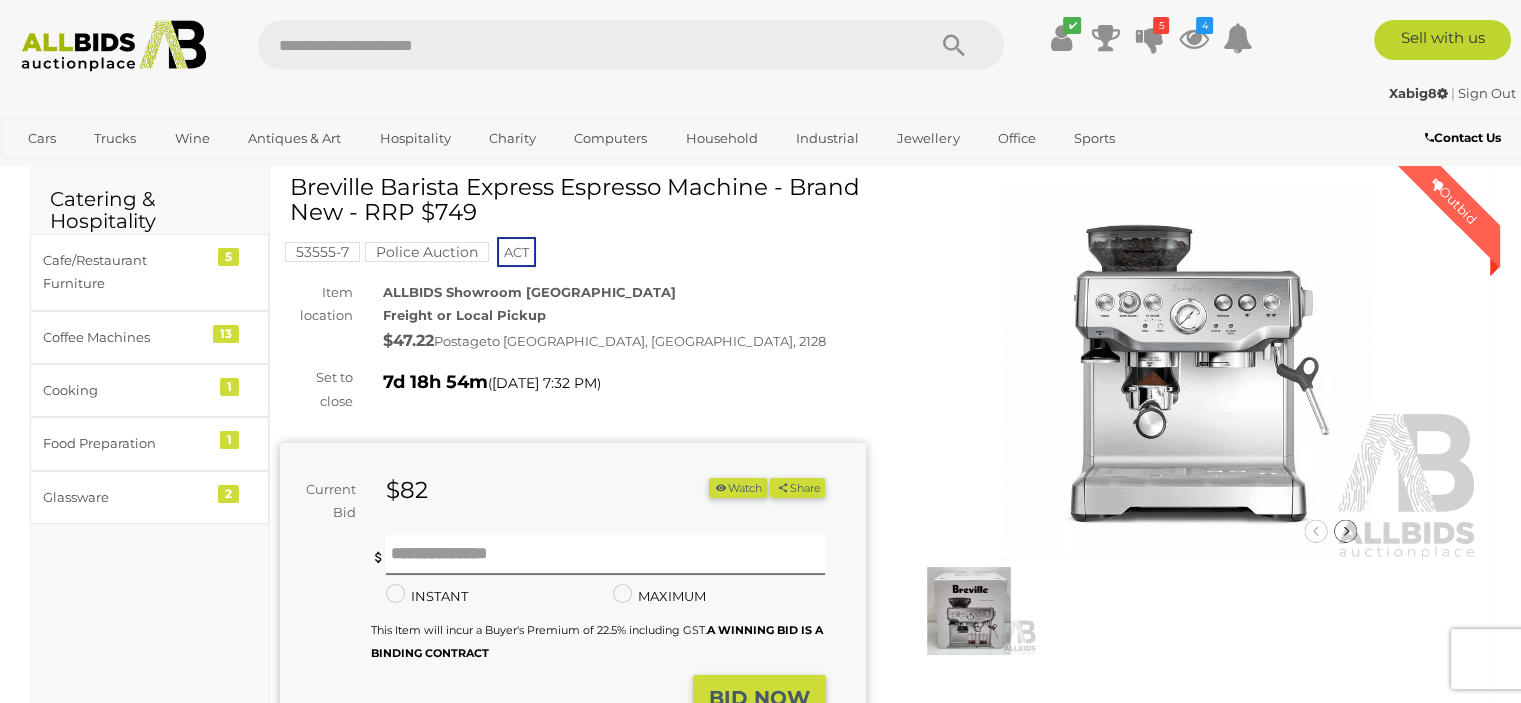 scroll, scrollTop: 100, scrollLeft: 0, axis: vertical 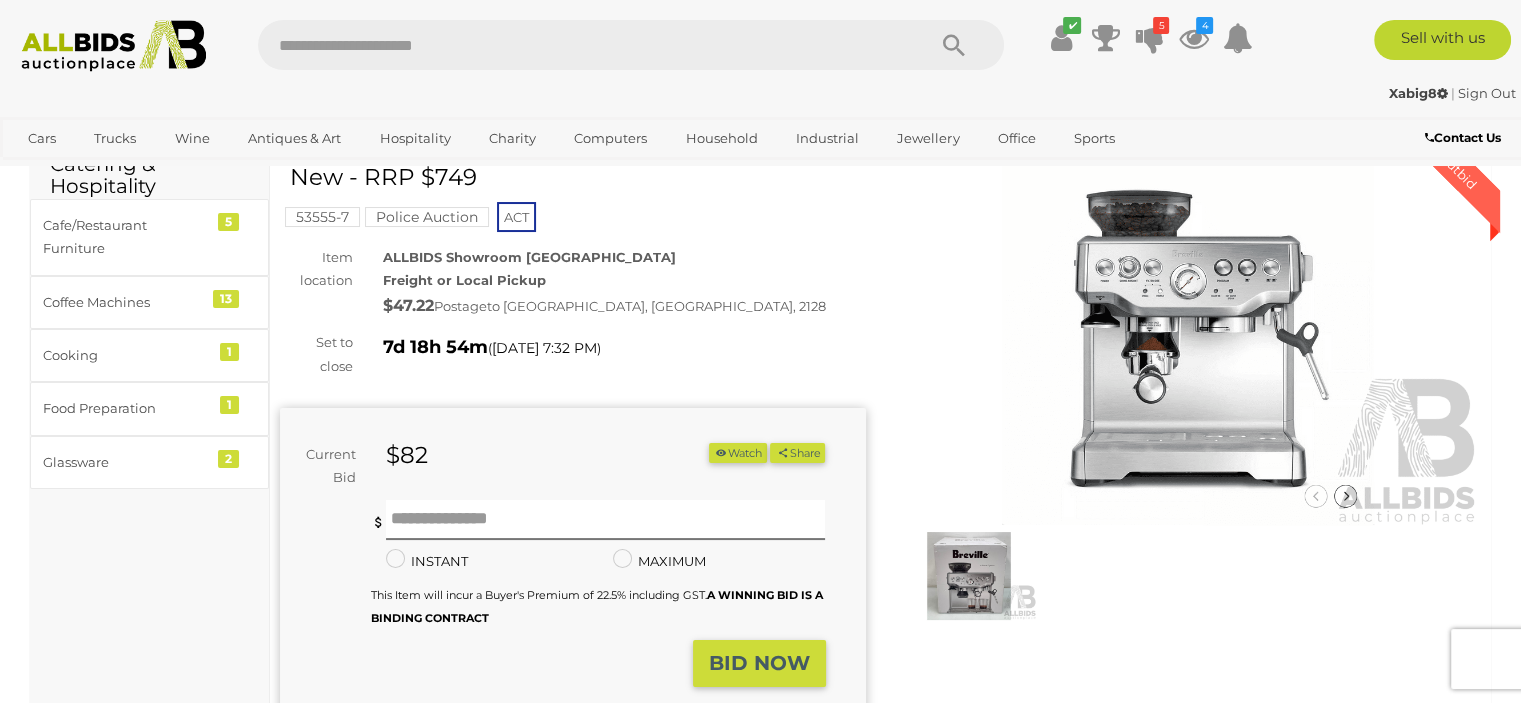 click on "Watch" at bounding box center [738, 453] 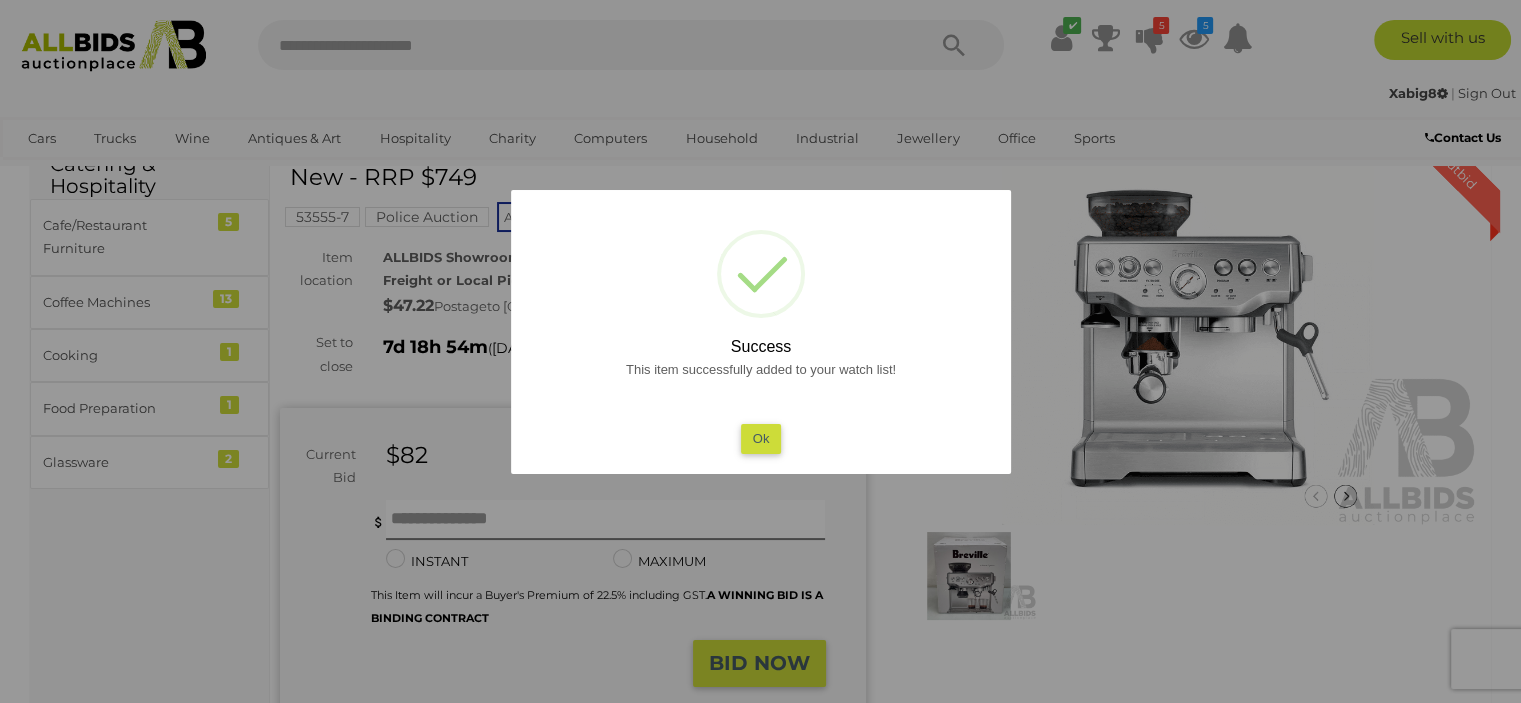 click on "Ok" at bounding box center (760, 438) 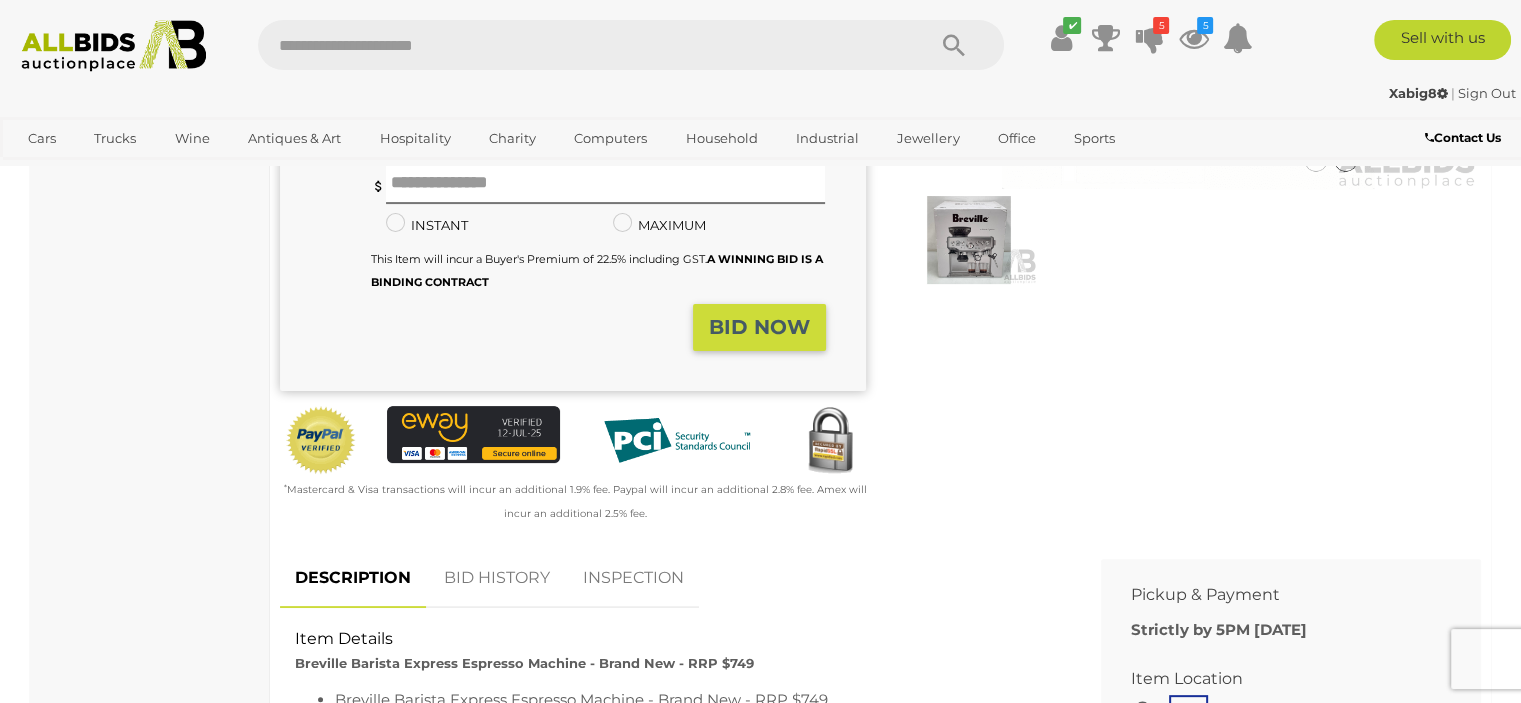 scroll, scrollTop: 400, scrollLeft: 0, axis: vertical 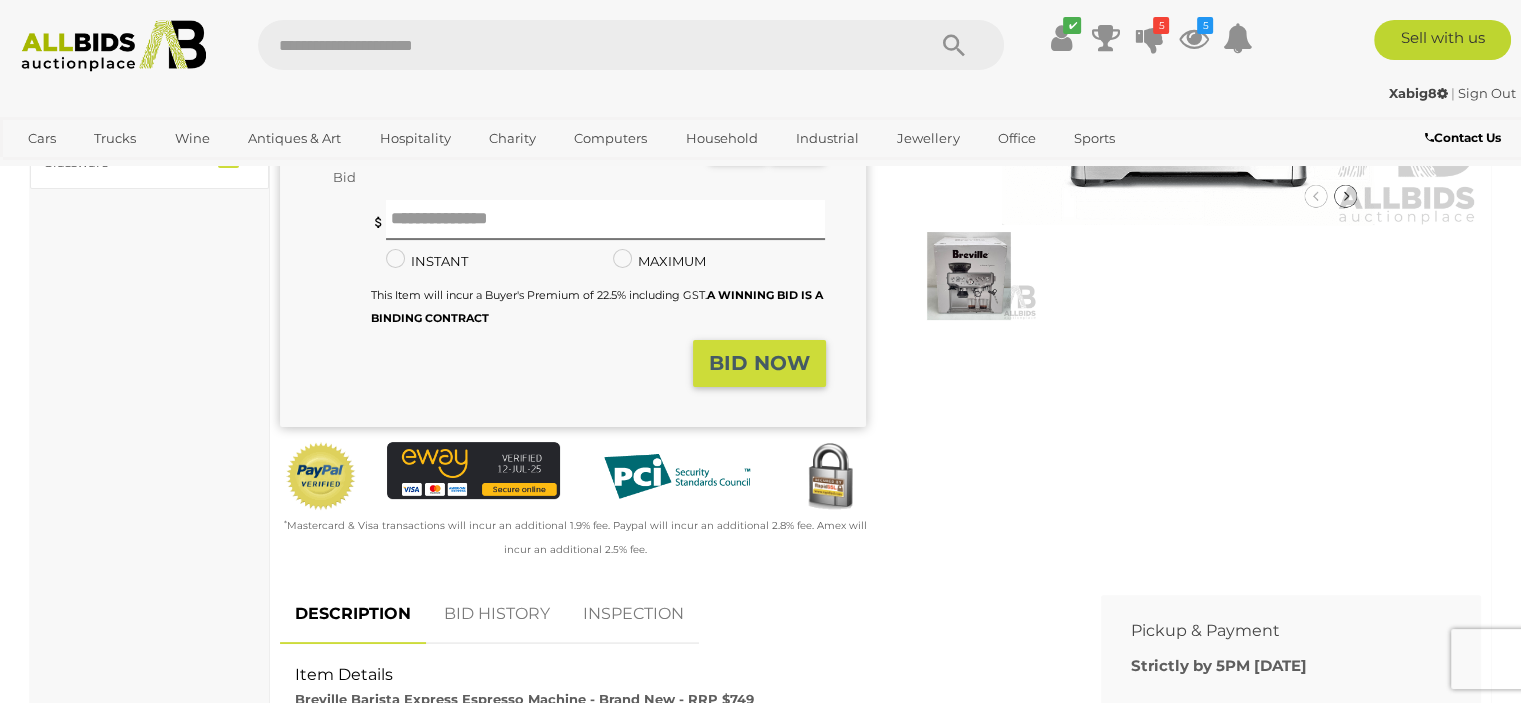 click on "BID HISTORY" at bounding box center [497, 614] 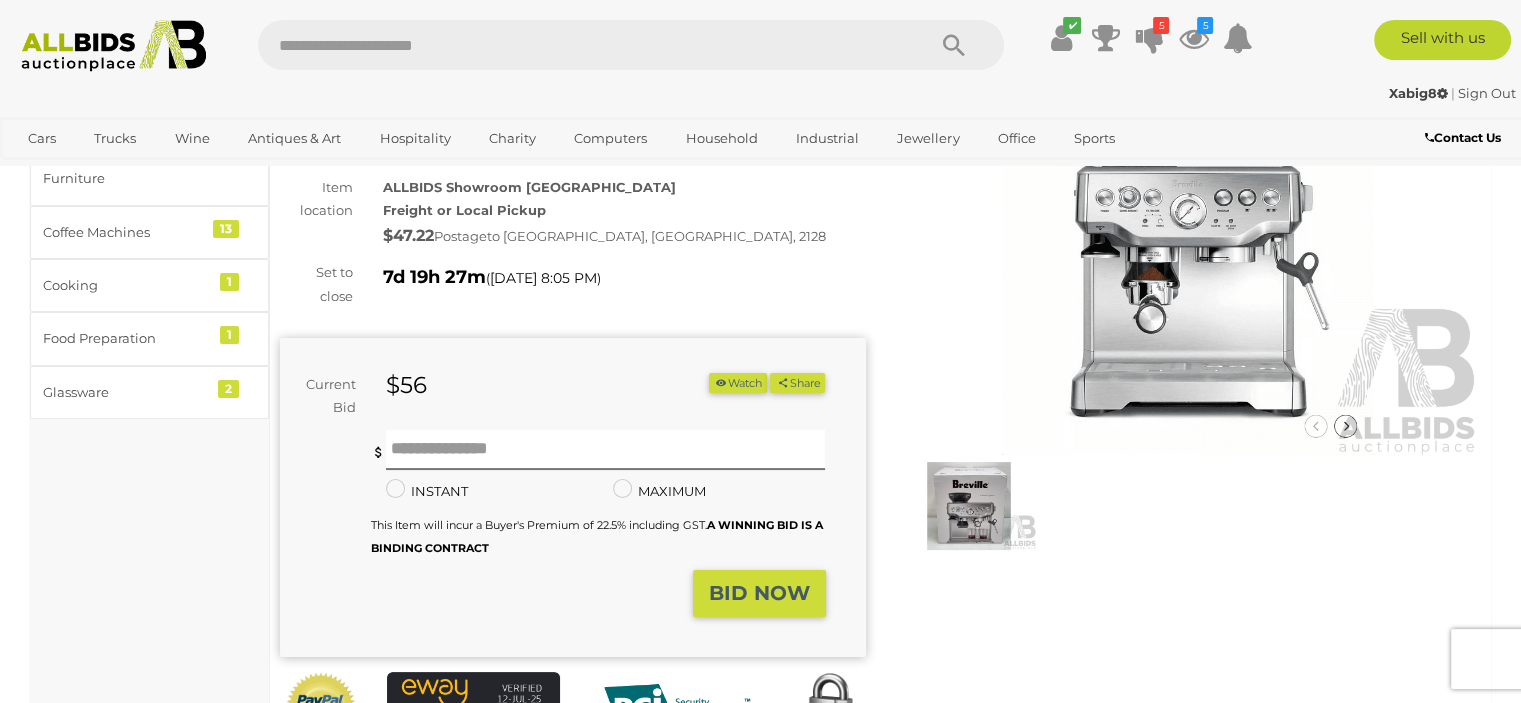 scroll, scrollTop: 0, scrollLeft: 0, axis: both 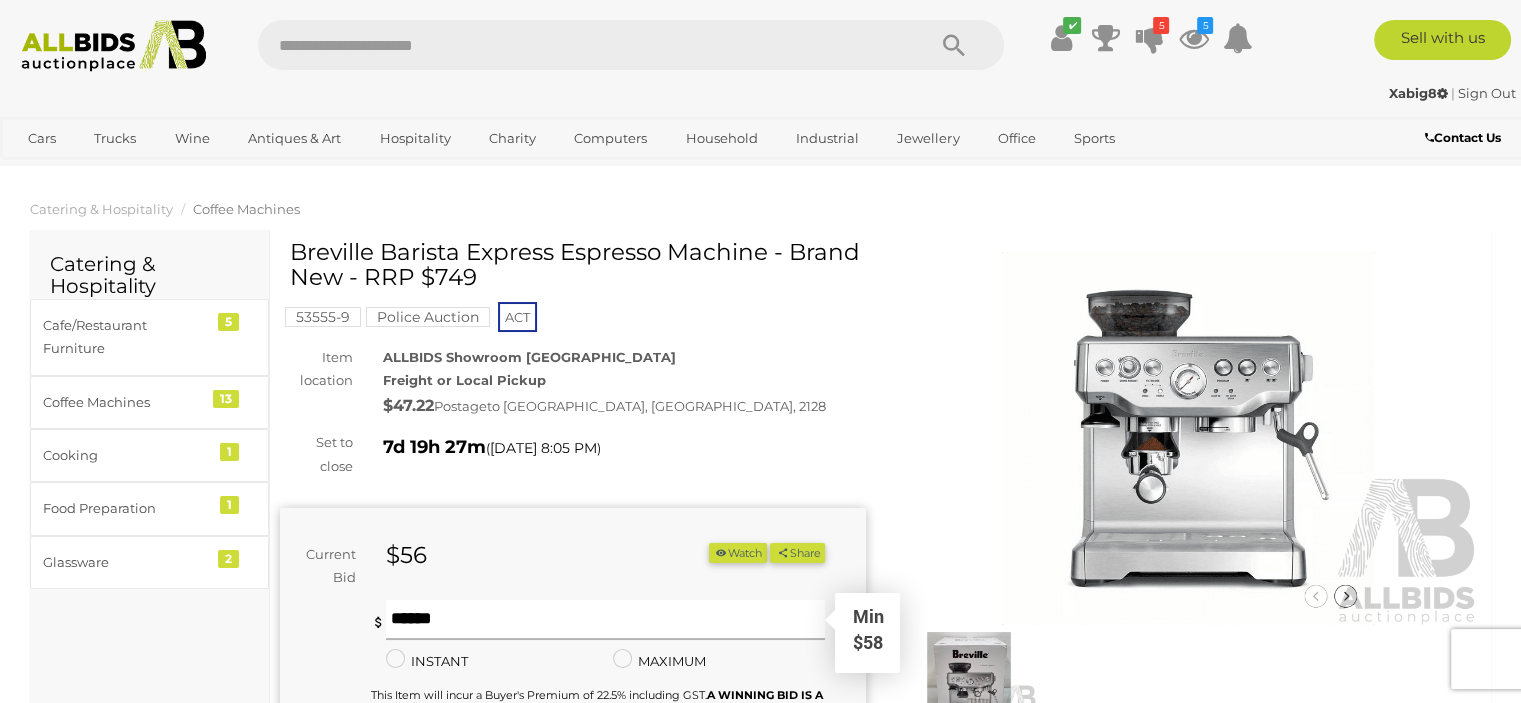 click at bounding box center [606, 620] 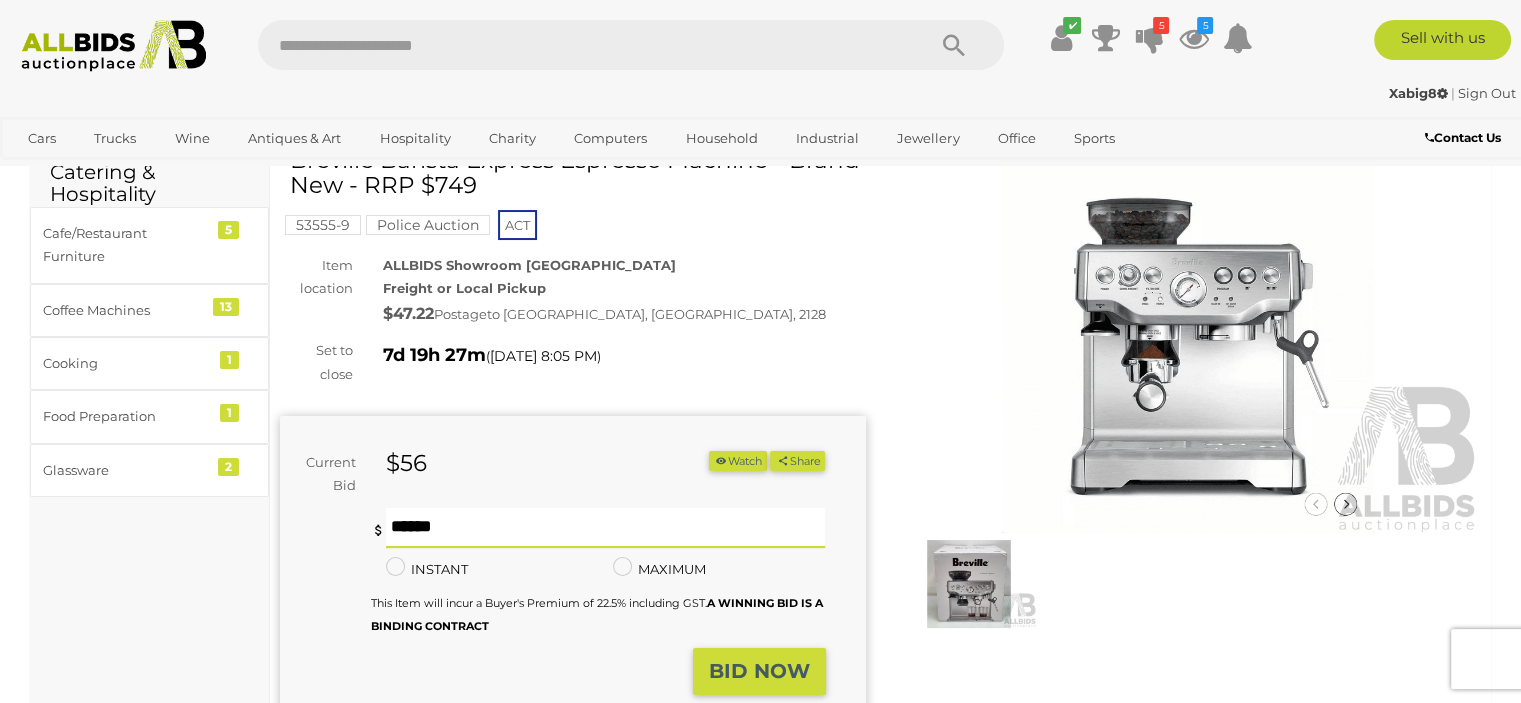 scroll, scrollTop: 200, scrollLeft: 0, axis: vertical 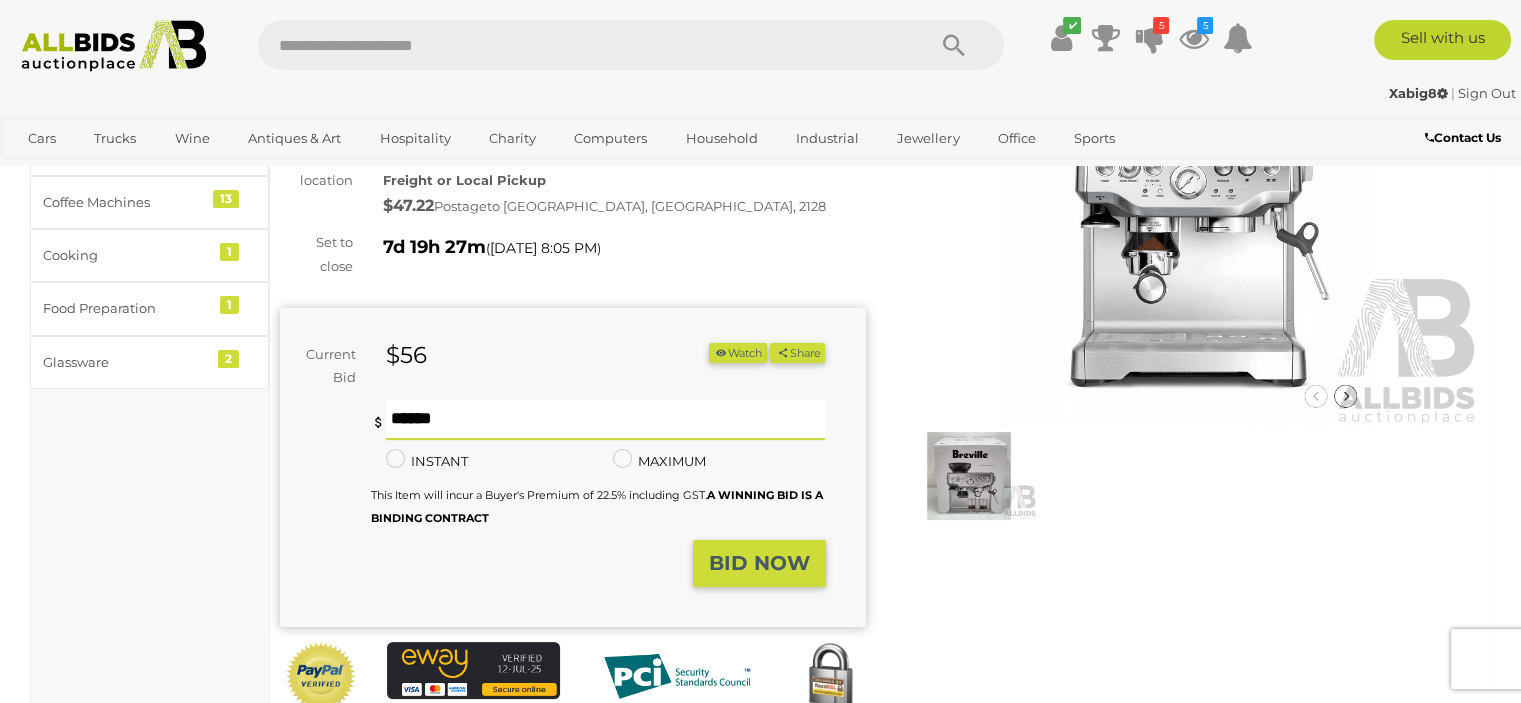 type on "**" 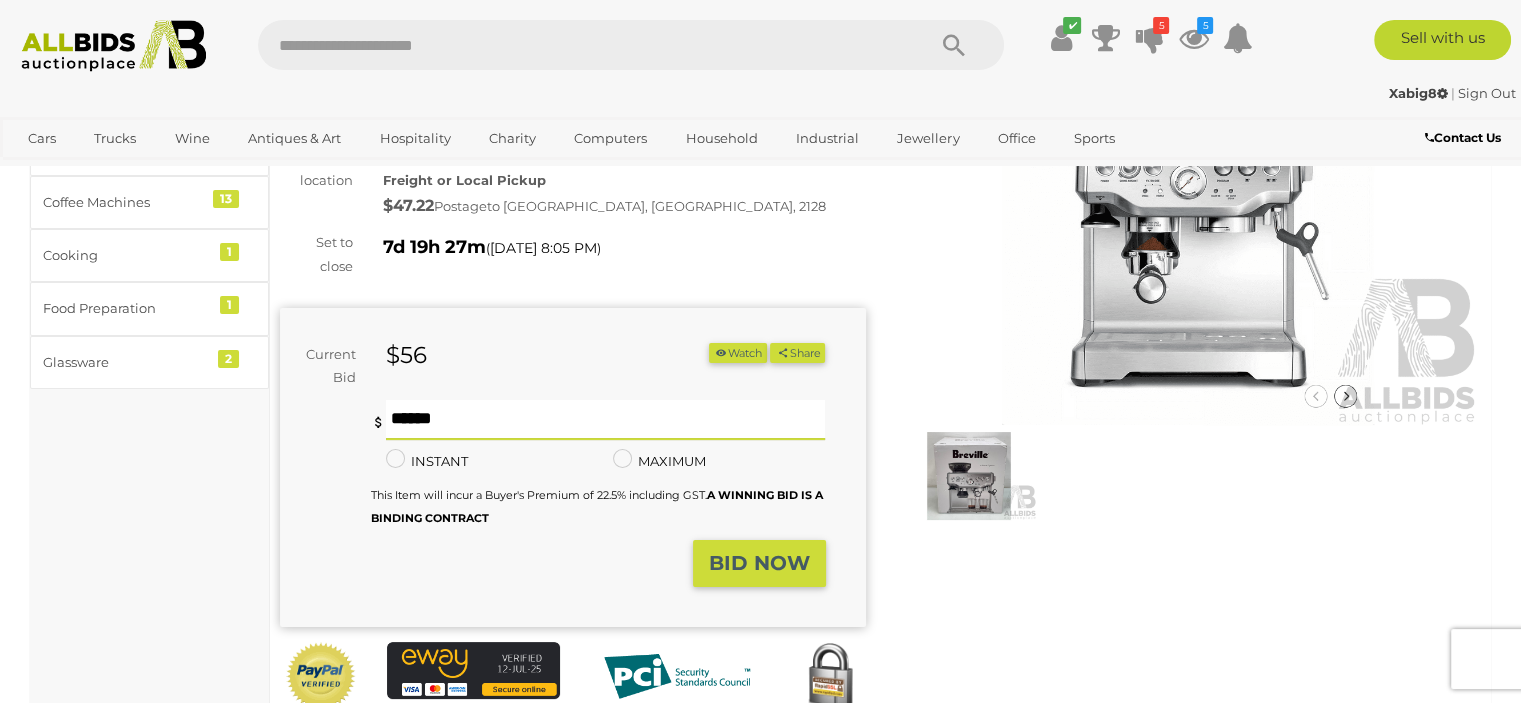 click on "BID NOW" at bounding box center [759, 563] 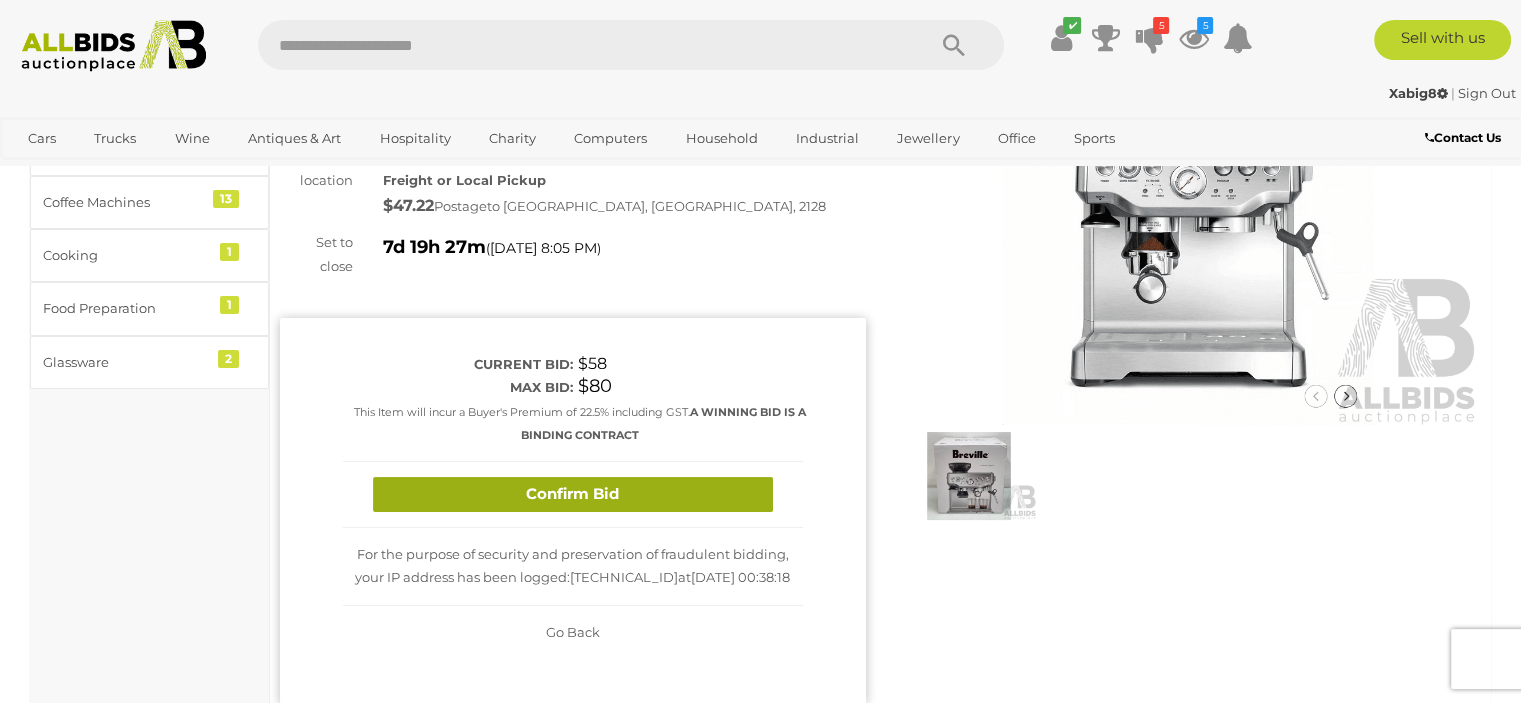 click on "Confirm Bid" at bounding box center (573, 494) 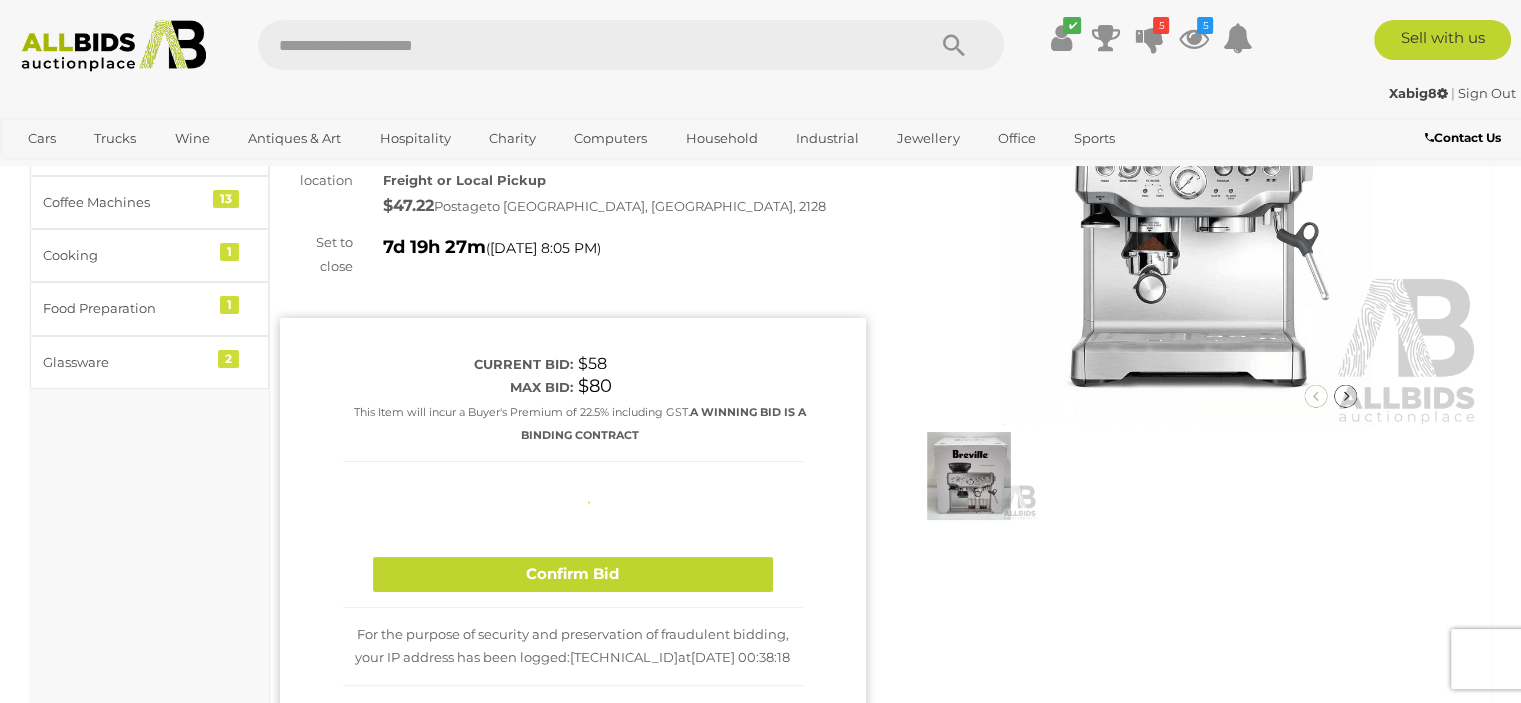 type 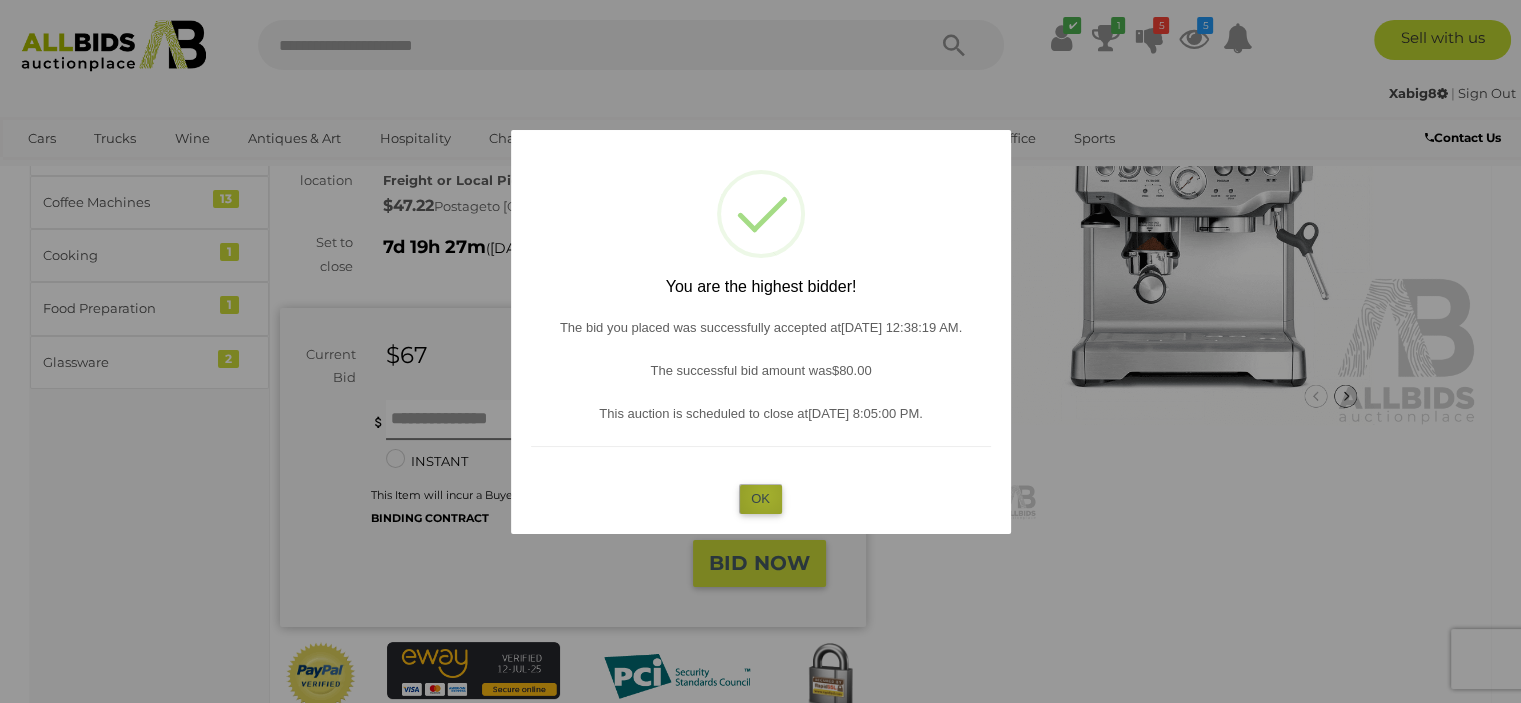 click on "OK" at bounding box center (760, 498) 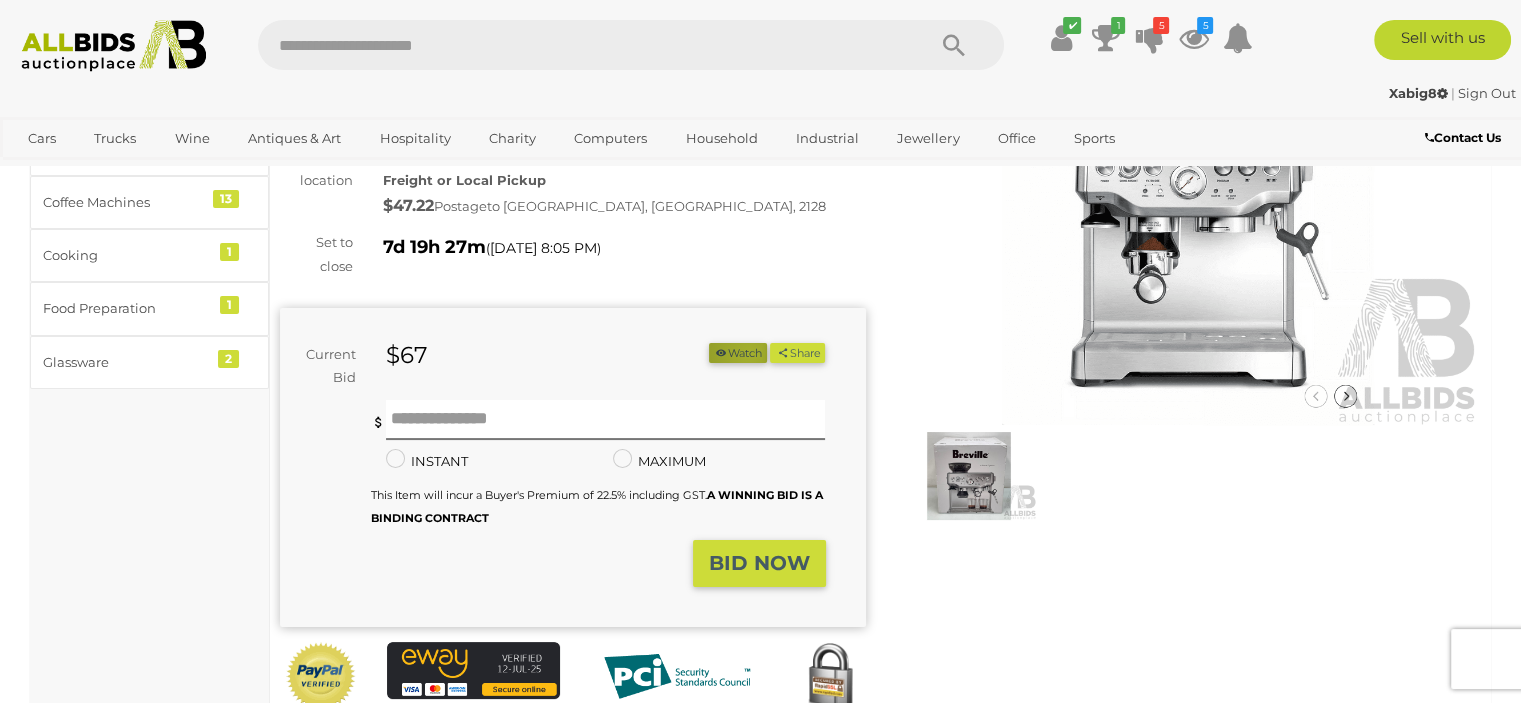 click on "Watch" at bounding box center [738, 353] 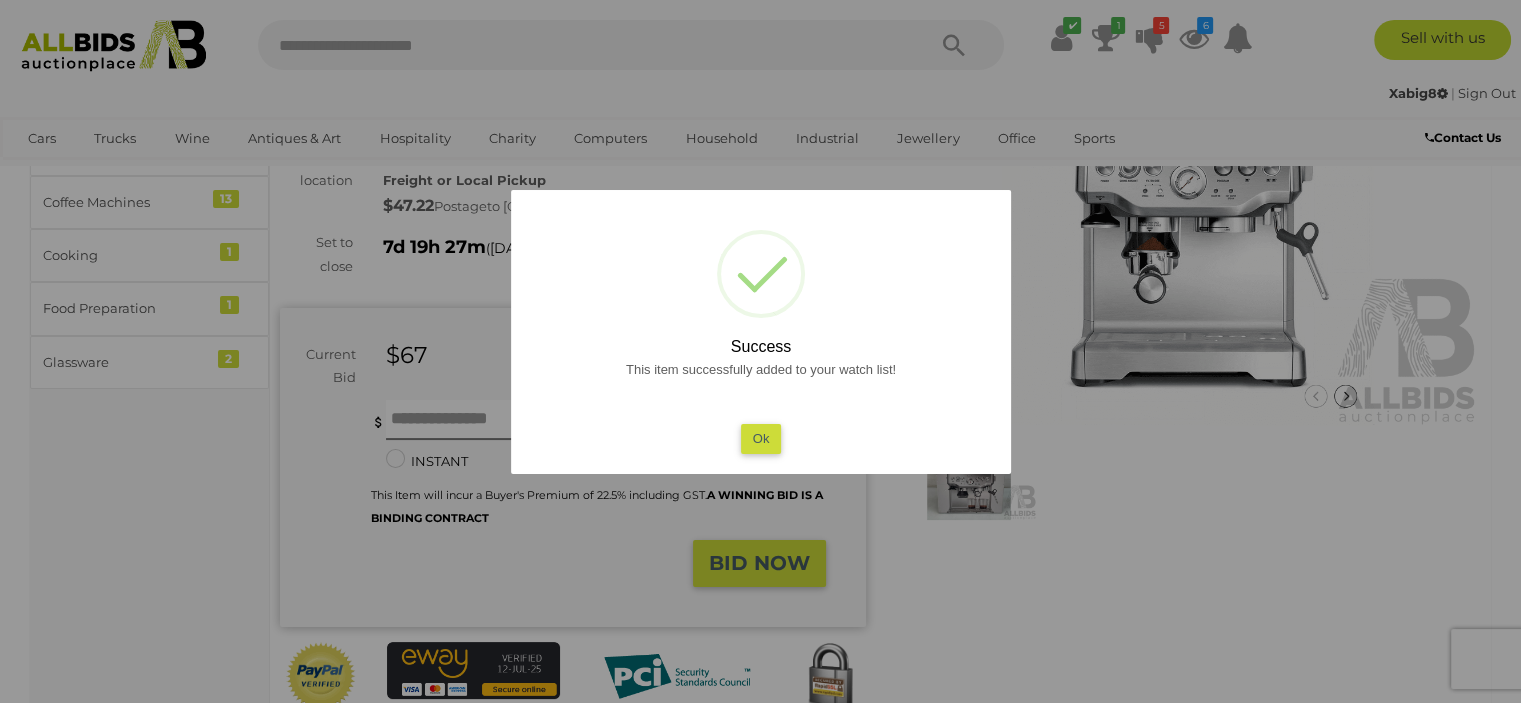 click on "Ok" at bounding box center [760, 438] 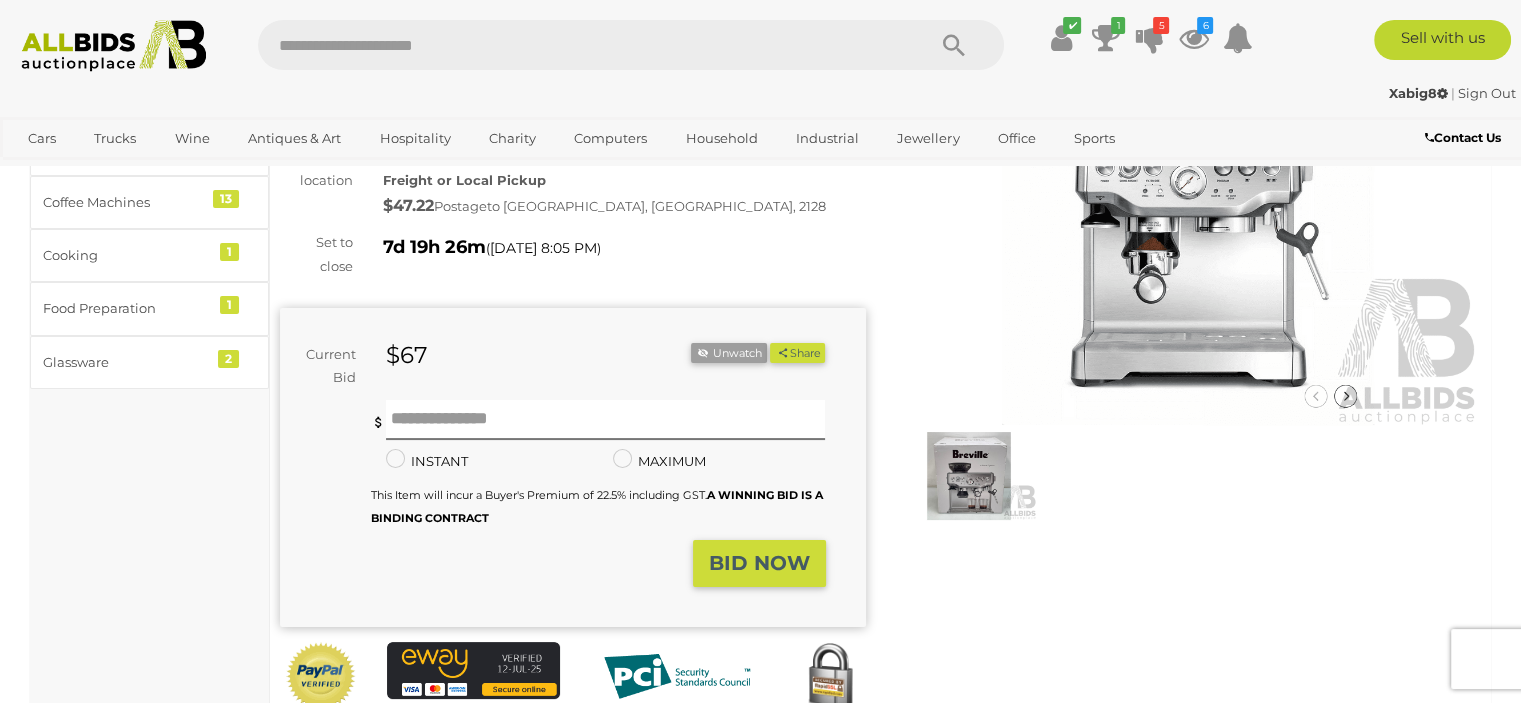 scroll, scrollTop: 0, scrollLeft: 0, axis: both 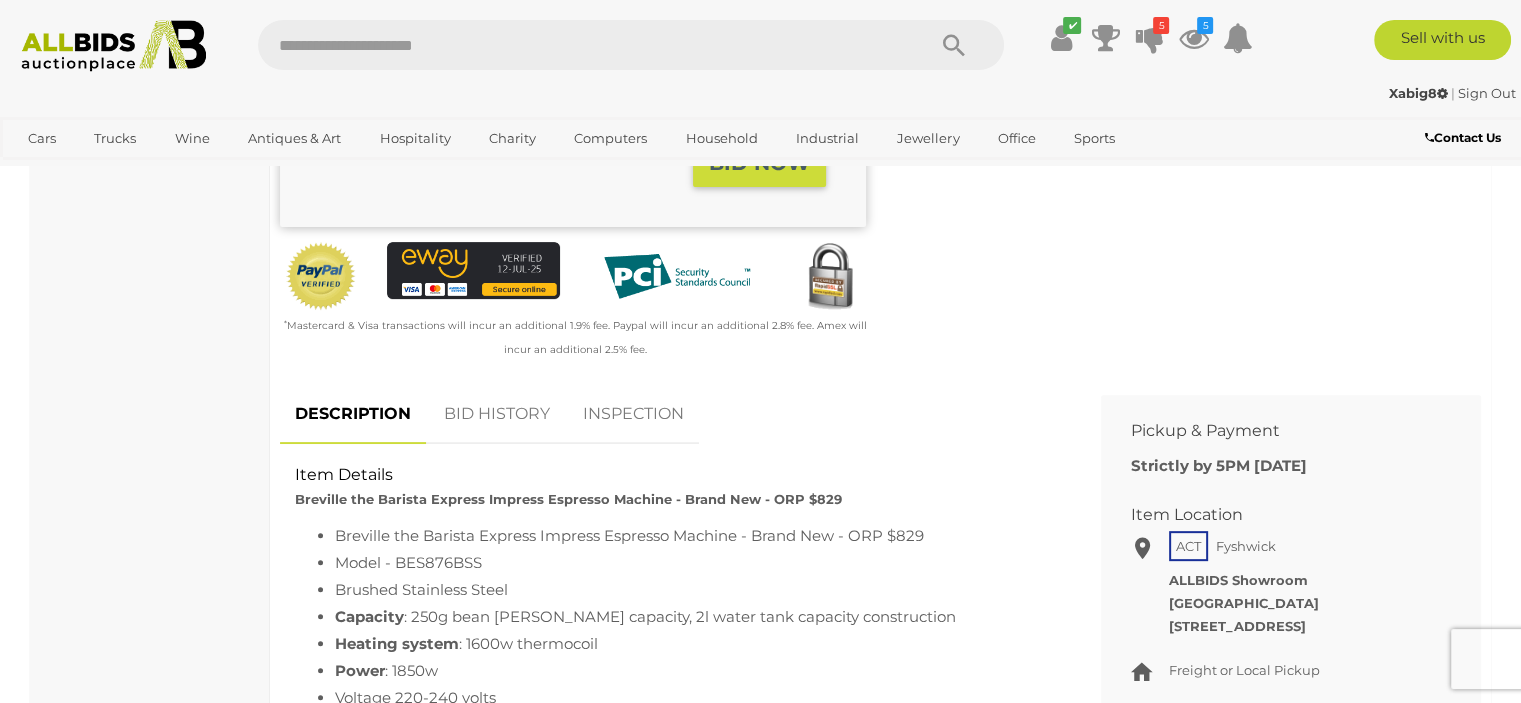click on "BID HISTORY" at bounding box center [497, 414] 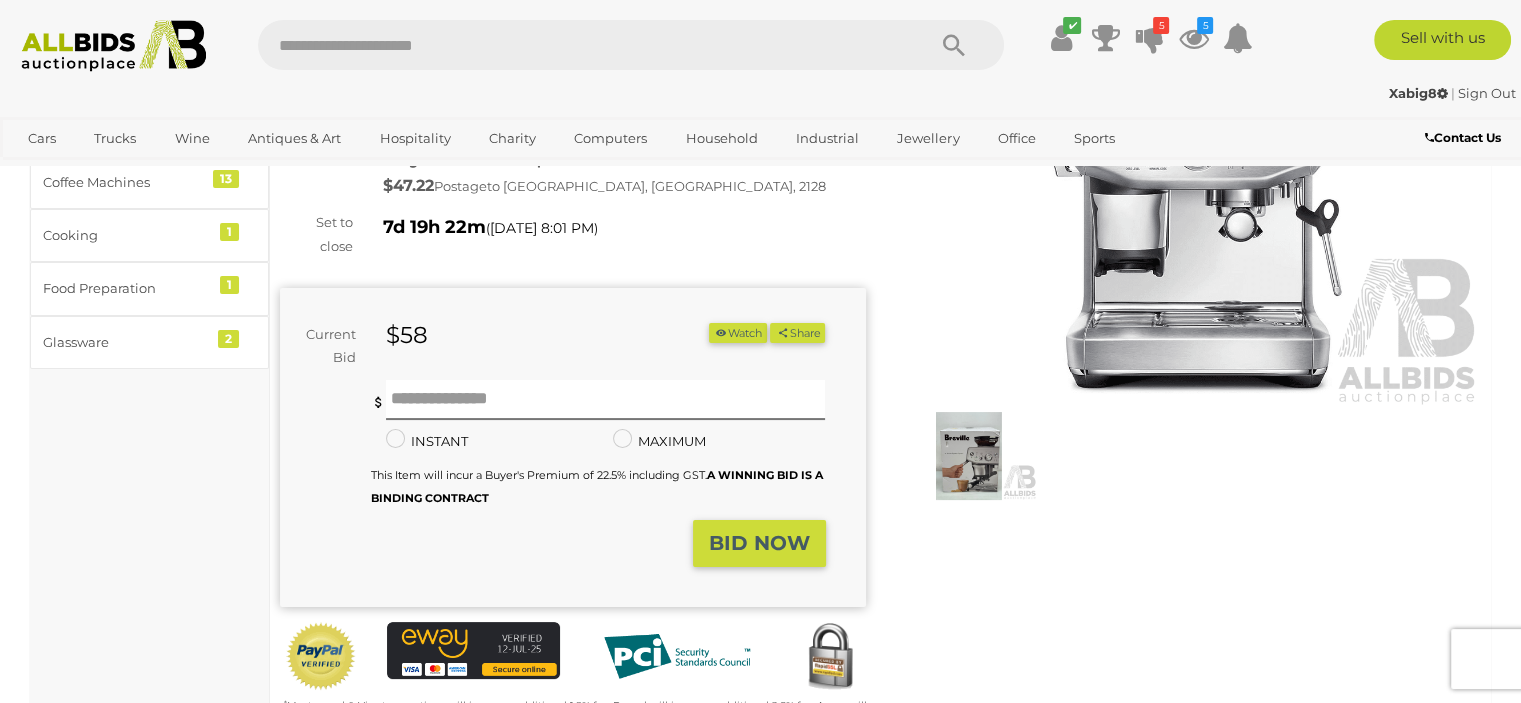 scroll, scrollTop: 100, scrollLeft: 0, axis: vertical 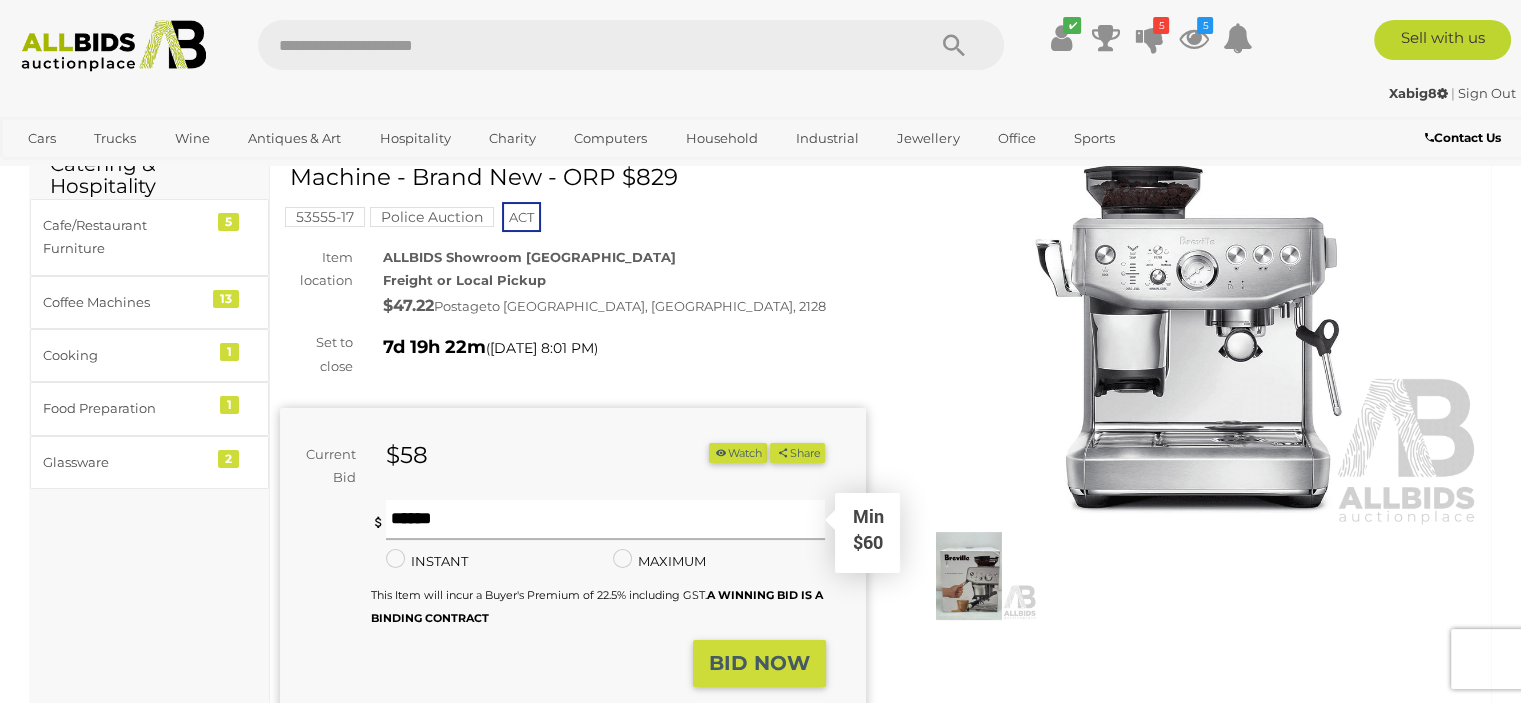 click at bounding box center [606, 520] 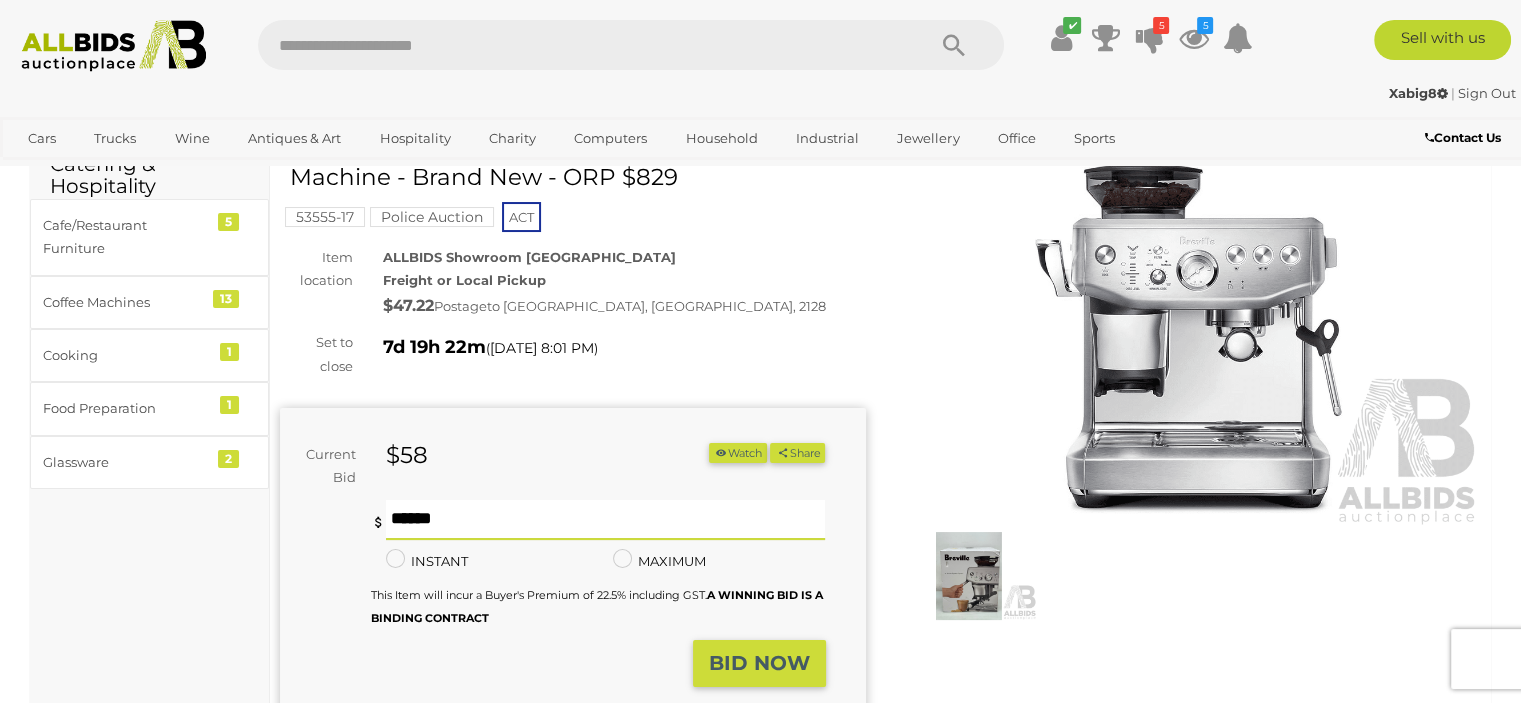 type on "**" 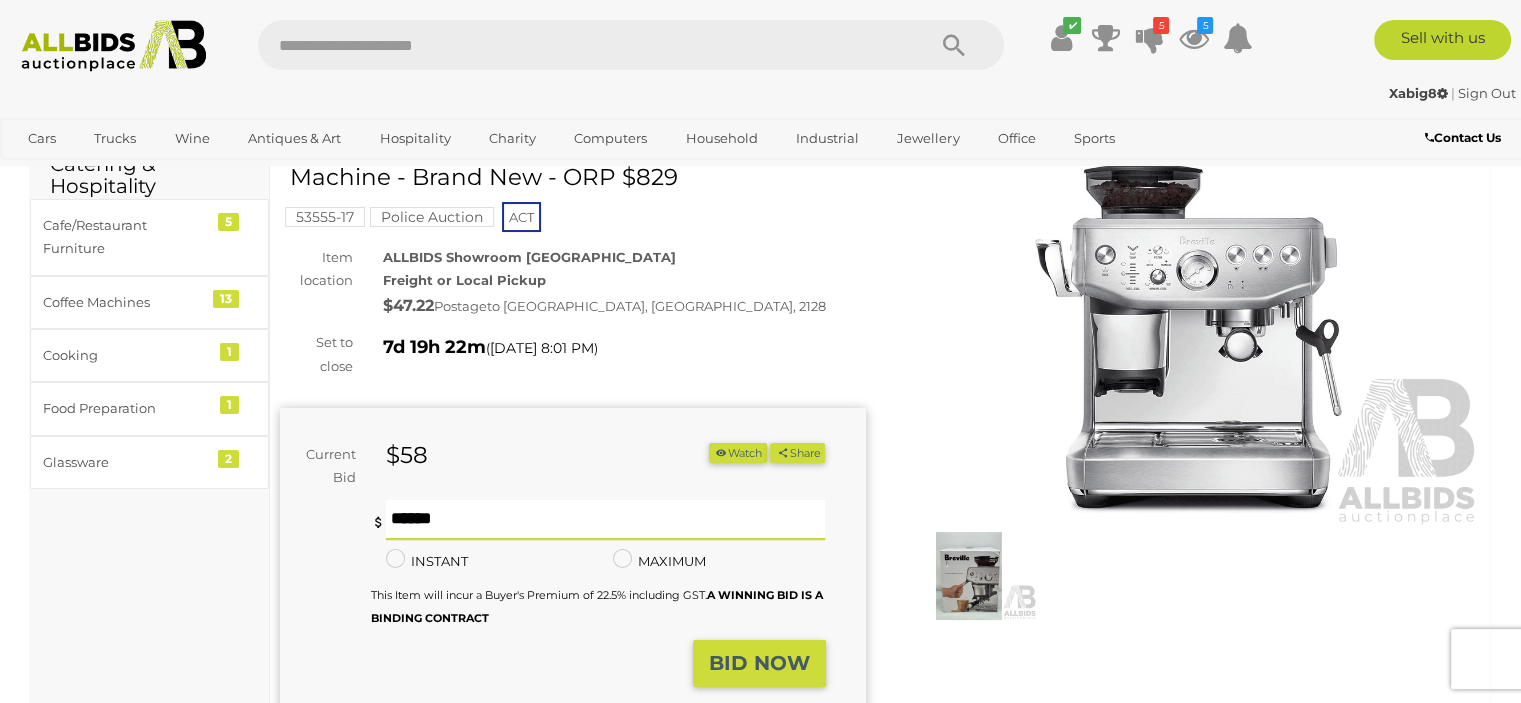 click on "BID NOW" at bounding box center [759, 663] 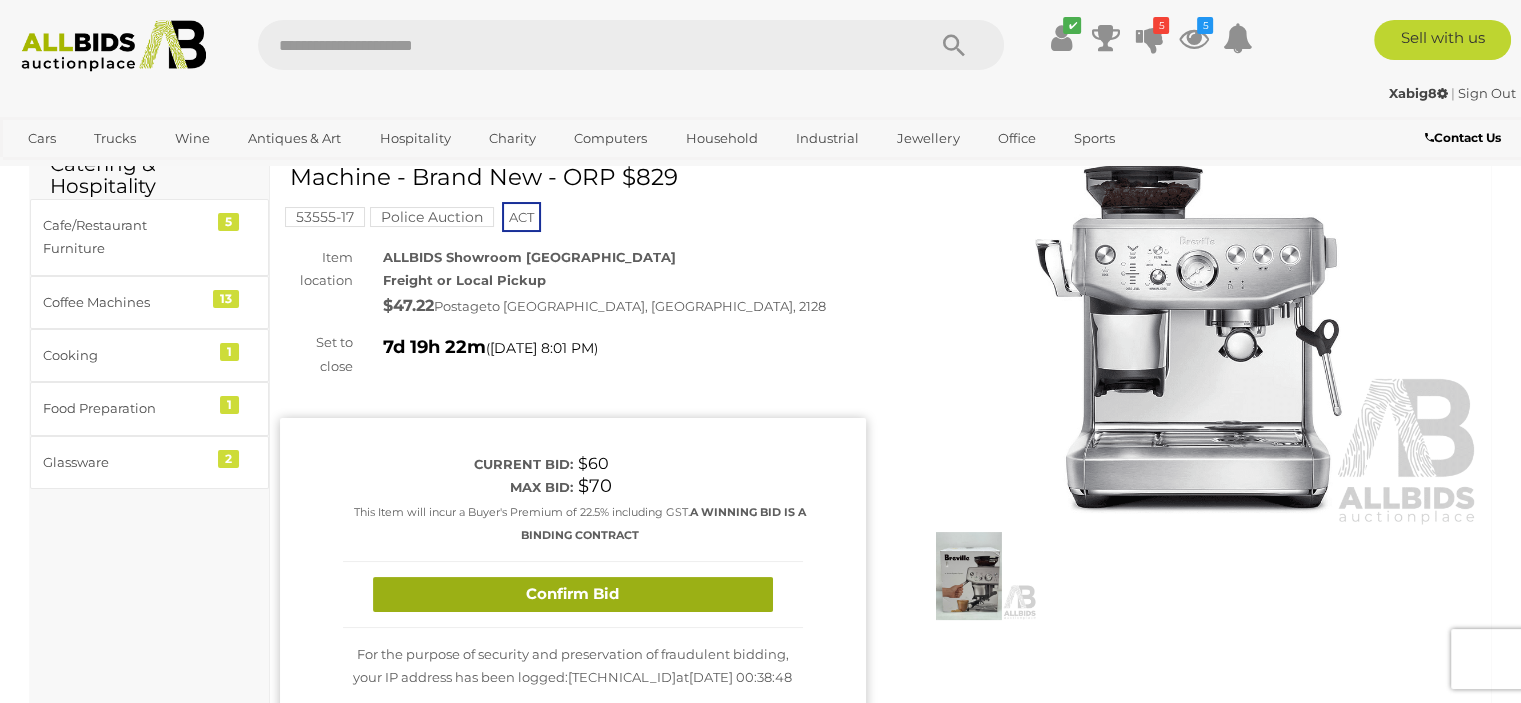 click on "Confirm Bid" at bounding box center (573, 594) 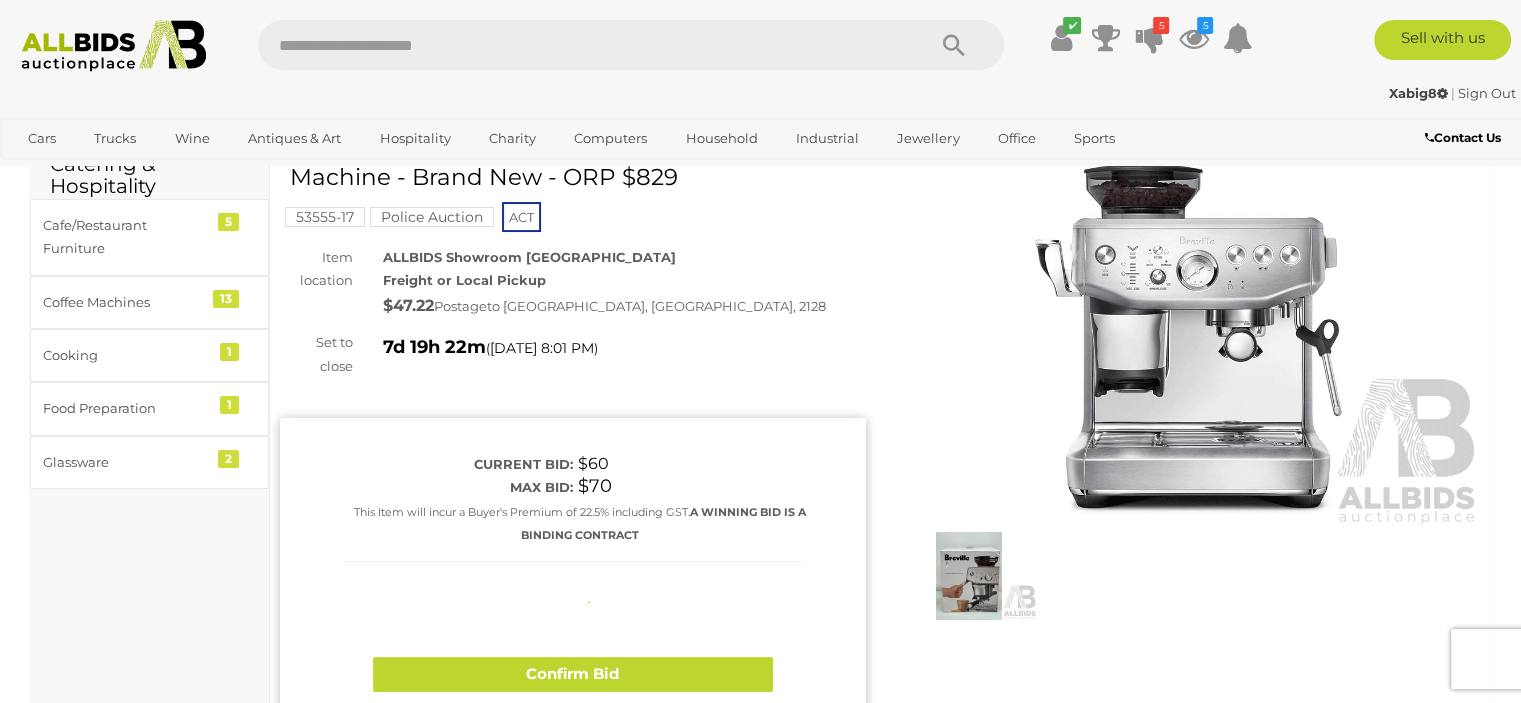 type 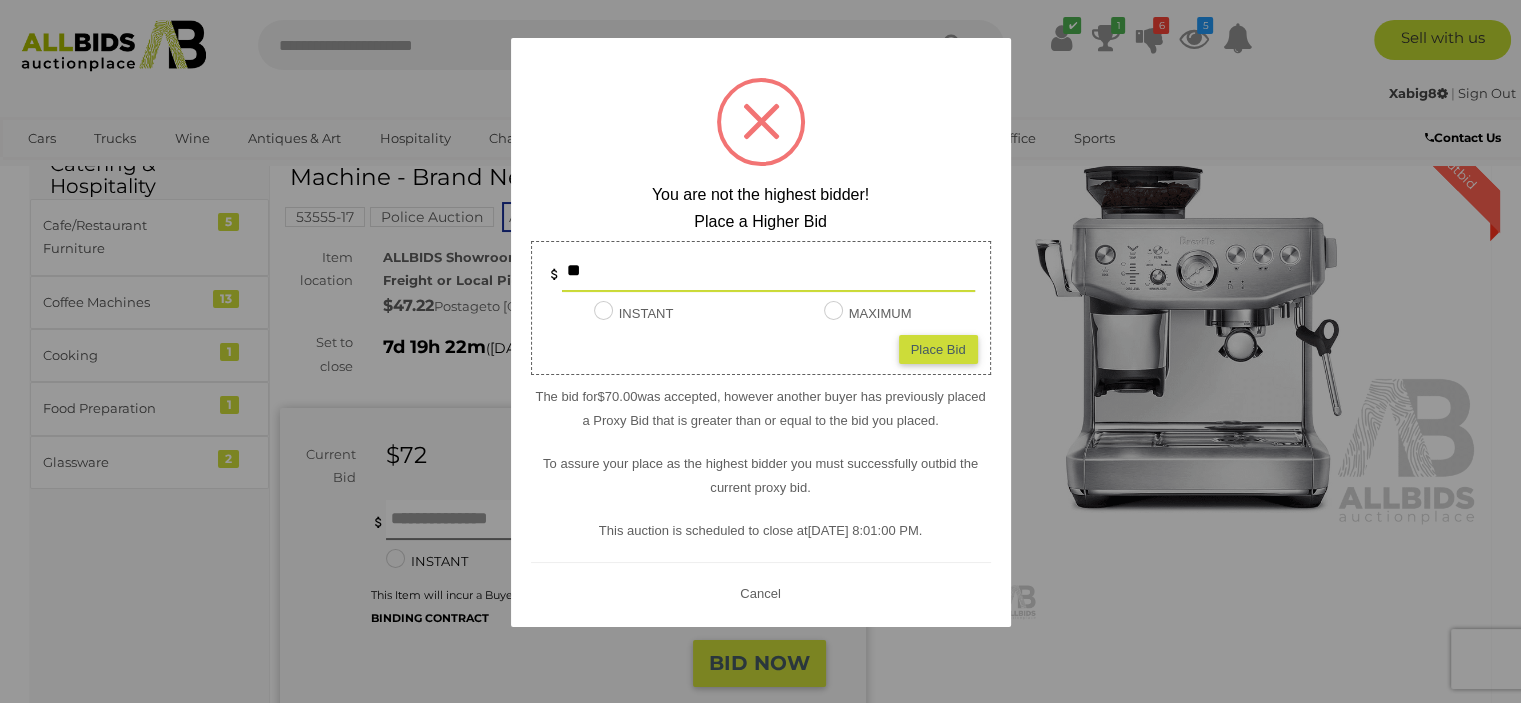click on "Cancel" at bounding box center [760, 593] 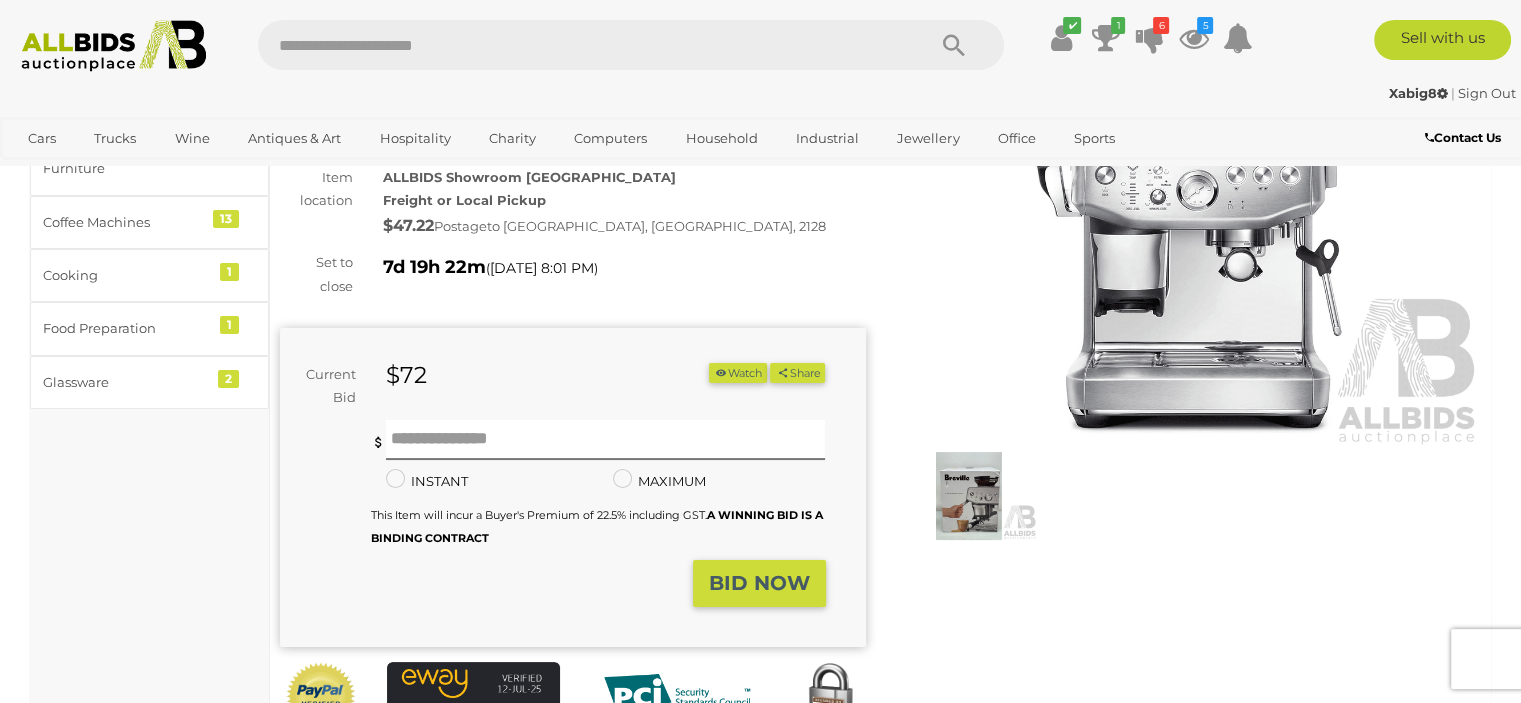 scroll, scrollTop: 200, scrollLeft: 0, axis: vertical 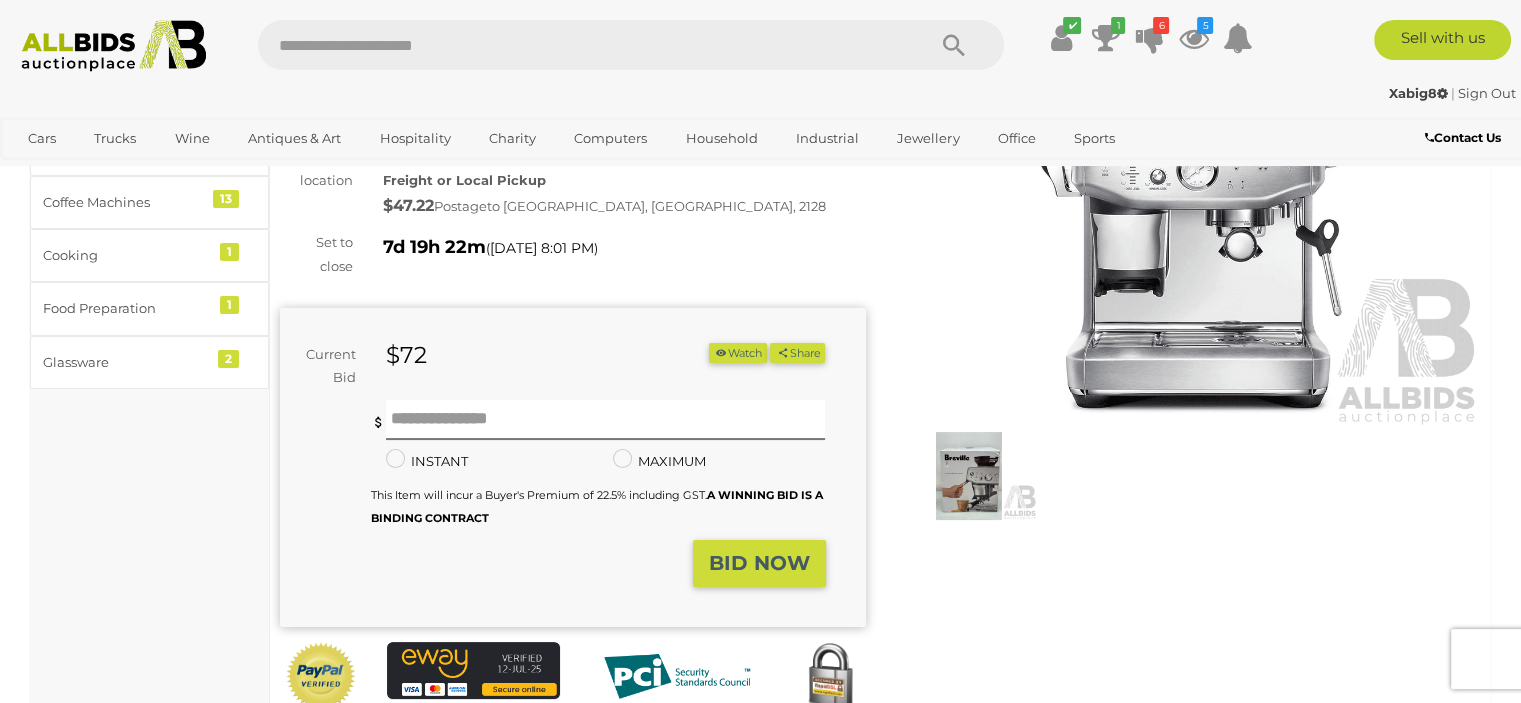 click on "Watch" at bounding box center (738, 353) 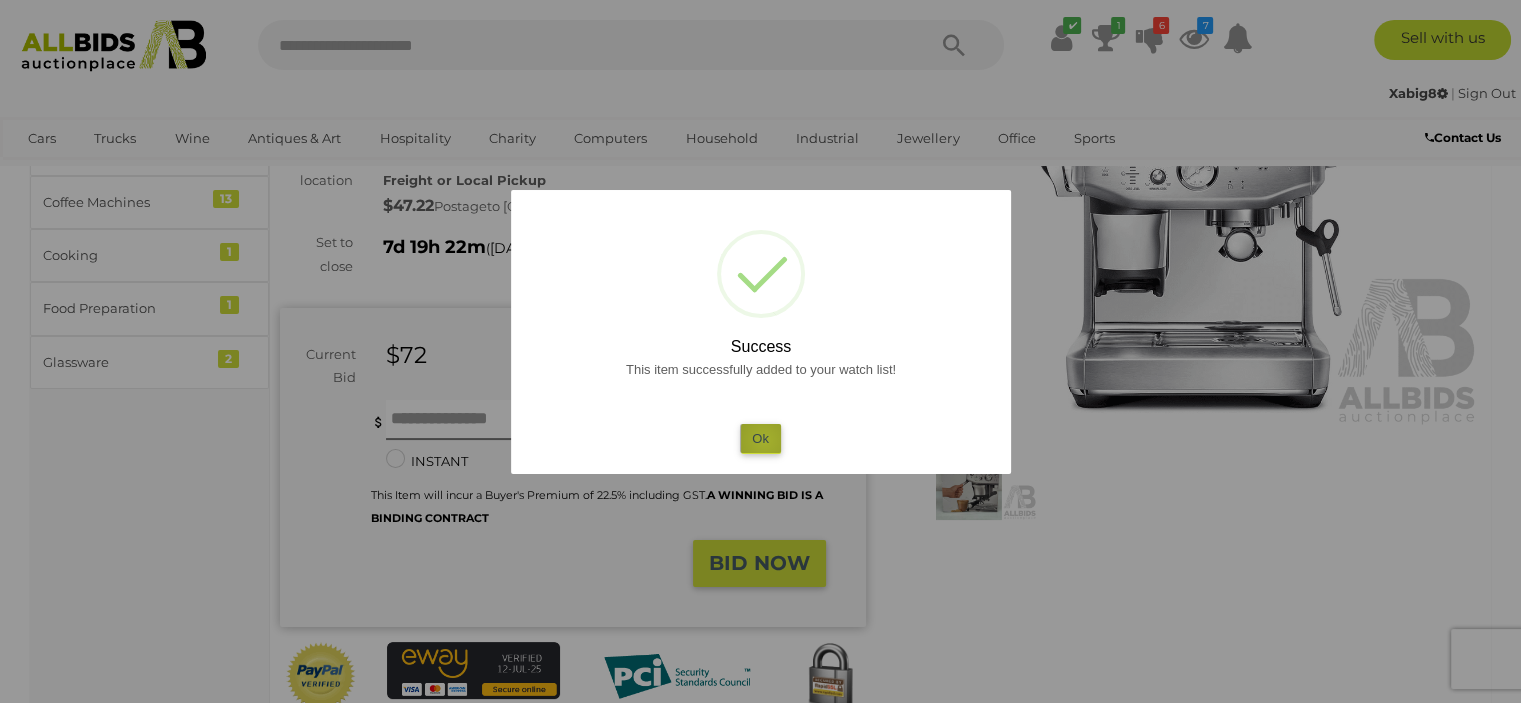 click on "Ok" at bounding box center (760, 438) 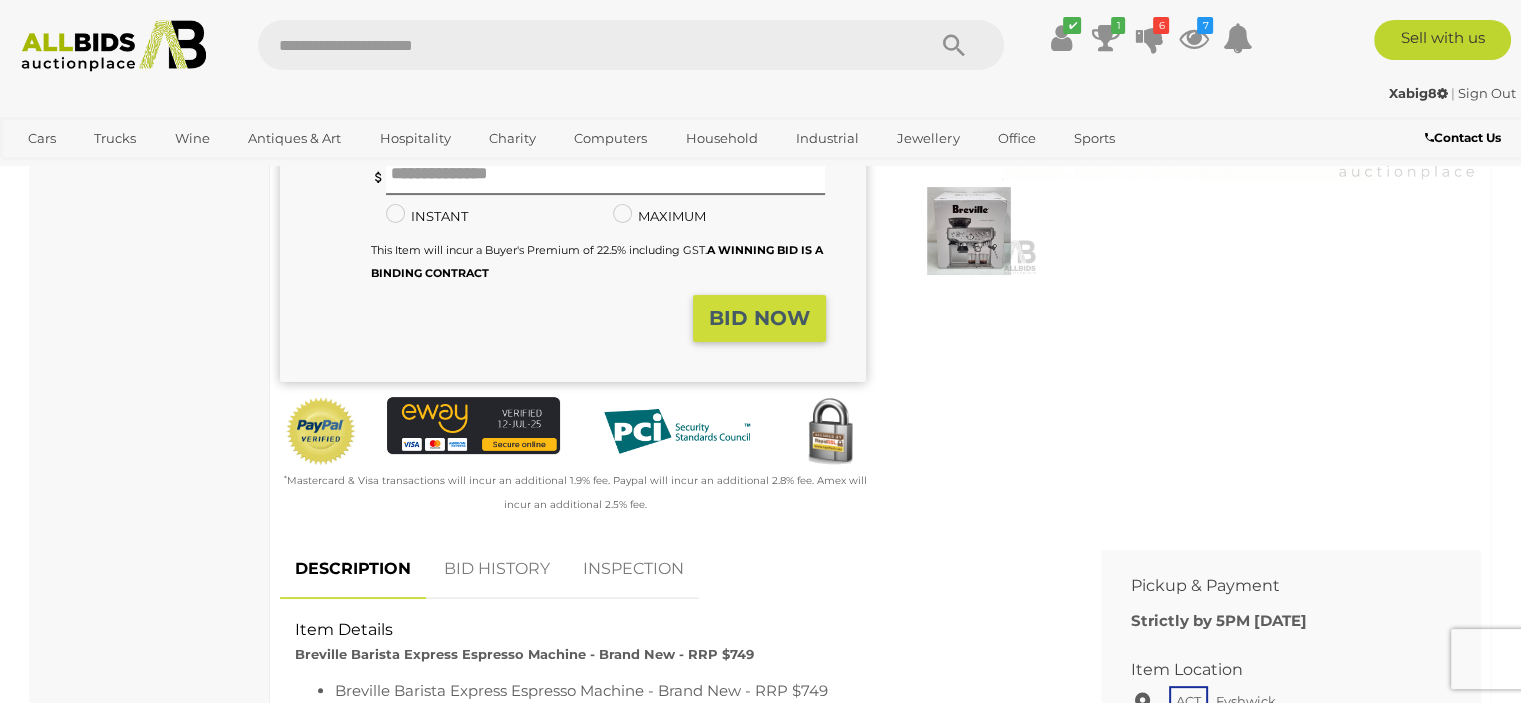 scroll, scrollTop: 500, scrollLeft: 0, axis: vertical 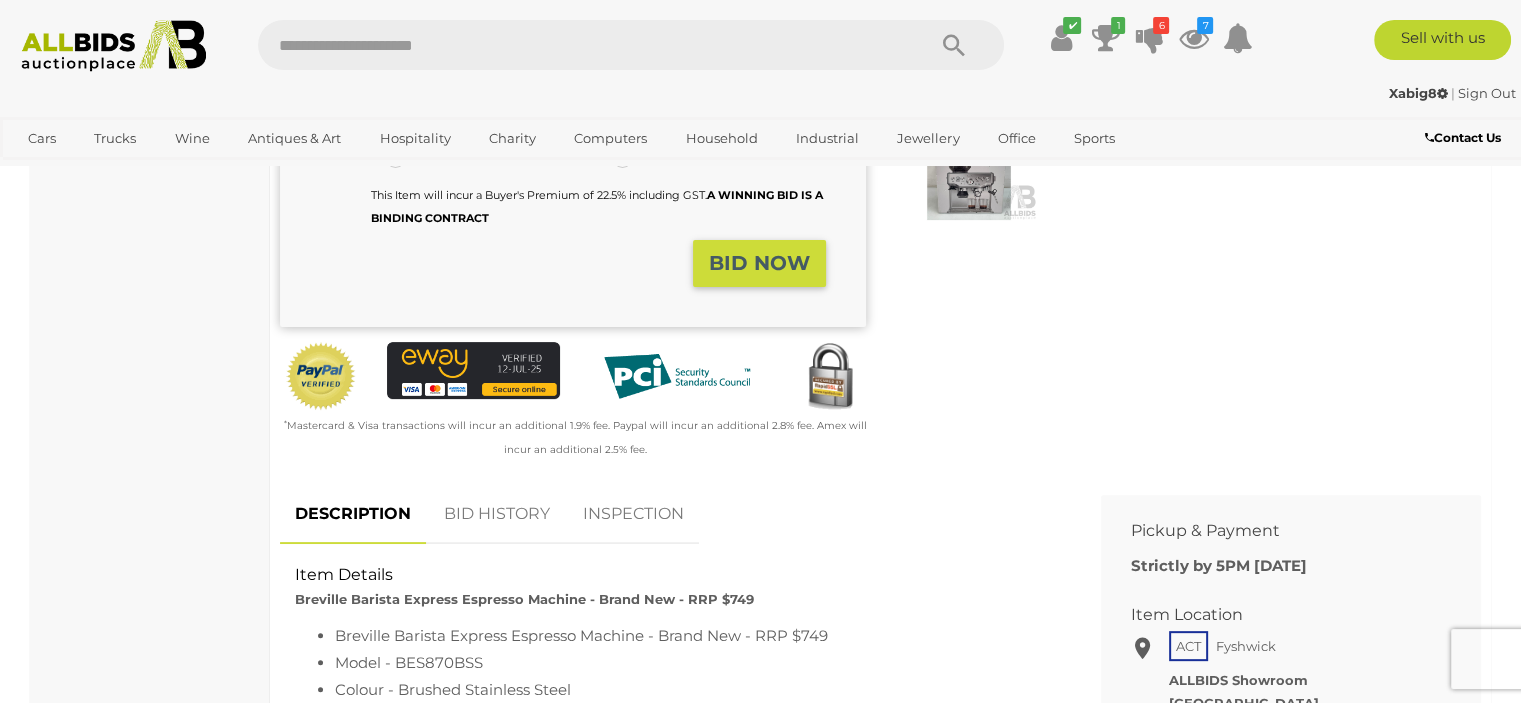 click on "BID HISTORY" at bounding box center (497, 514) 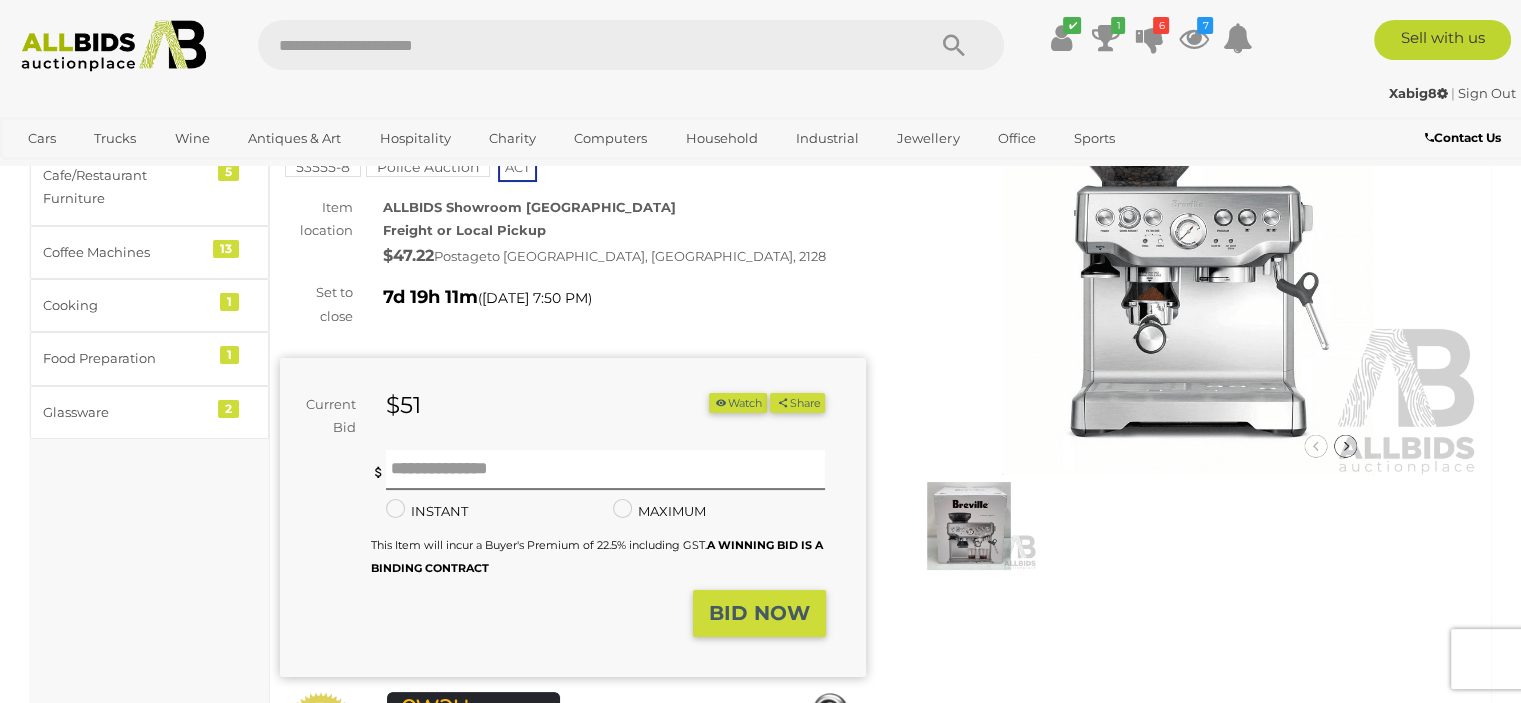 scroll, scrollTop: 200, scrollLeft: 0, axis: vertical 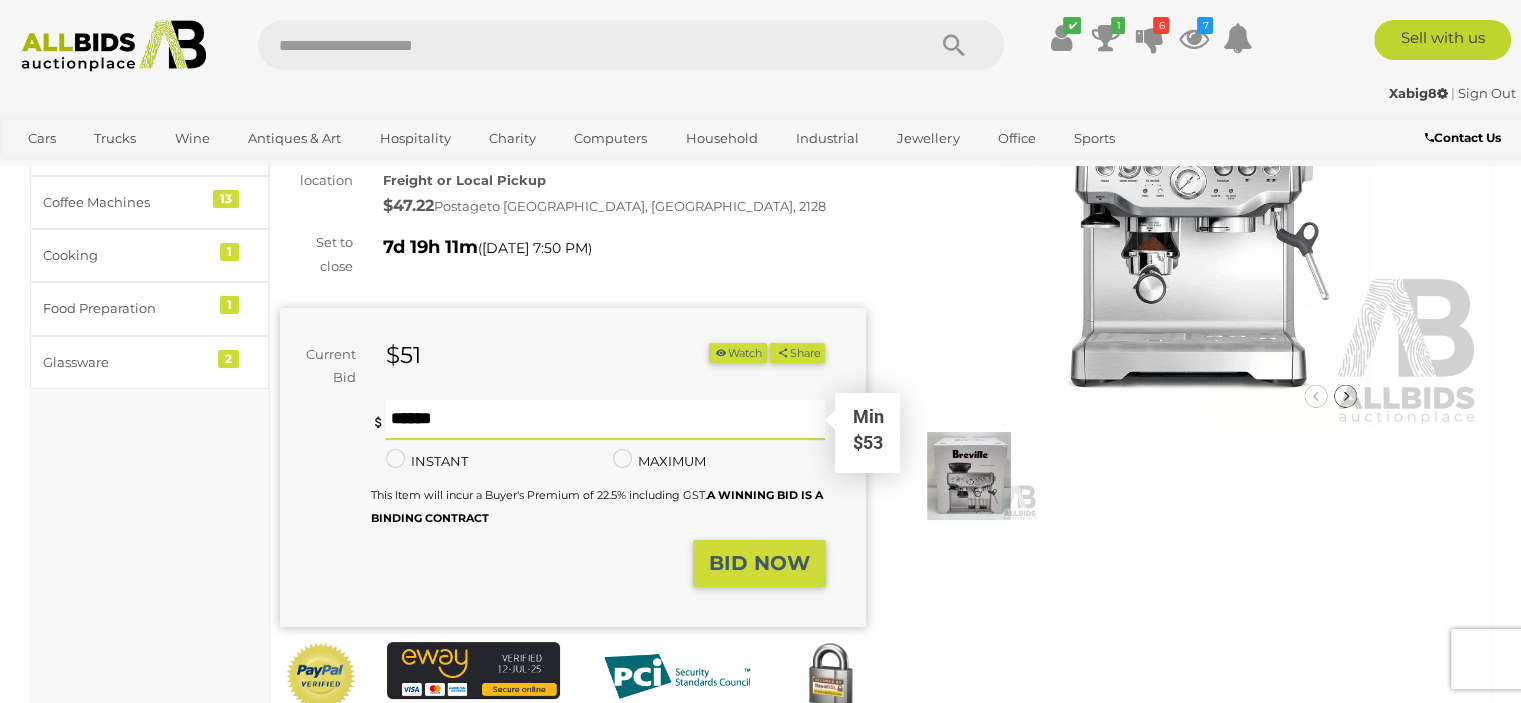 click at bounding box center (606, 420) 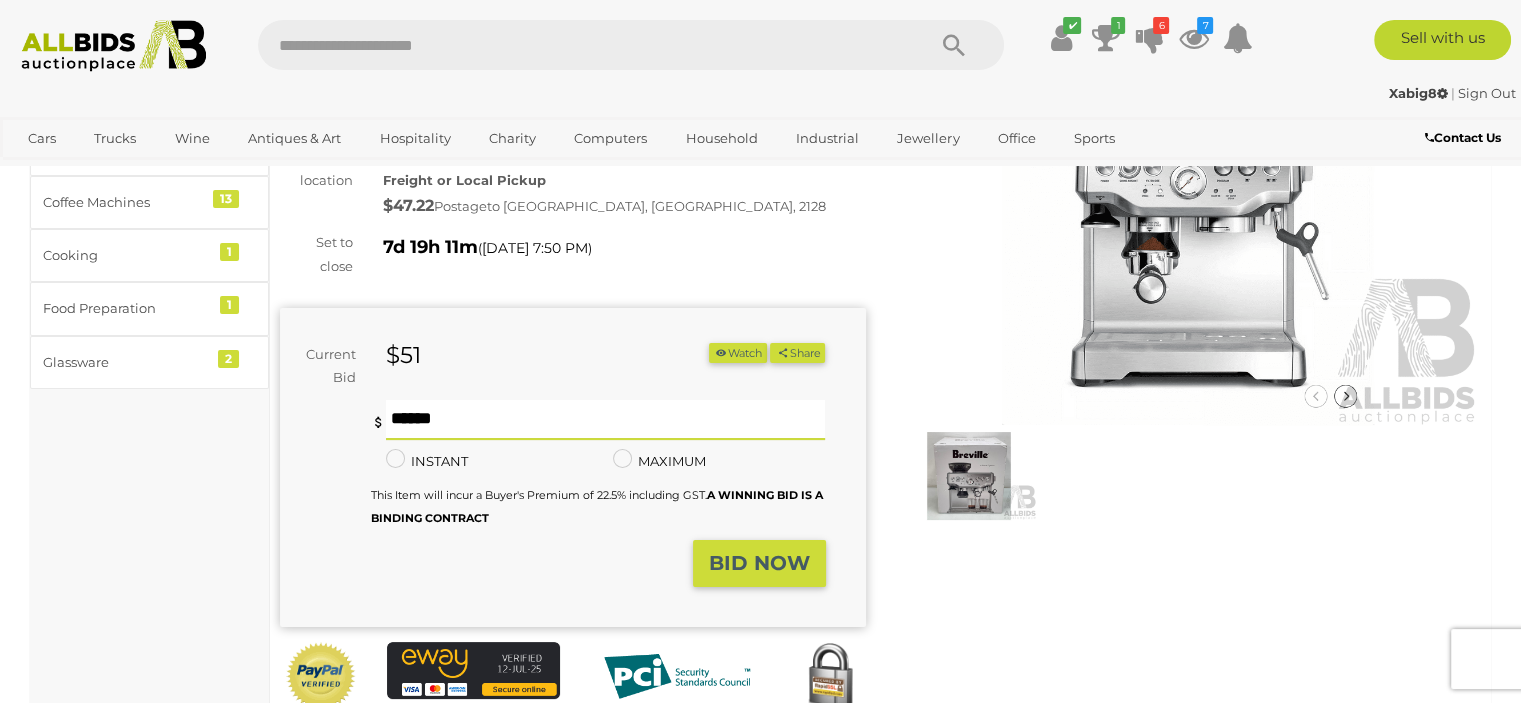 type on "**" 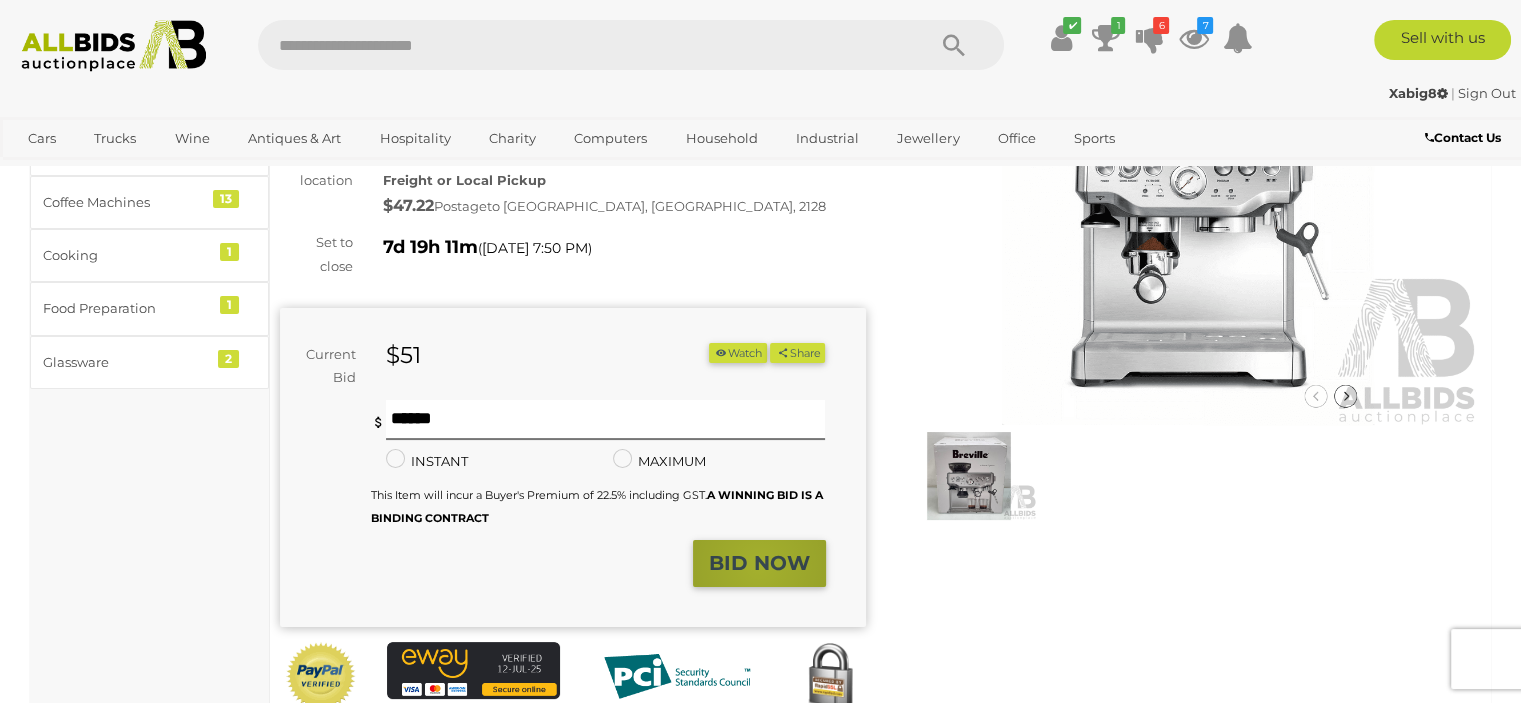 click on "BID NOW" at bounding box center [759, 563] 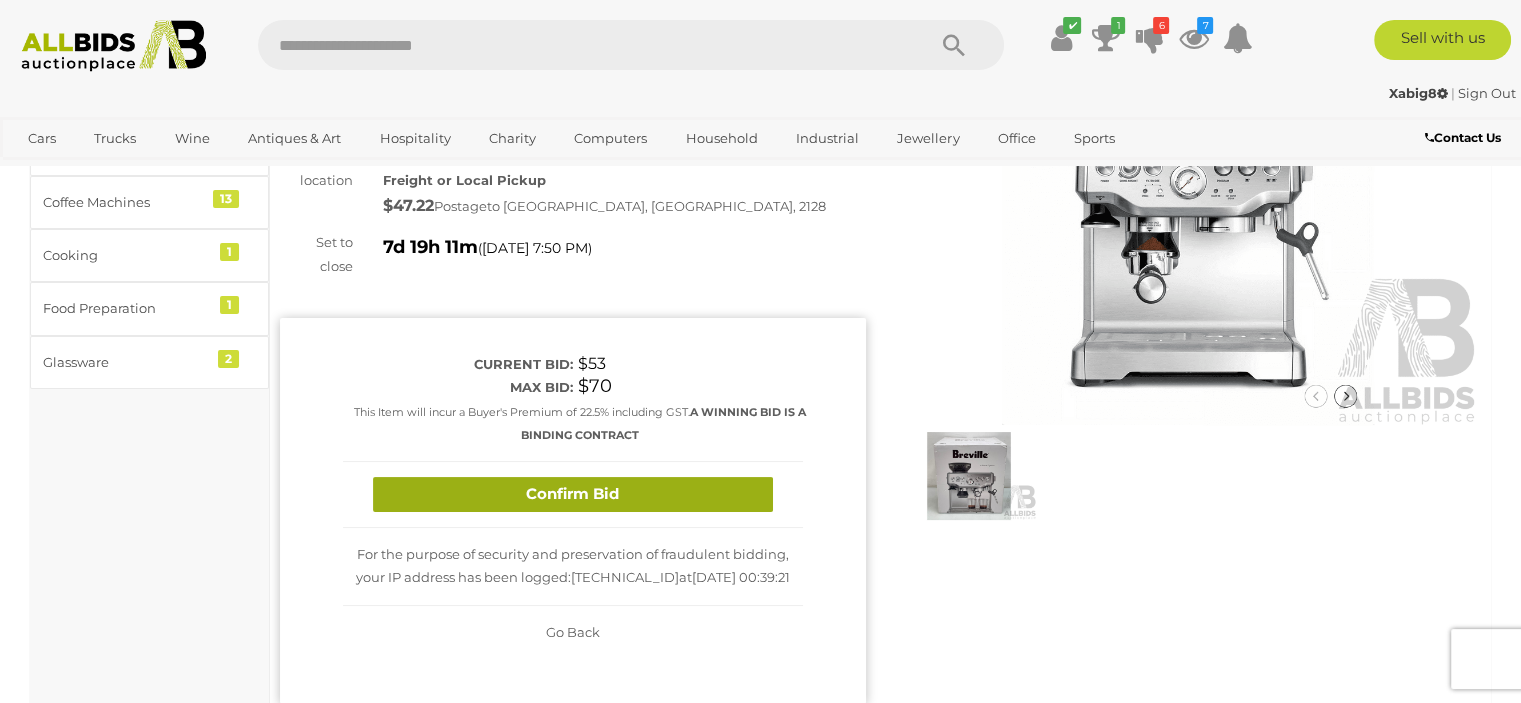 click on "Confirm Bid" at bounding box center [573, 494] 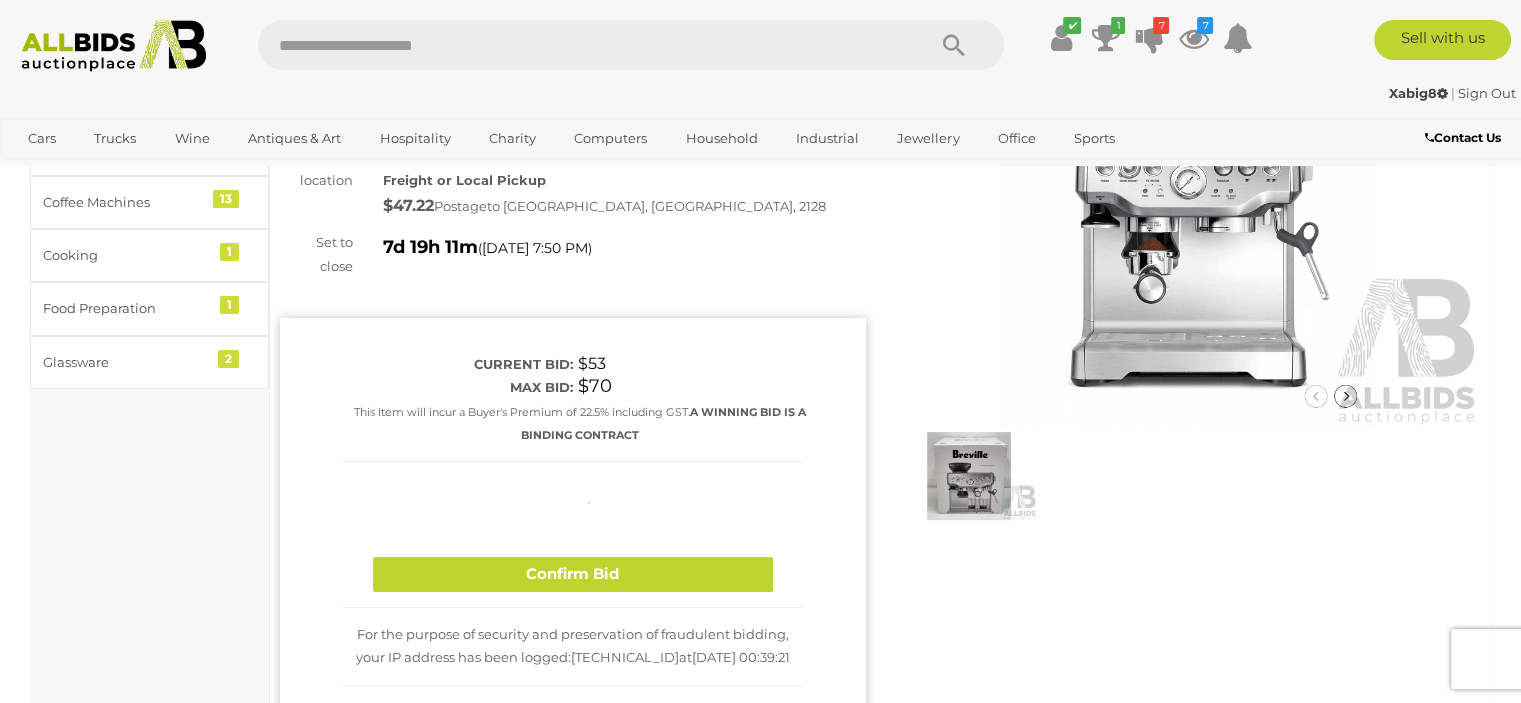 type 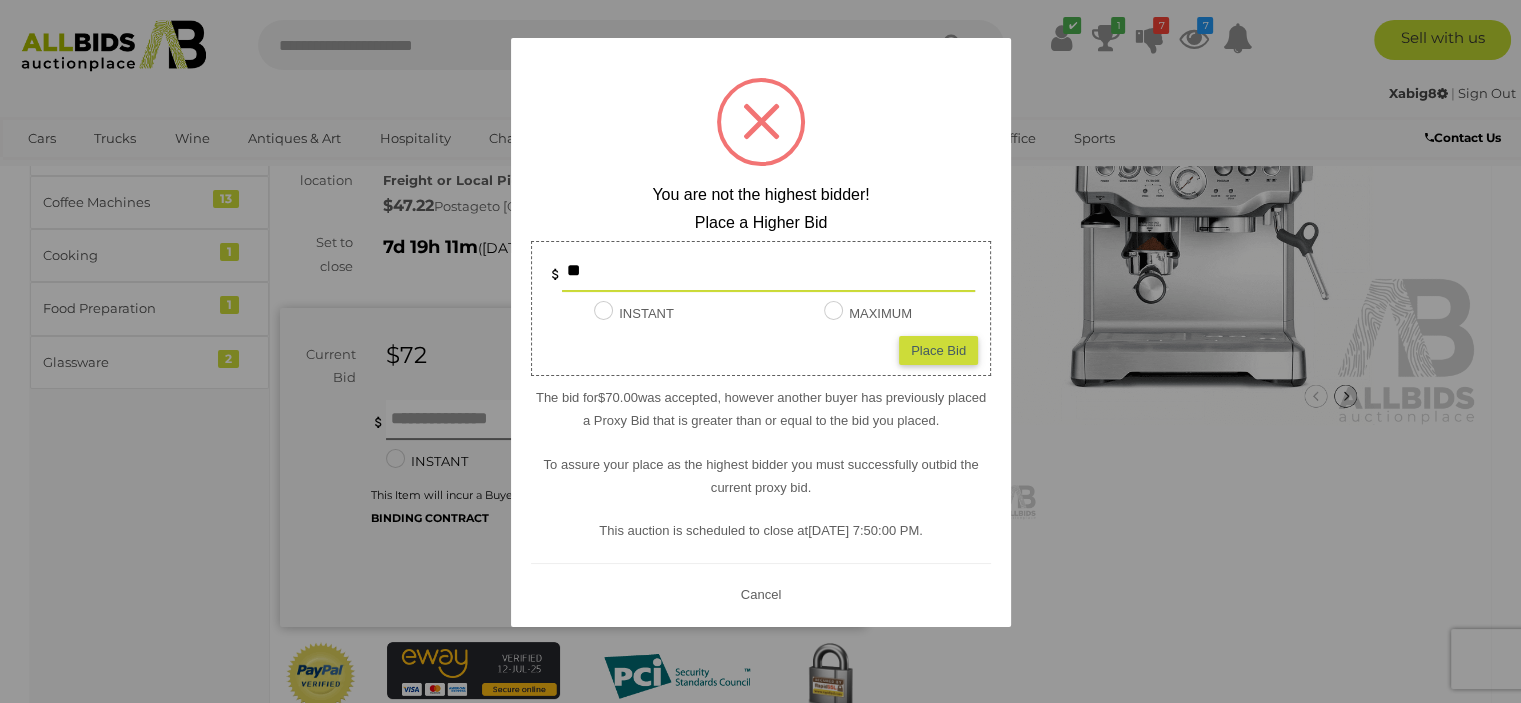 click on "Cancel" at bounding box center (760, 593) 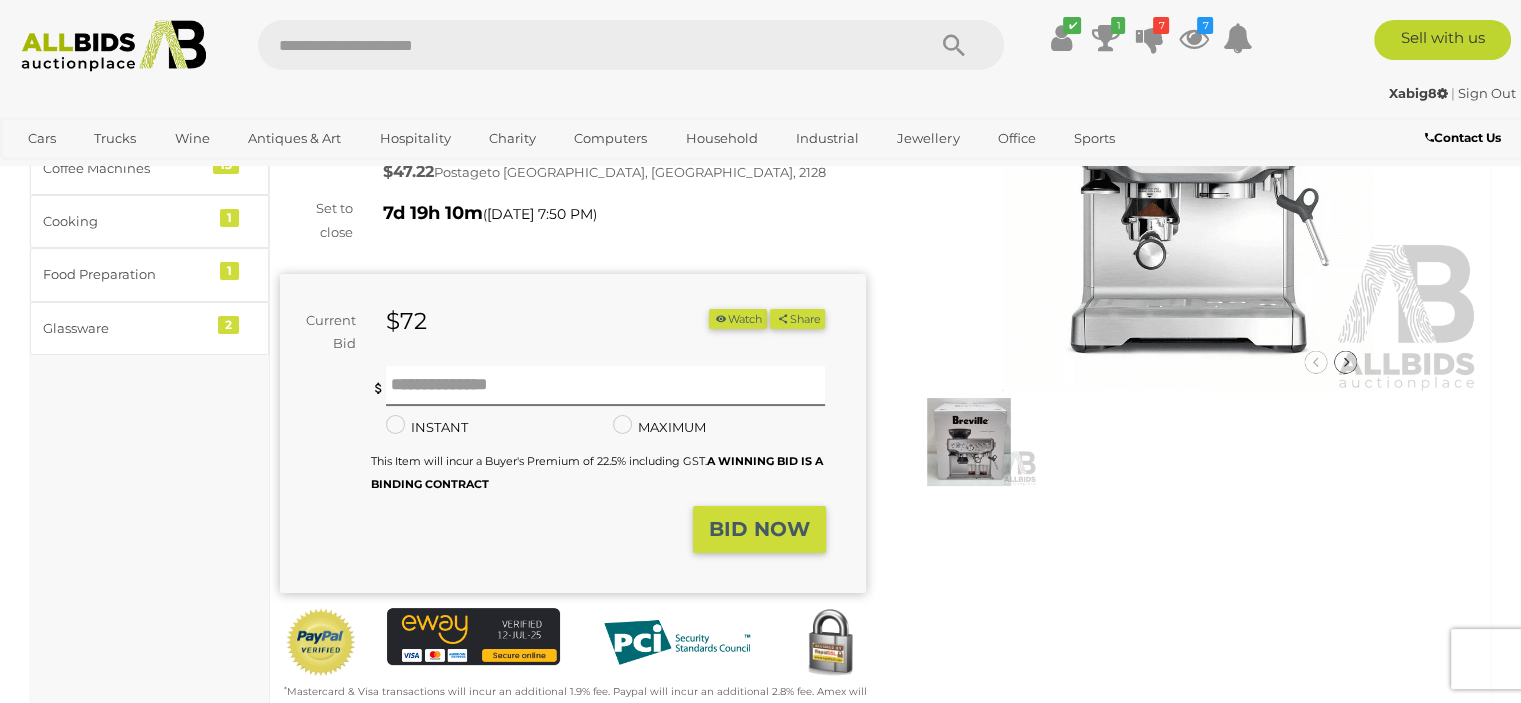 scroll, scrollTop: 200, scrollLeft: 0, axis: vertical 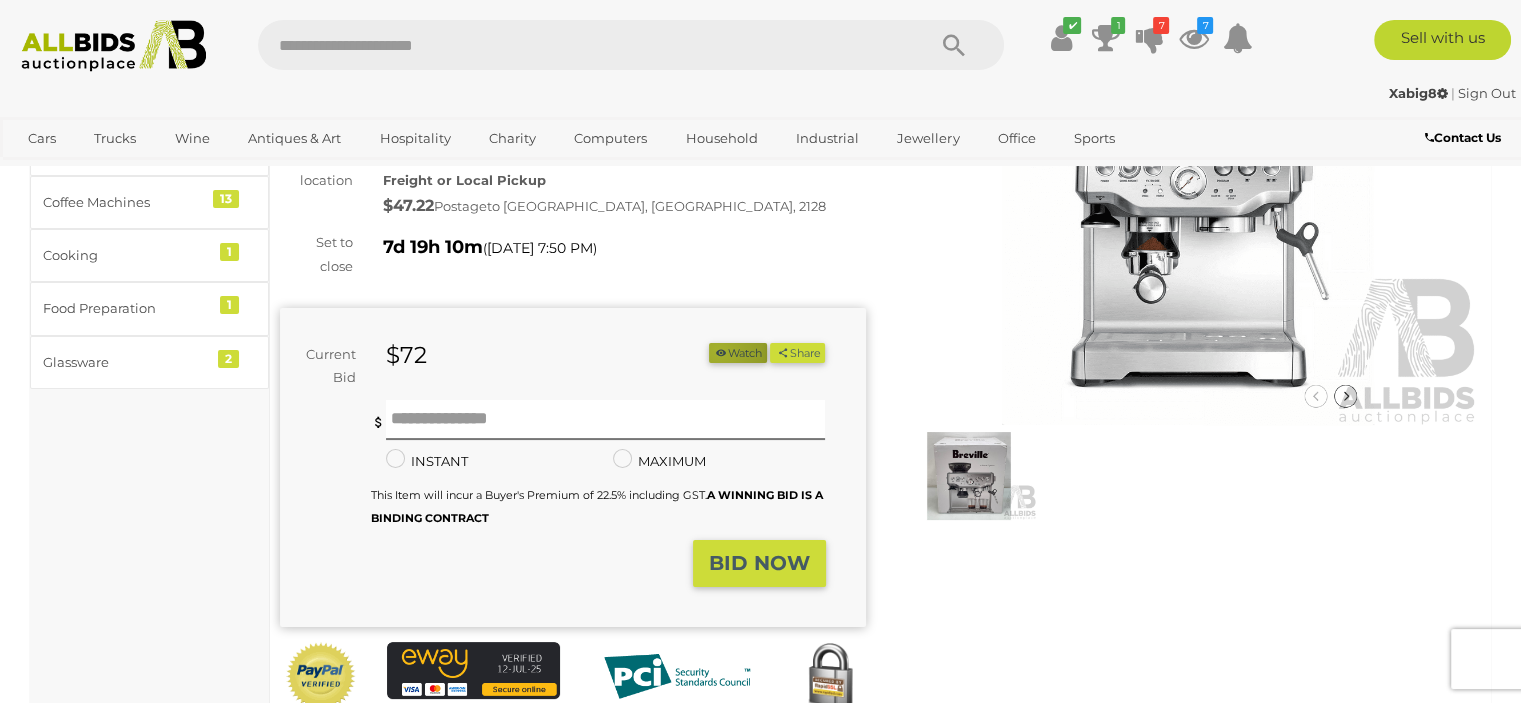click at bounding box center [721, 352] 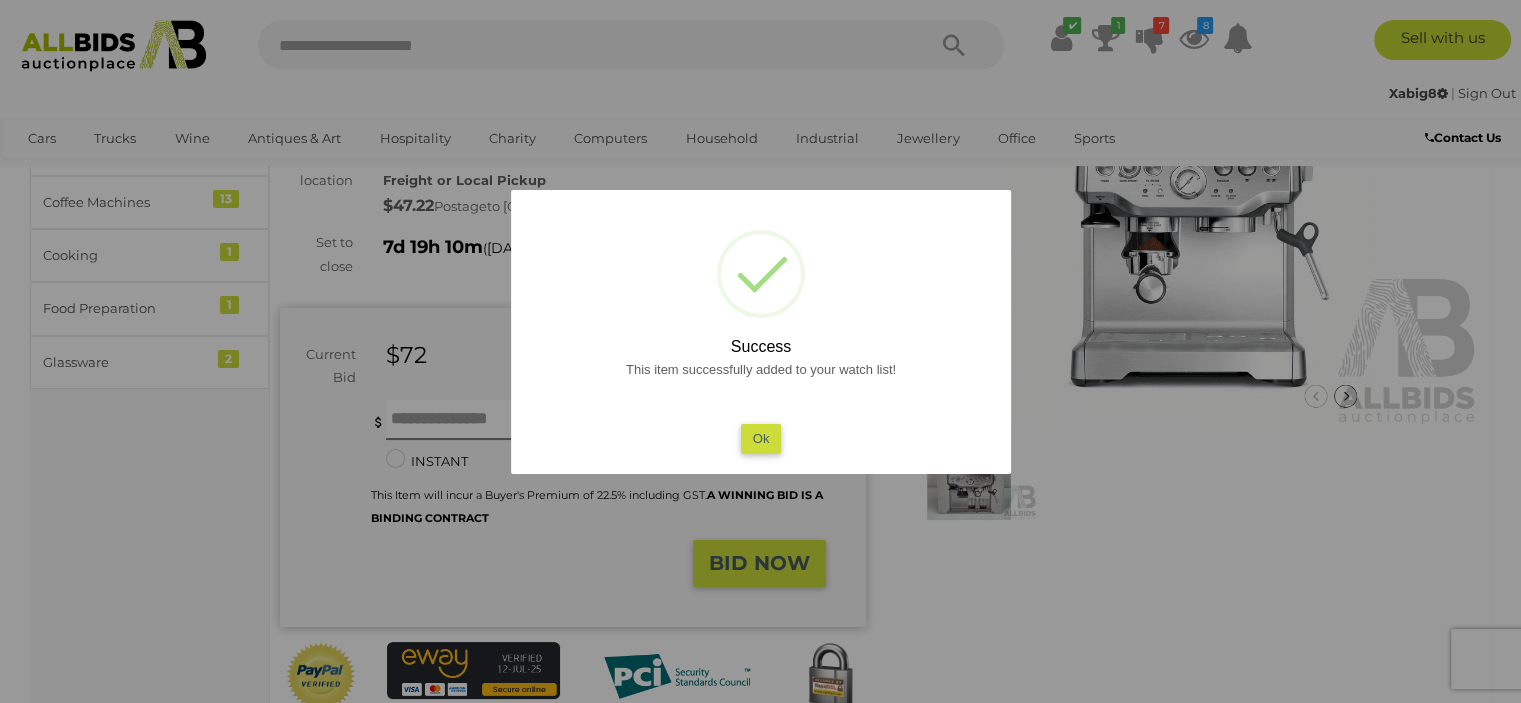 click on "Ok" at bounding box center [760, 438] 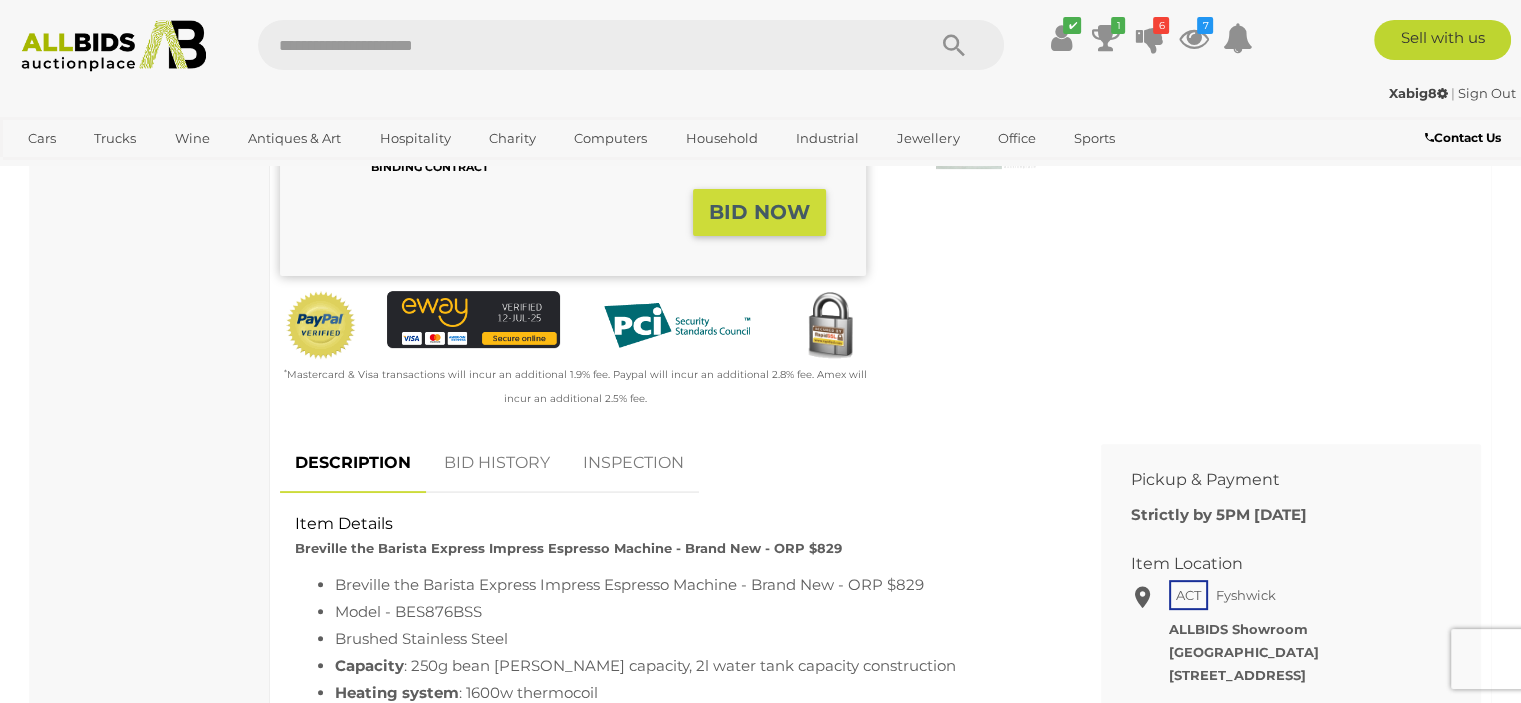 scroll, scrollTop: 500, scrollLeft: 0, axis: vertical 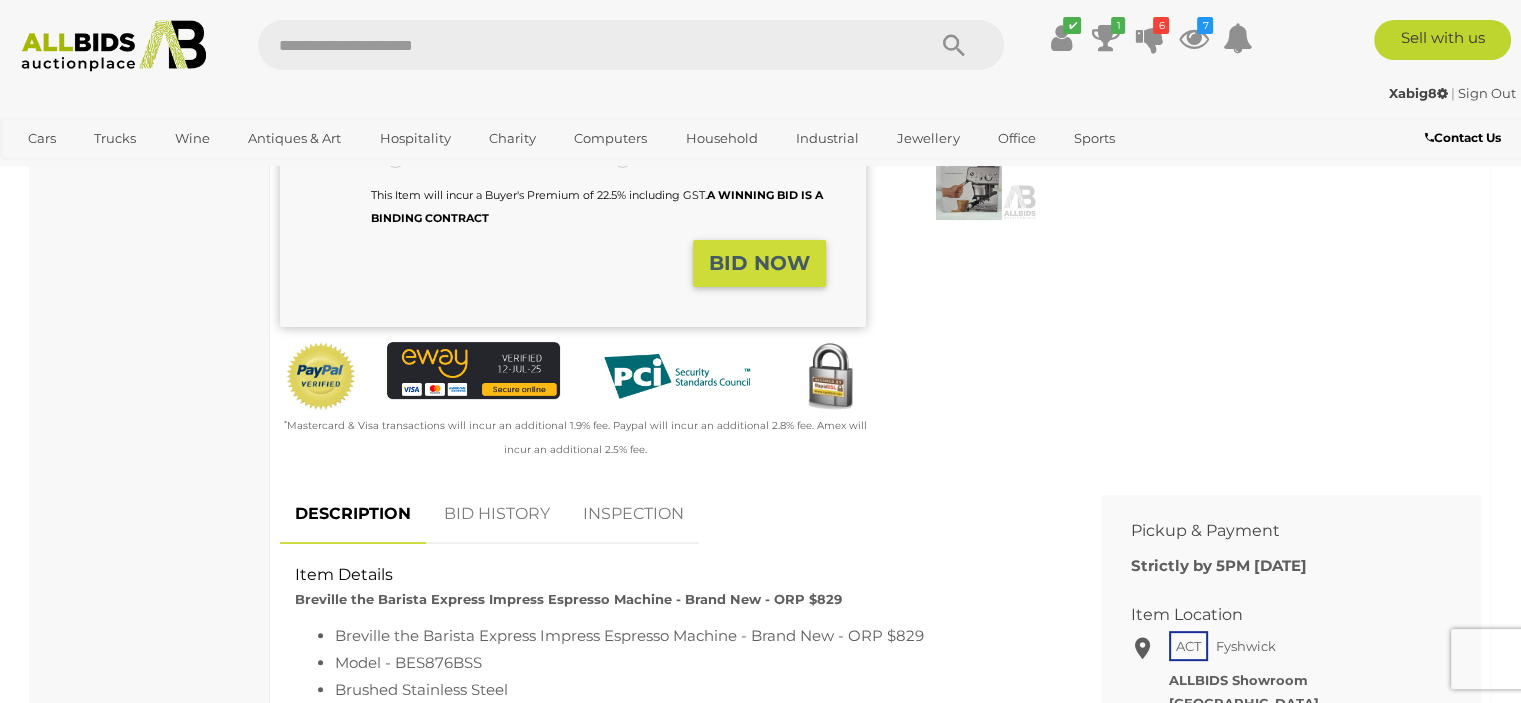 click on "BID HISTORY" at bounding box center [497, 514] 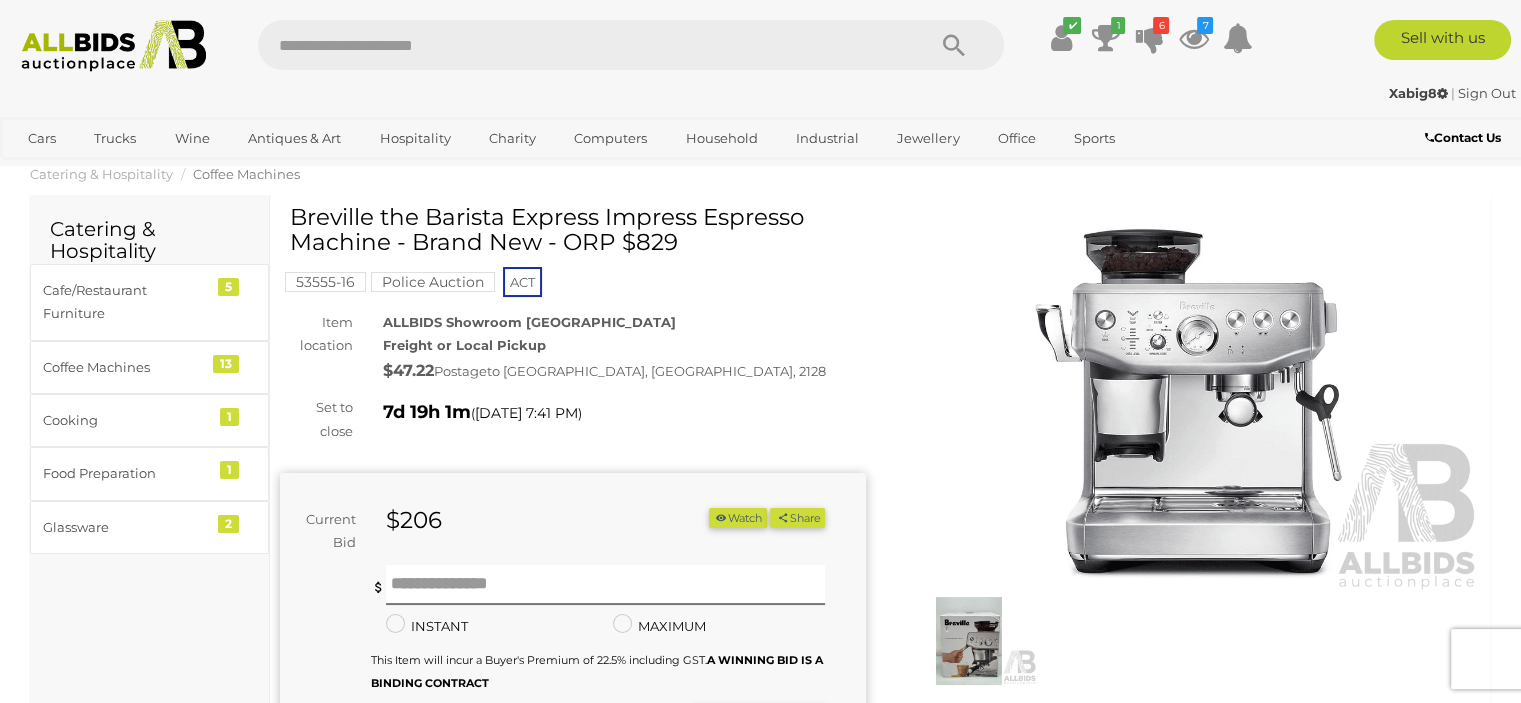 scroll, scrollTop: 100, scrollLeft: 0, axis: vertical 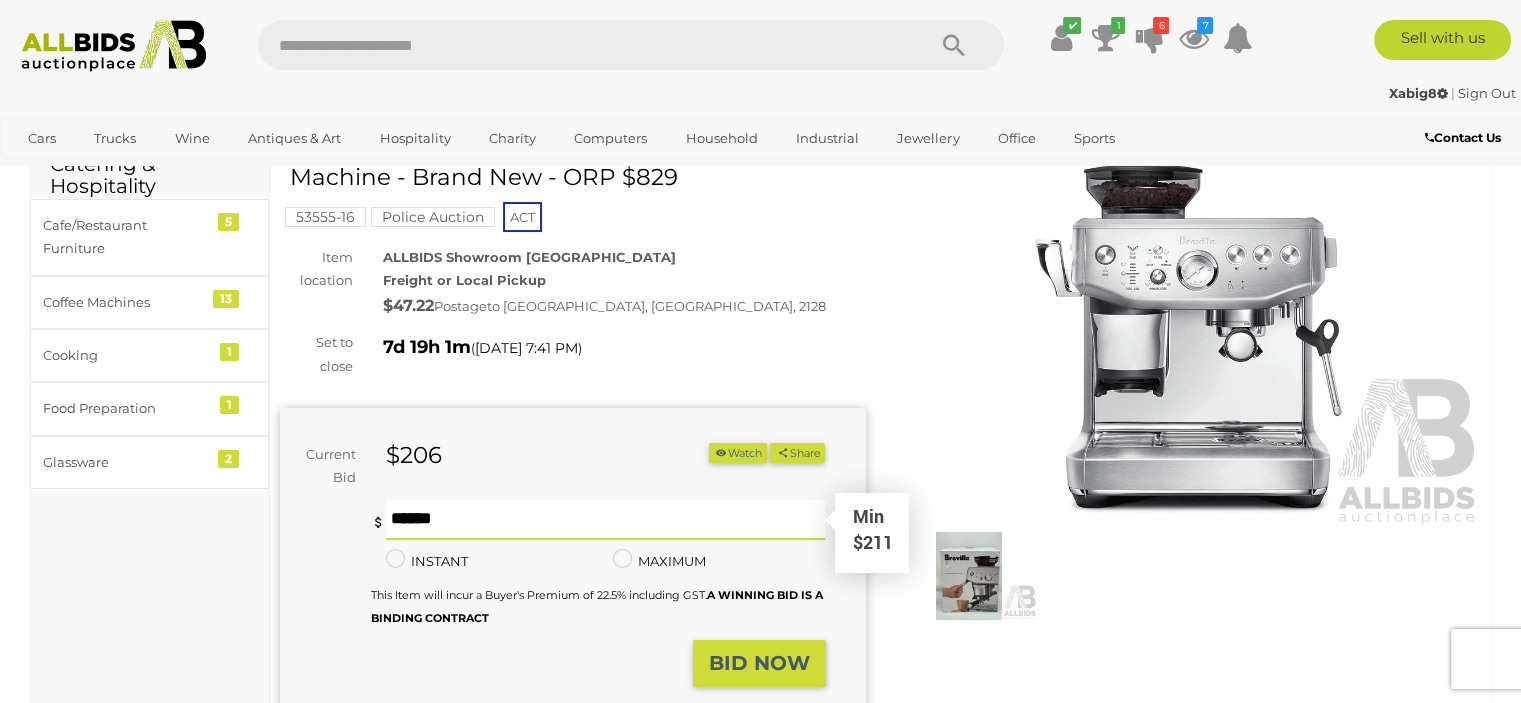 click at bounding box center (606, 520) 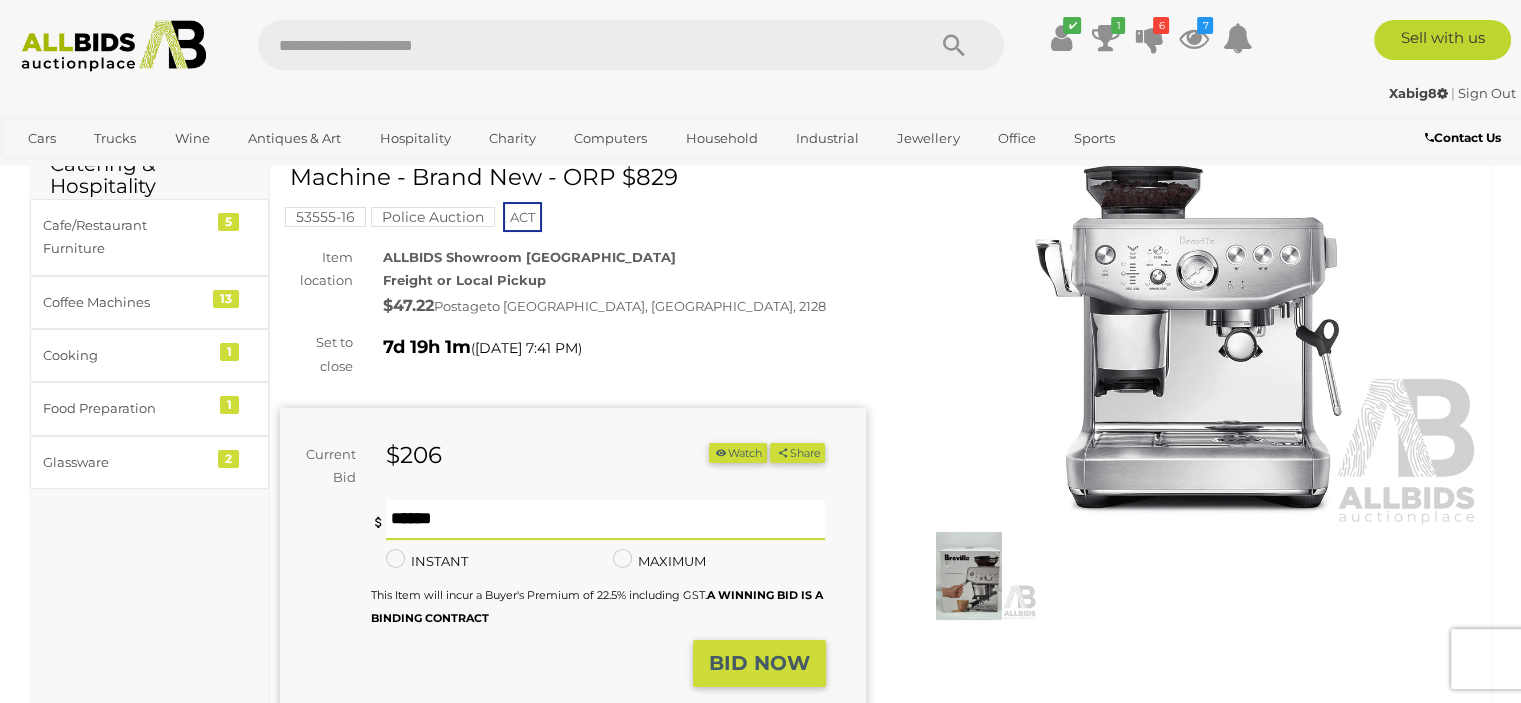 scroll, scrollTop: 200, scrollLeft: 0, axis: vertical 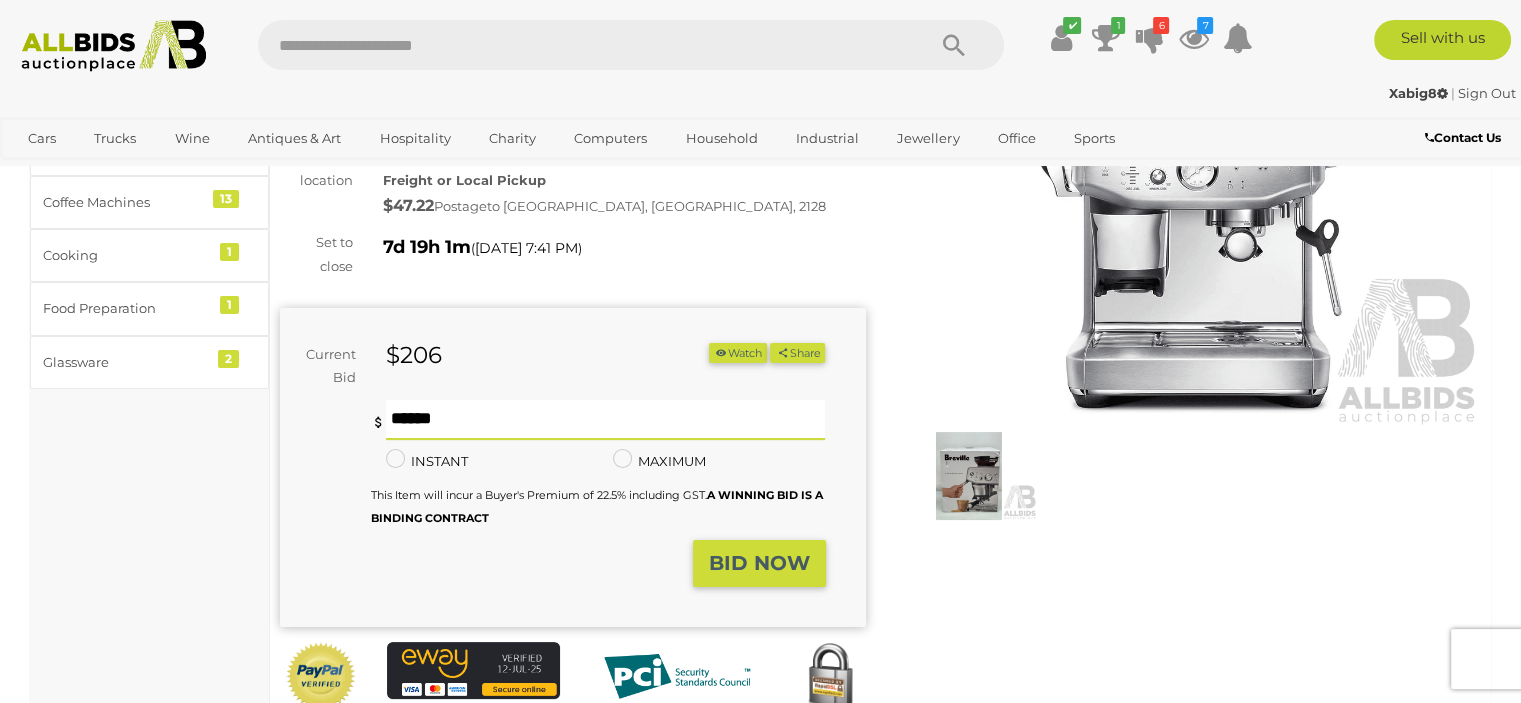 type on "***" 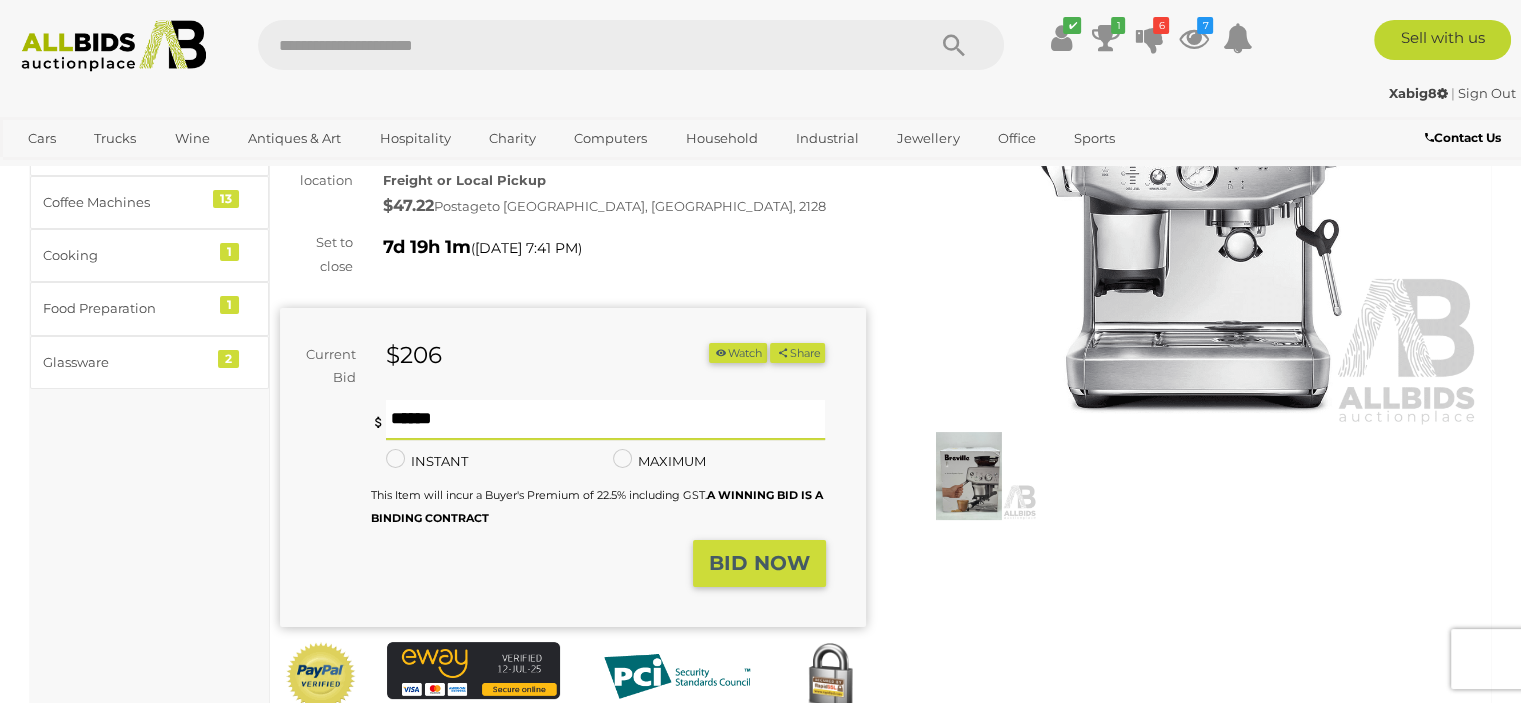 click on "BID NOW" at bounding box center (759, 563) 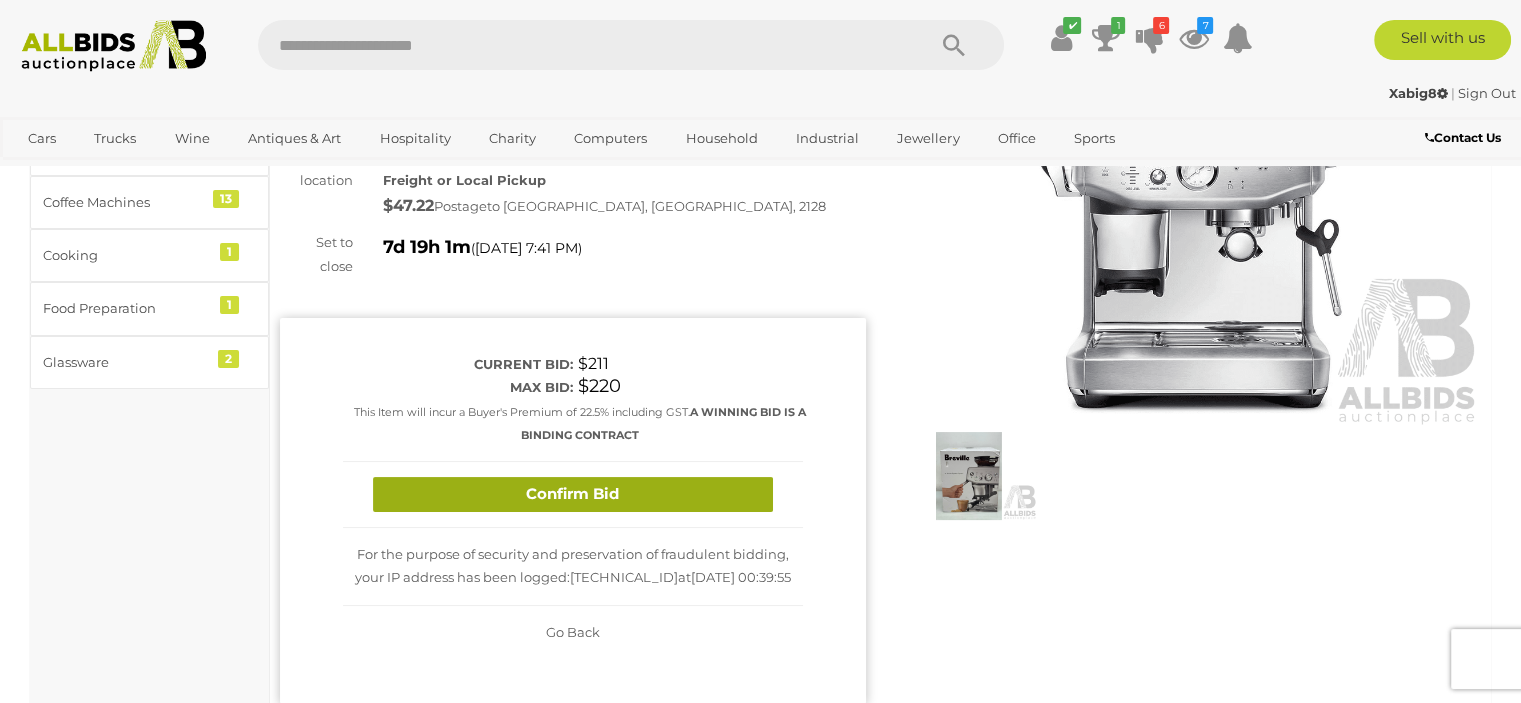 click on "Confirm Bid" at bounding box center (573, 494) 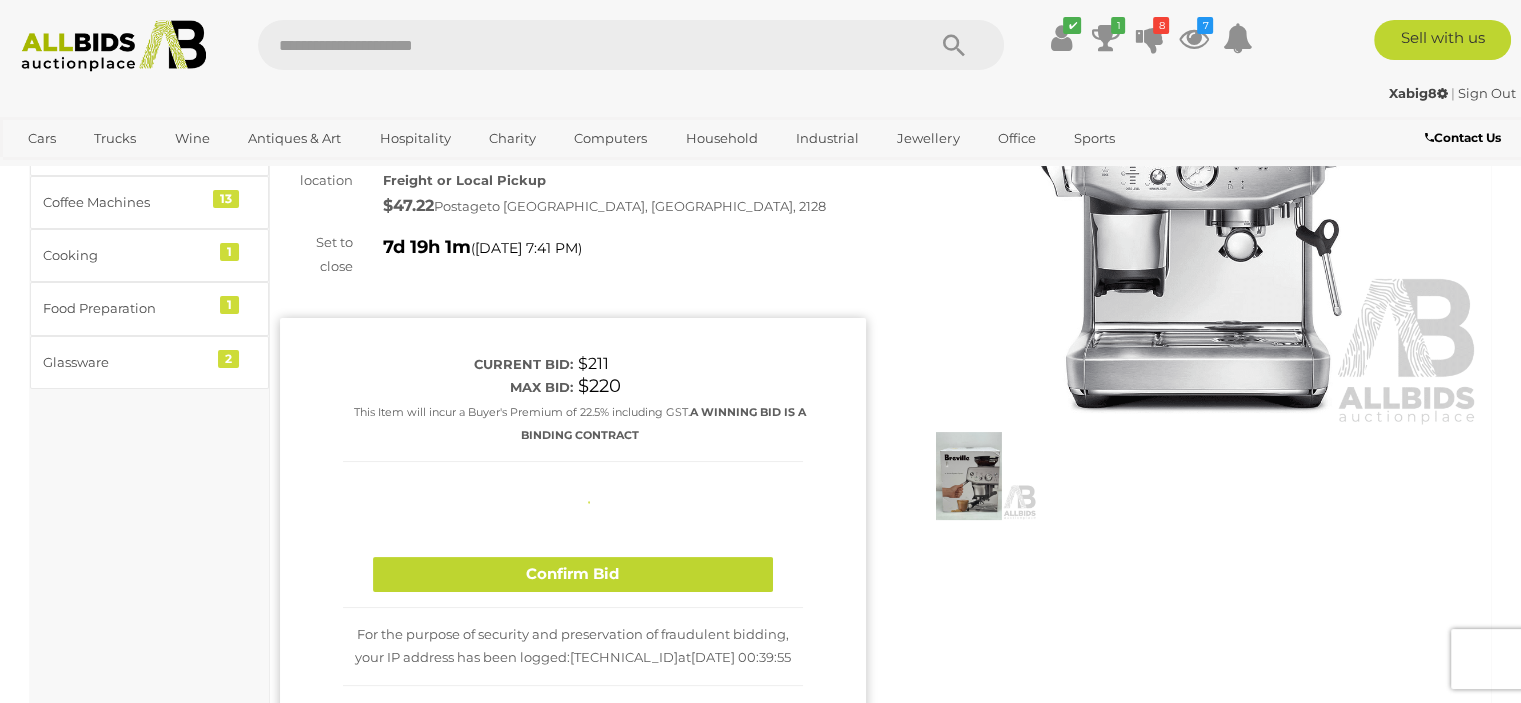 type 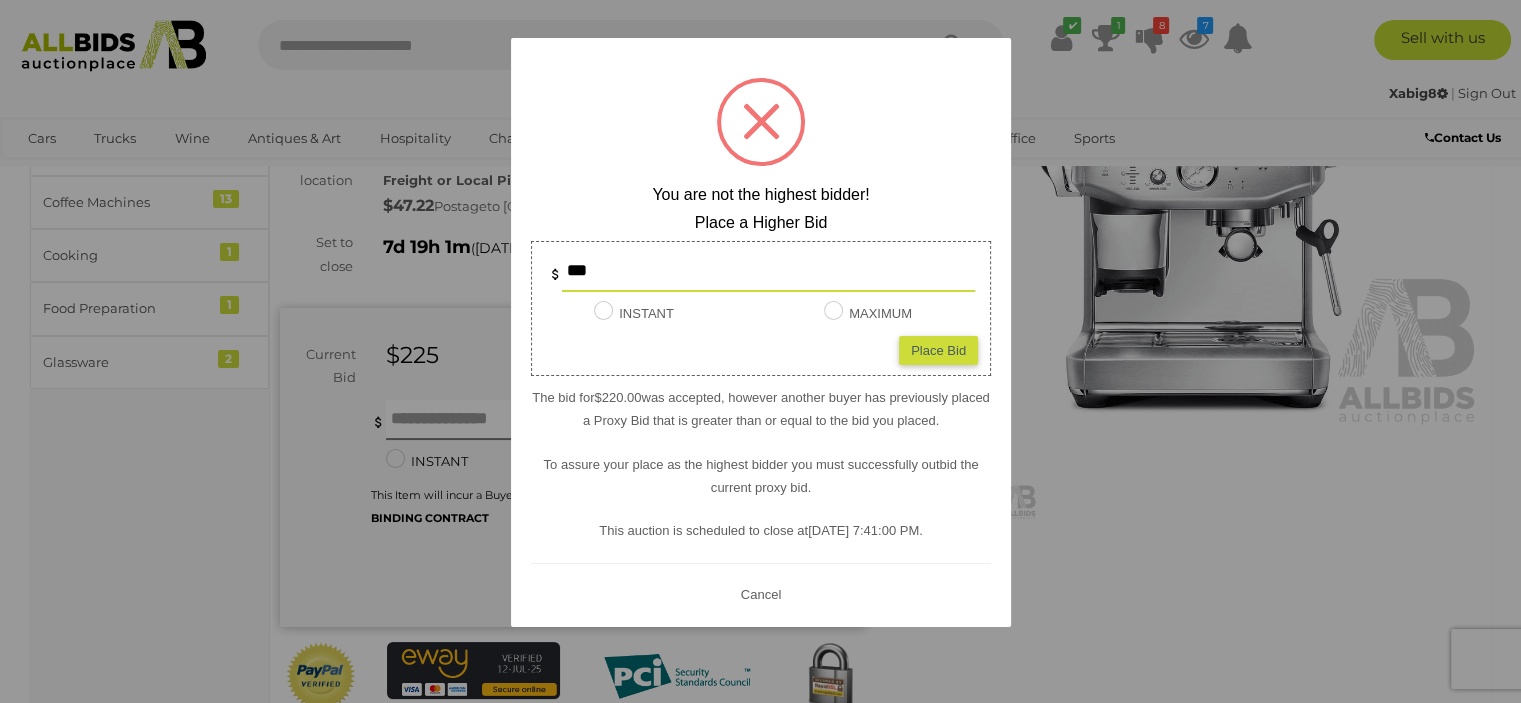 click on "Cancel" at bounding box center [760, 593] 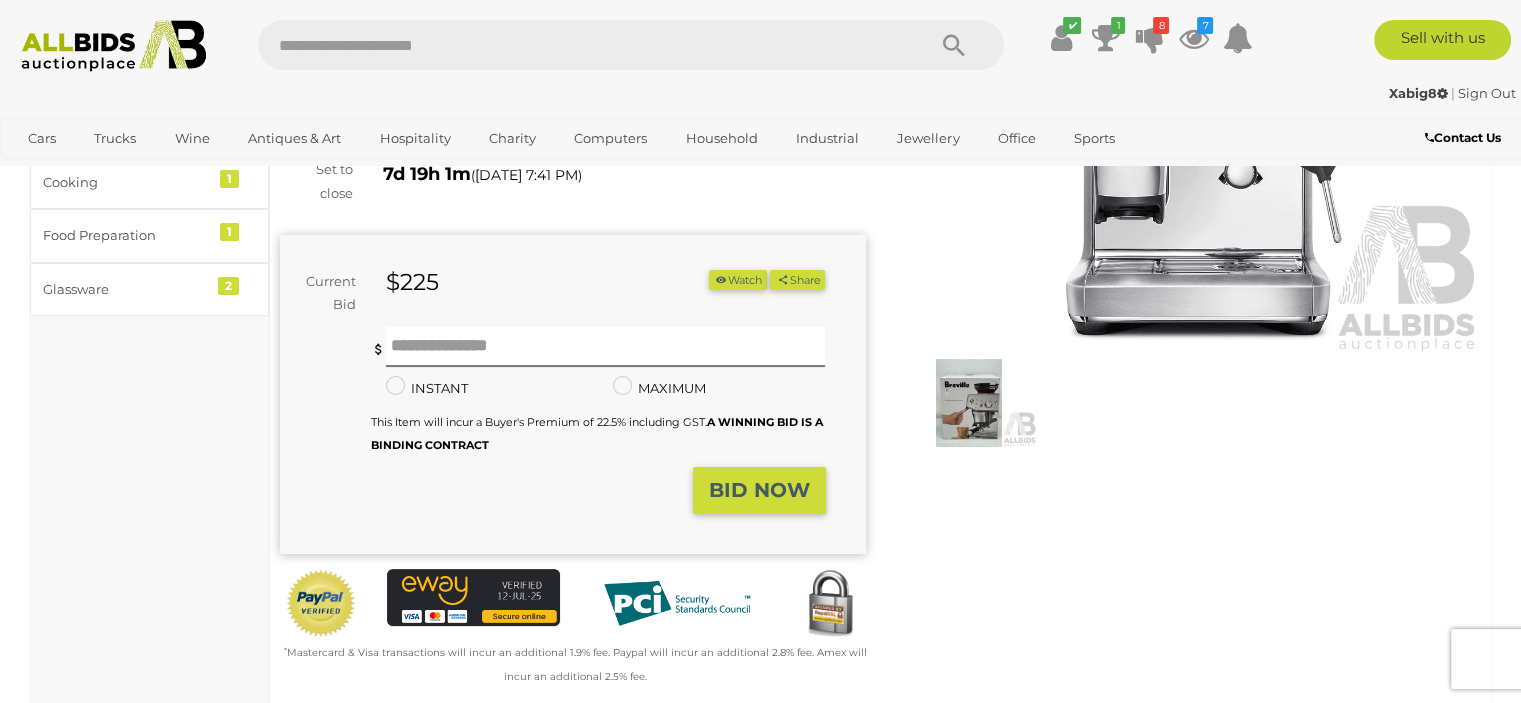 scroll, scrollTop: 200, scrollLeft: 0, axis: vertical 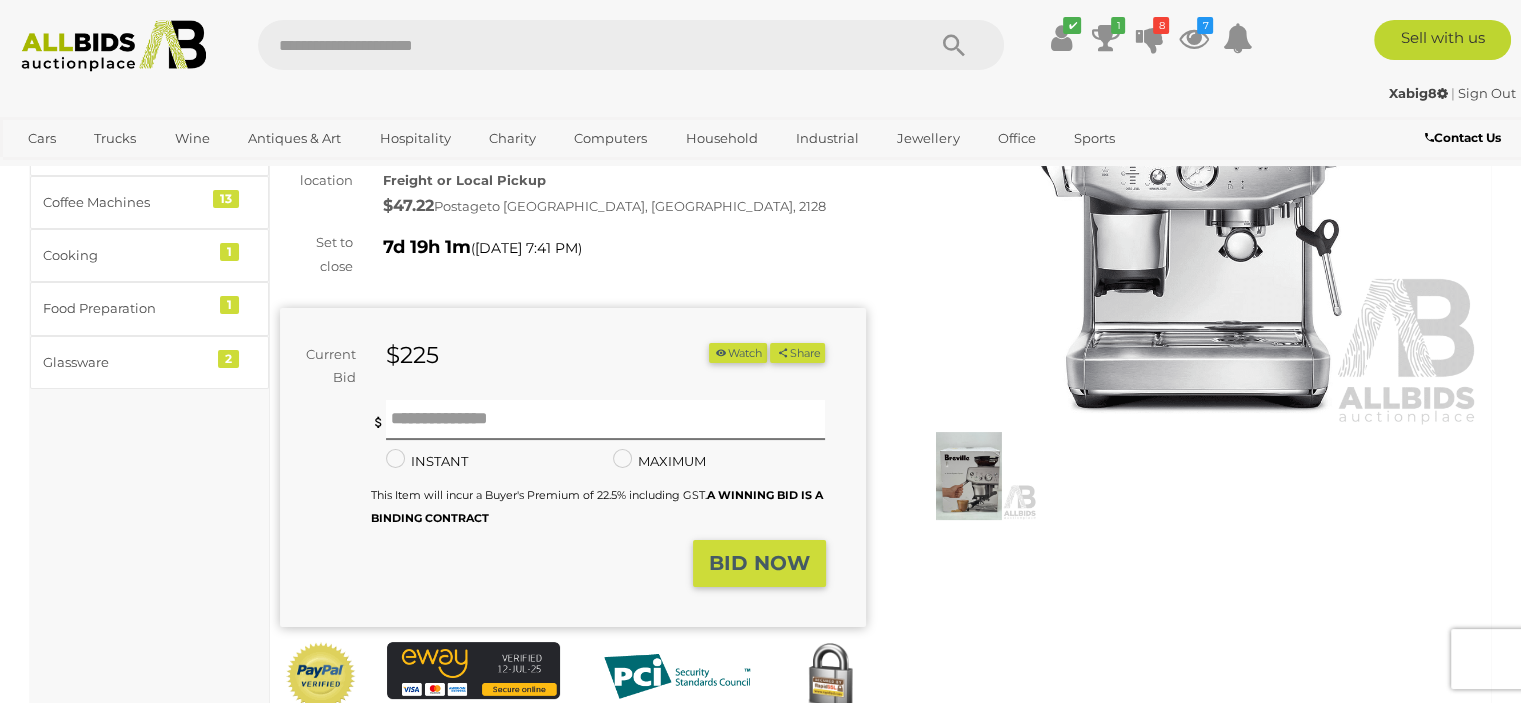 click on "Watch" at bounding box center [738, 353] 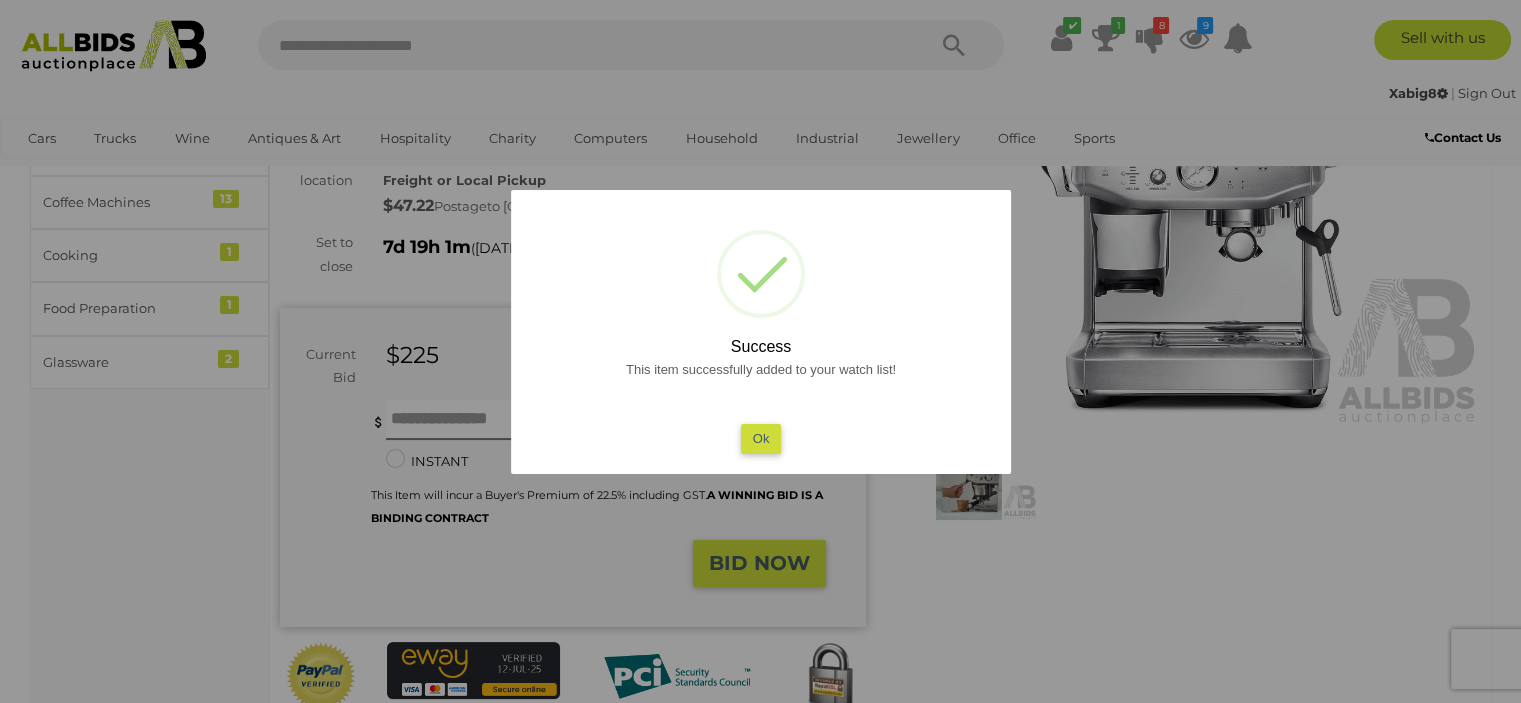 click on "Ok" at bounding box center (760, 438) 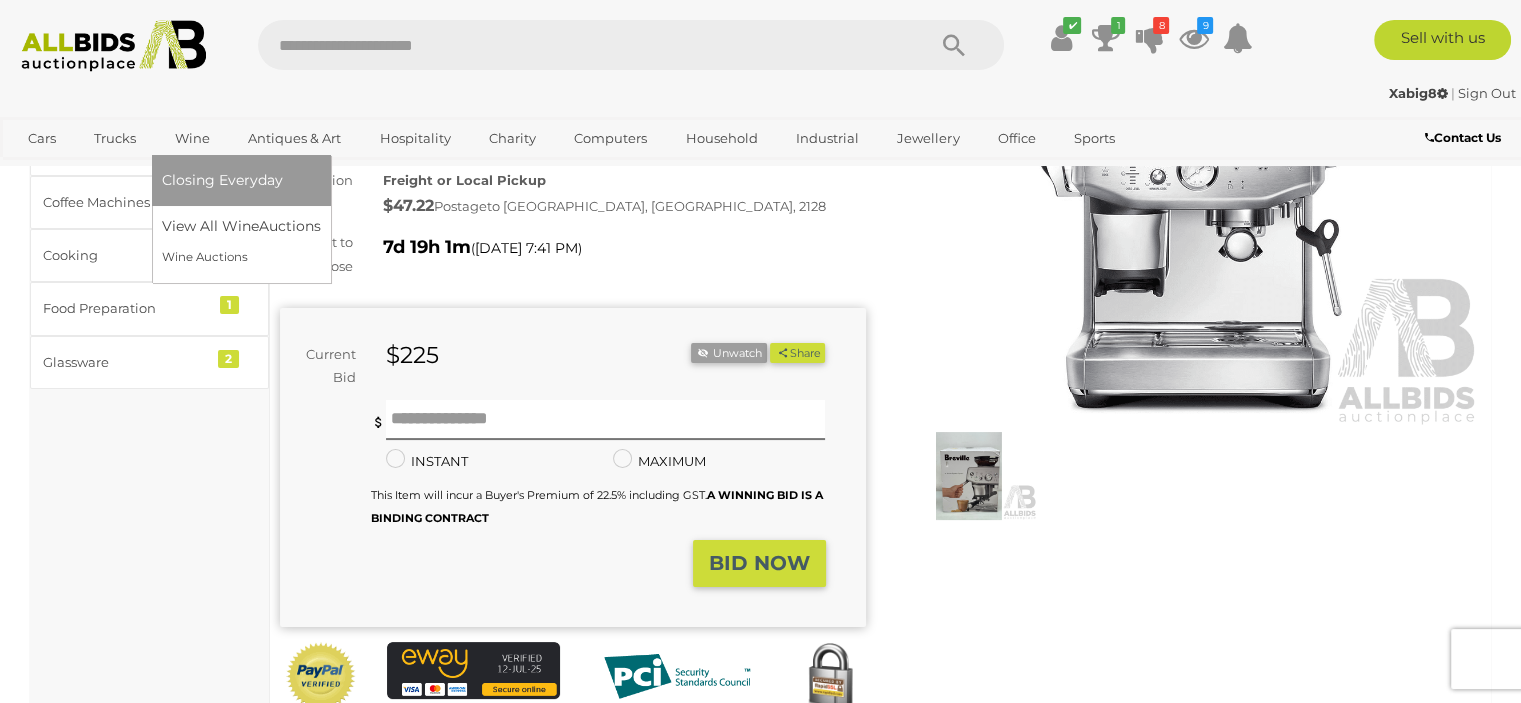 click on "Closing Everyday" at bounding box center (222, 180) 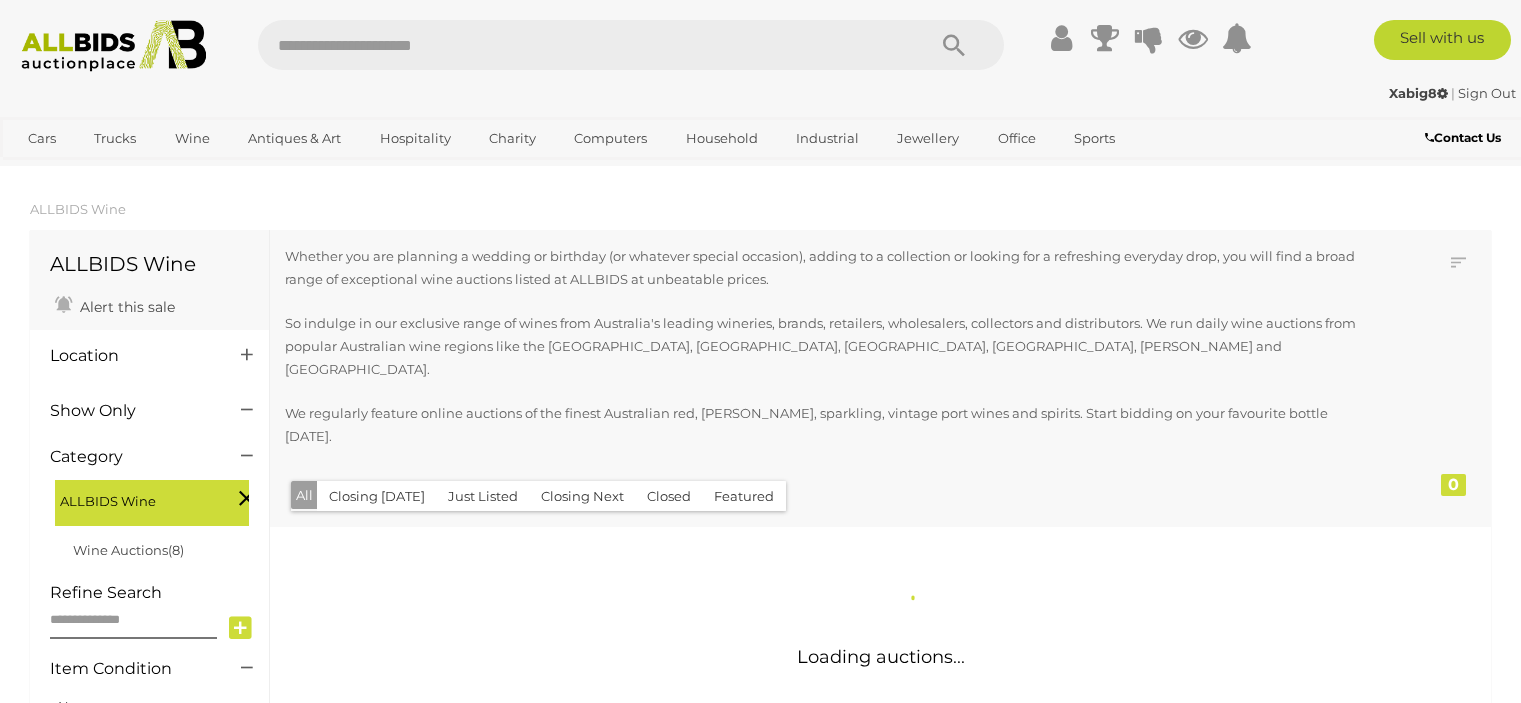 scroll, scrollTop: 0, scrollLeft: 0, axis: both 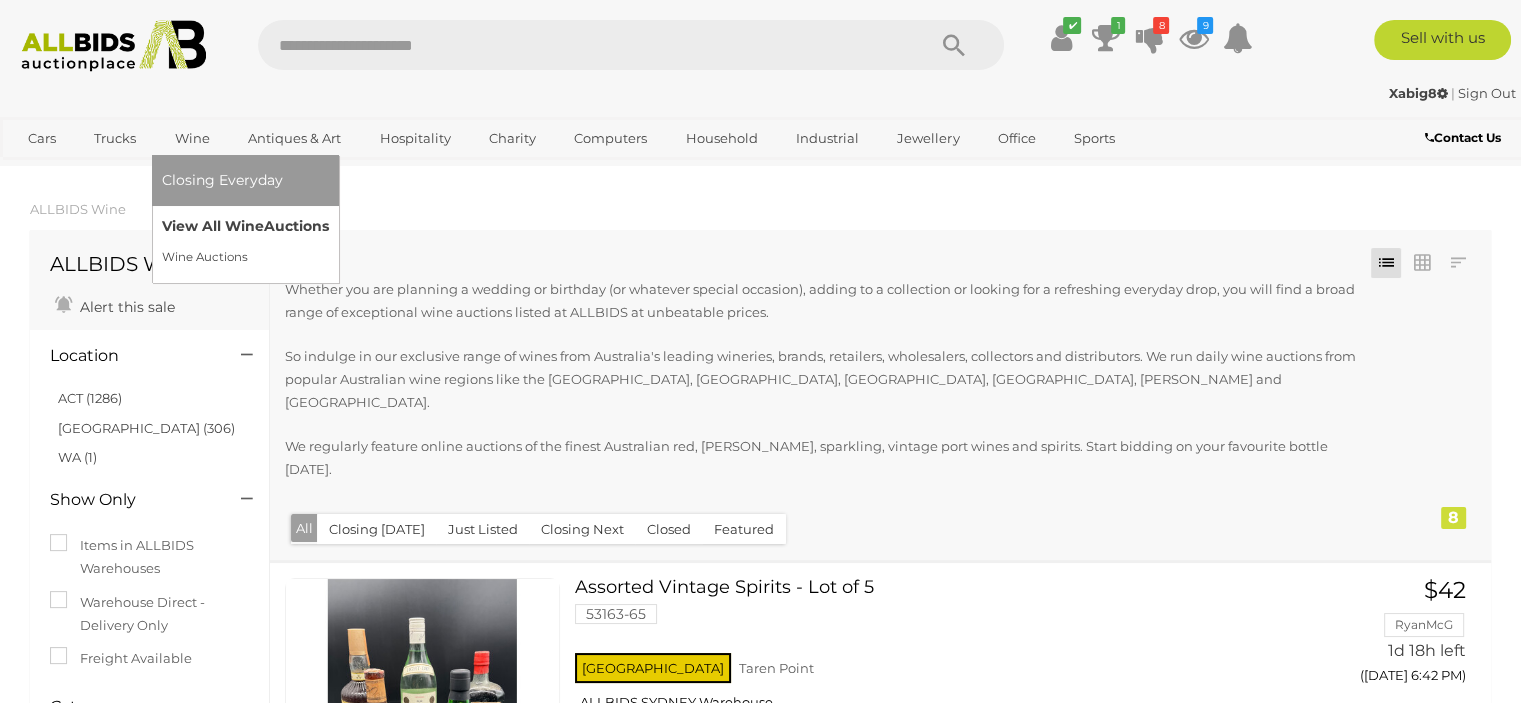 click on "View All Wine  Auctions" at bounding box center [245, 226] 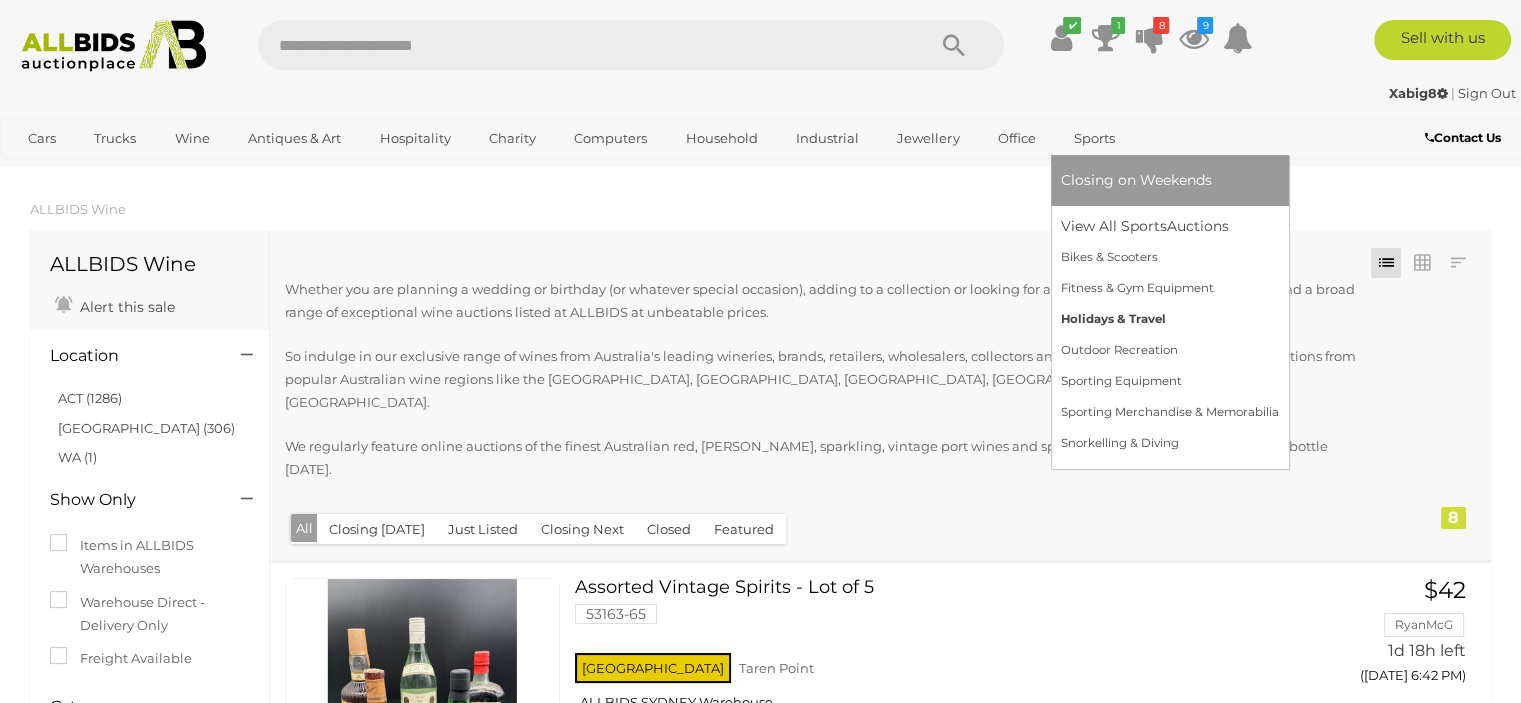 click on "Holidays & Travel" at bounding box center (1170, 319) 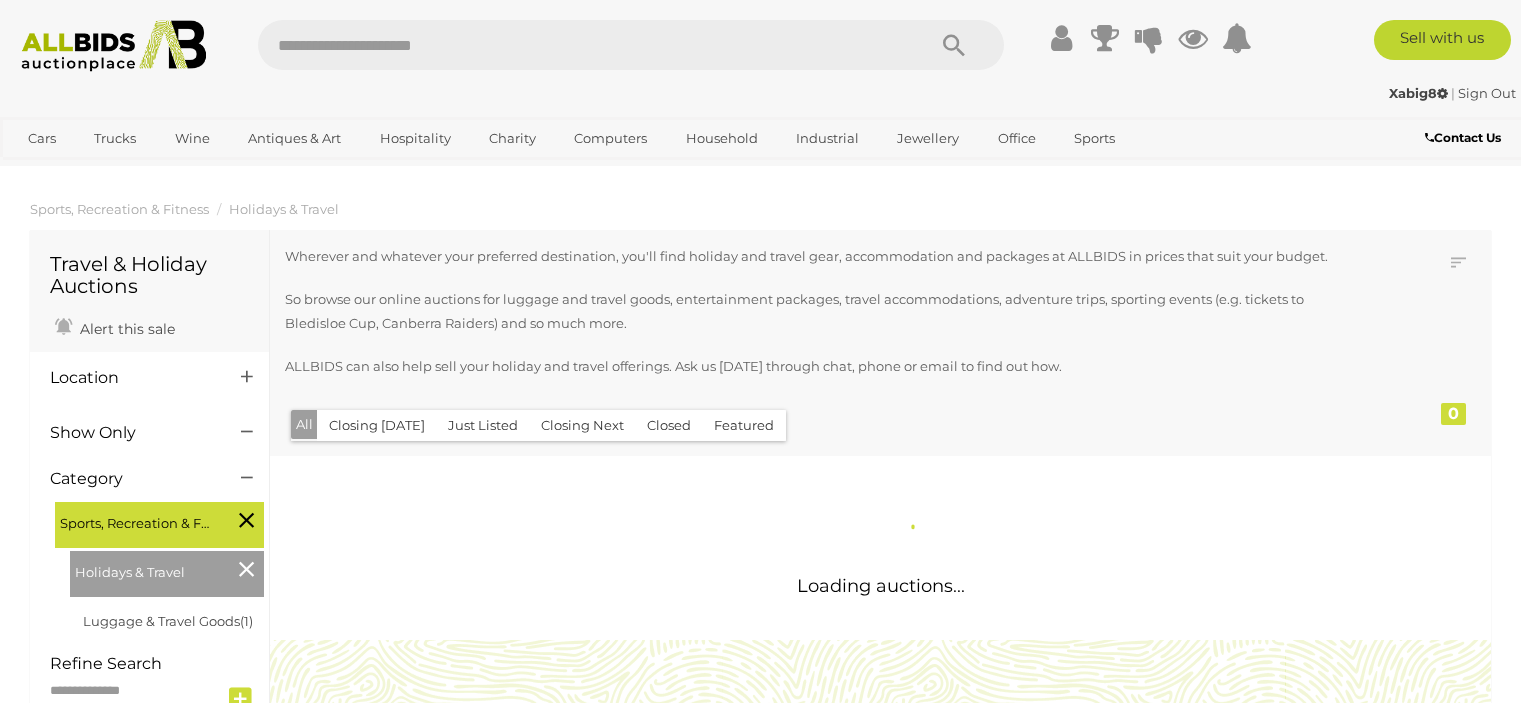 scroll, scrollTop: 0, scrollLeft: 0, axis: both 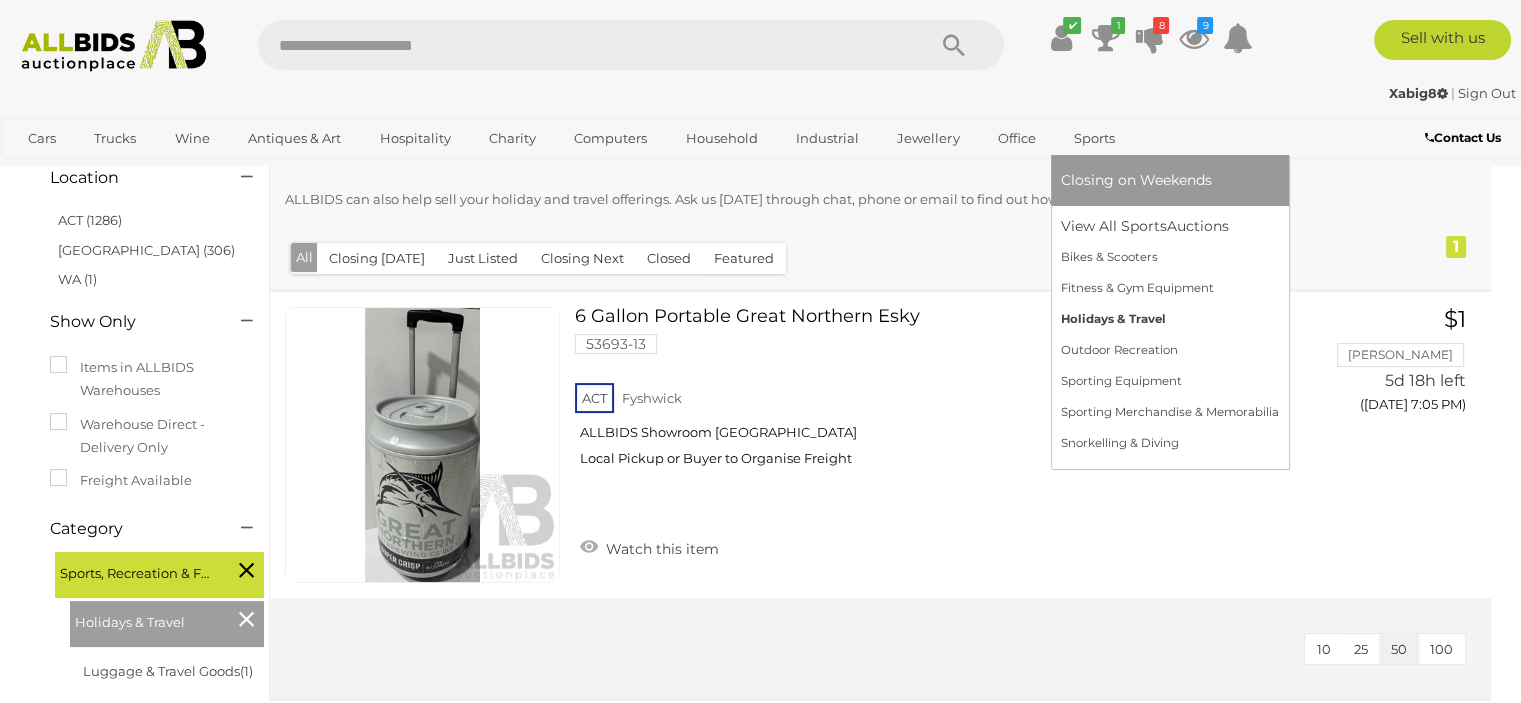 click on "Holidays & Travel" at bounding box center [1170, 319] 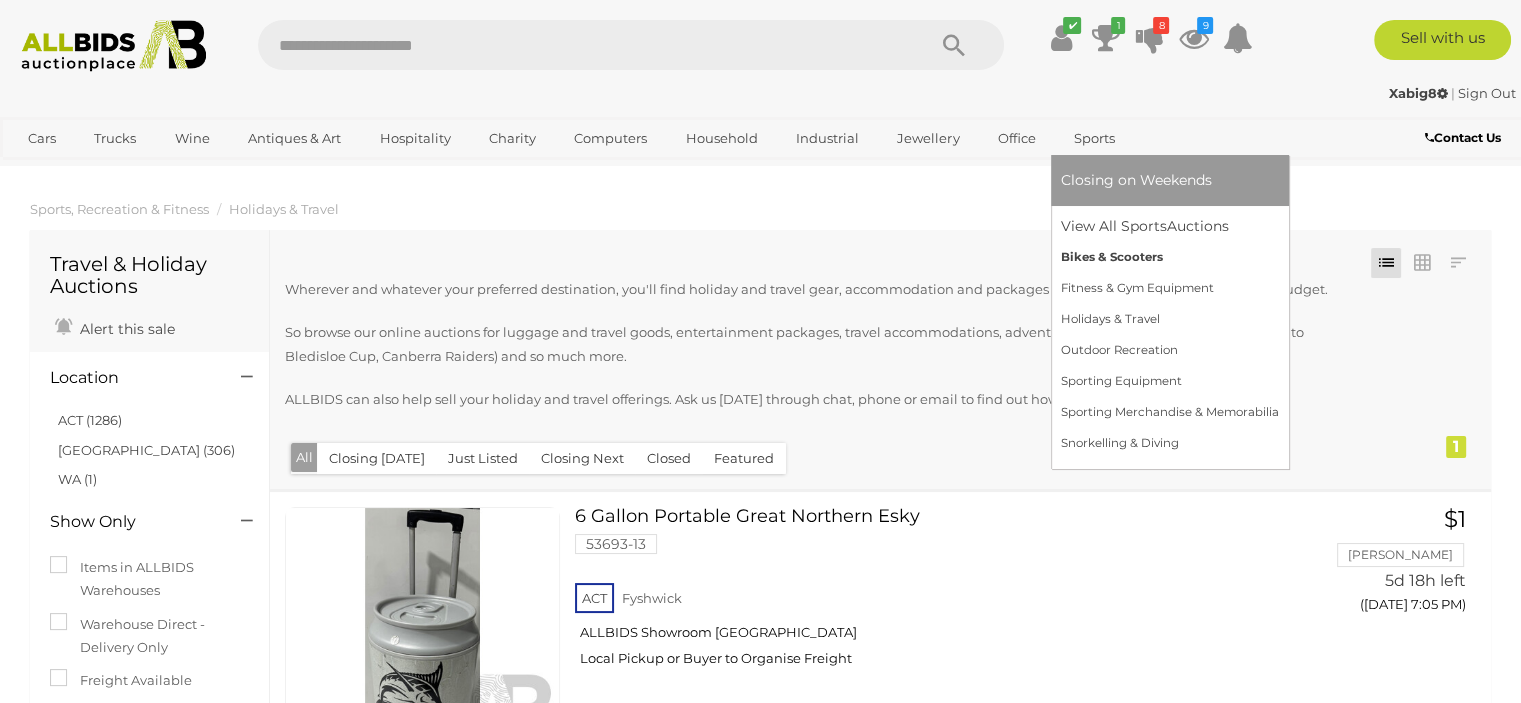 click on "Bikes & Scooters" at bounding box center (1170, 257) 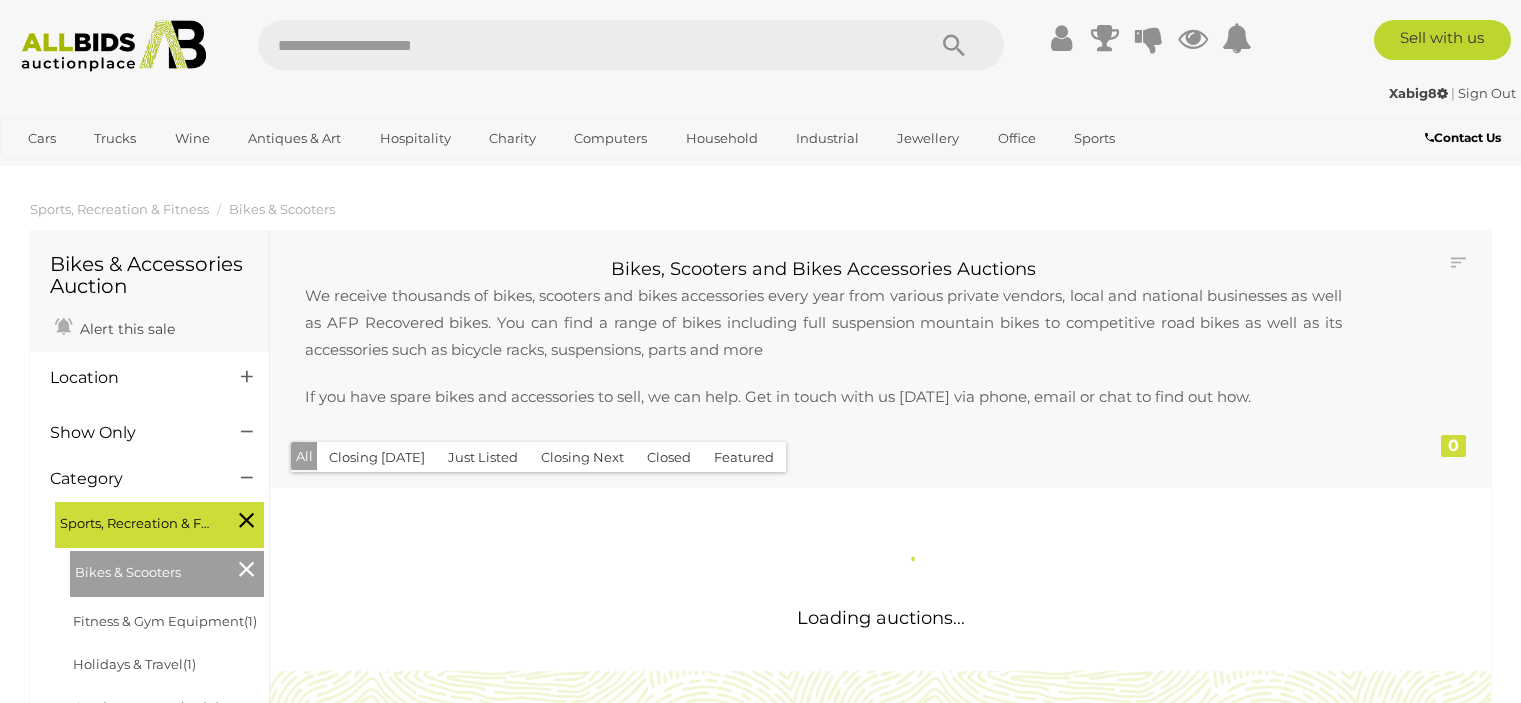 scroll, scrollTop: 0, scrollLeft: 0, axis: both 